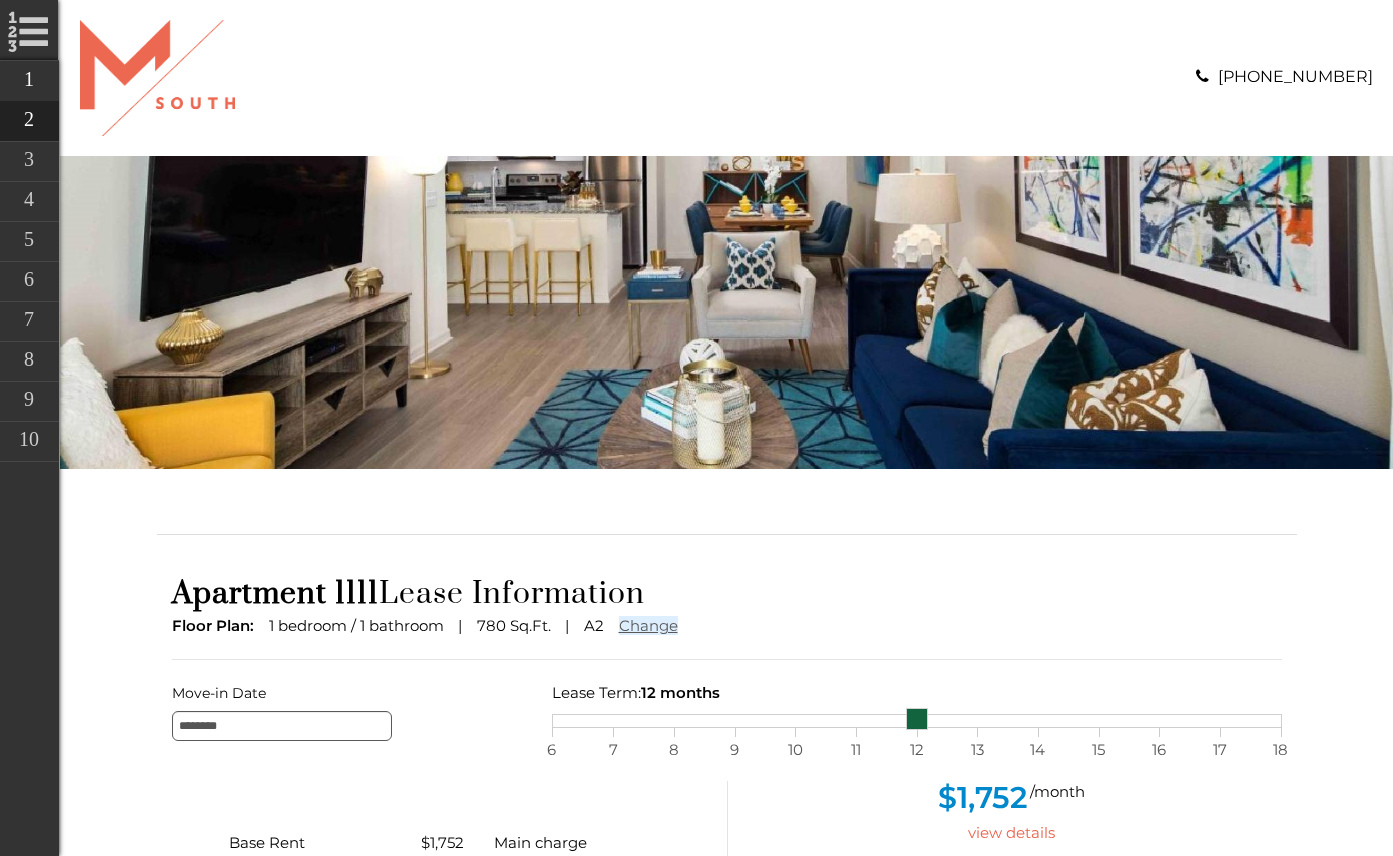 scroll, scrollTop: 0, scrollLeft: 0, axis: both 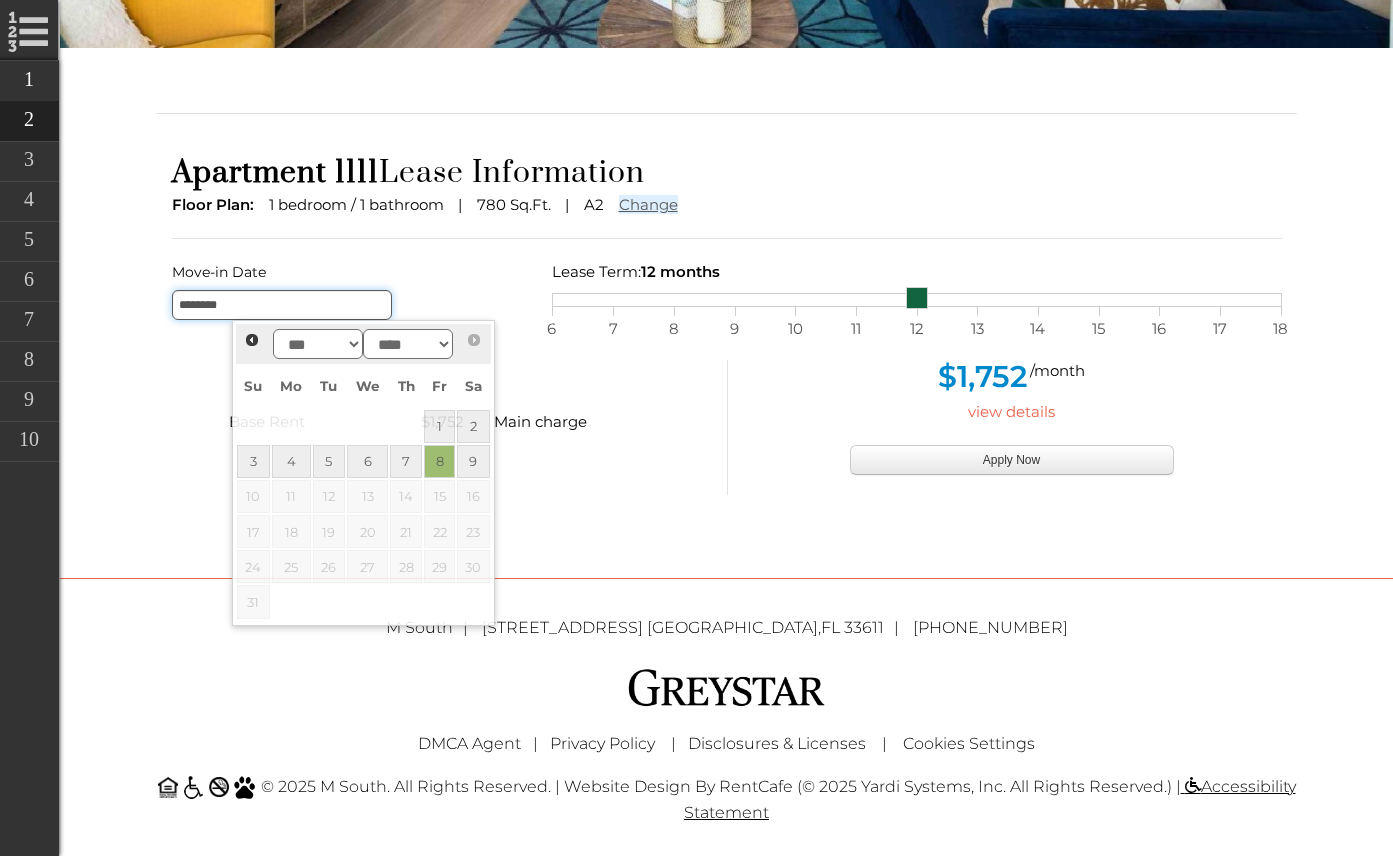 click on "********" at bounding box center (282, 305) 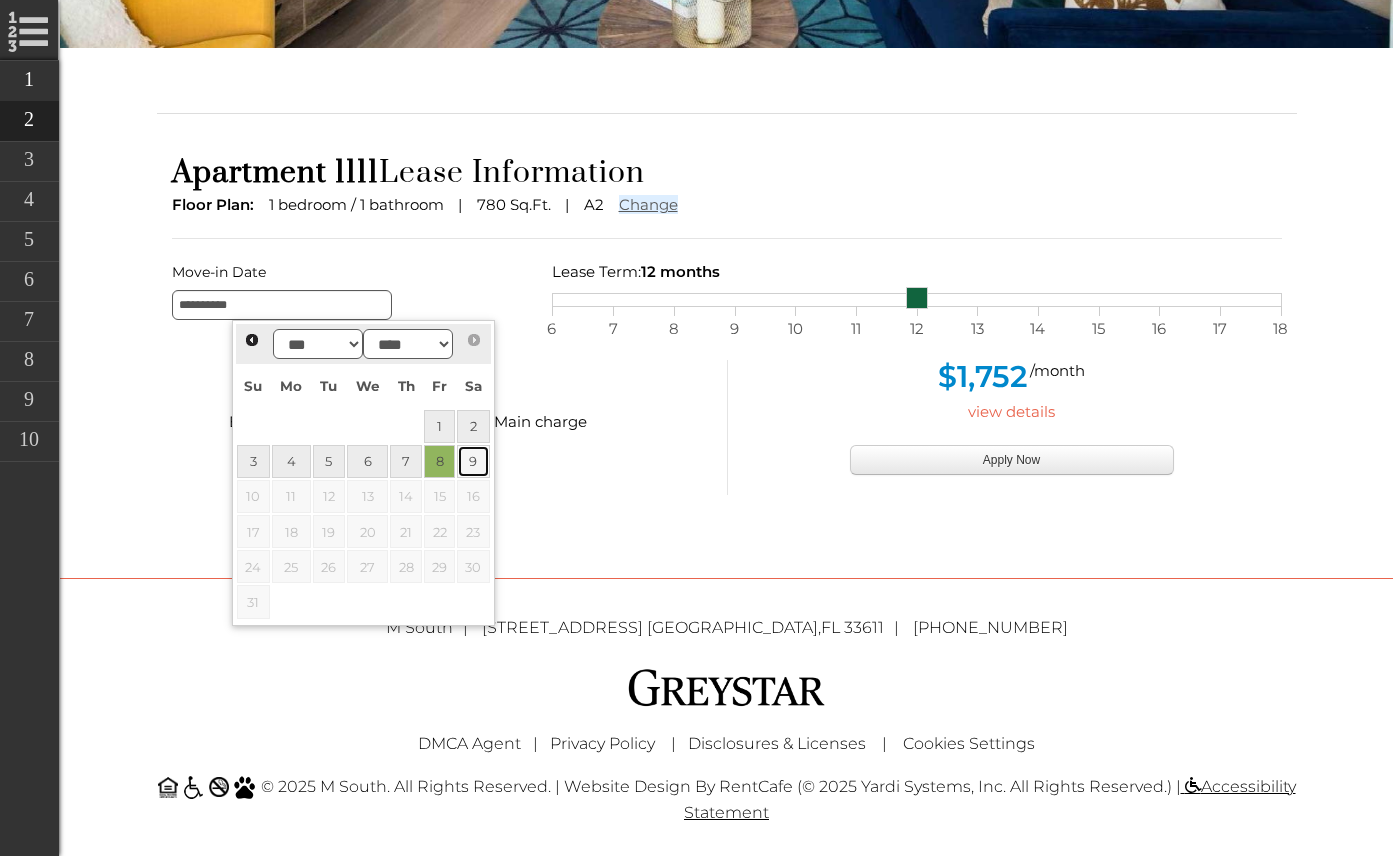 click on "9" at bounding box center (473, 461) 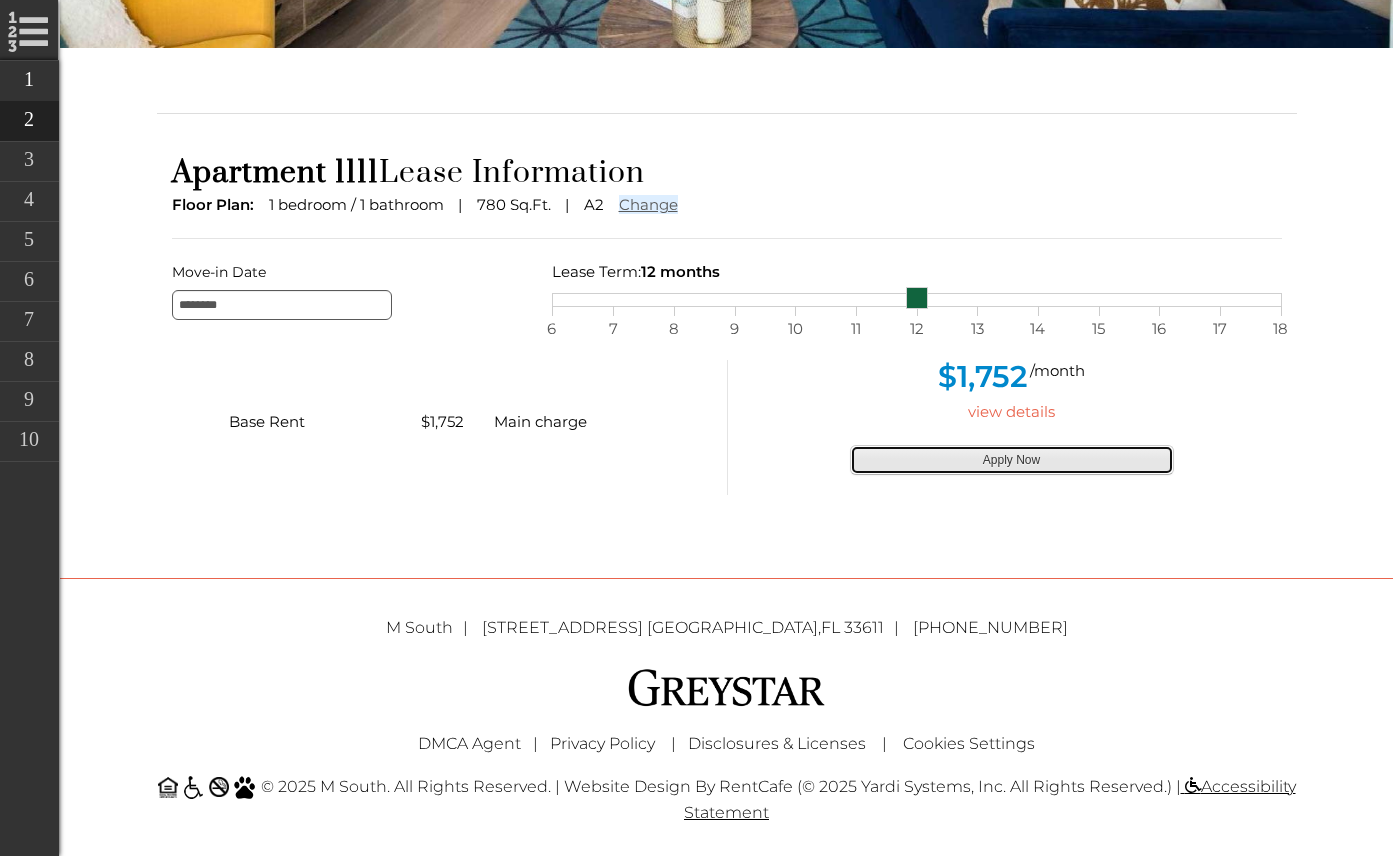 click on "Apply Now" at bounding box center [1012, 460] 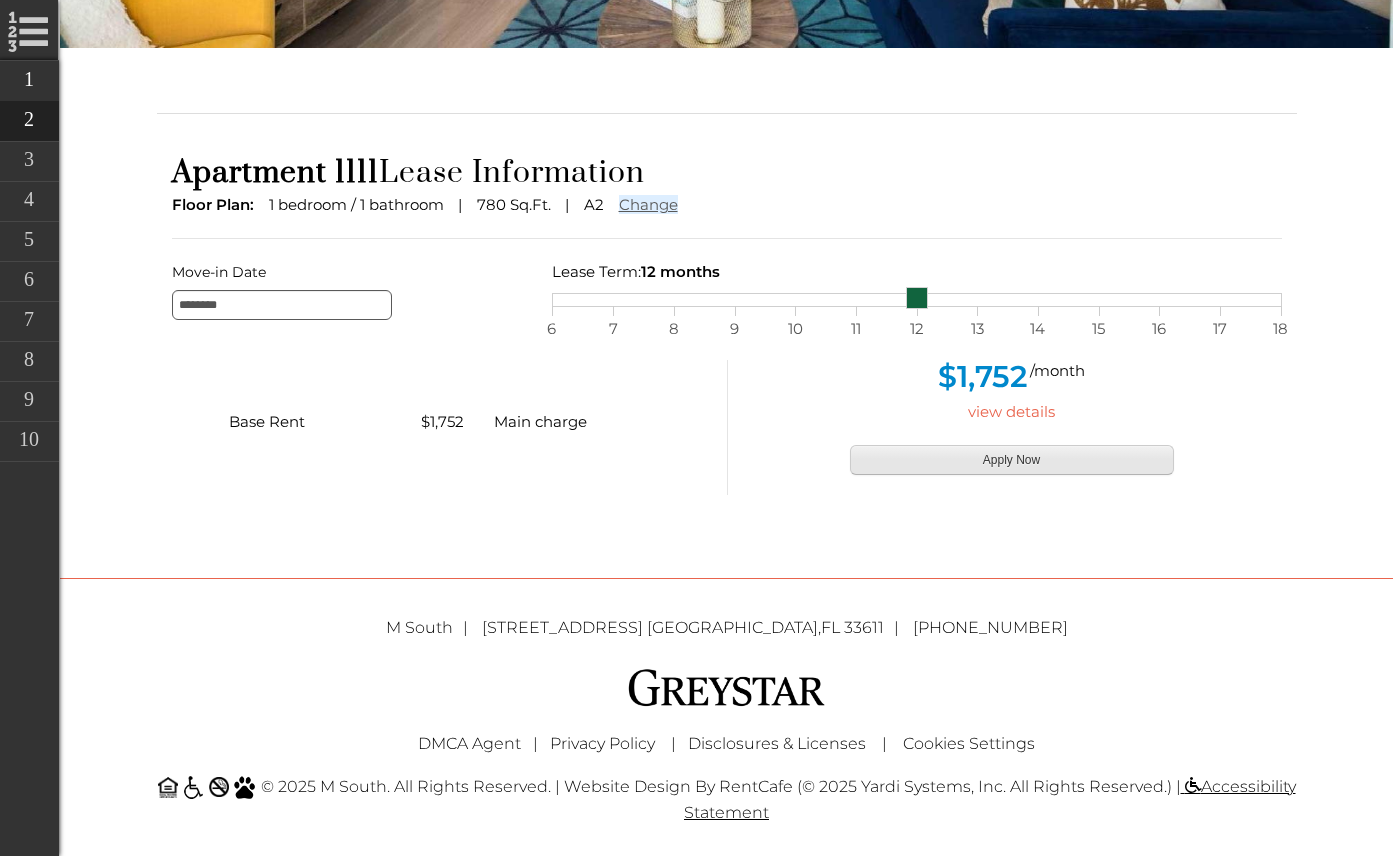 type on "**********" 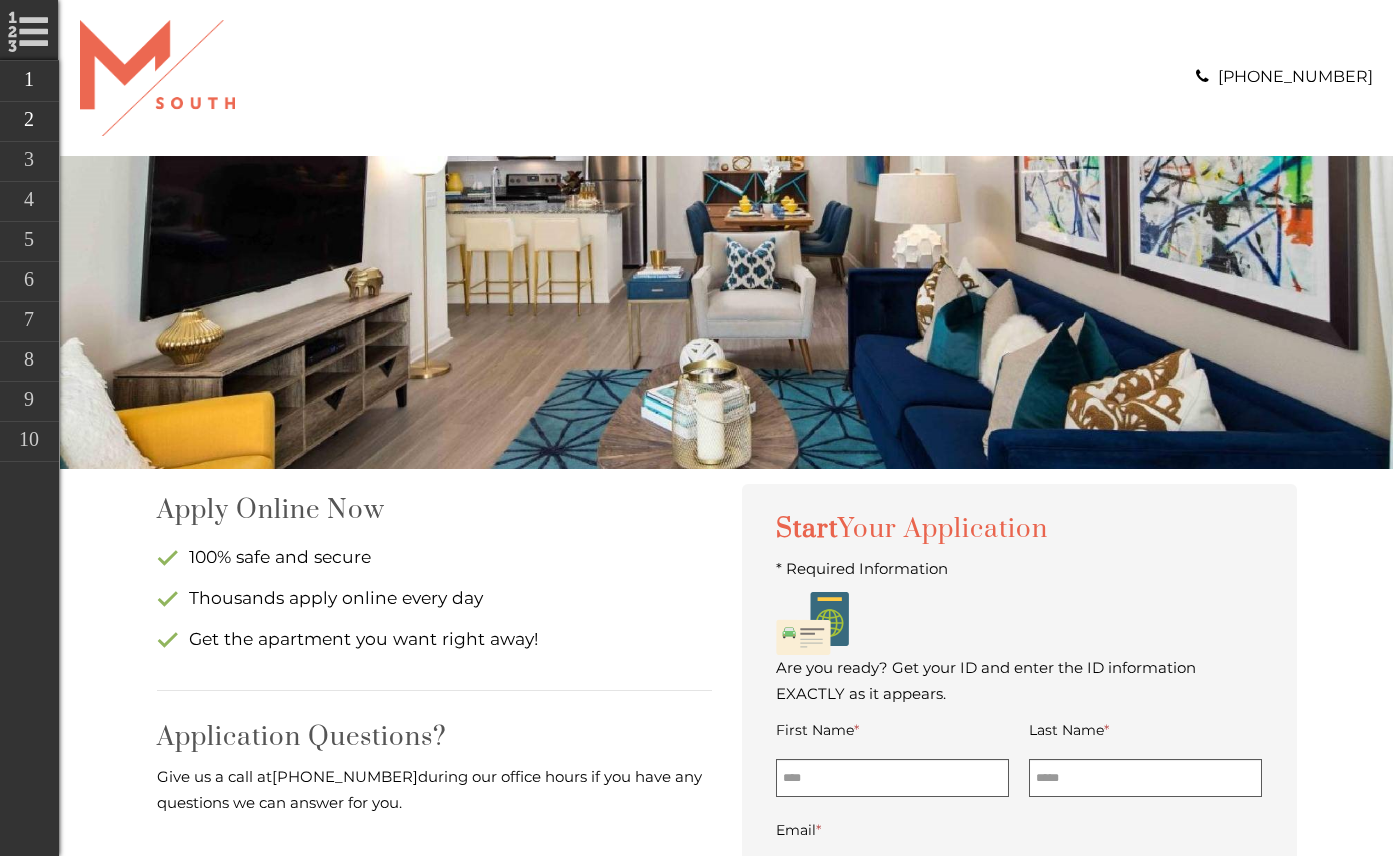 scroll, scrollTop: 0, scrollLeft: 0, axis: both 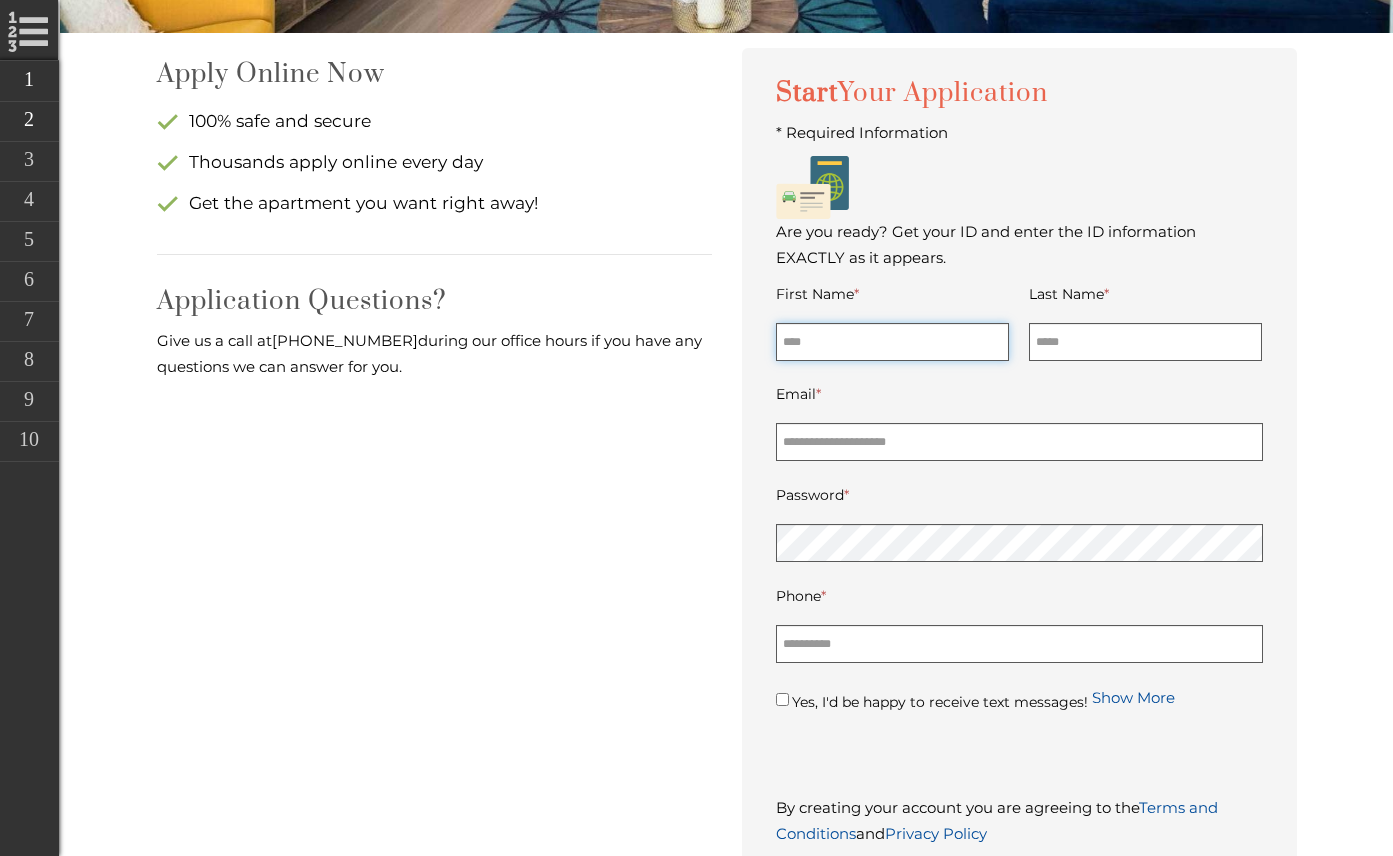 click on "First Name *" at bounding box center [893, 342] 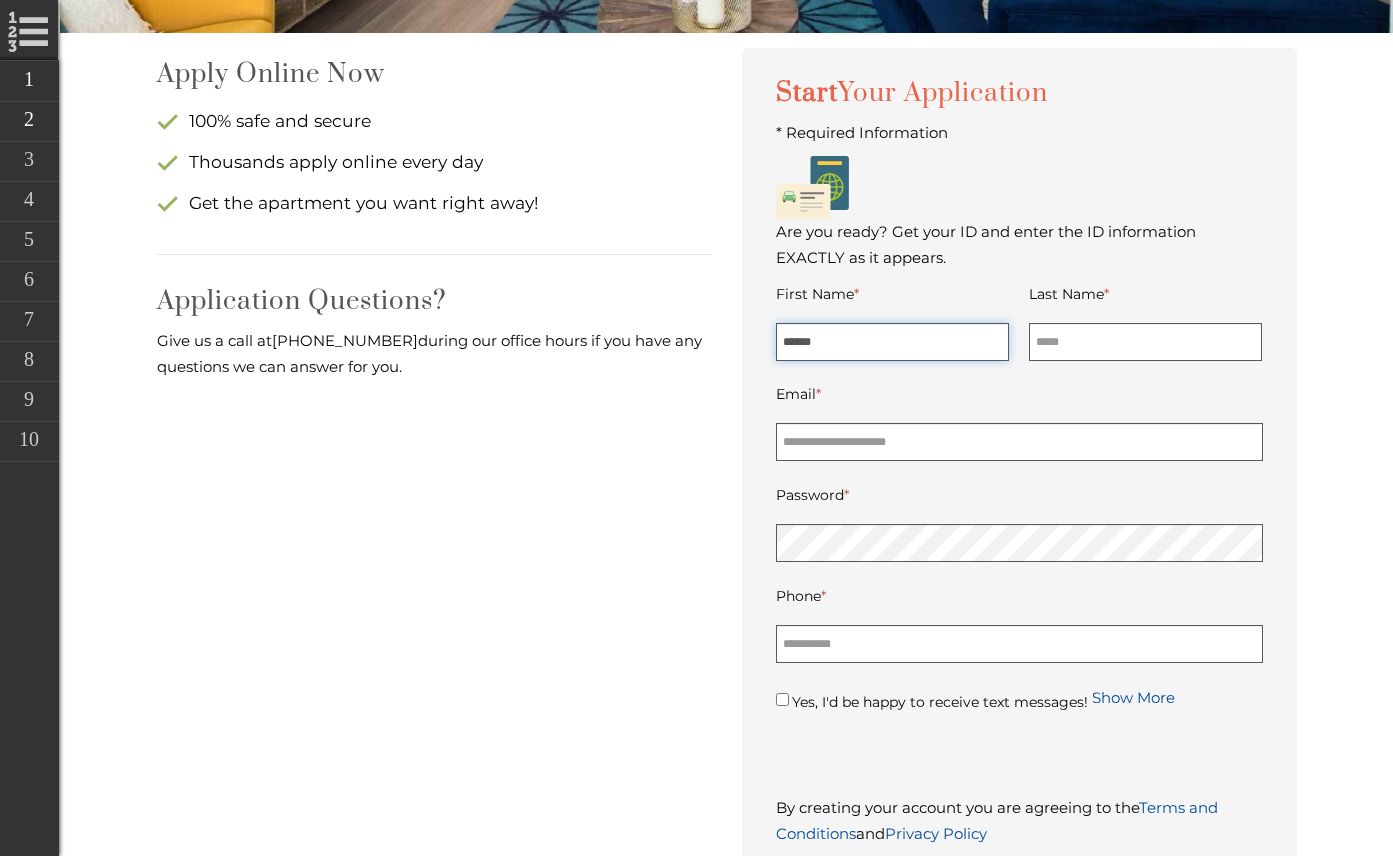 type on "******" 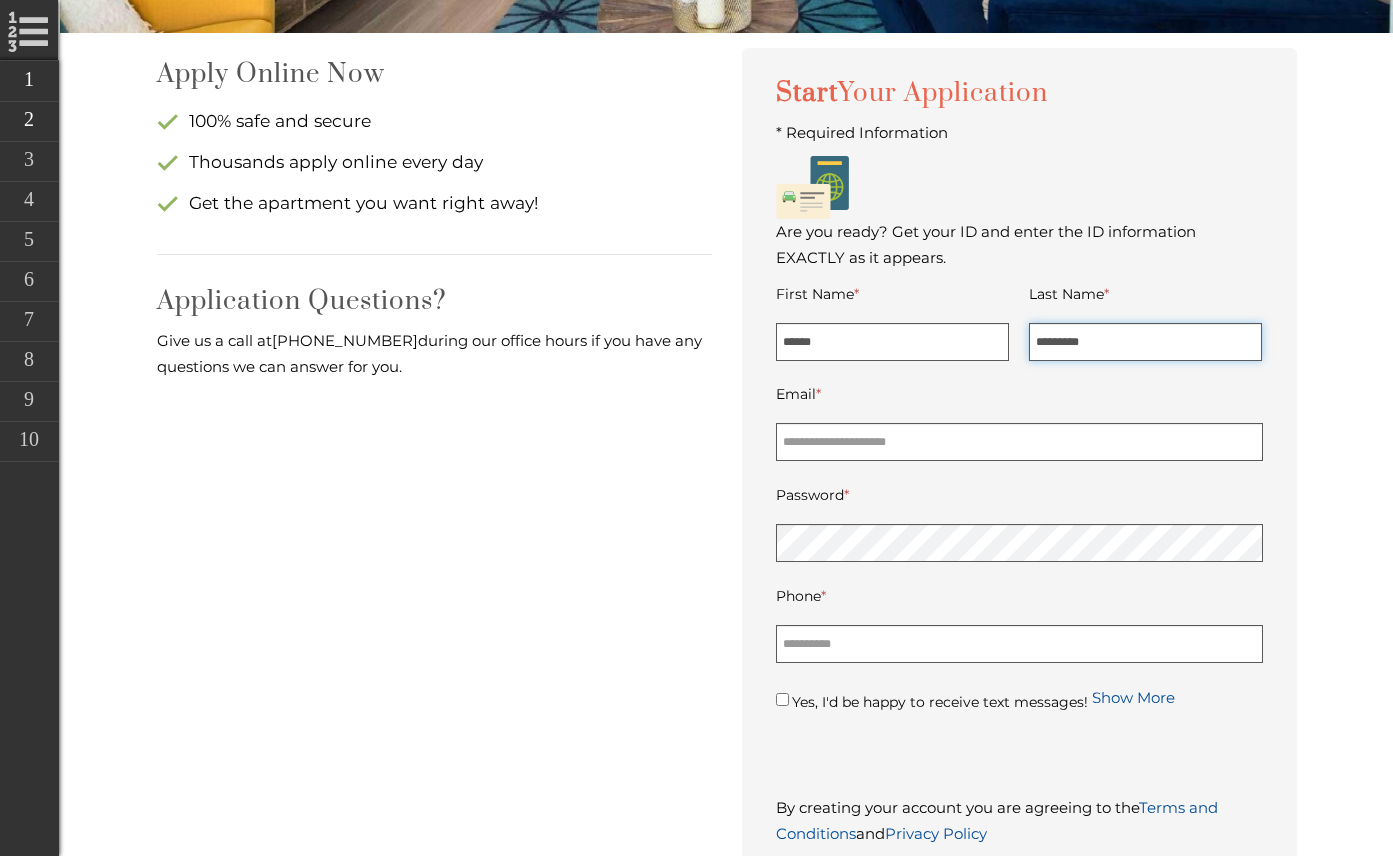 type on "*********" 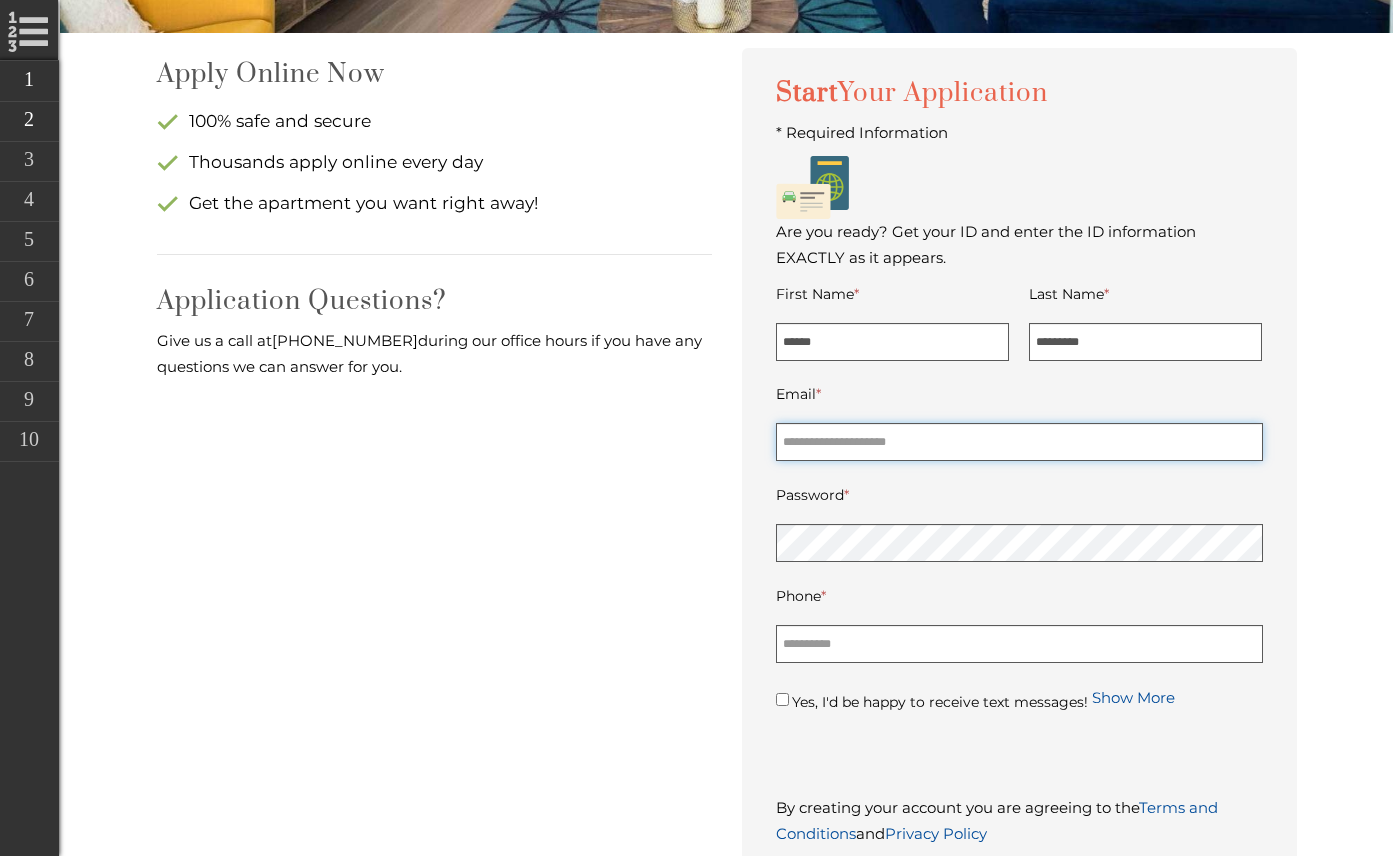 click on "Email *" at bounding box center (1019, 442) 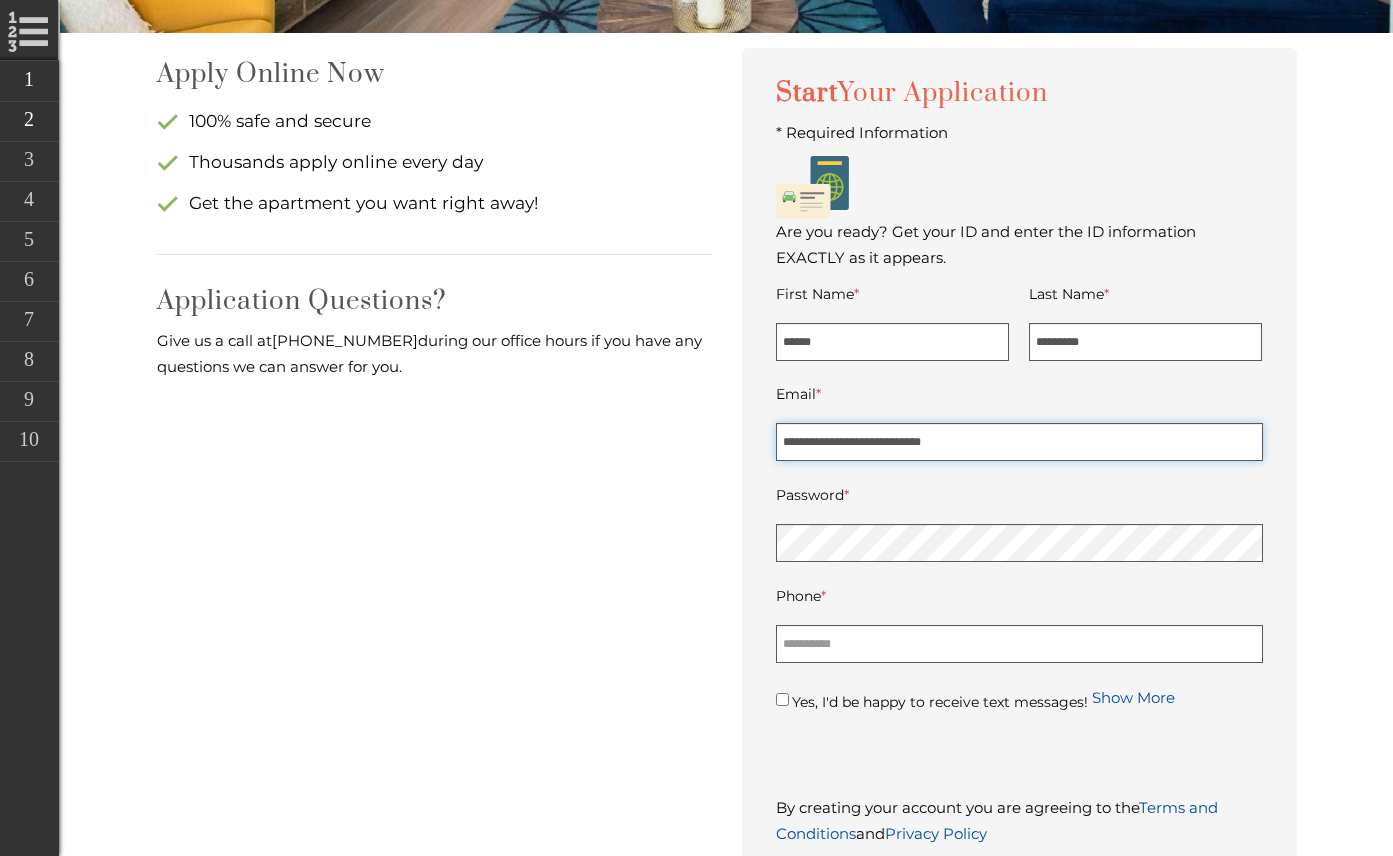 type on "**********" 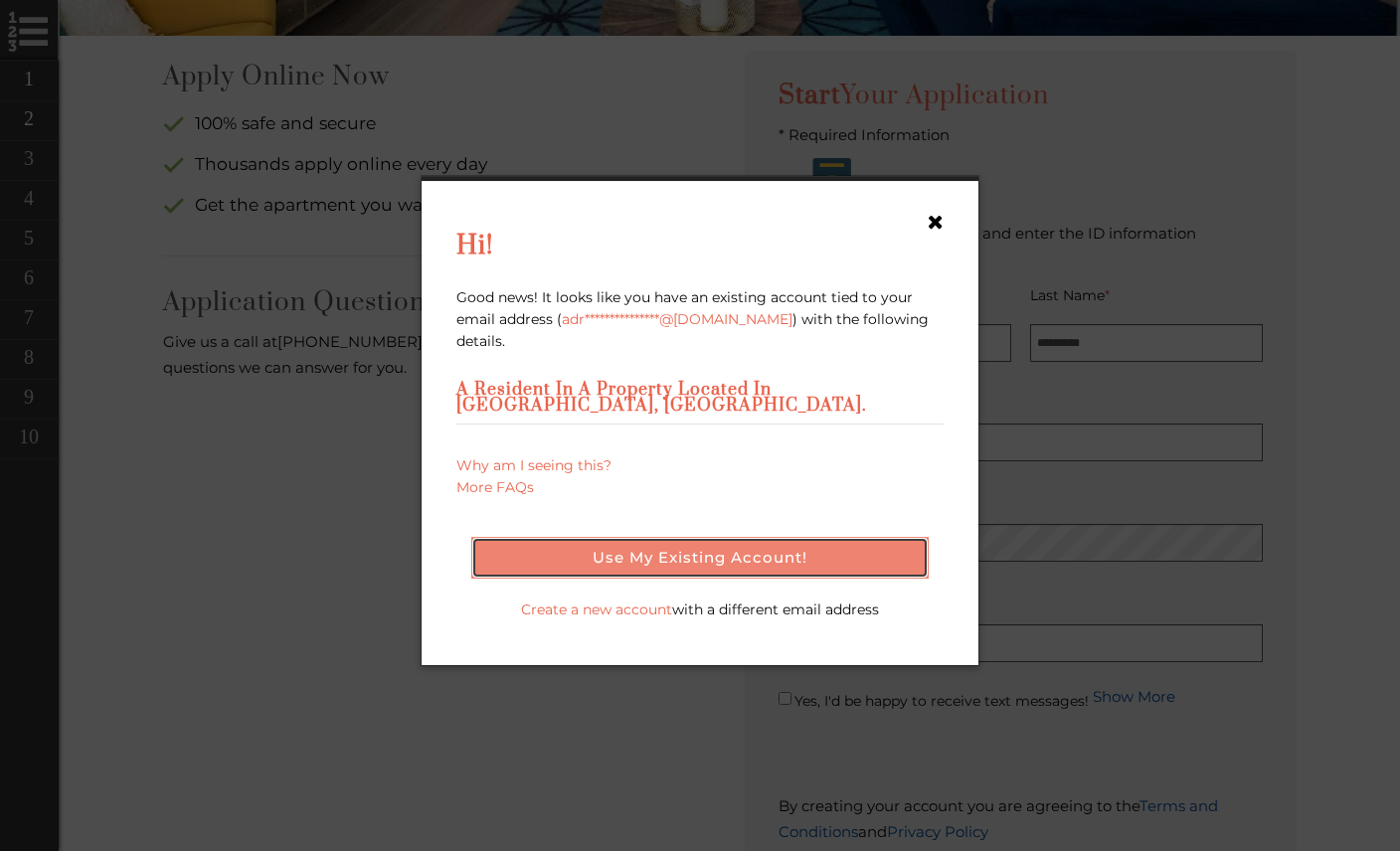 click on "Use my existing account!" at bounding box center [700, 558] 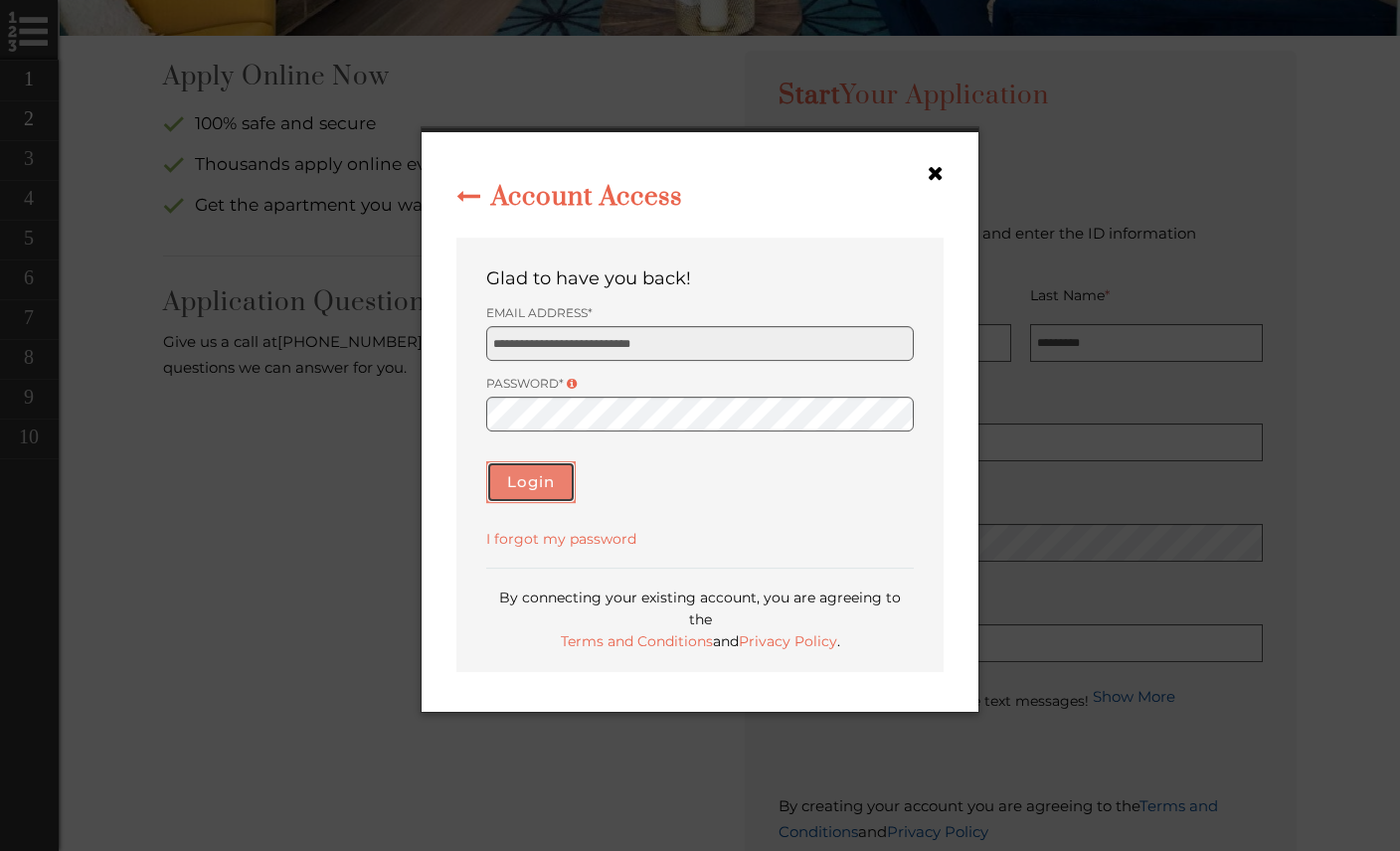 click on "Login" at bounding box center (531, 482) 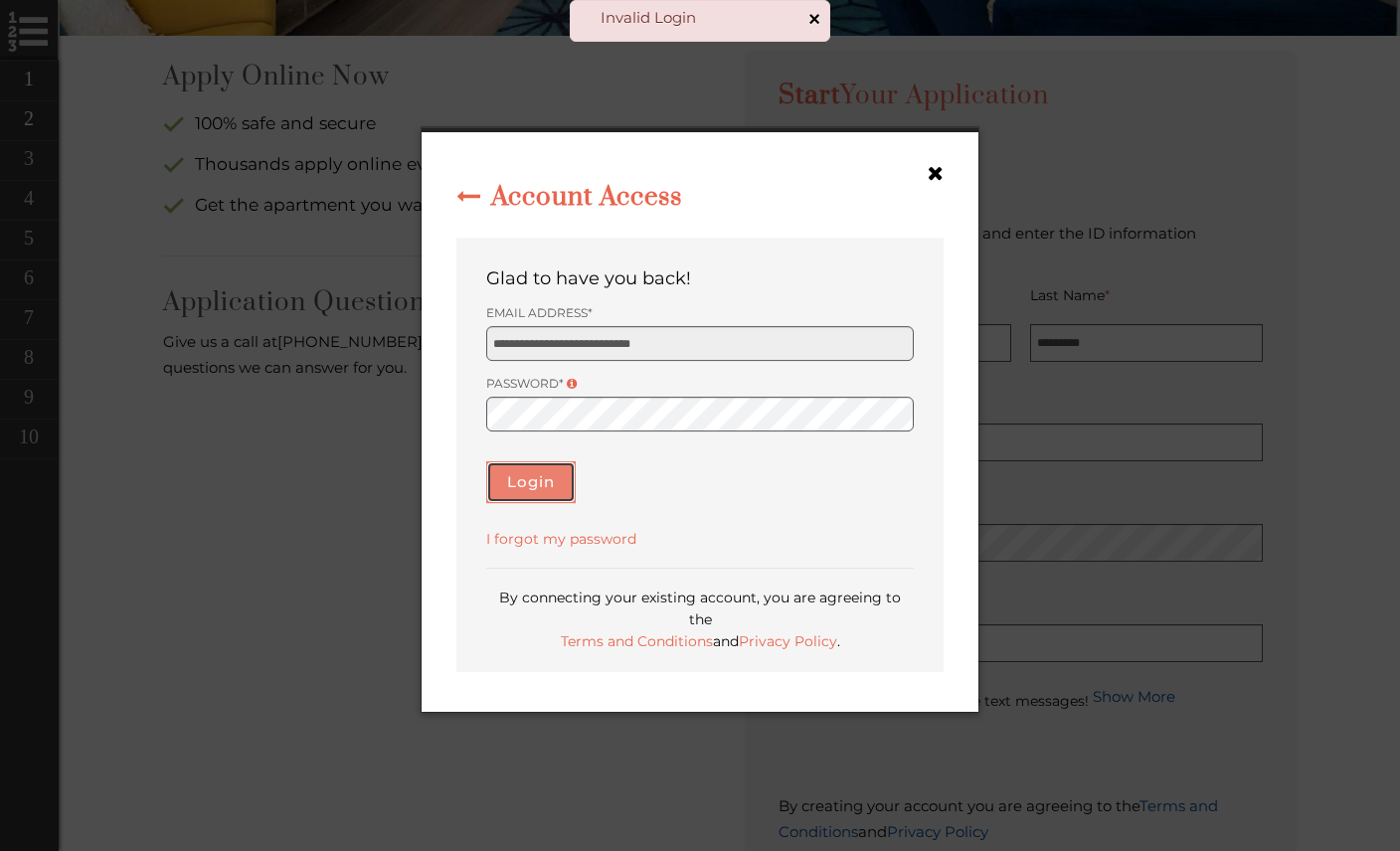 click on "Login" at bounding box center (531, 482) 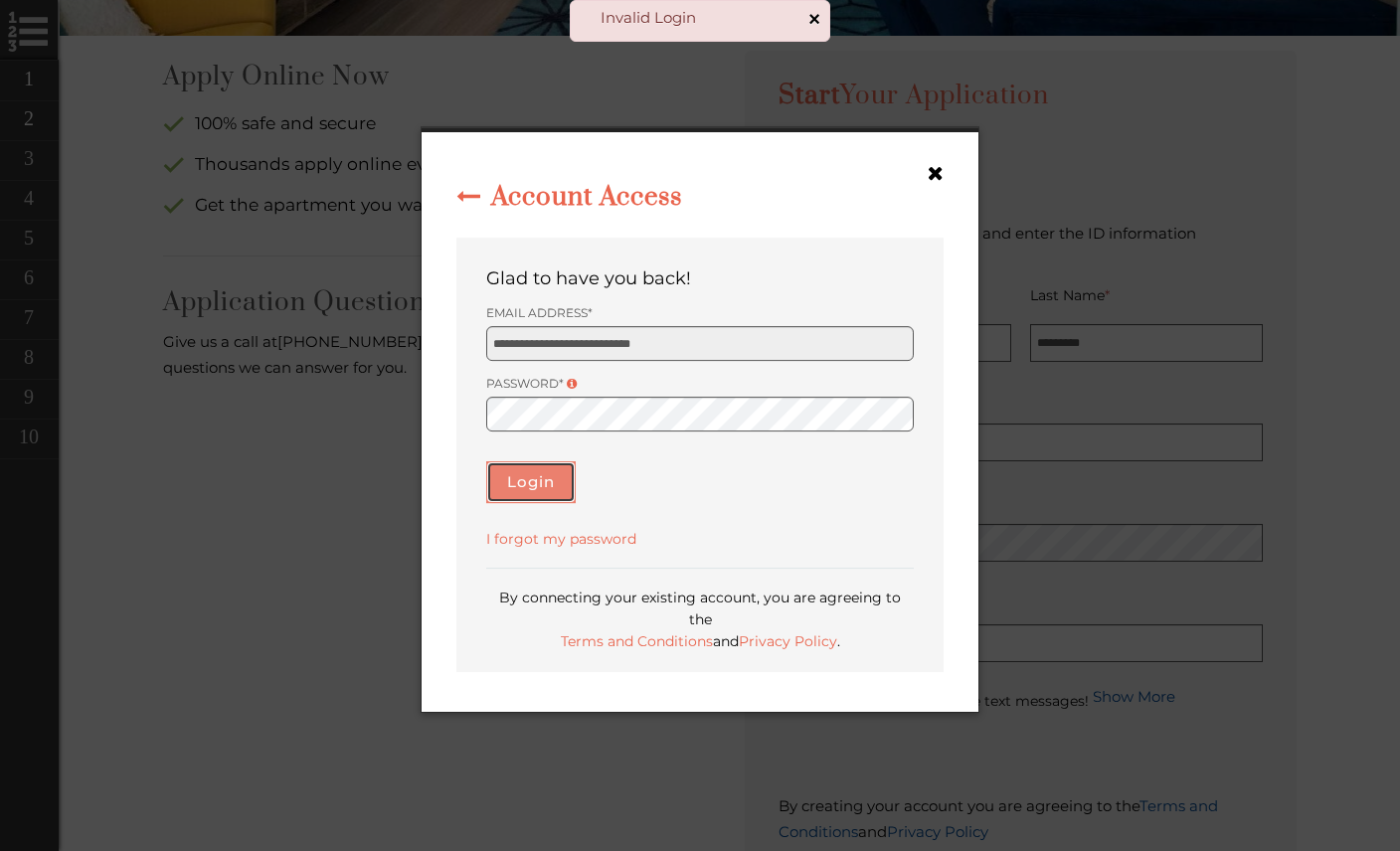 click on "Login" at bounding box center [531, 482] 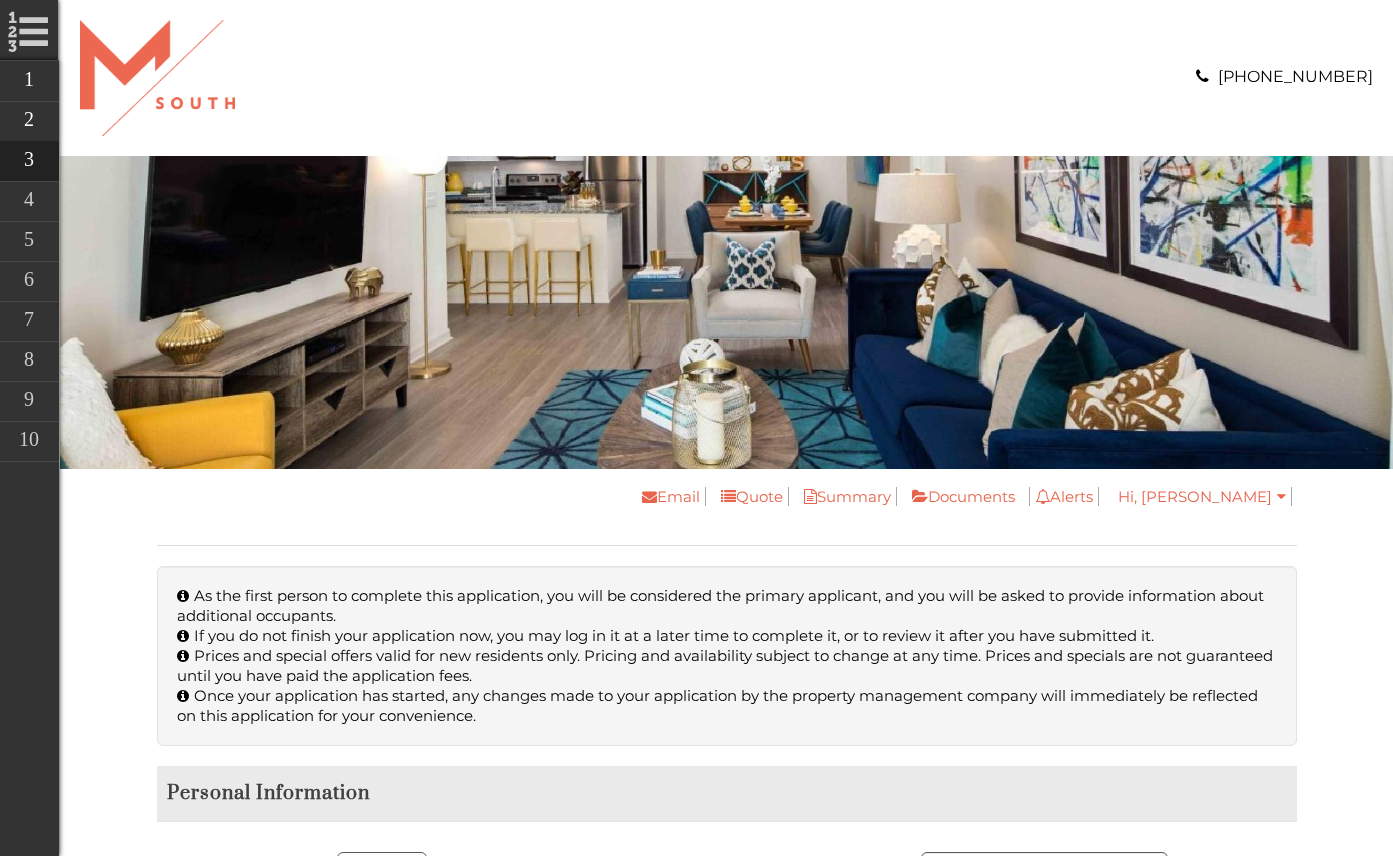 scroll, scrollTop: 0, scrollLeft: 0, axis: both 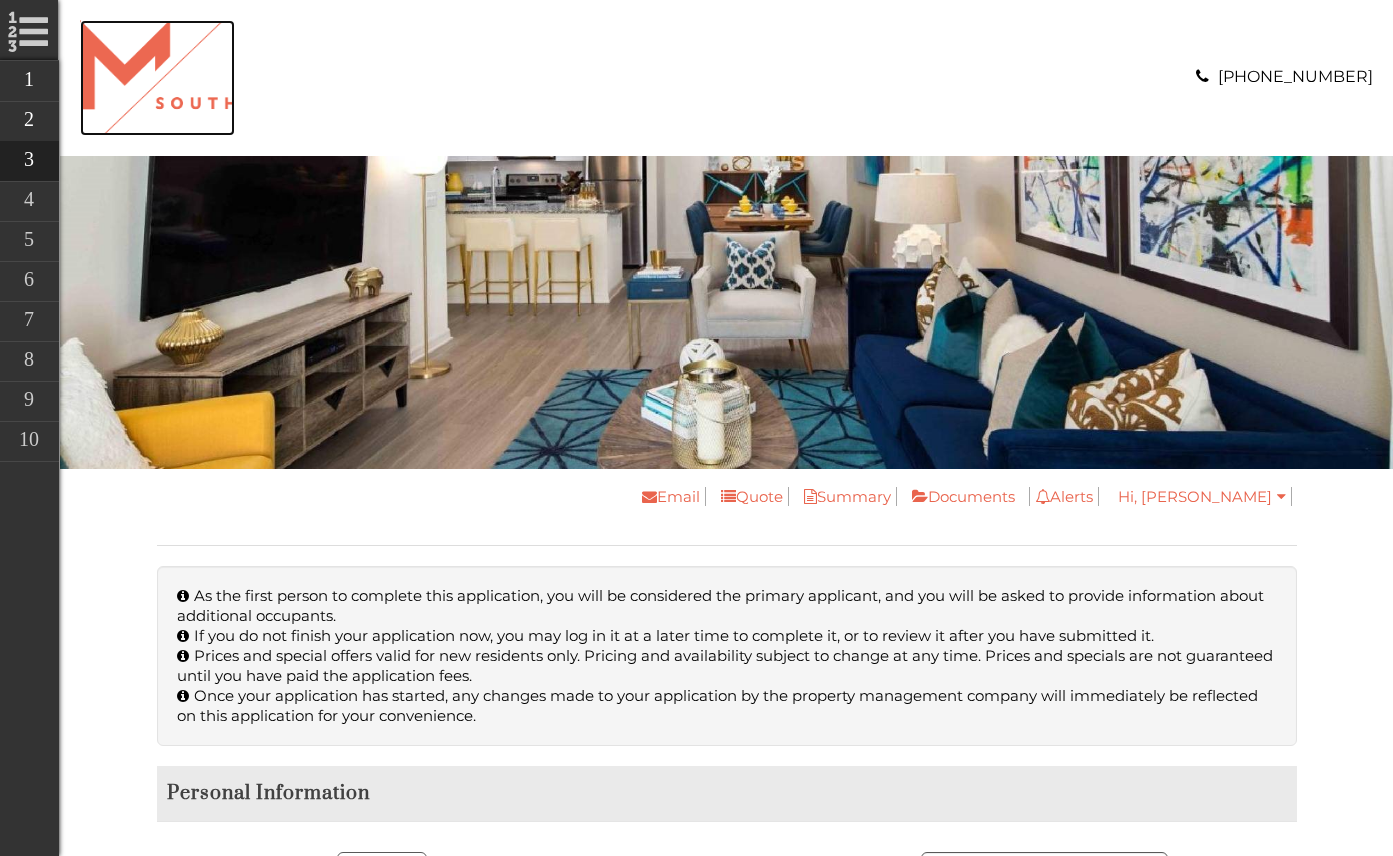 click at bounding box center (157, 78) 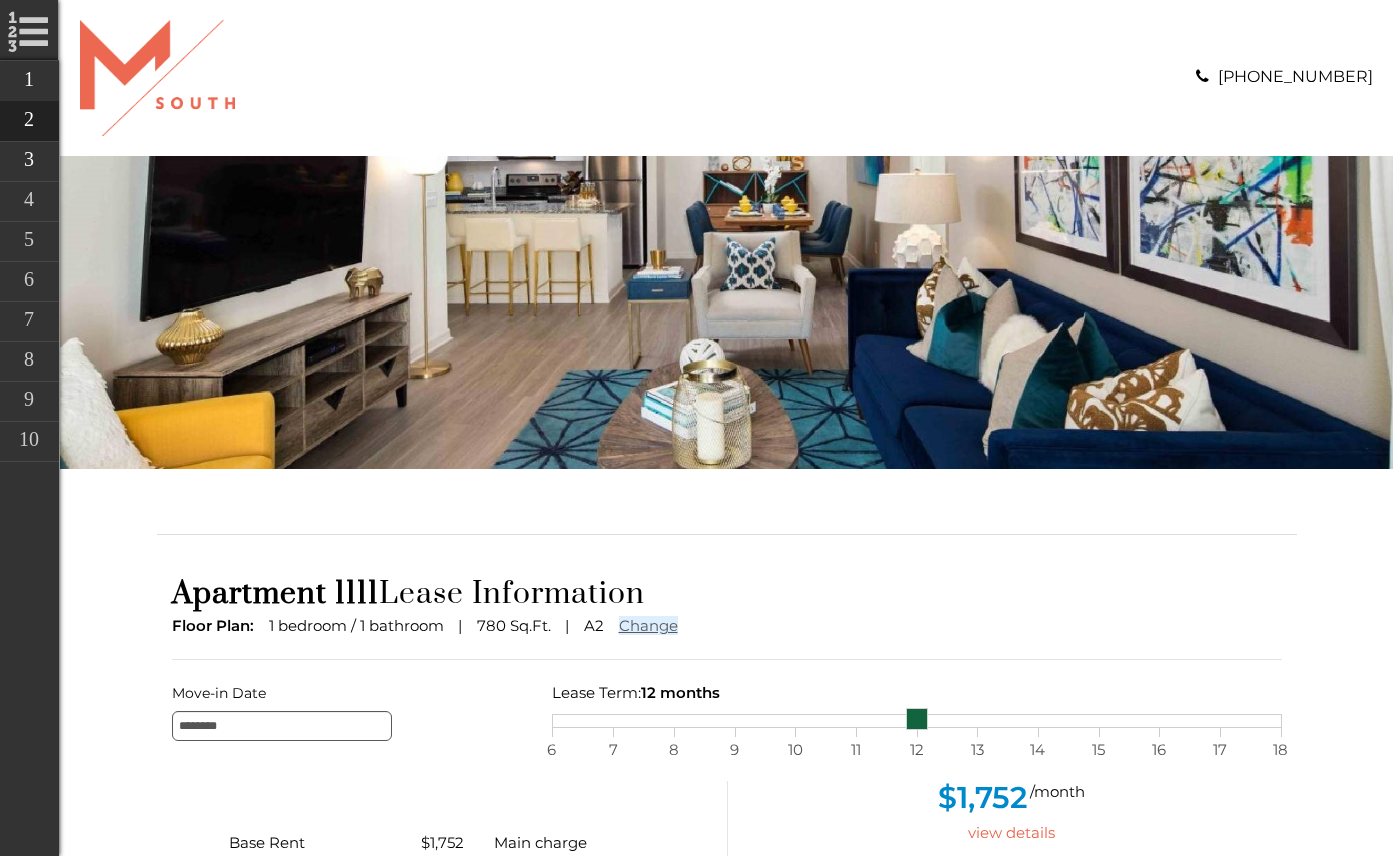 scroll, scrollTop: 0, scrollLeft: 0, axis: both 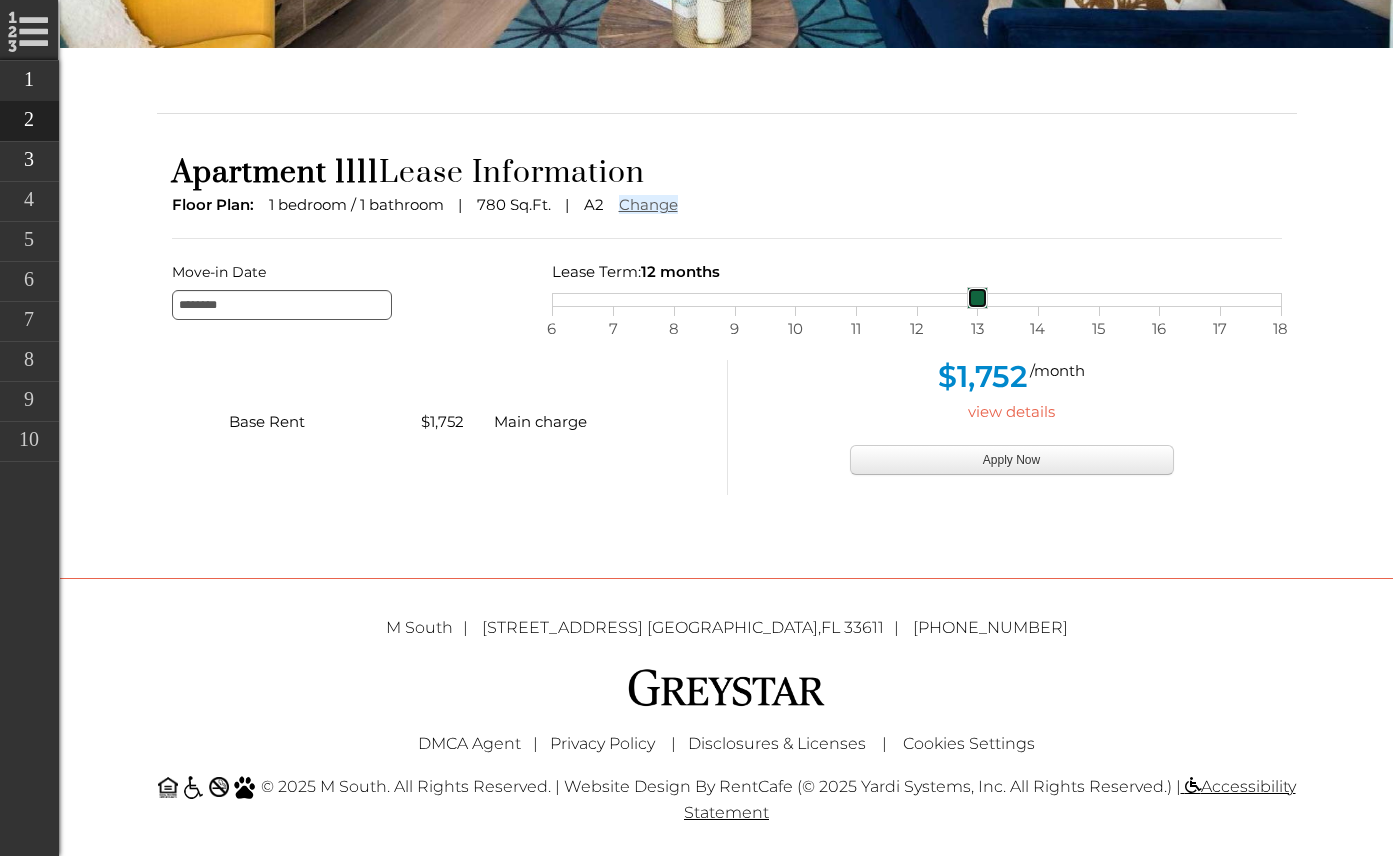 drag, startPoint x: 916, startPoint y: 293, endPoint x: 960, endPoint y: 295, distance: 44.04543 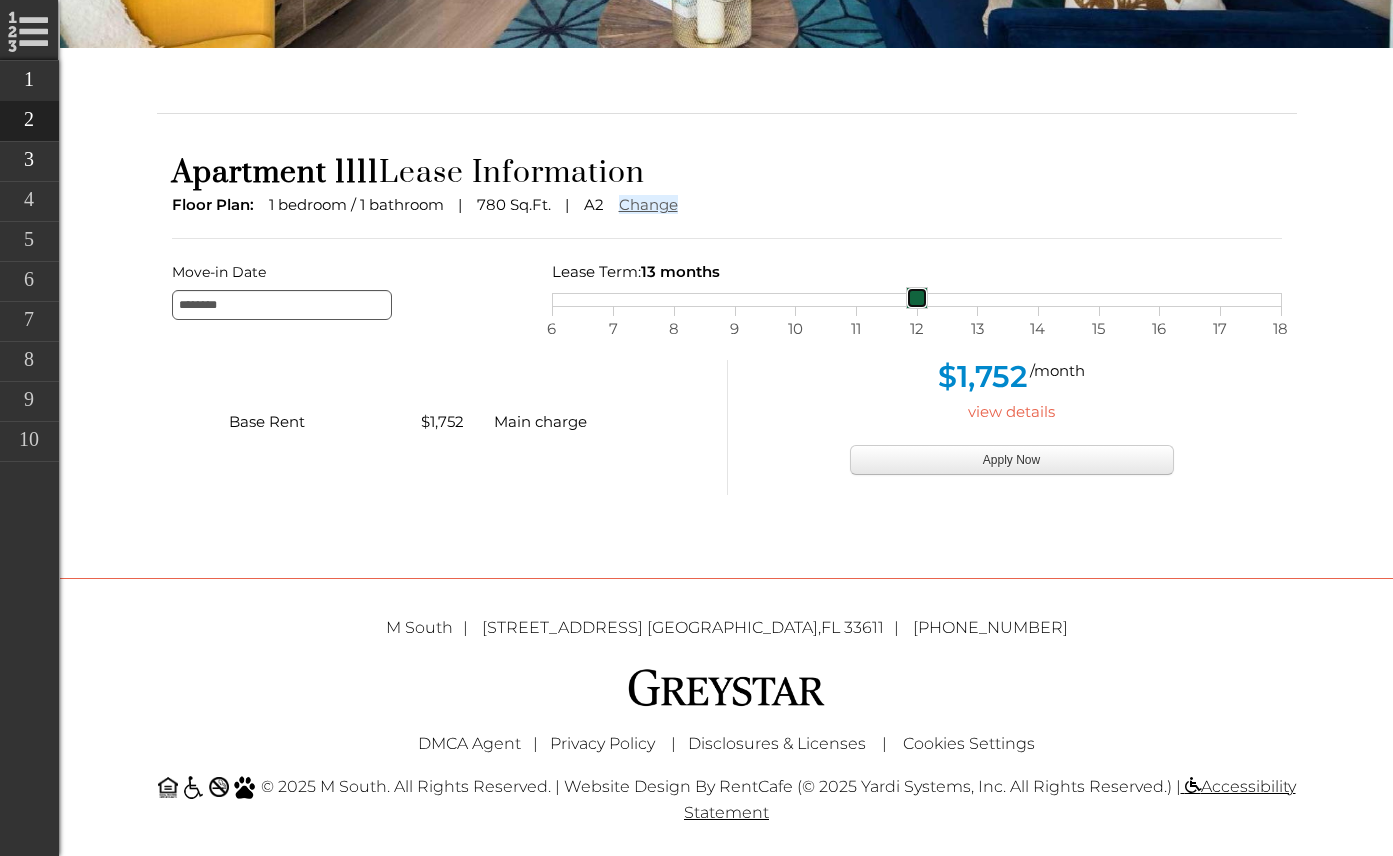 drag, startPoint x: 979, startPoint y: 295, endPoint x: 933, endPoint y: 292, distance: 46.09772 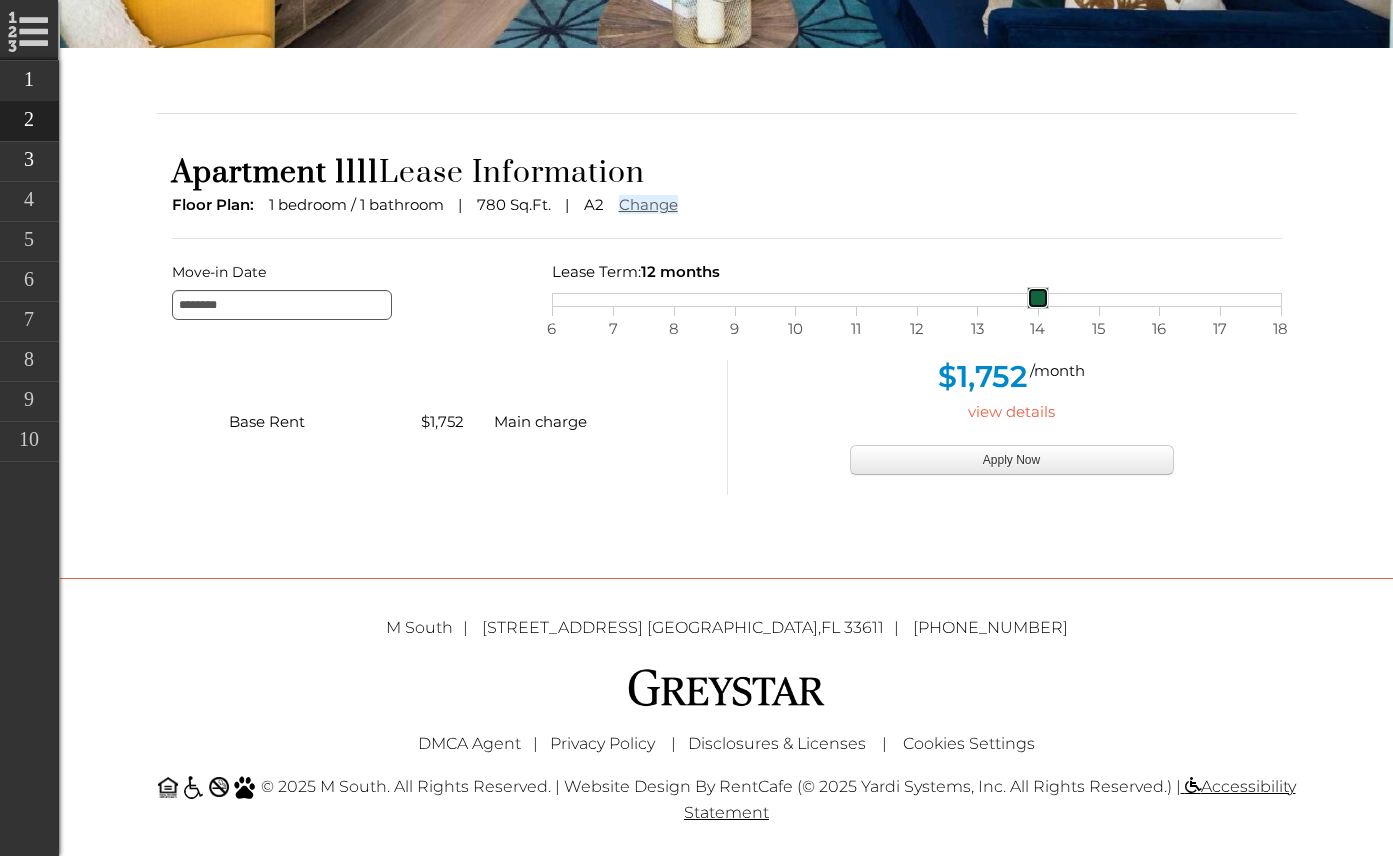 drag, startPoint x: 921, startPoint y: 299, endPoint x: 1023, endPoint y: 305, distance: 102.176315 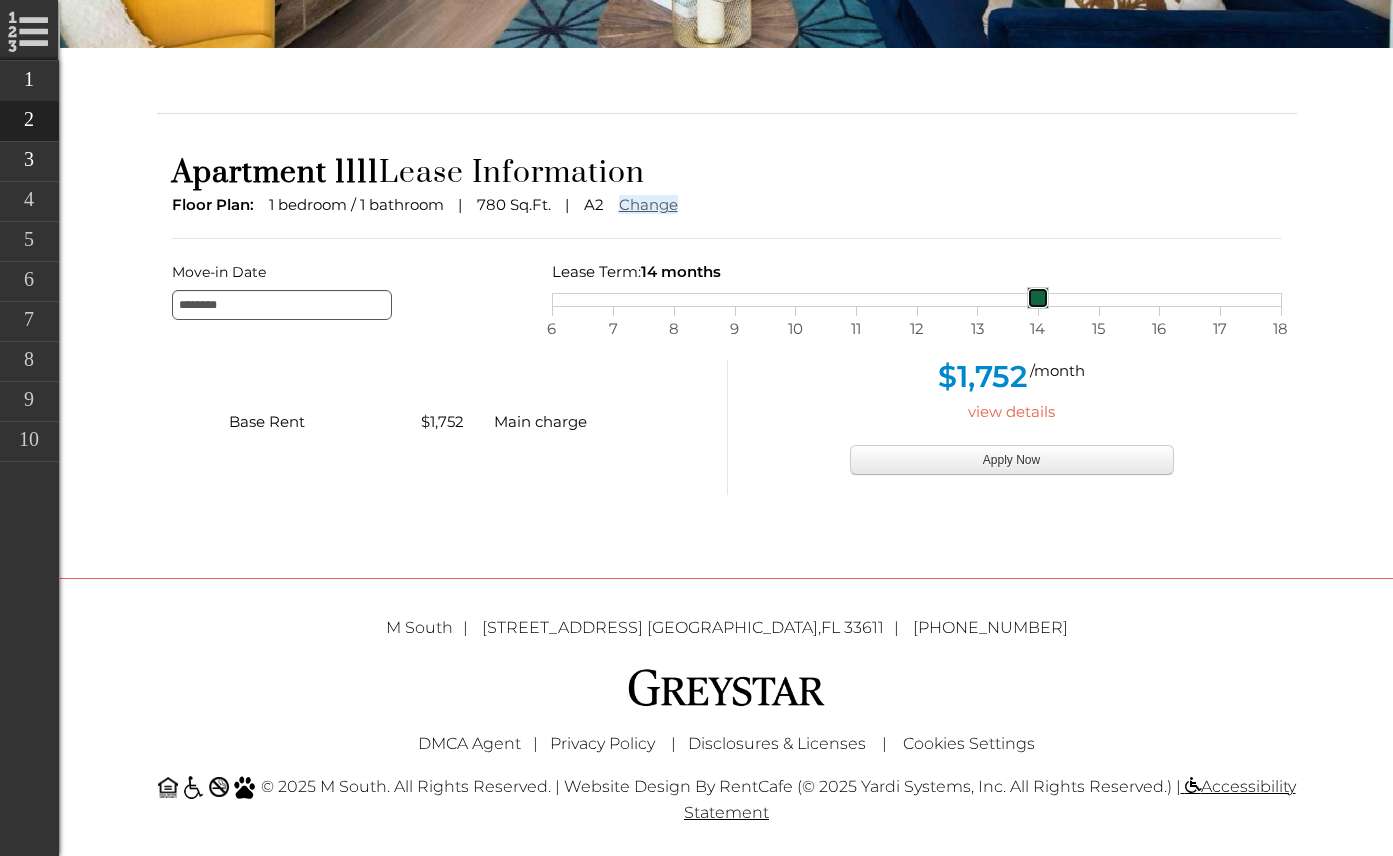 click on "6 7 8 9 10 11 12 13 14 15 16 17 18" at bounding box center [917, 300] 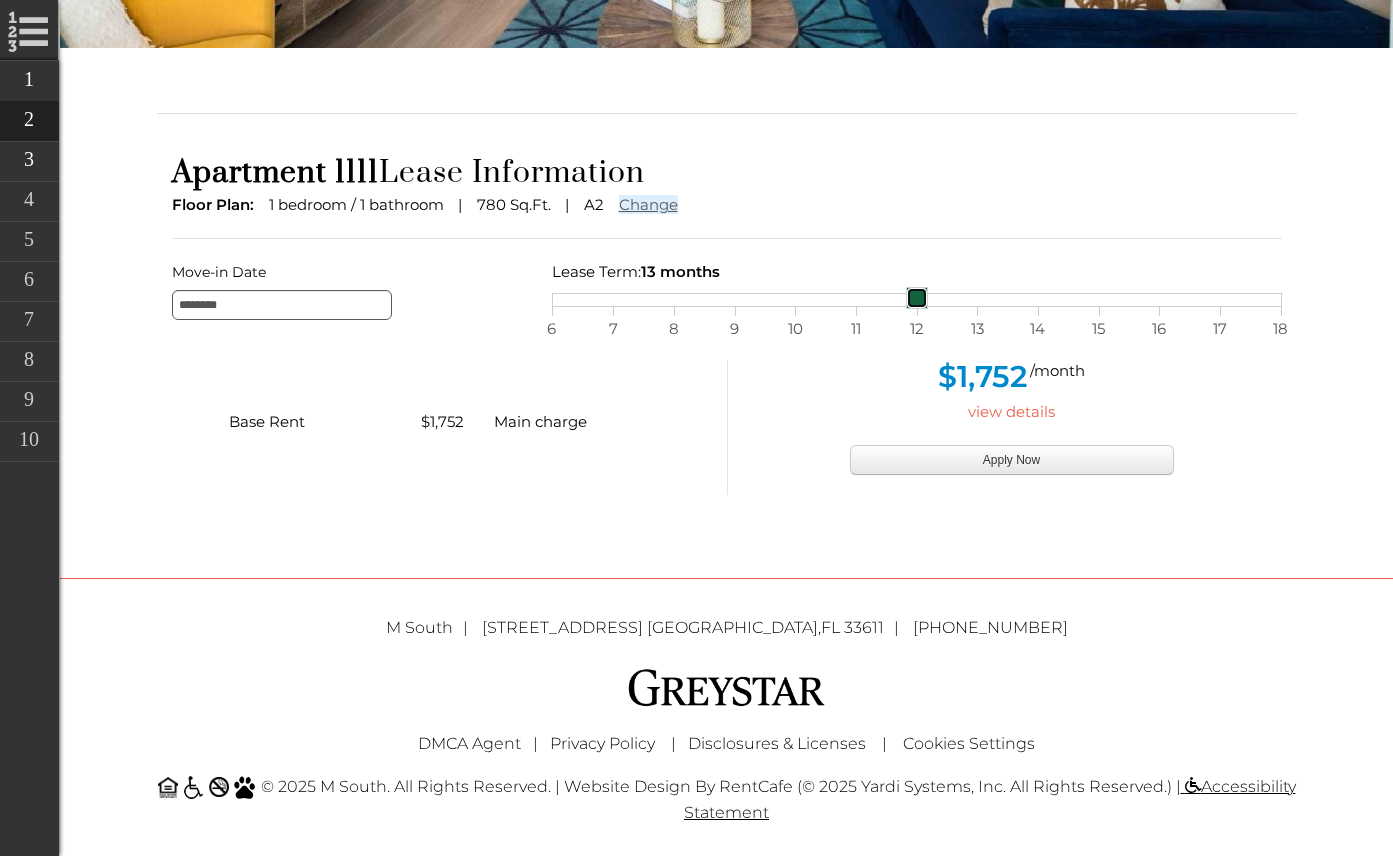 click on "6 7 8 9 10 11 12 13 14 15 16 17 18" at bounding box center (917, 300) 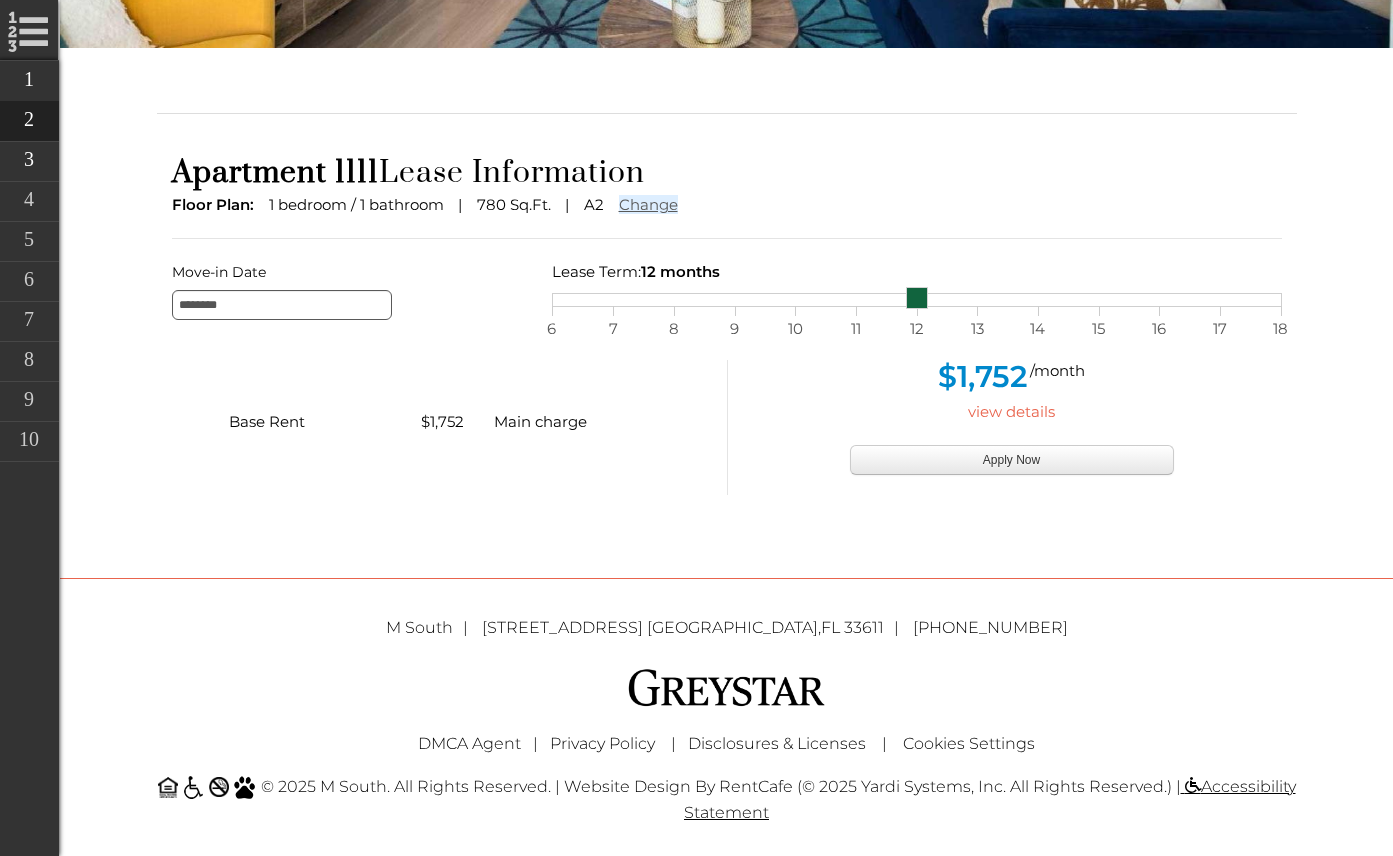 click on "Move-in Date
********
Lease Term:  12 months
selected on Lease month slider, move slider to left or to right to adjust the expected lease month
6 7 8 9 10 11 12 13 14 15 16 17 18" at bounding box center [727, 289] 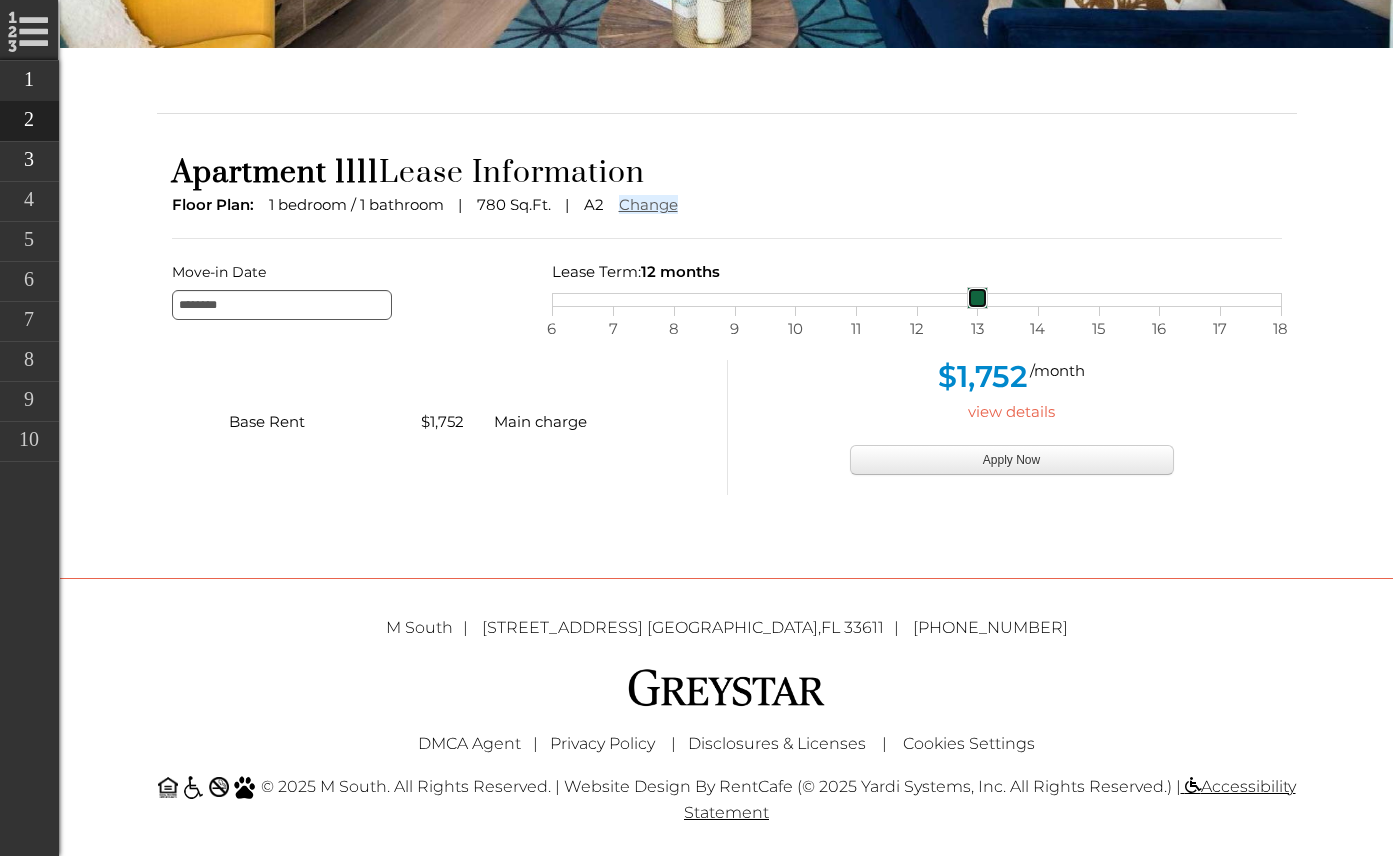 click on "6 7 8 9 10 11 12 13 14 15 16 17 18" at bounding box center [917, 300] 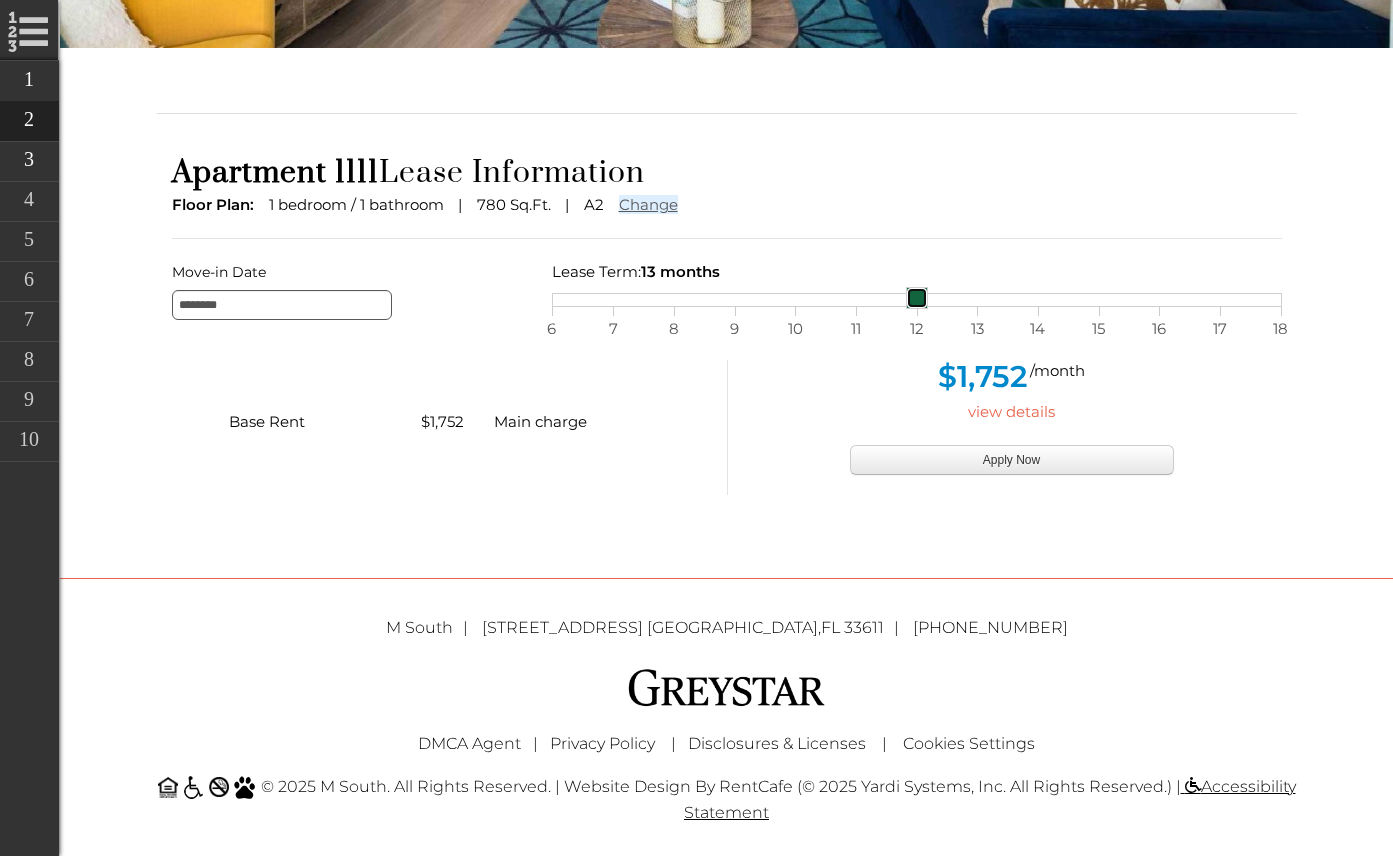 click on "6 7 8 9 10 11 12 13 14 15 16 17 18" at bounding box center (917, 300) 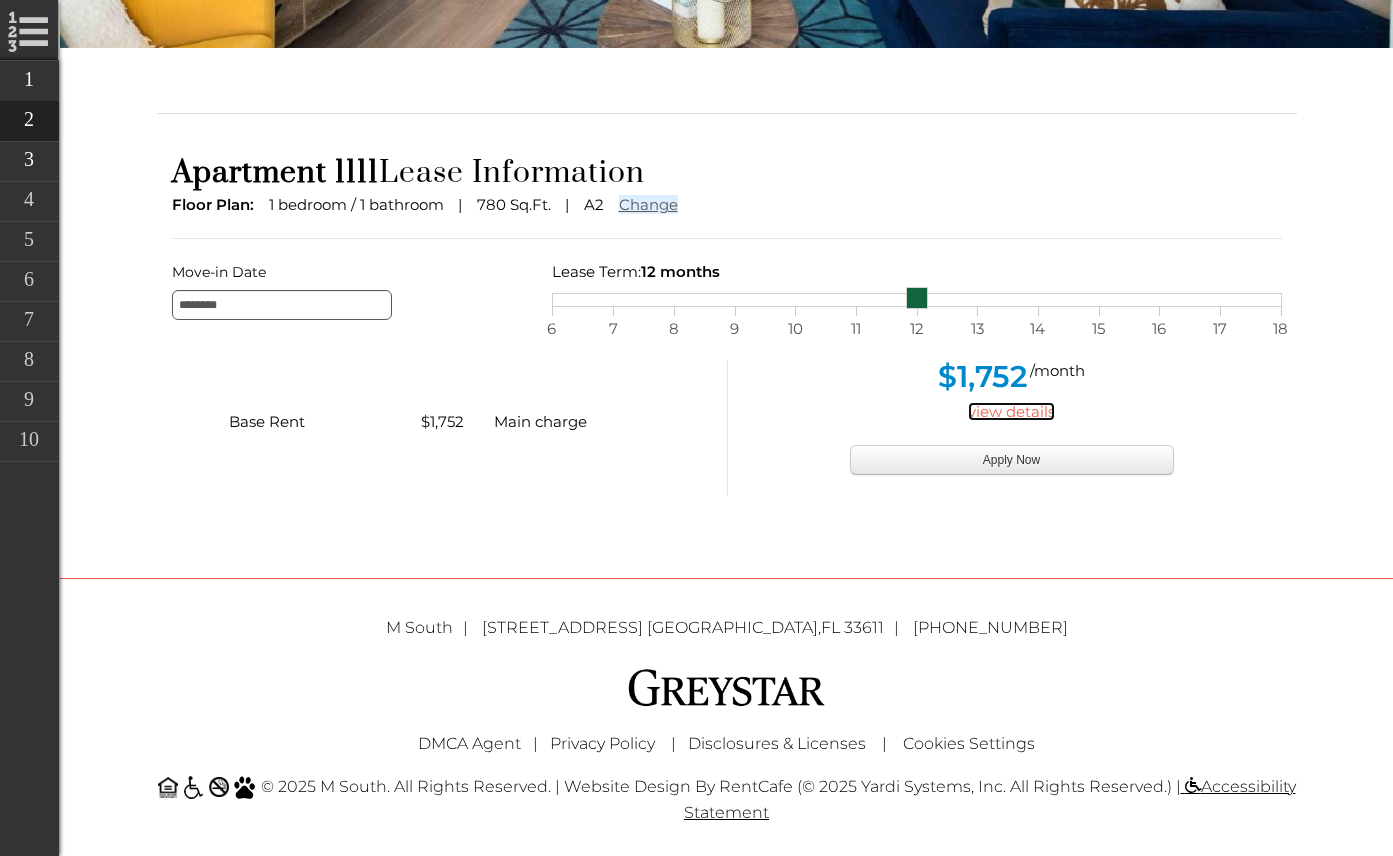 click on "view details" at bounding box center (1011, 411) 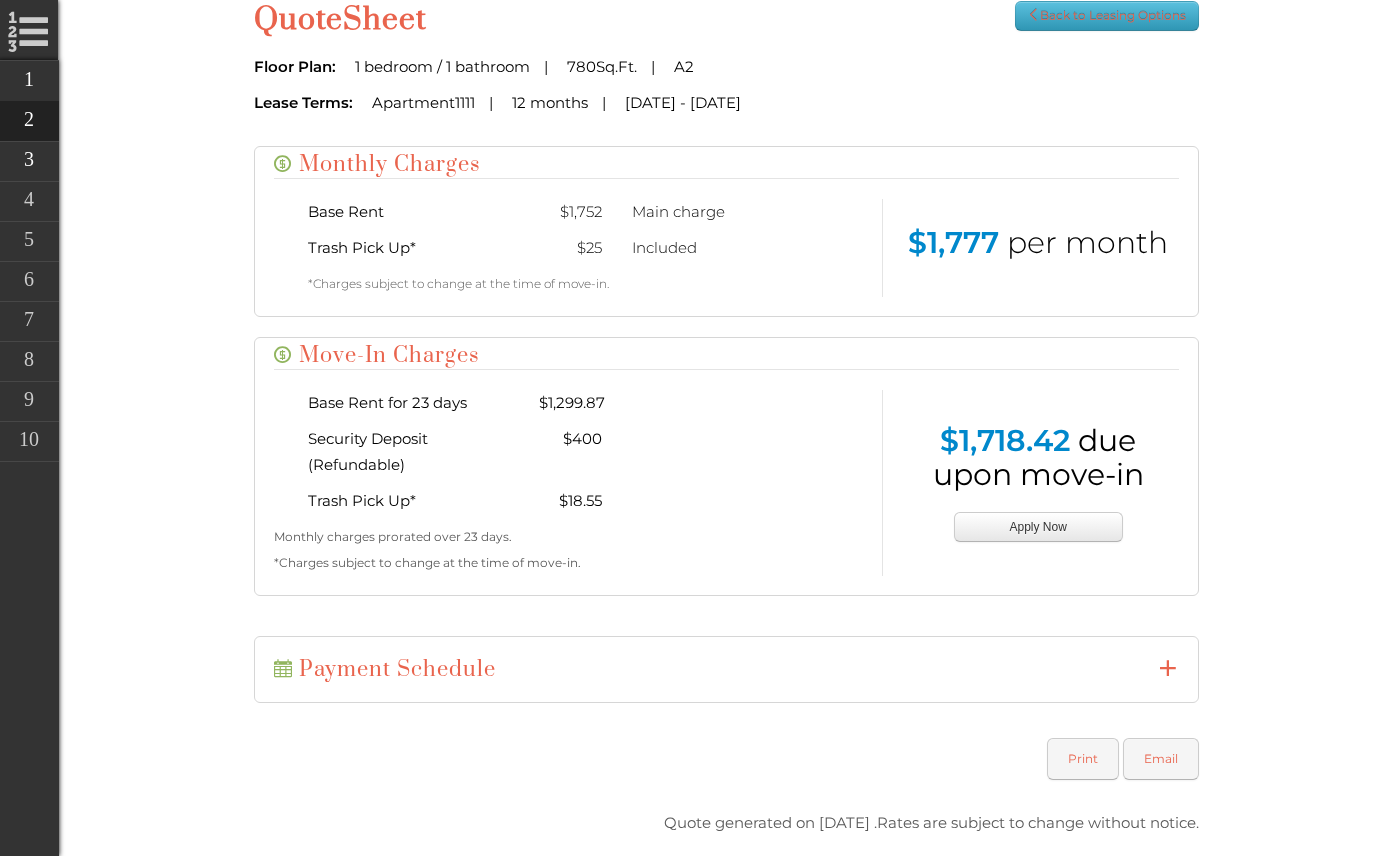 scroll, scrollTop: 575, scrollLeft: 0, axis: vertical 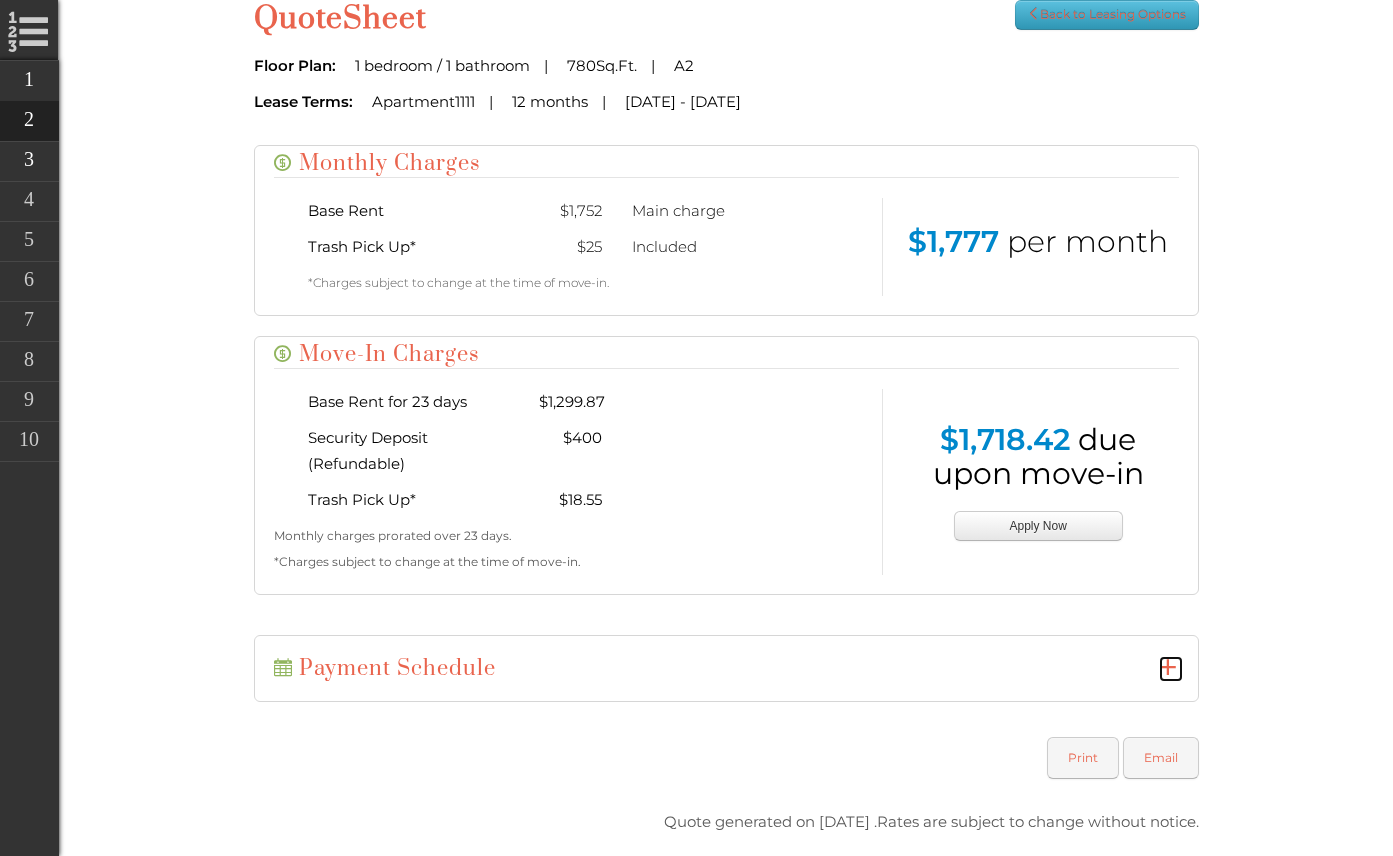 click at bounding box center (1168, 667) 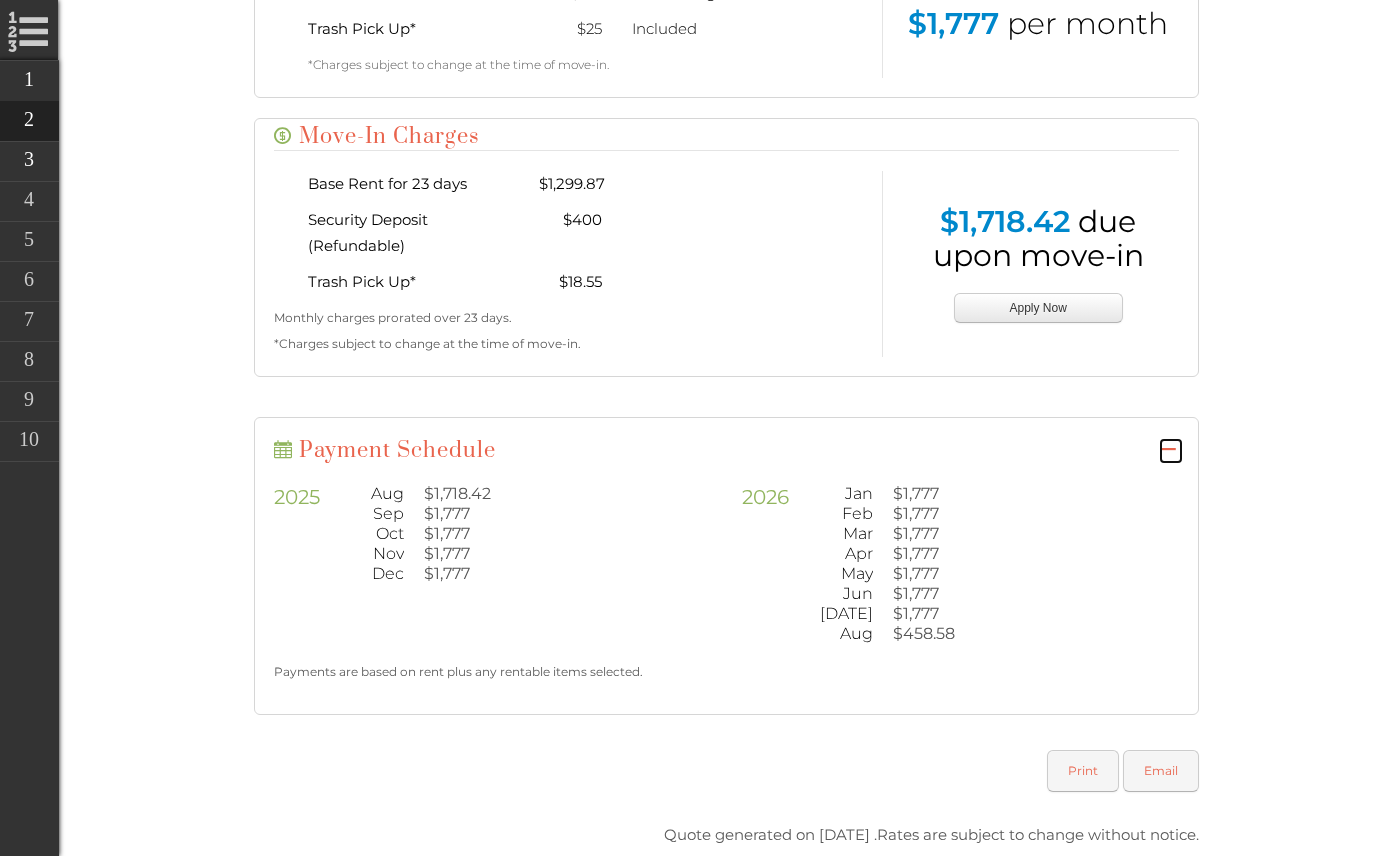 scroll, scrollTop: 797, scrollLeft: 0, axis: vertical 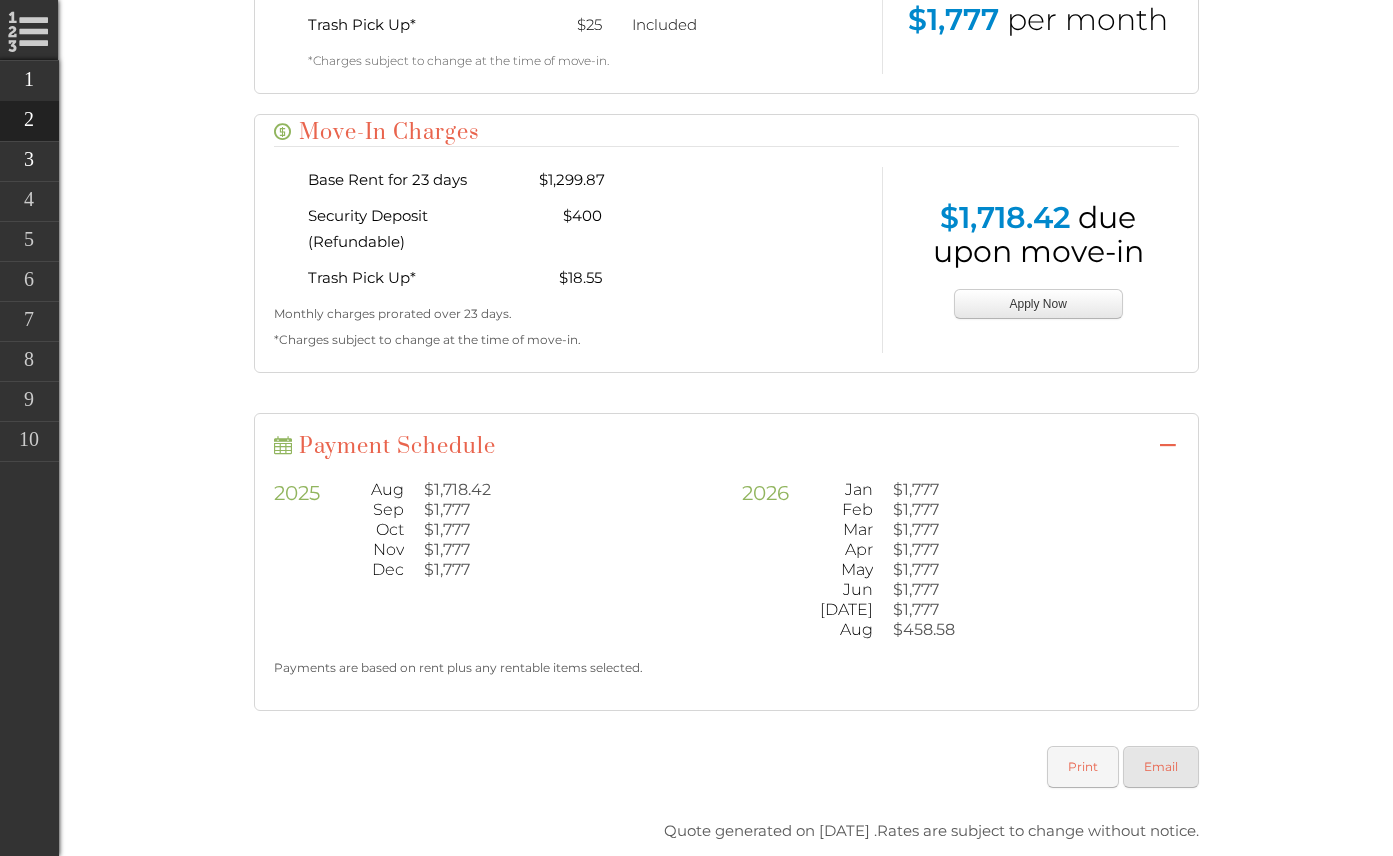 click on "Email" at bounding box center (1161, 767) 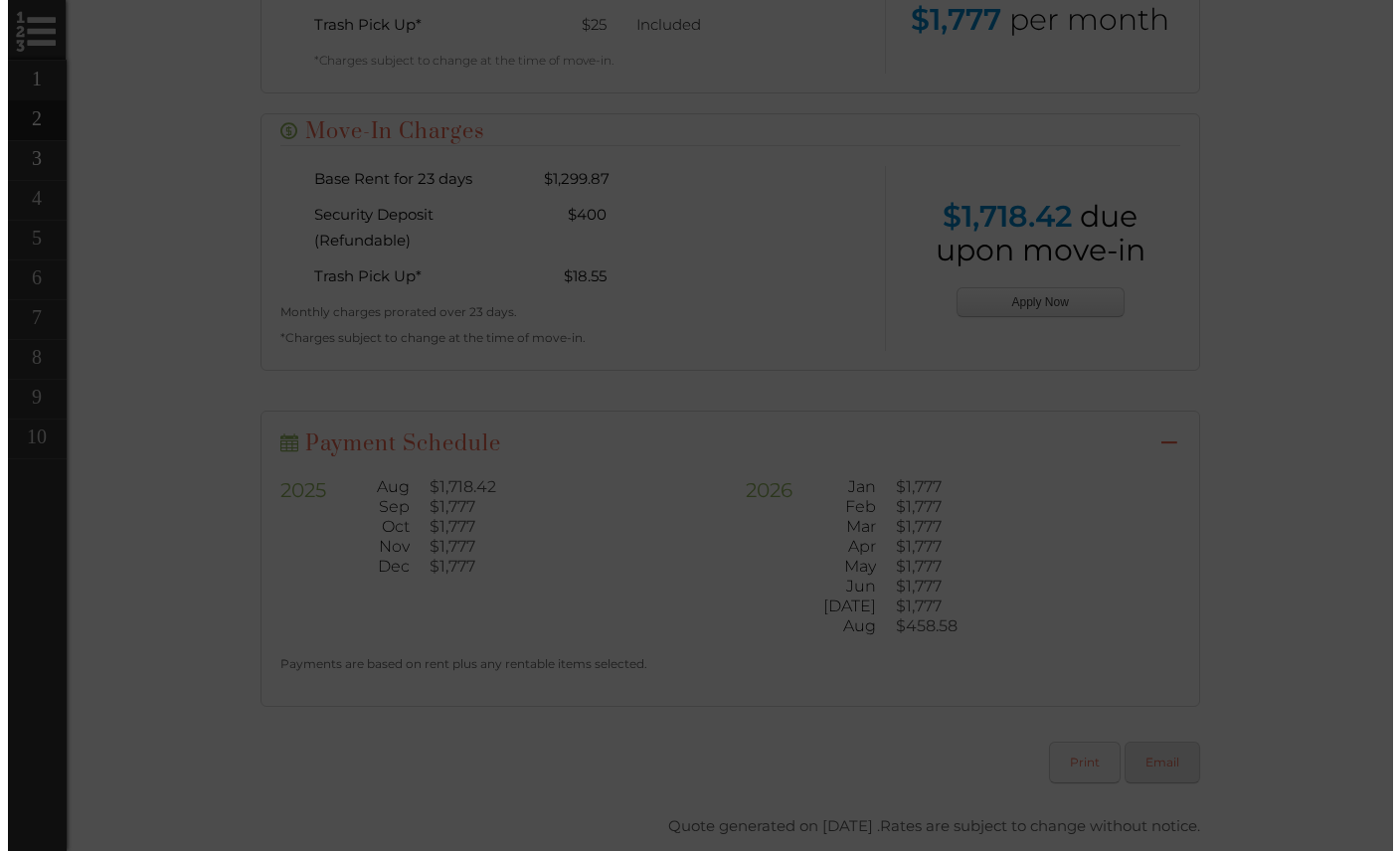 scroll, scrollTop: 795, scrollLeft: 0, axis: vertical 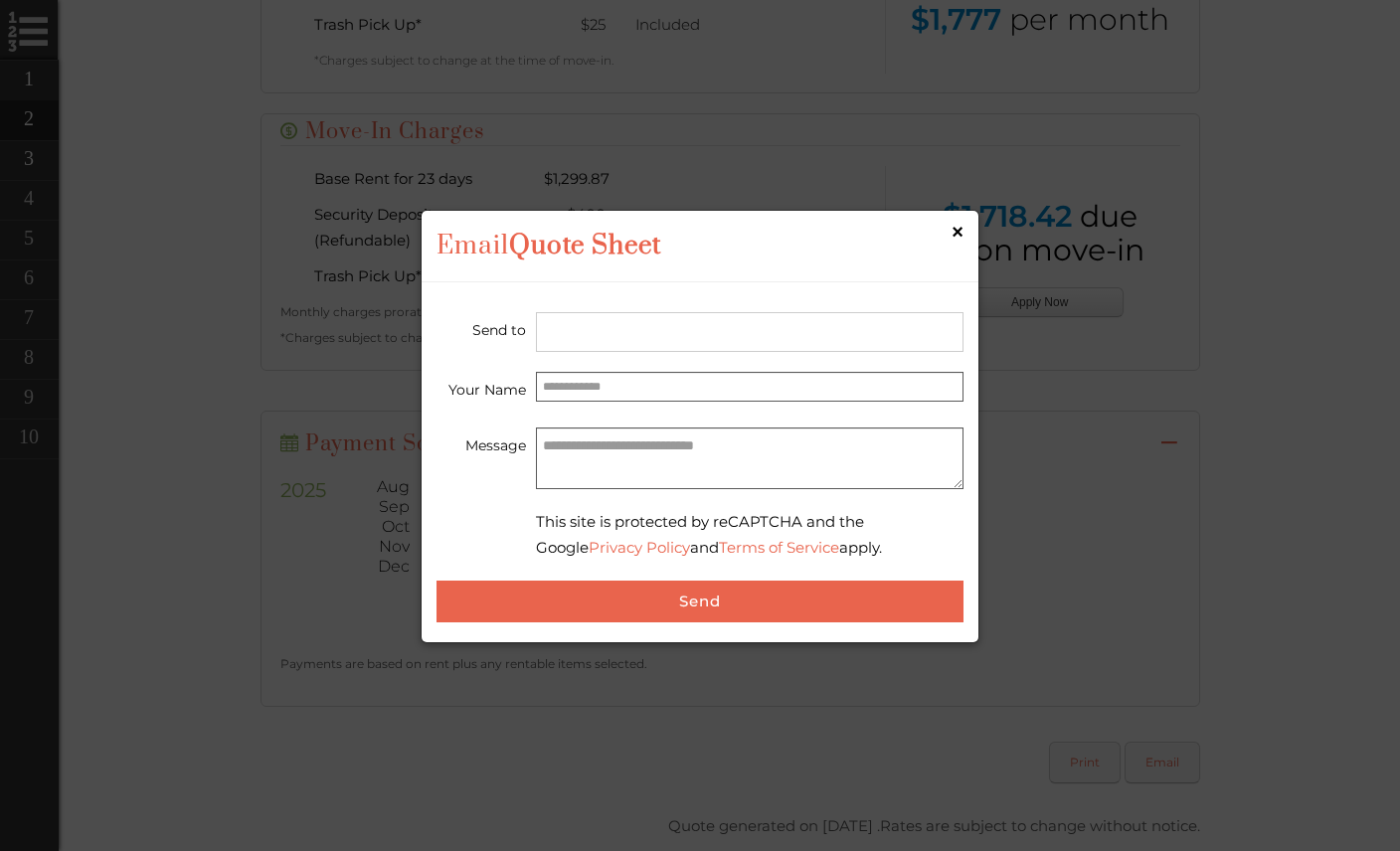 click at bounding box center [603, 332] 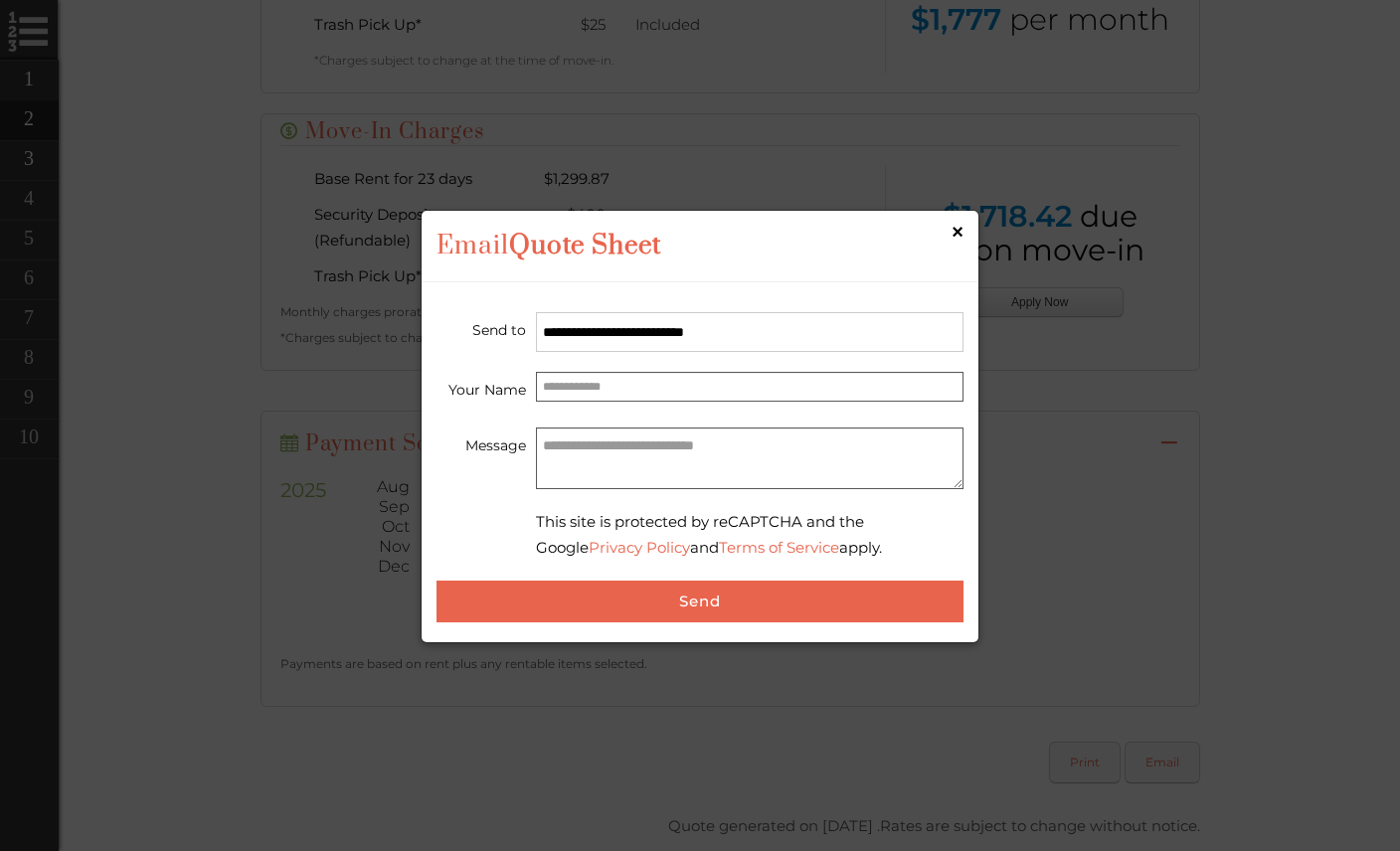 type on "**********" 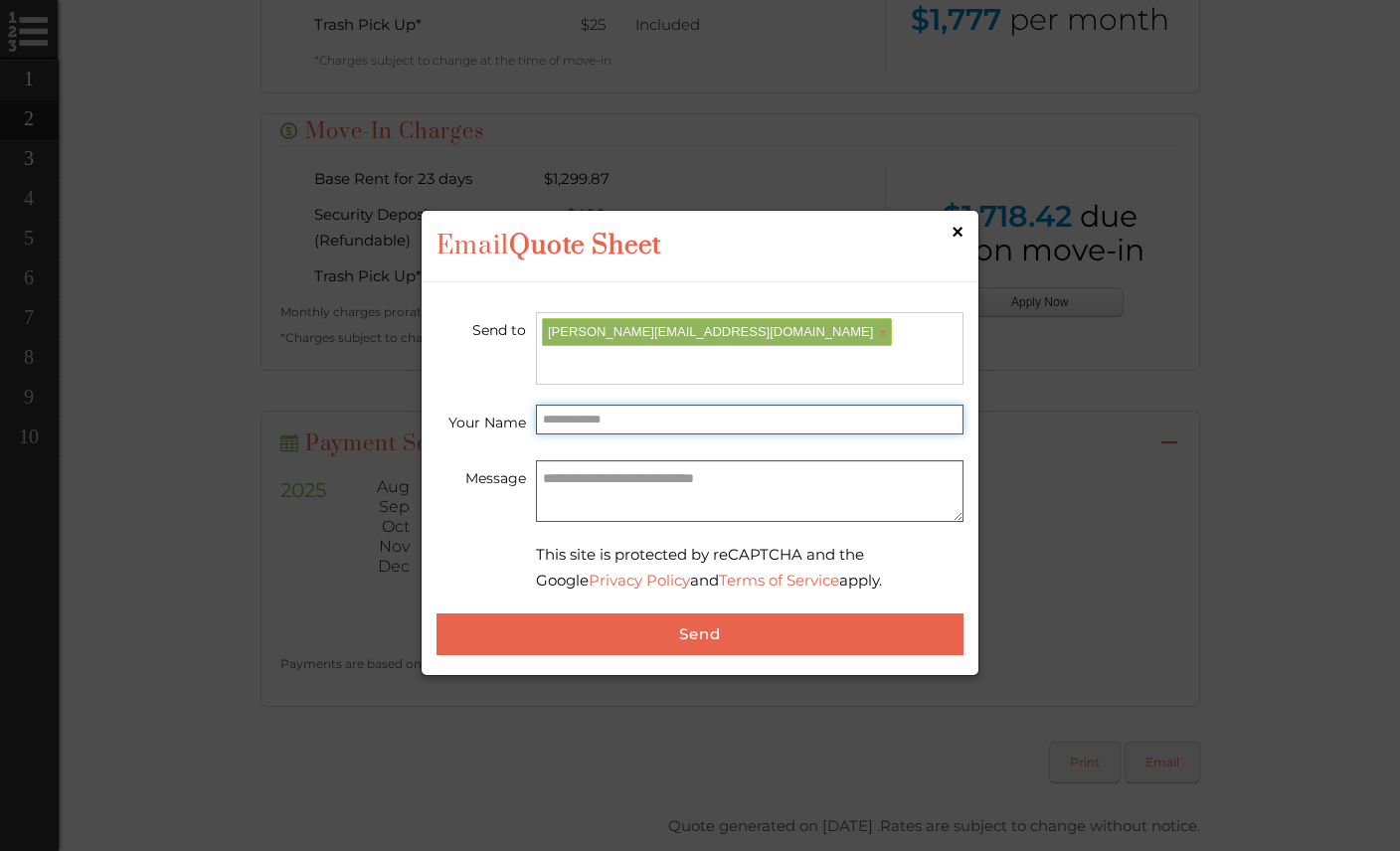 type on "**********" 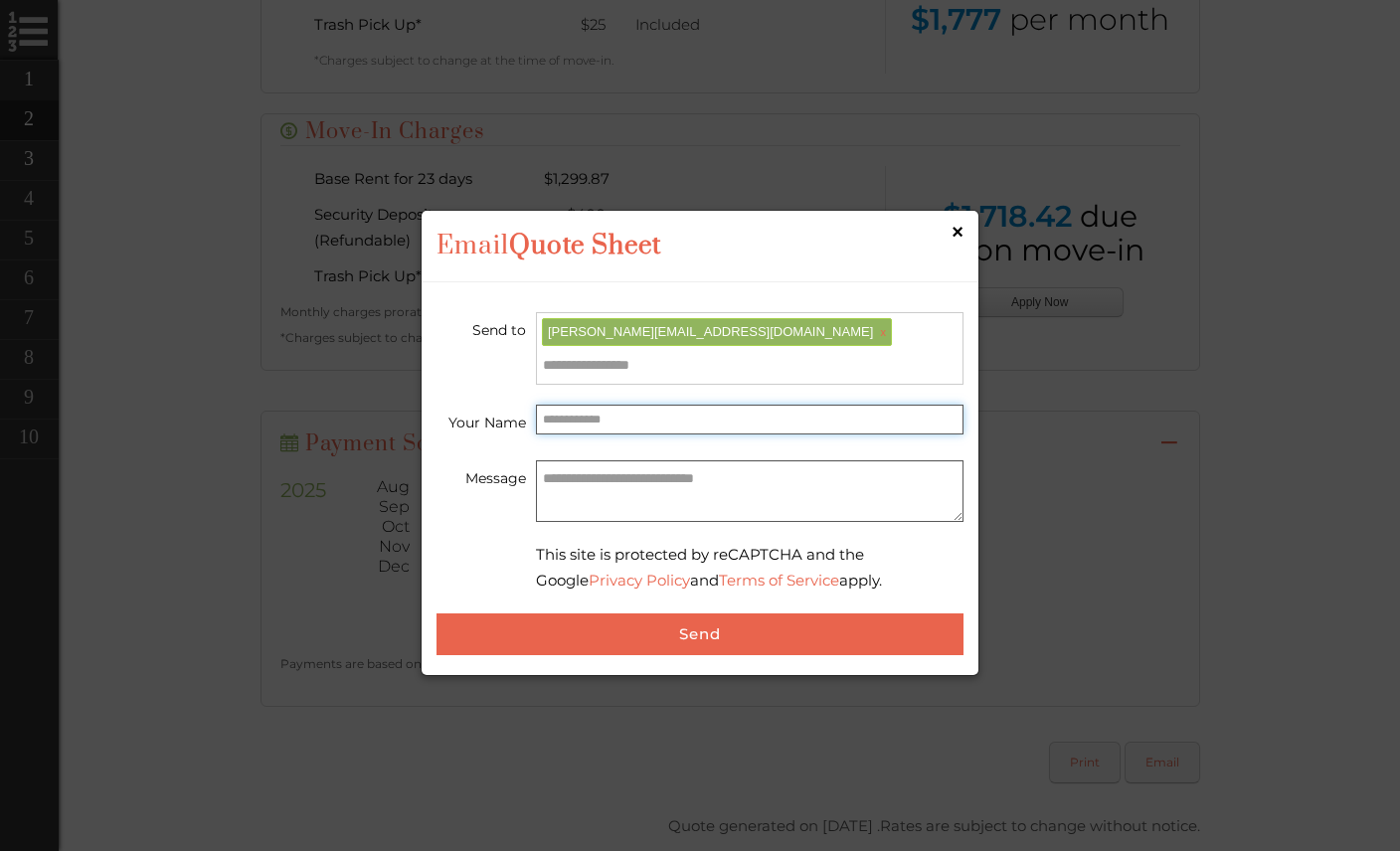 click at bounding box center (750, 420) 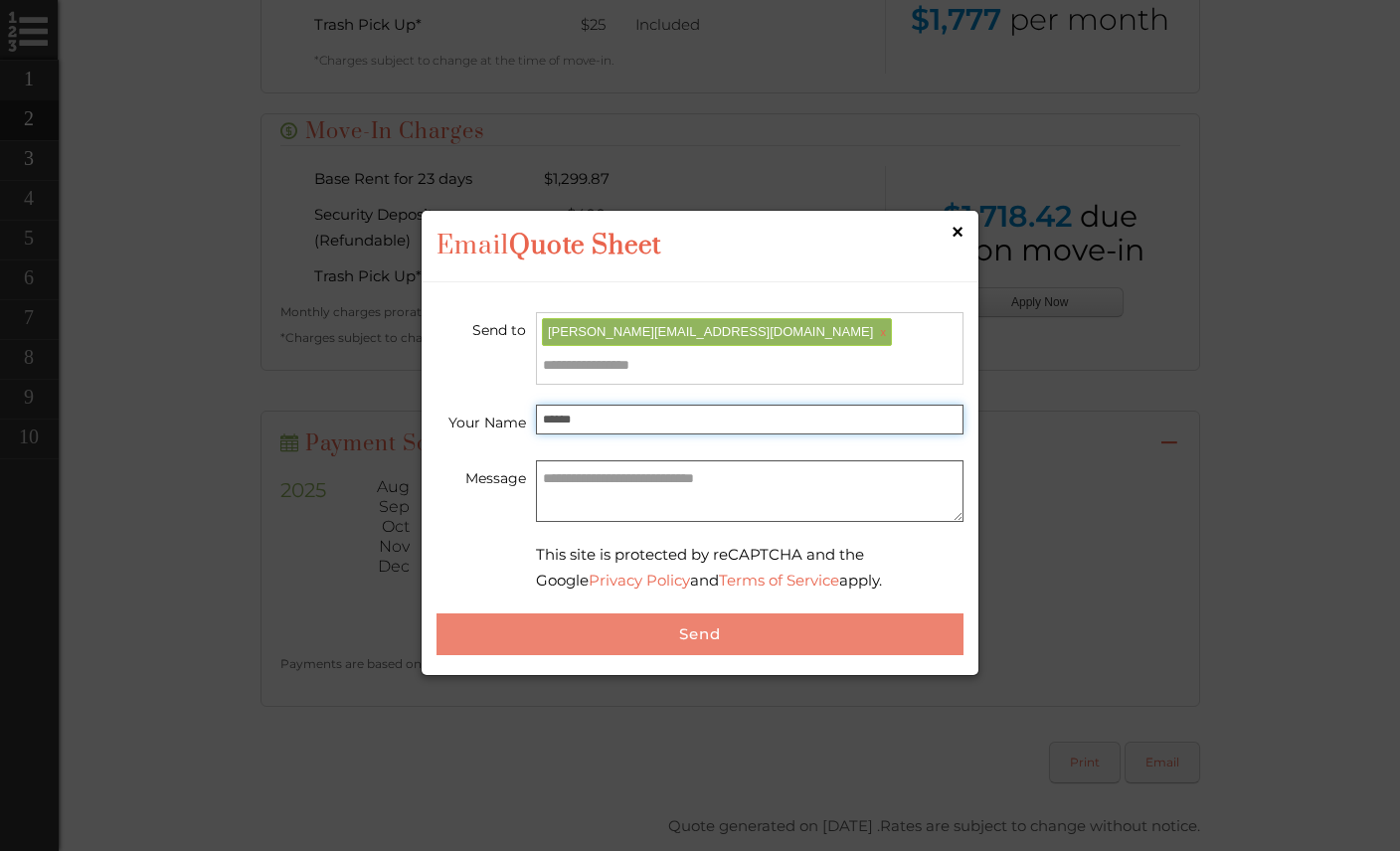type on "******" 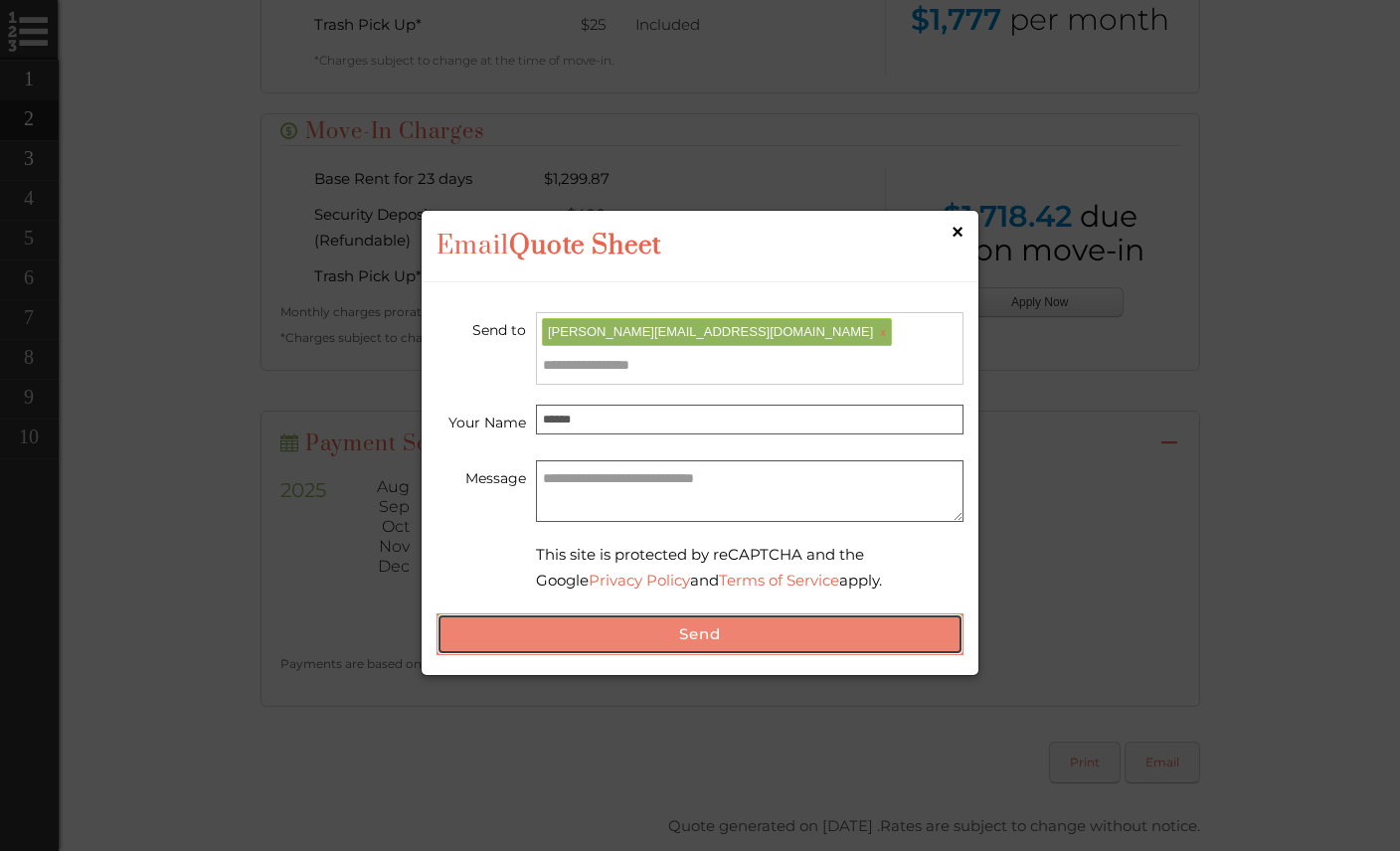 click on "Send" at bounding box center [700, 634] 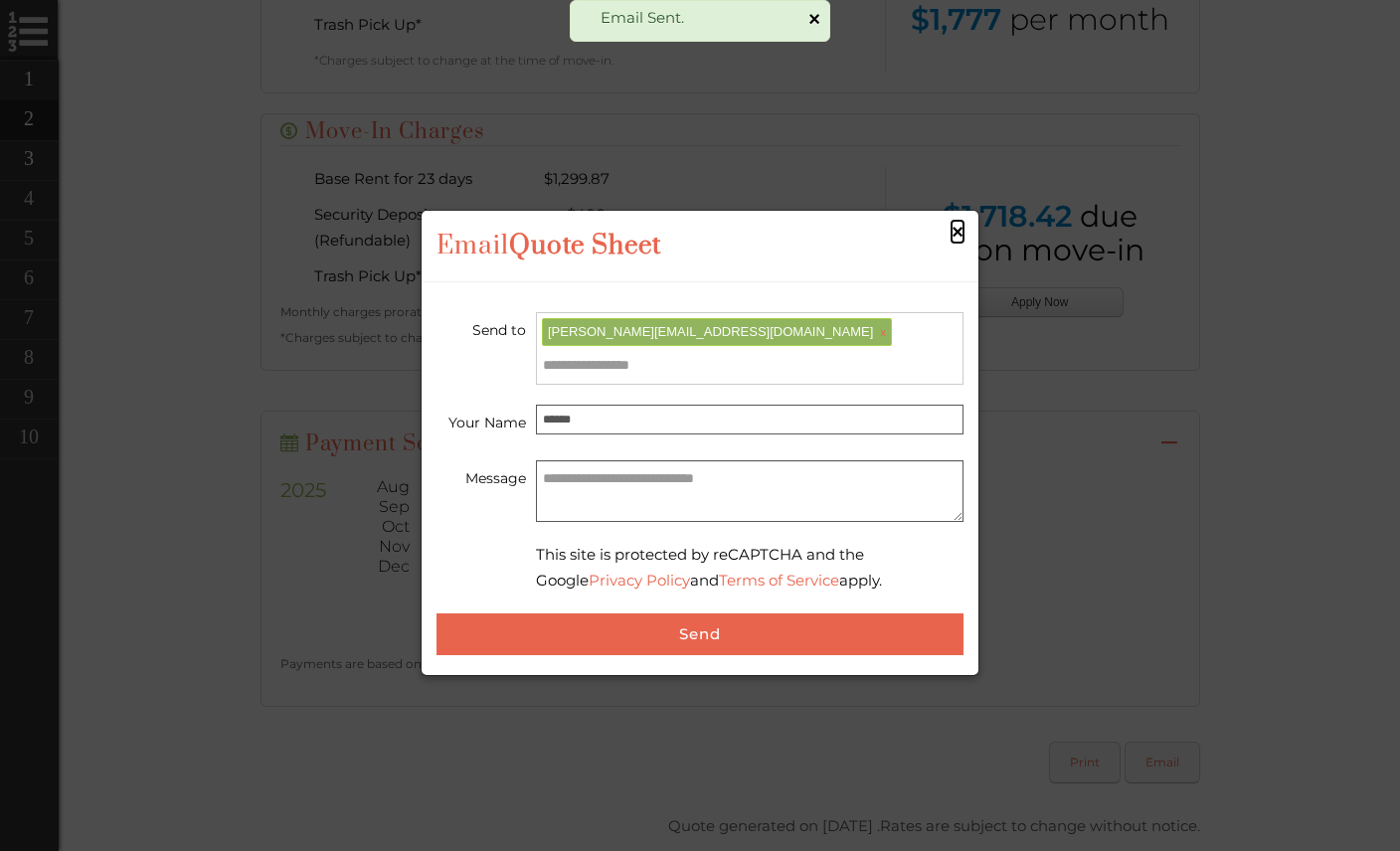 click on "×" at bounding box center (958, 232) 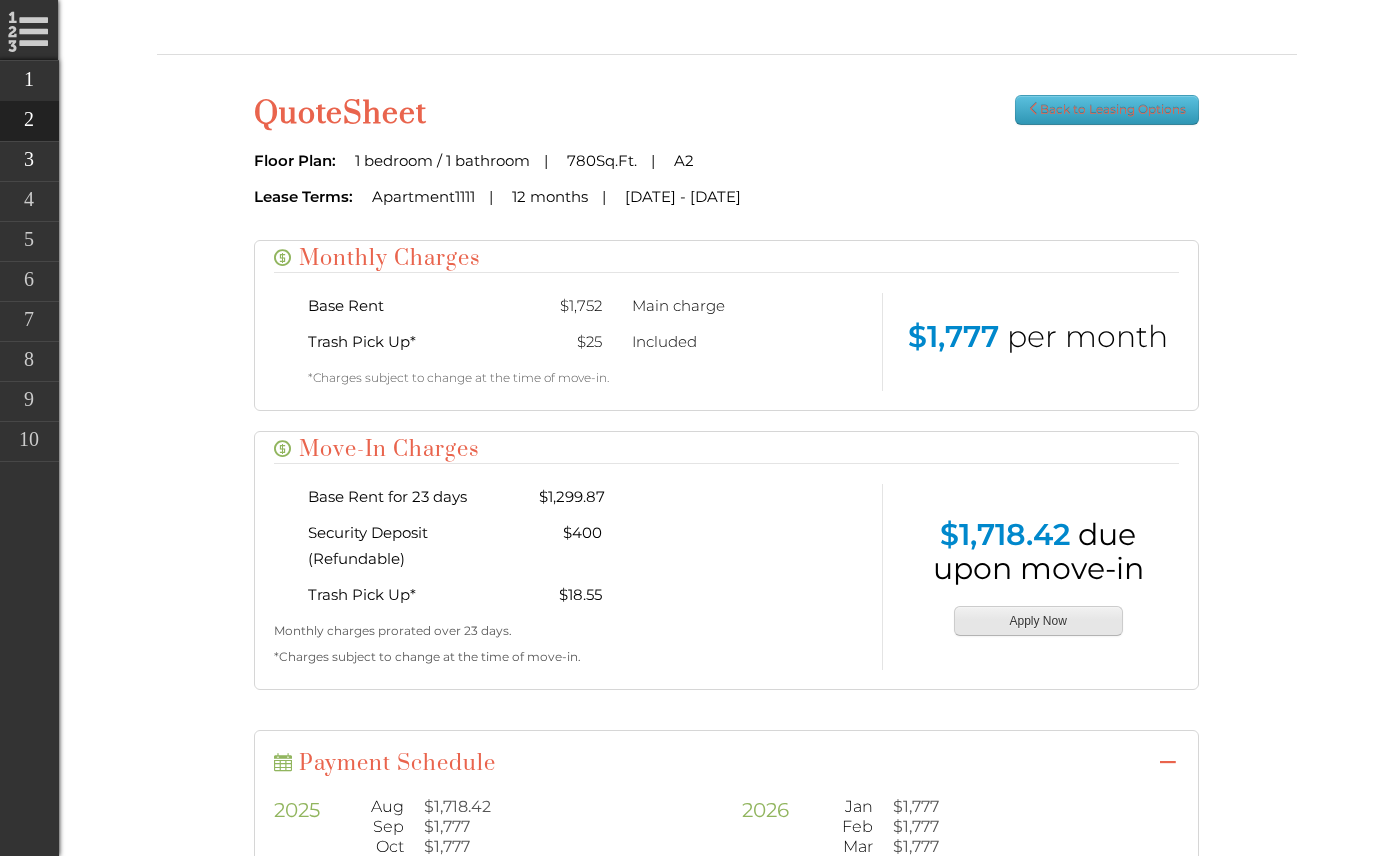 scroll, scrollTop: 481, scrollLeft: 0, axis: vertical 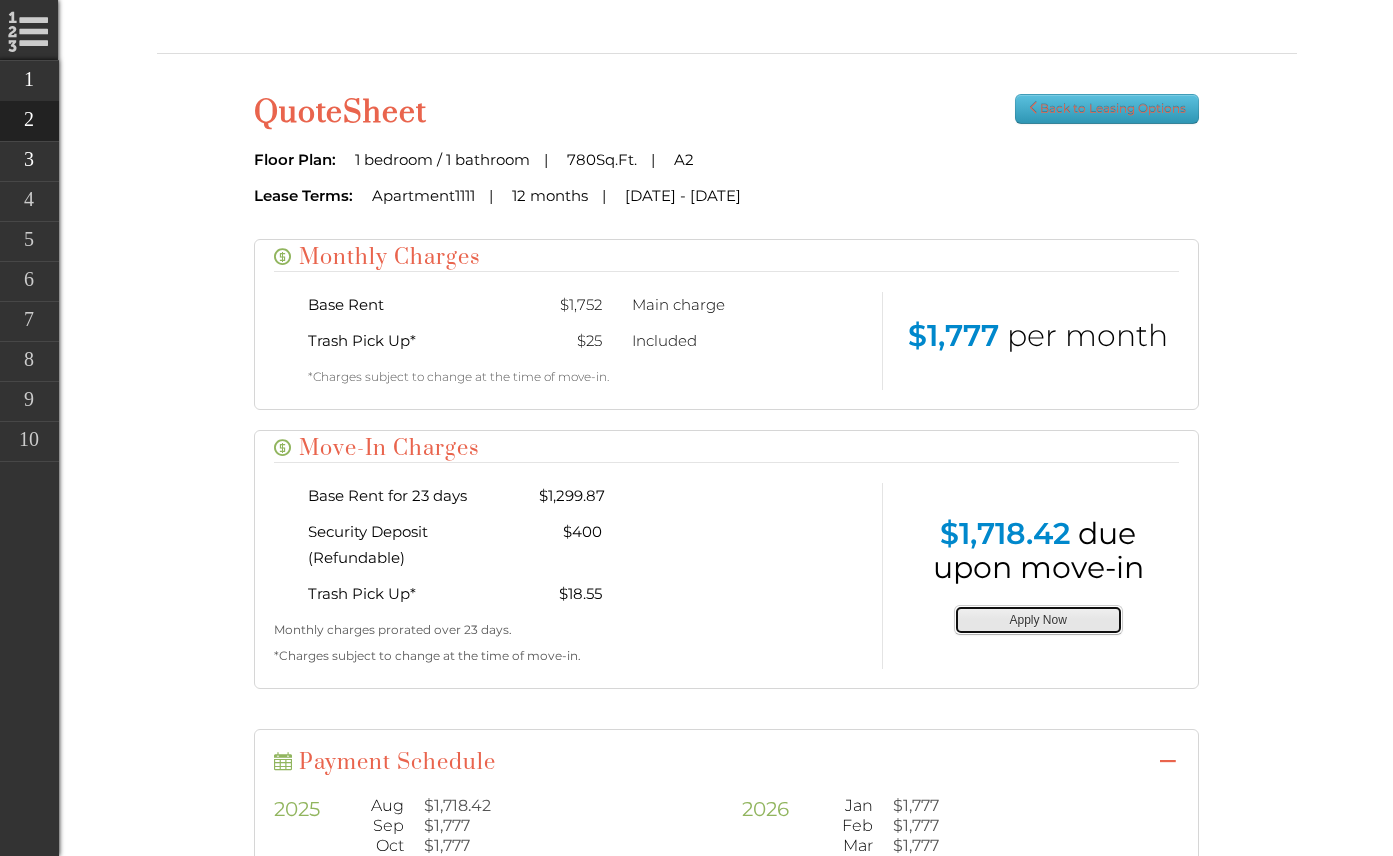 click on "Apply Now" at bounding box center [1038, 620] 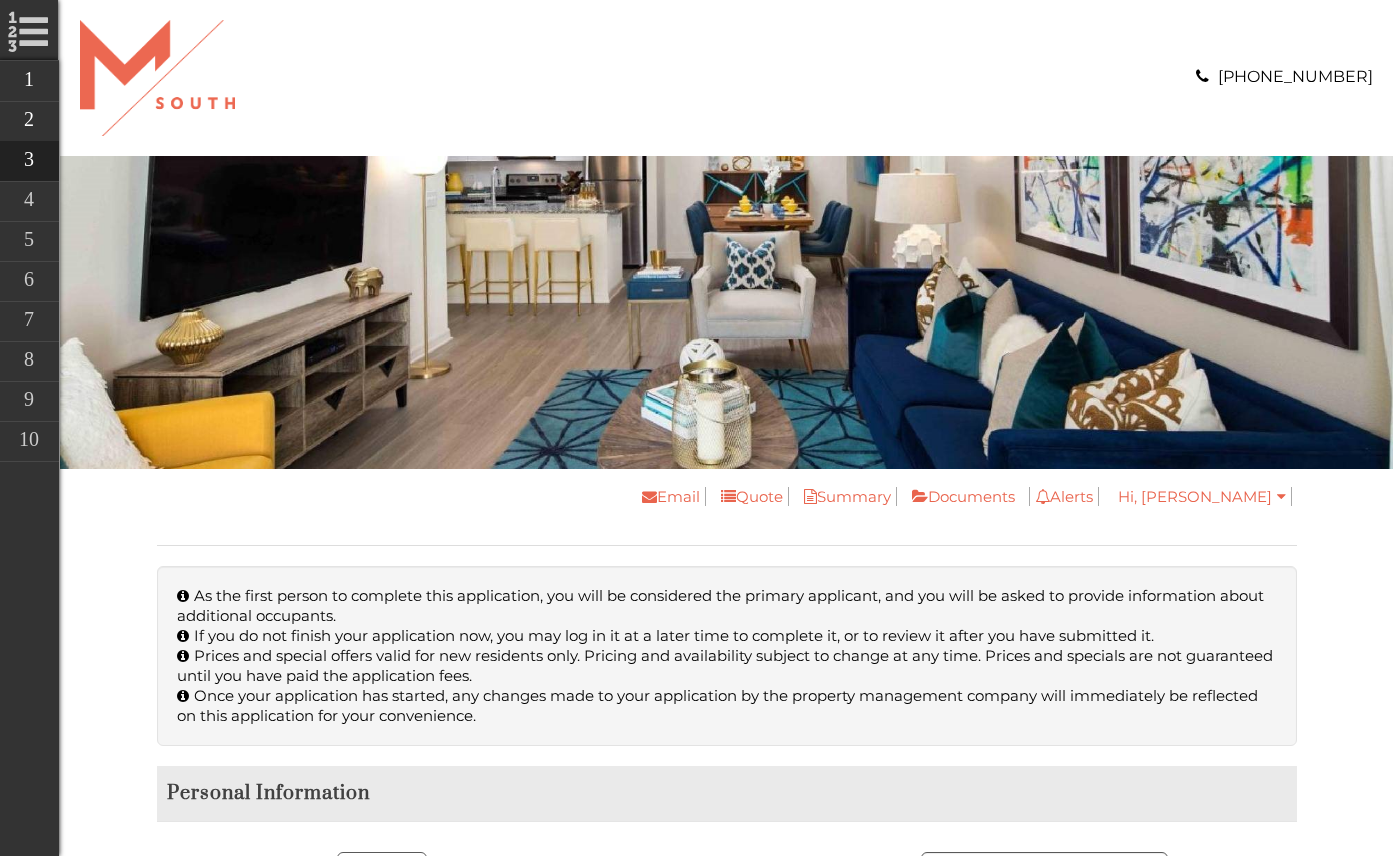 scroll, scrollTop: 0, scrollLeft: 0, axis: both 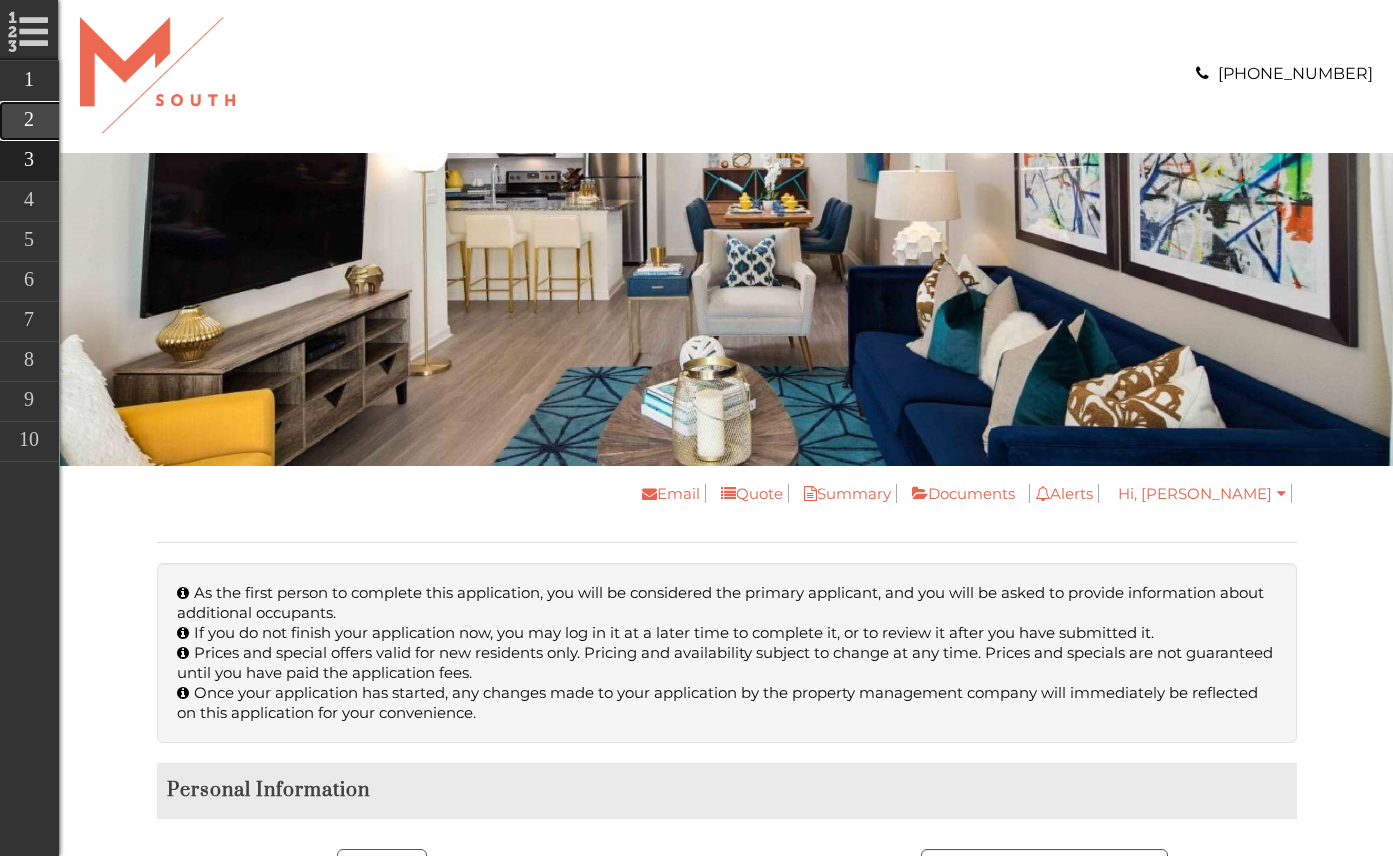 click on "Rental Options" at bounding box center [169, 121] 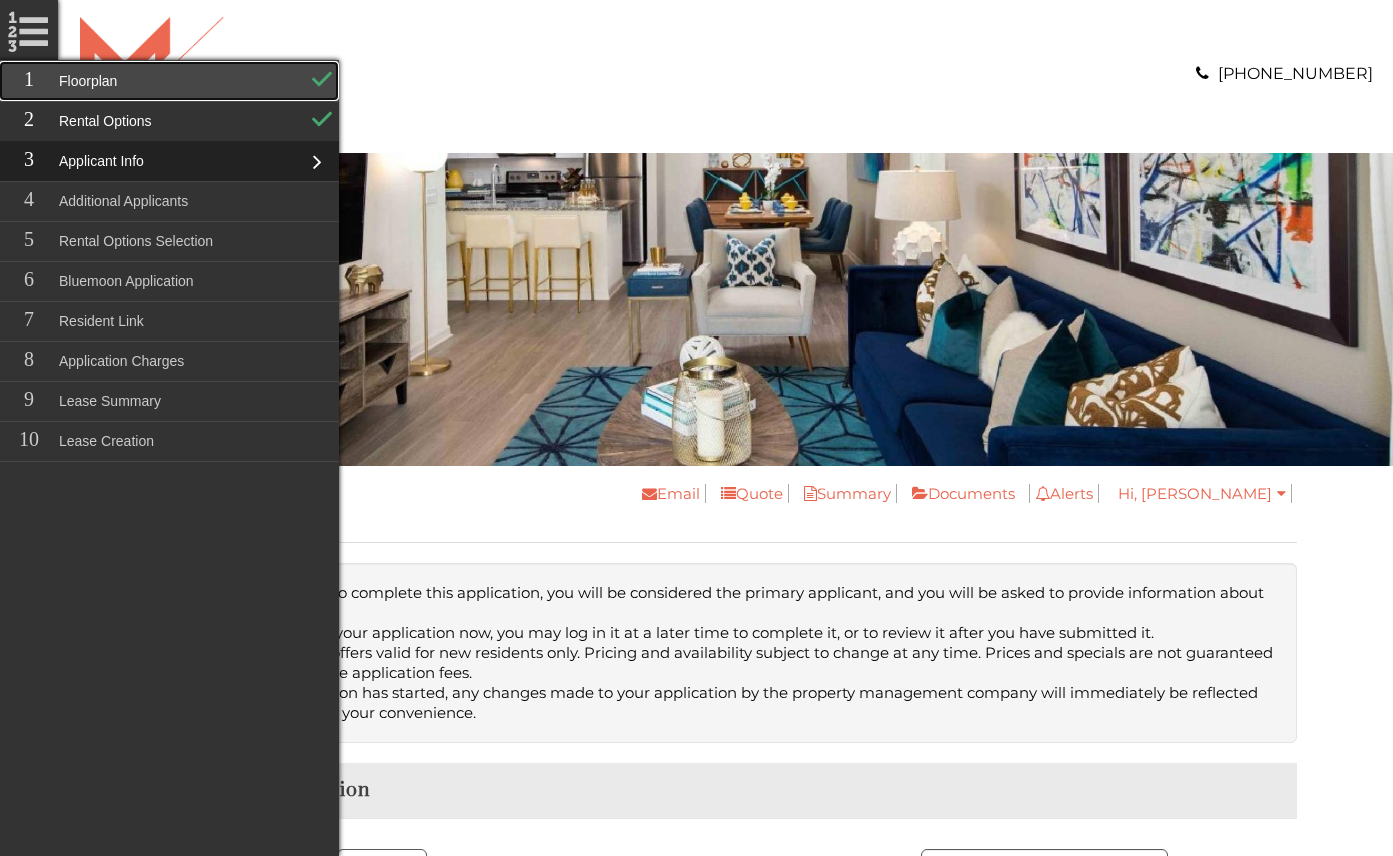 click on "Floorplan" at bounding box center [169, 81] 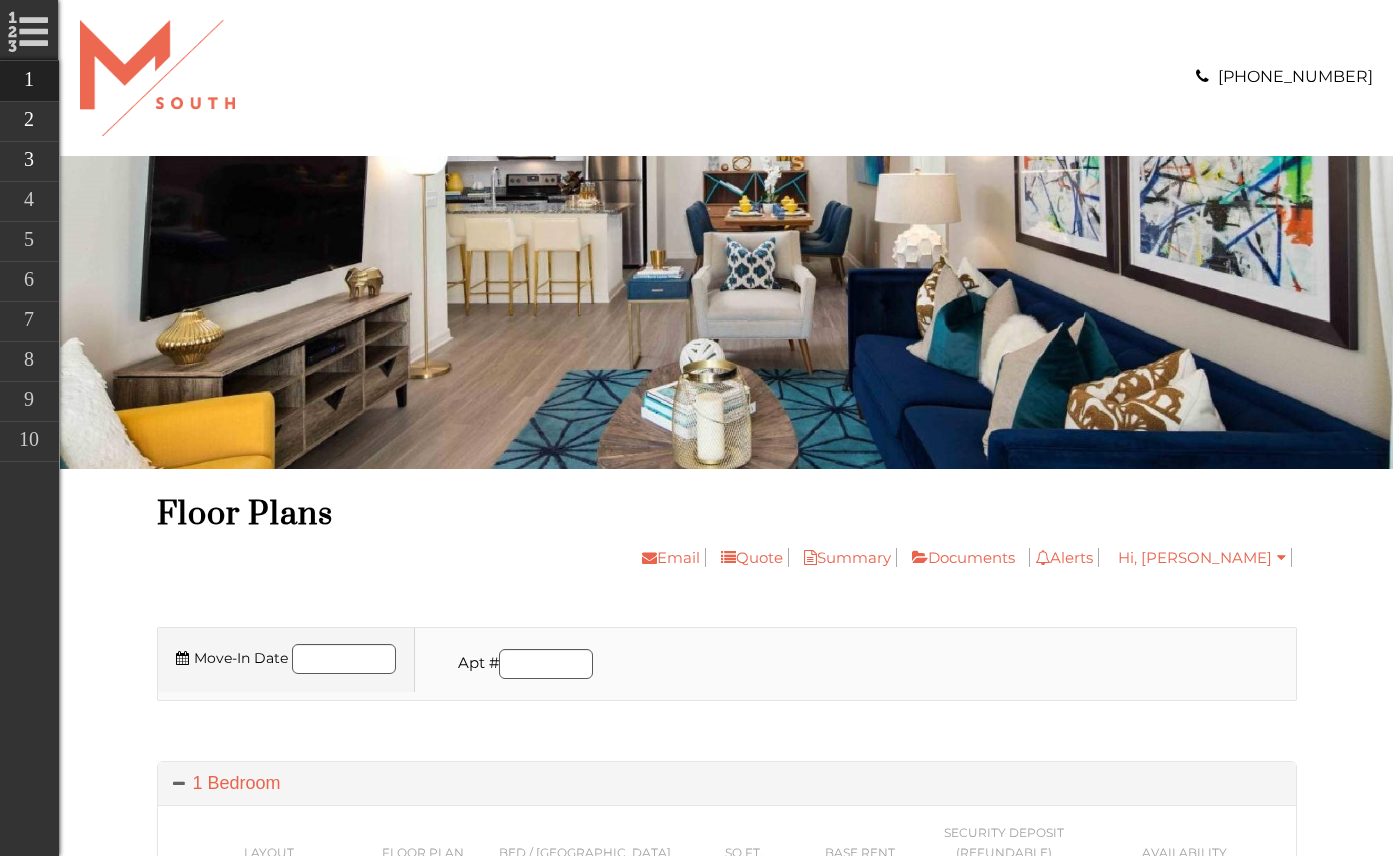 scroll, scrollTop: 0, scrollLeft: 0, axis: both 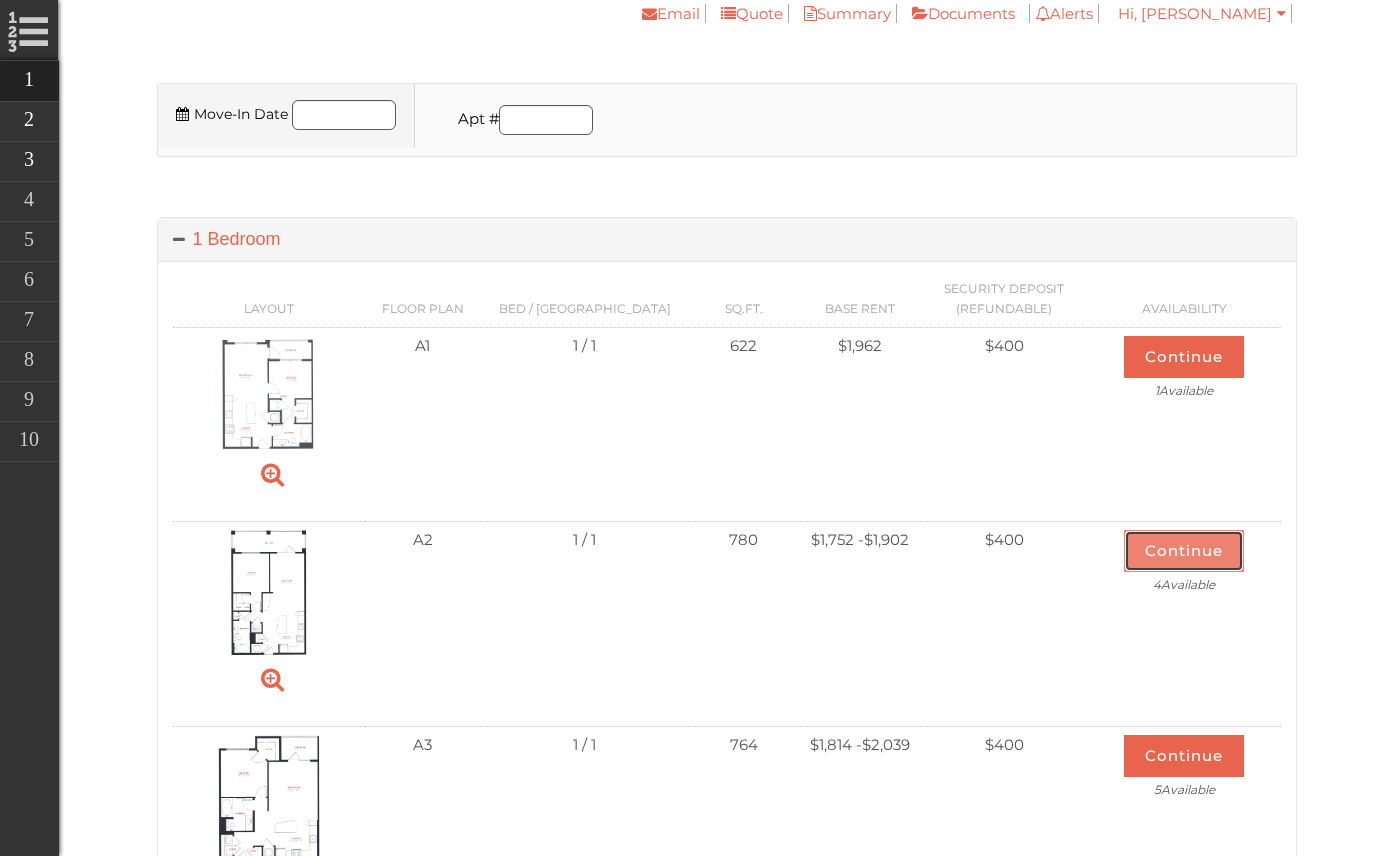 click on "Continue" at bounding box center (1184, 551) 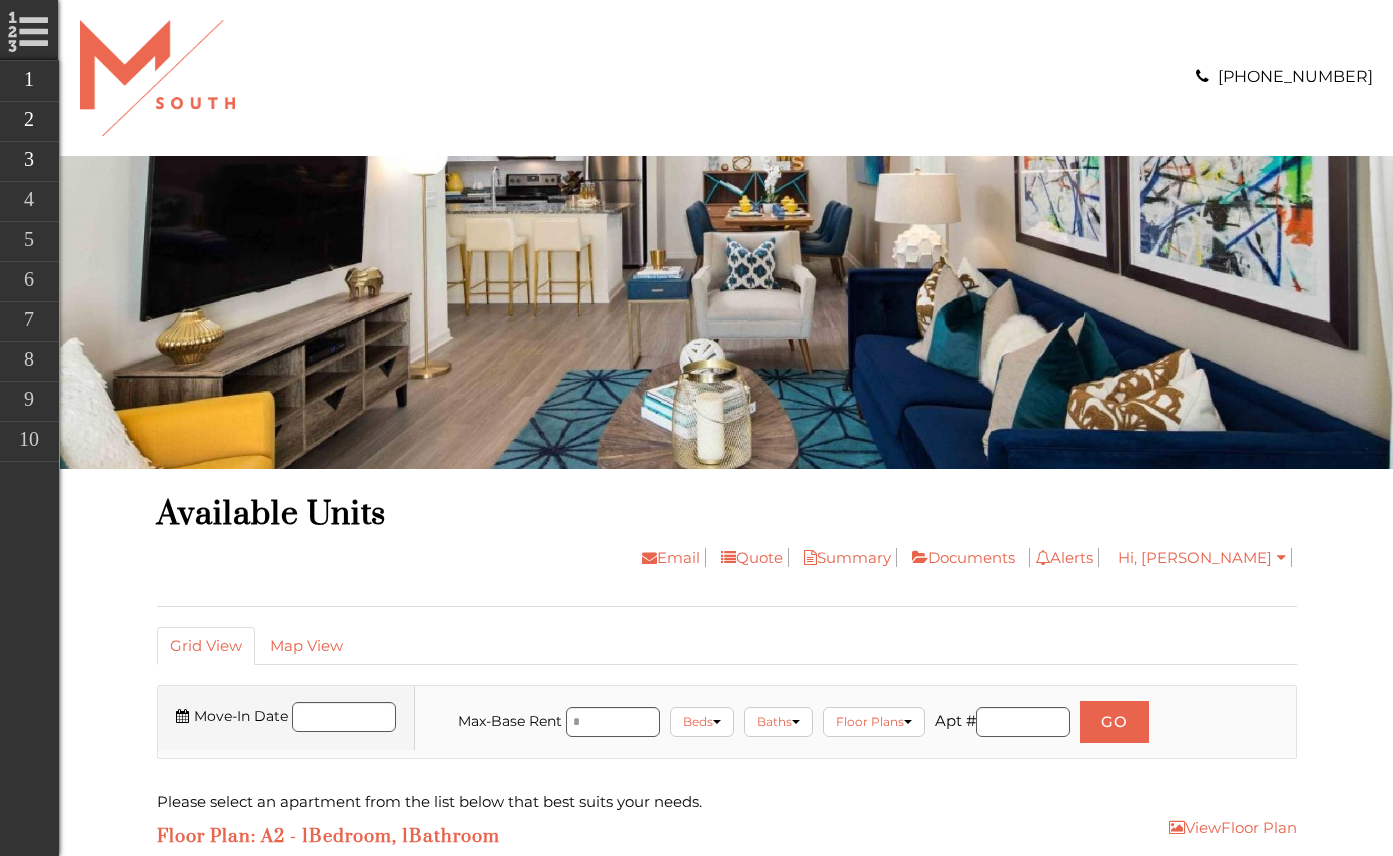 scroll, scrollTop: 0, scrollLeft: 0, axis: both 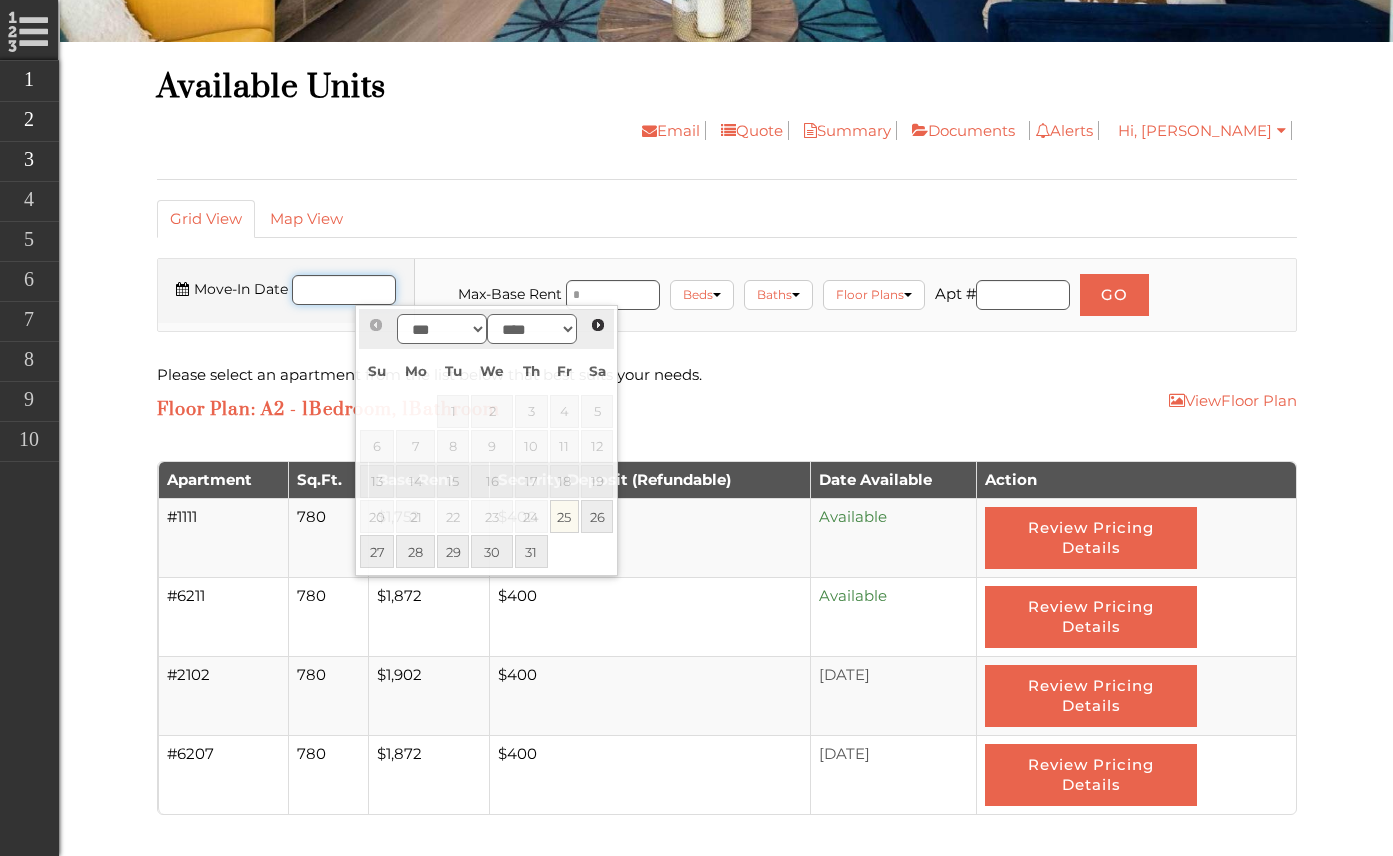 click on "Move-In Date" at bounding box center [344, 290] 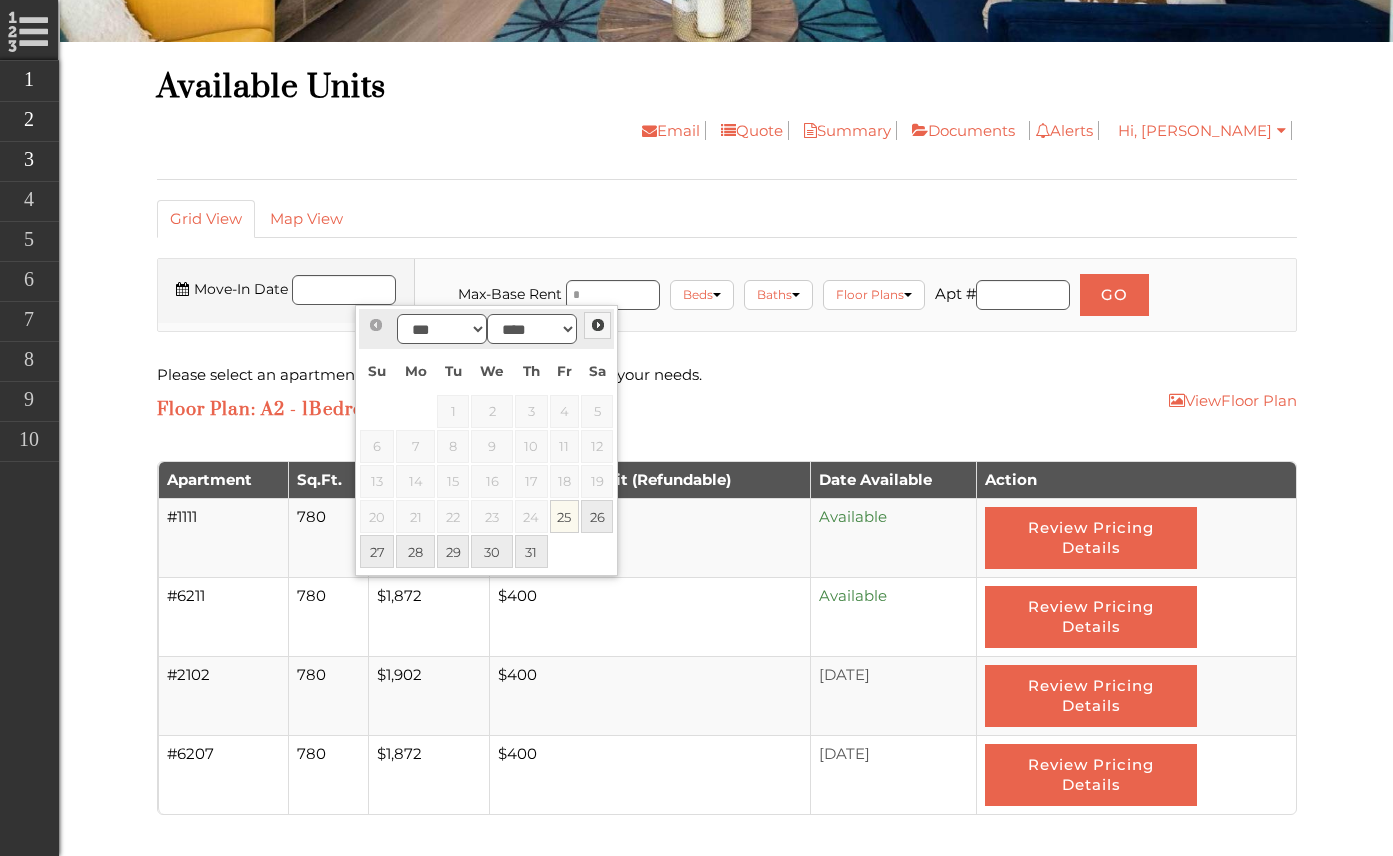 click on "Next" at bounding box center [598, 325] 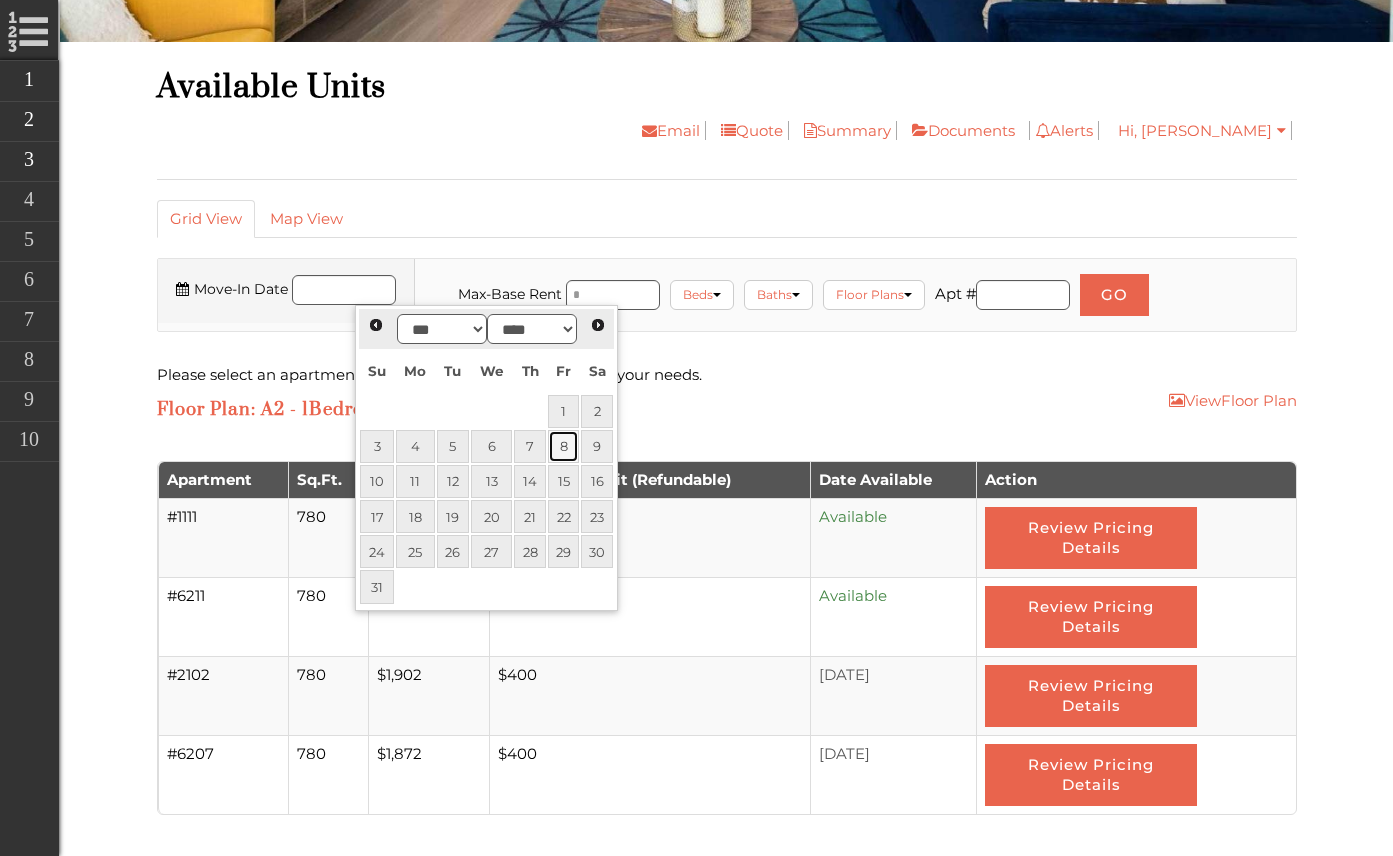 click on "8" at bounding box center [563, 446] 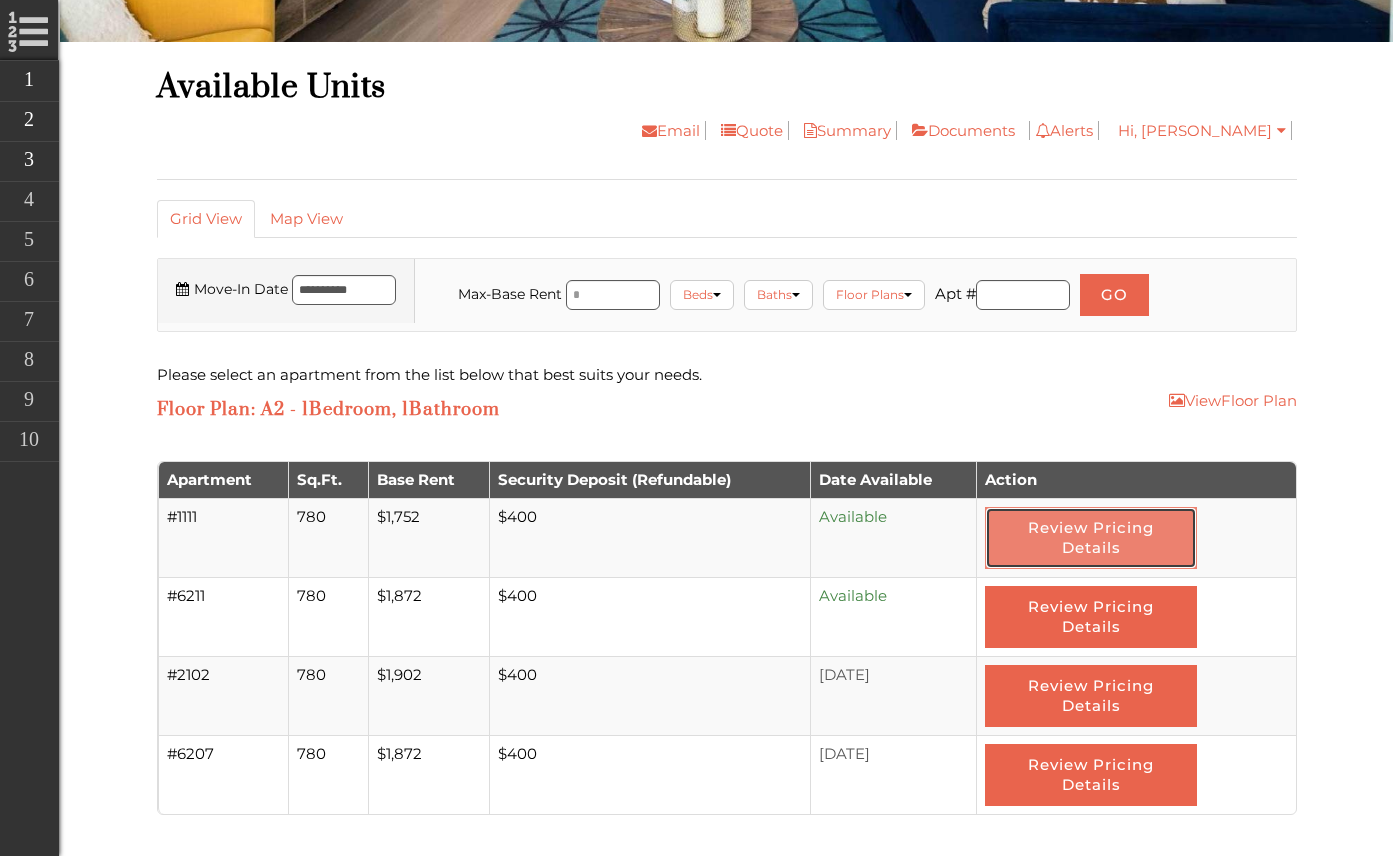 click on "Review Pricing Details" at bounding box center [1090, 538] 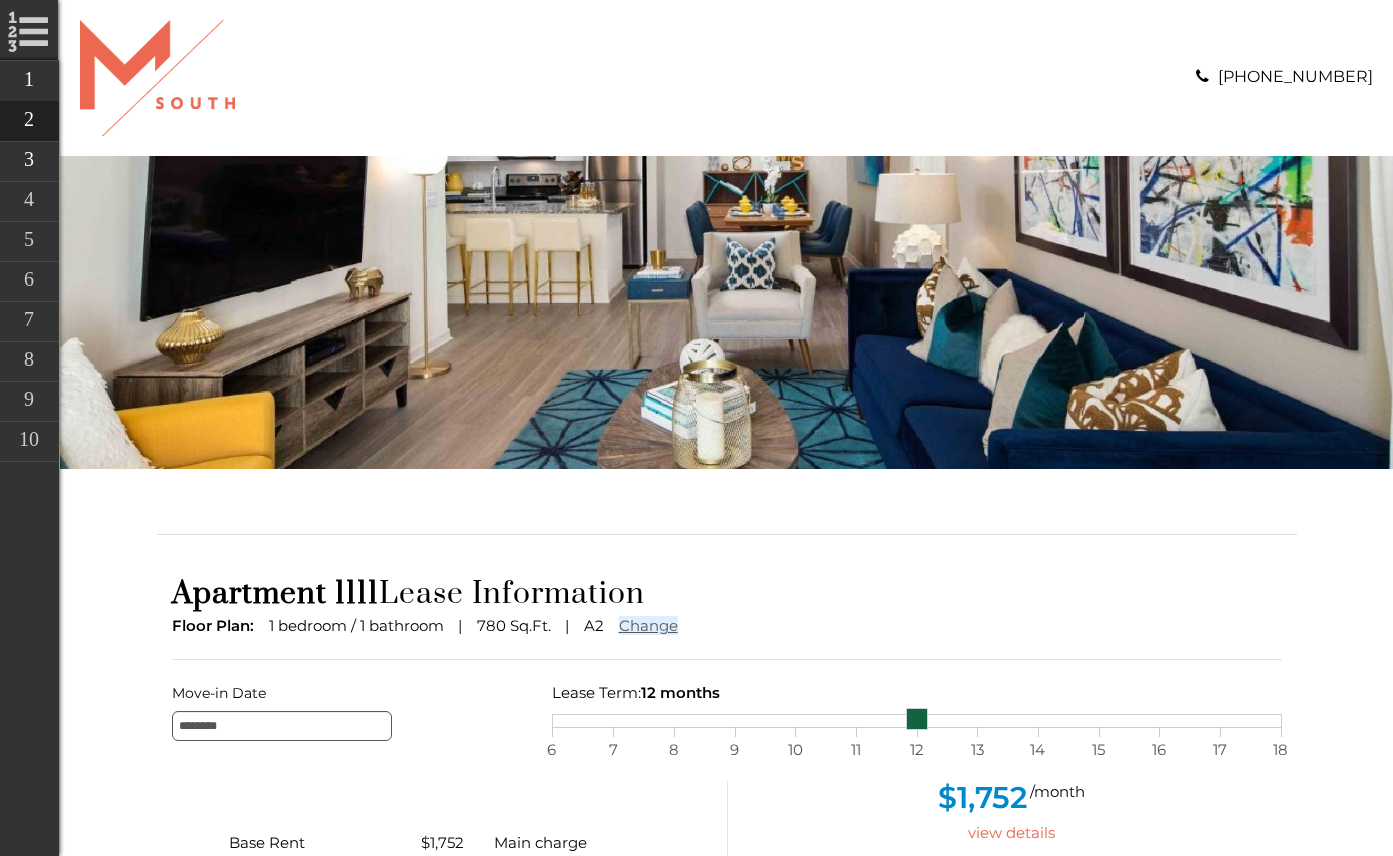 scroll, scrollTop: 0, scrollLeft: 0, axis: both 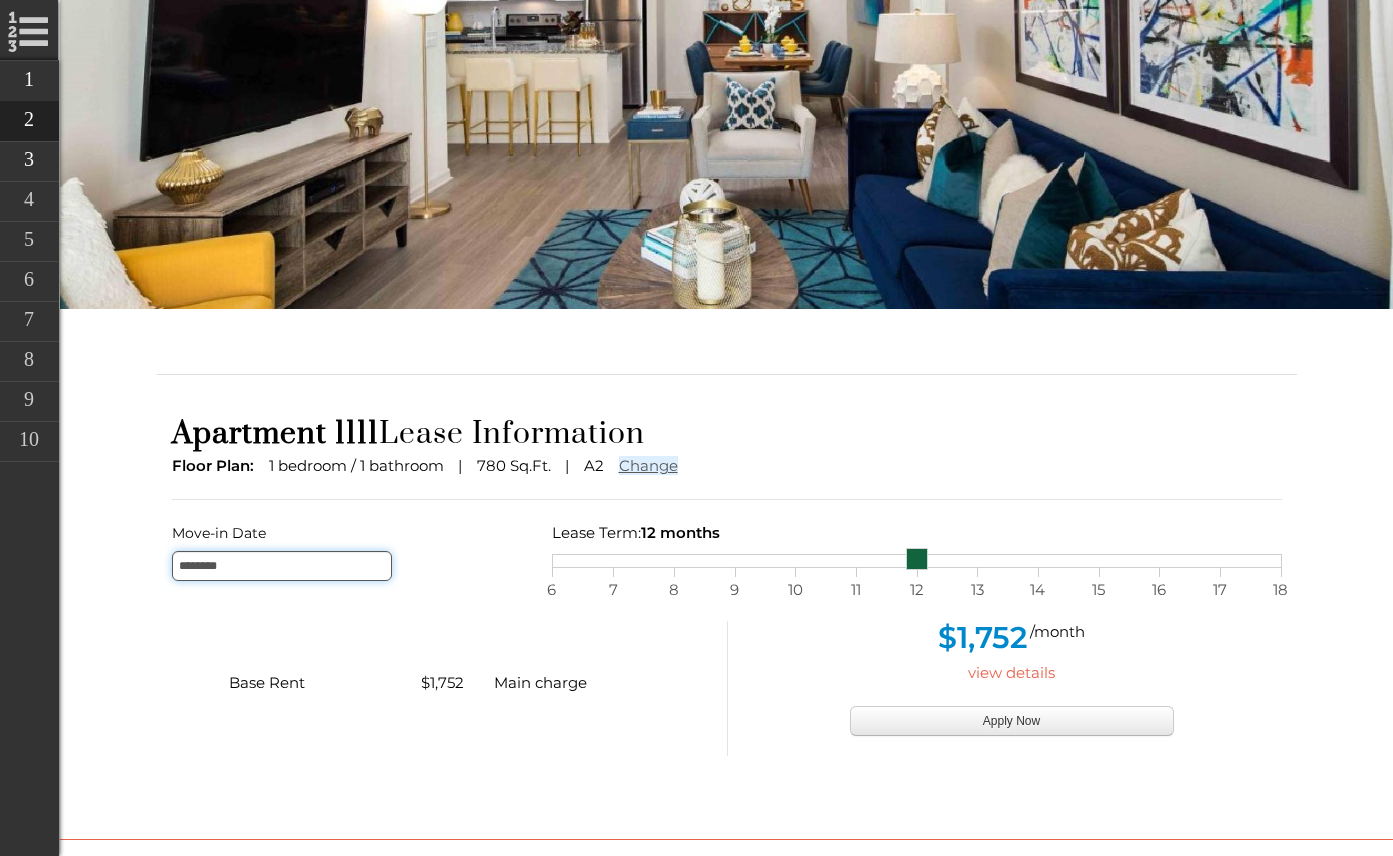 click on "********" at bounding box center (282, 566) 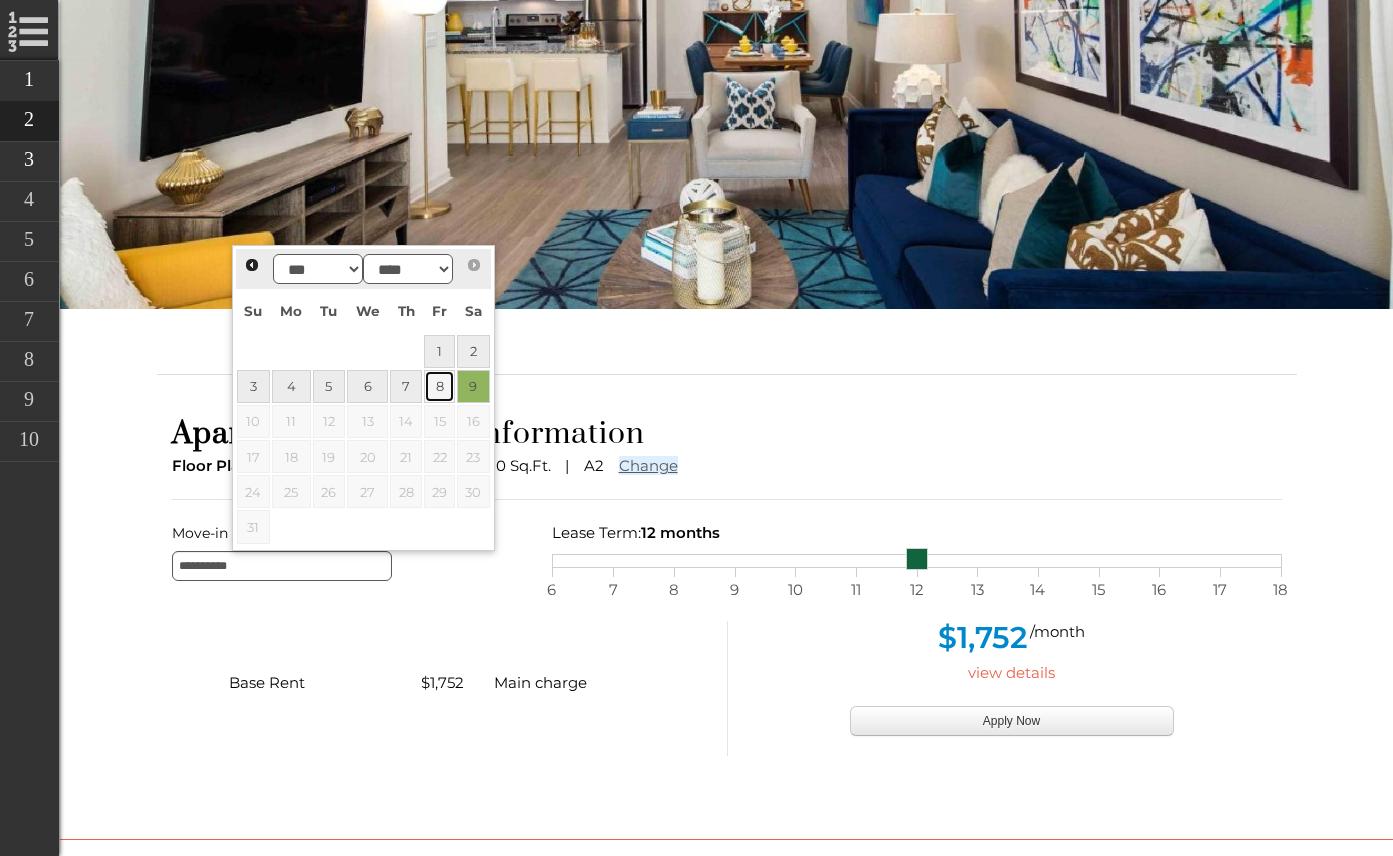 click on "8" at bounding box center (439, 386) 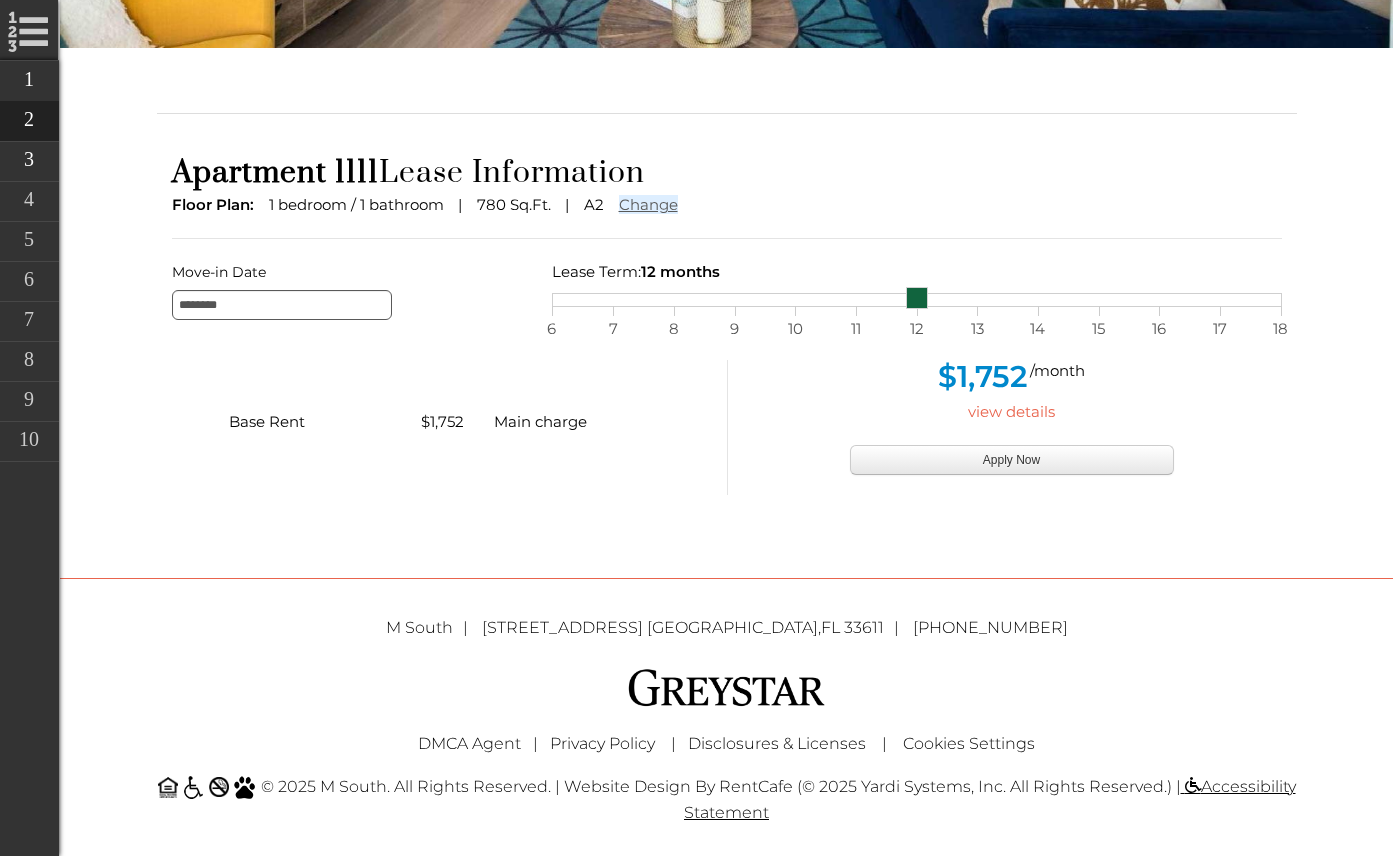 scroll, scrollTop: 420, scrollLeft: 0, axis: vertical 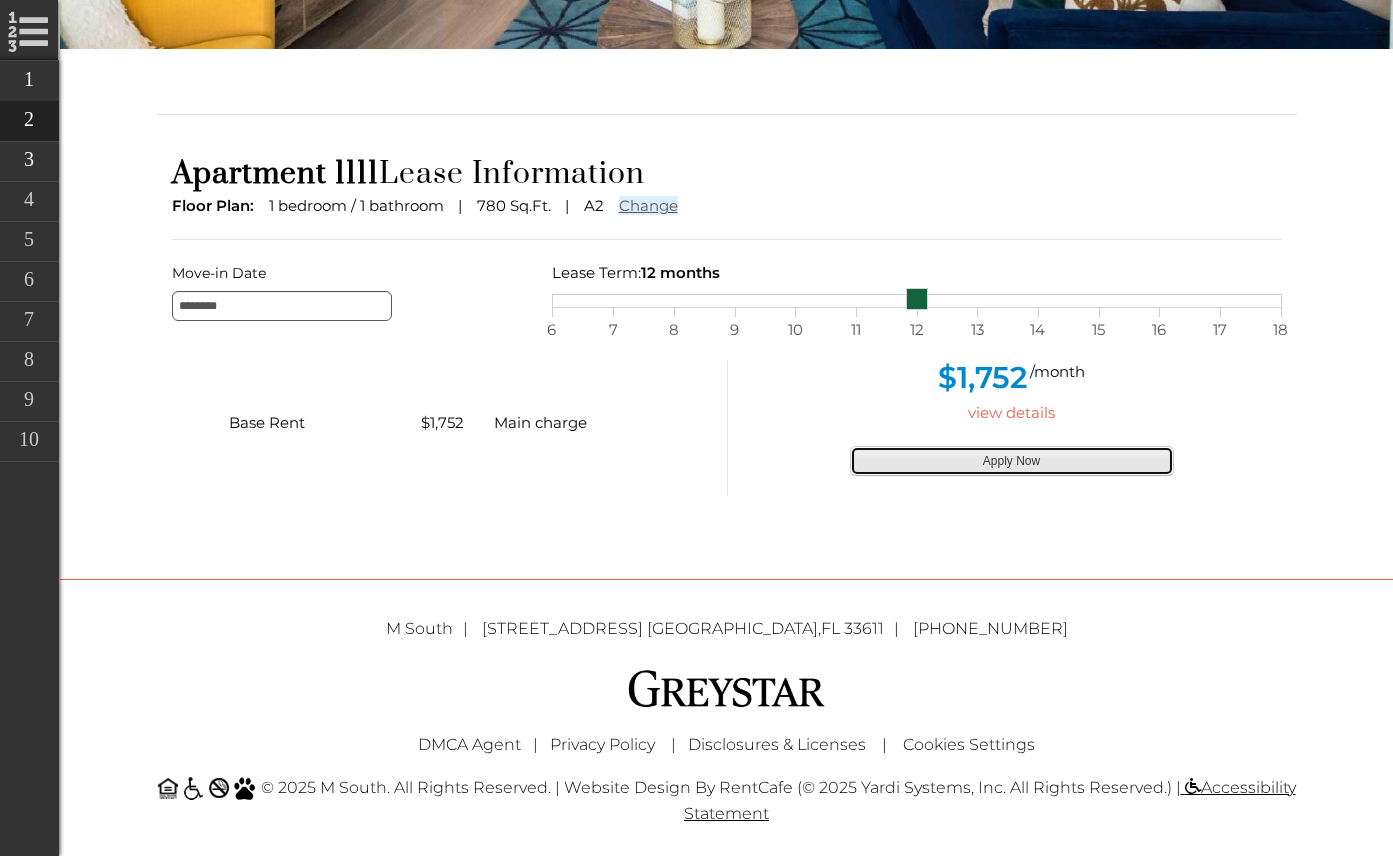 click on "Apply Now" at bounding box center (1012, 461) 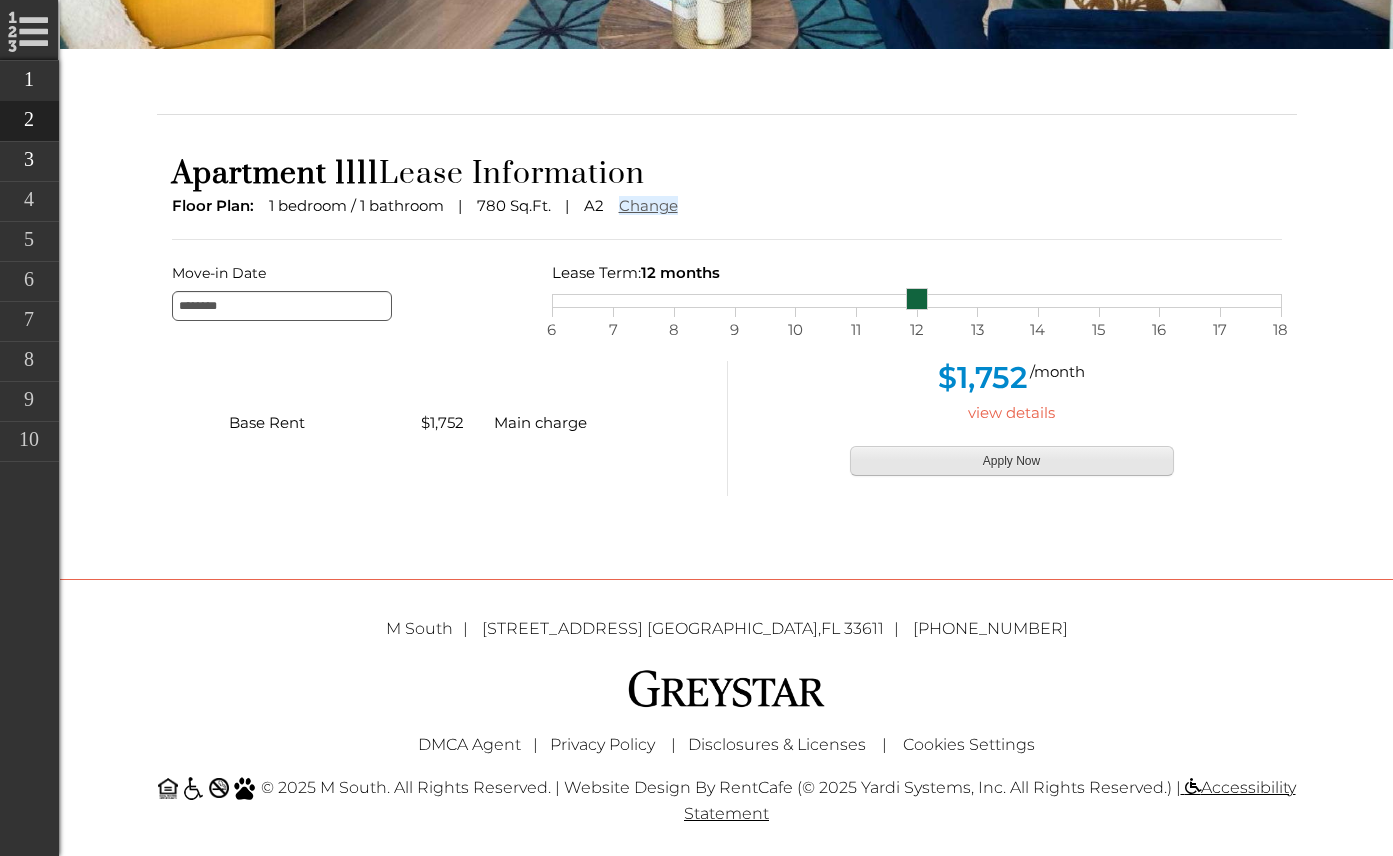 type on "**********" 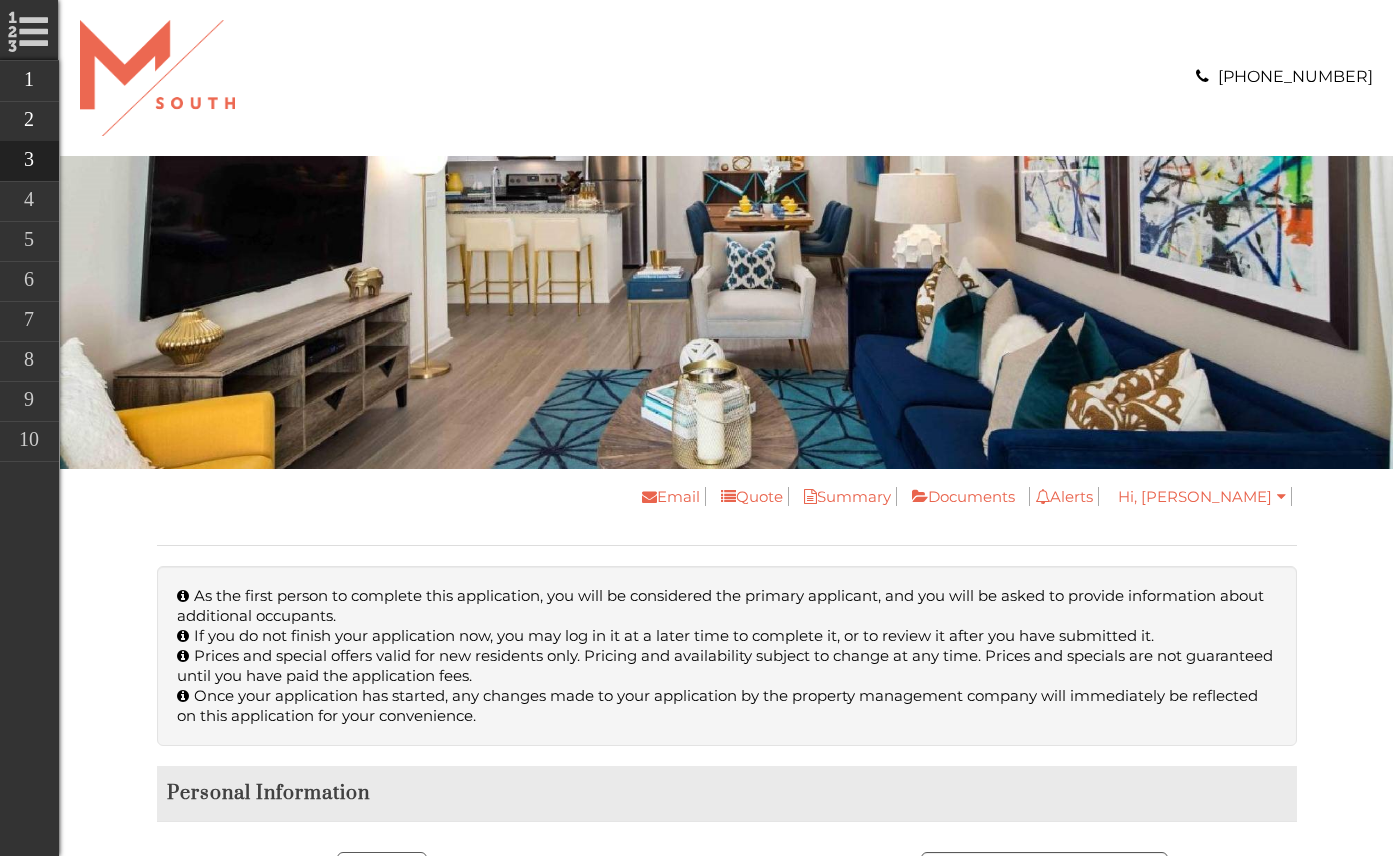 scroll, scrollTop: 0, scrollLeft: 0, axis: both 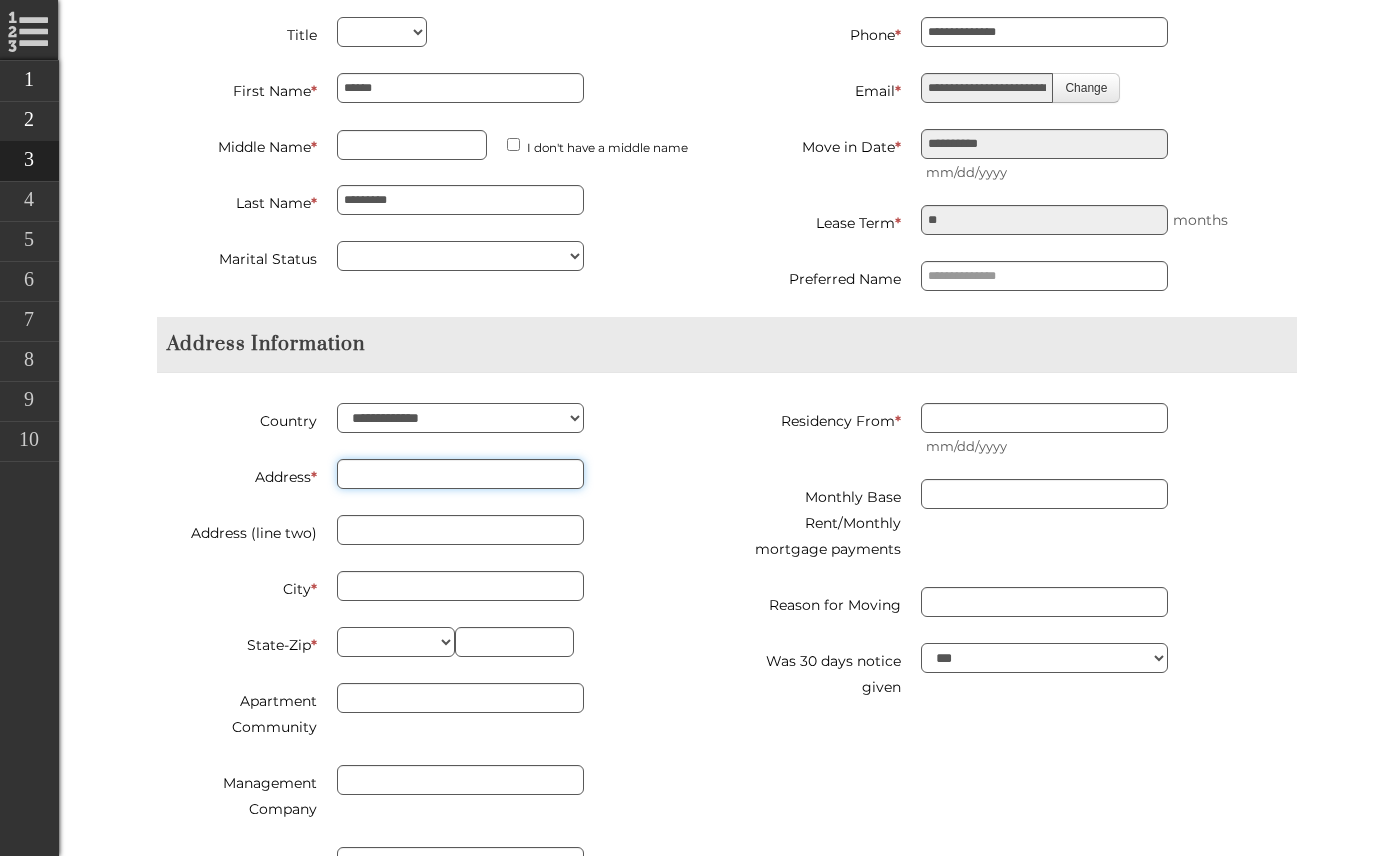 click on "Address  *" at bounding box center [460, 474] 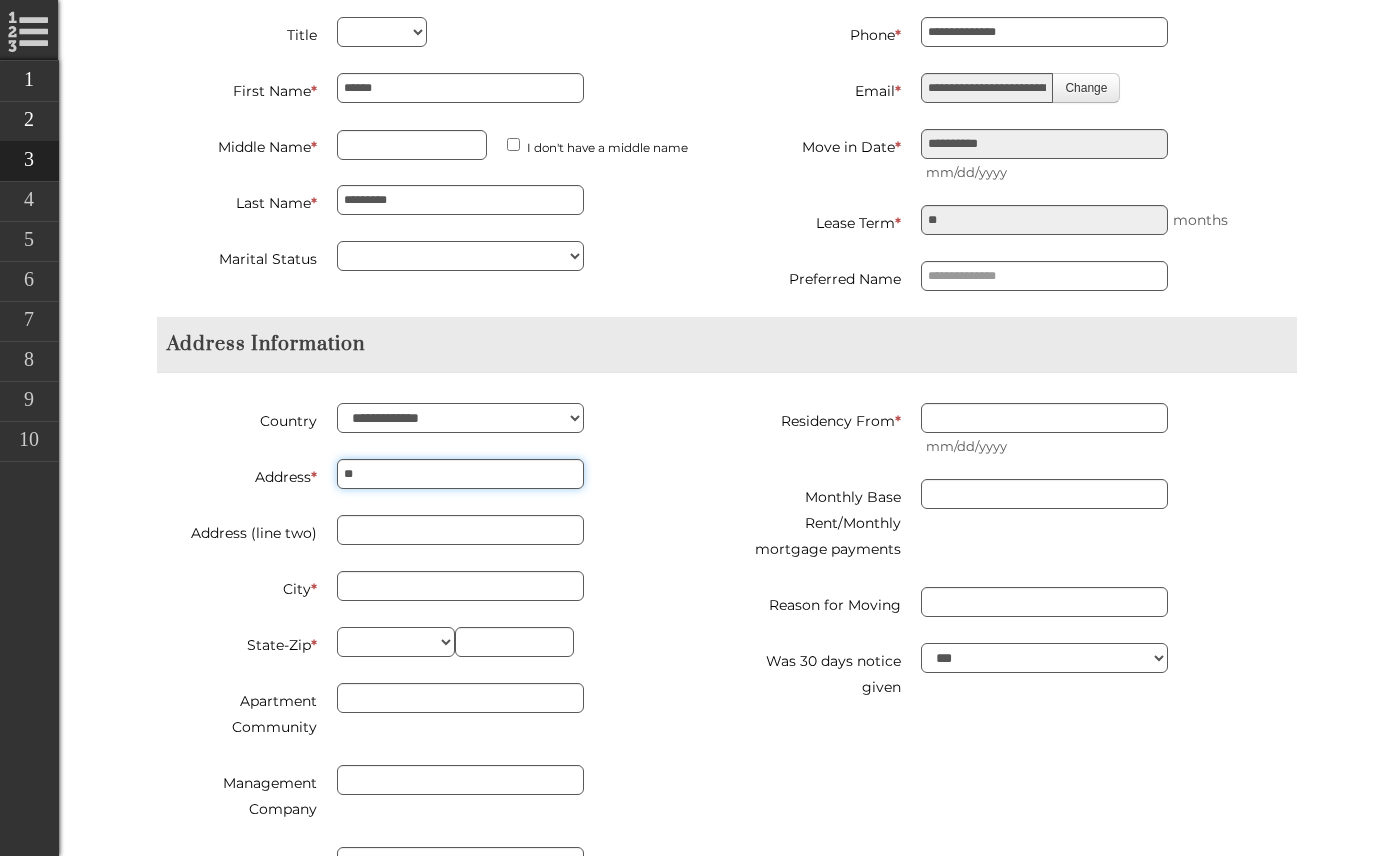 type on "*" 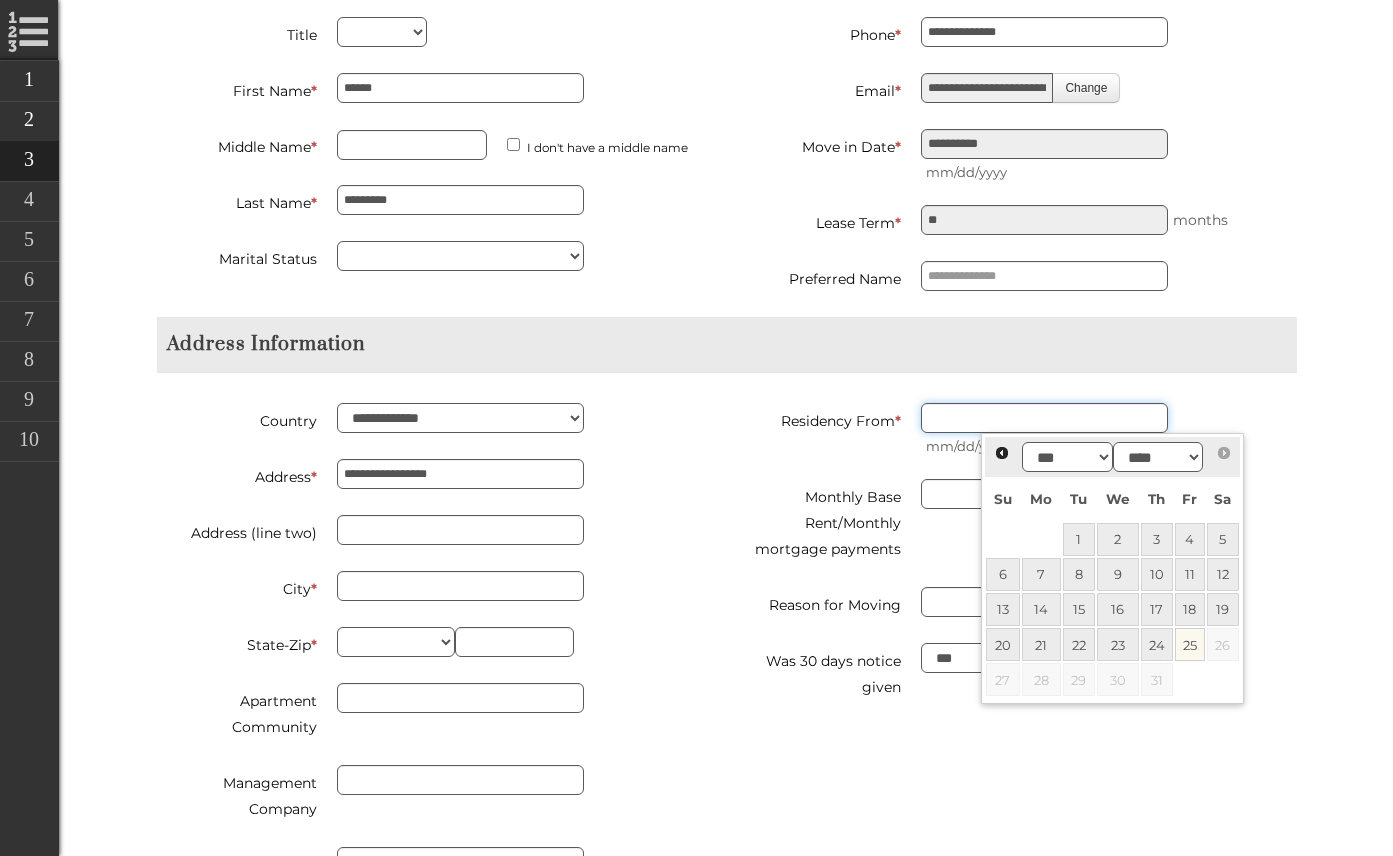 click on "Residency From  *" at bounding box center (1044, 418) 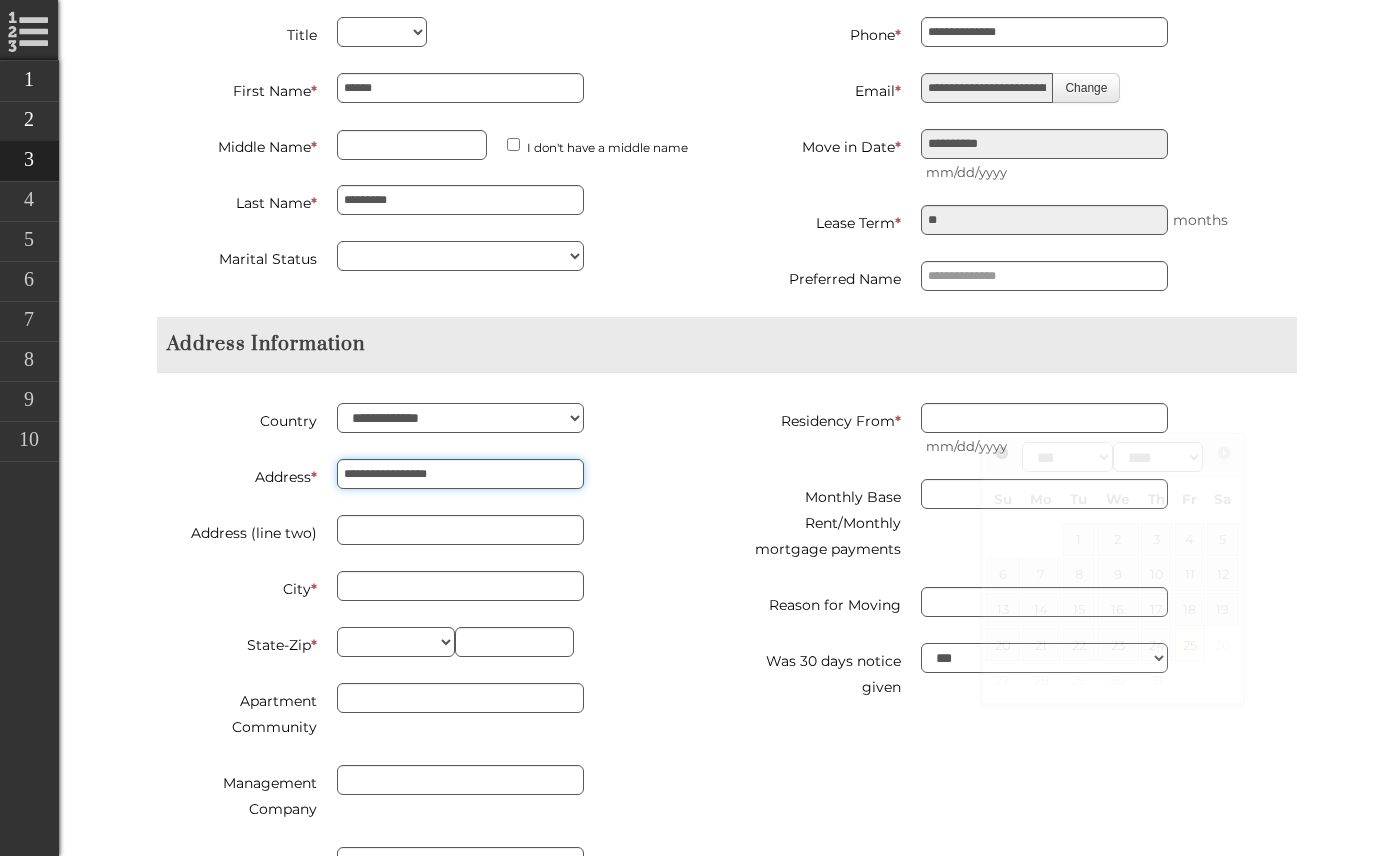 click on "**********" at bounding box center (460, 474) 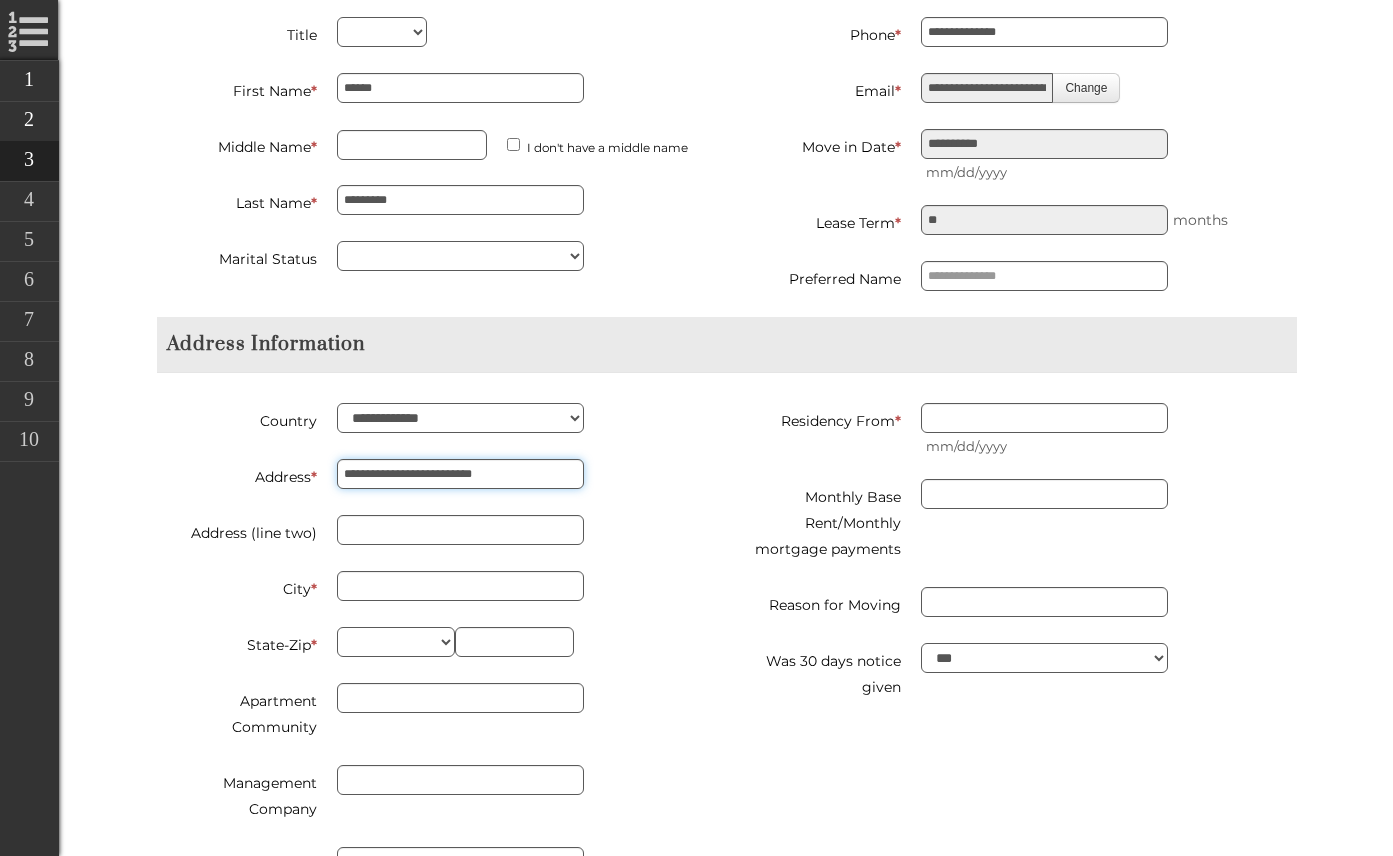 type on "**********" 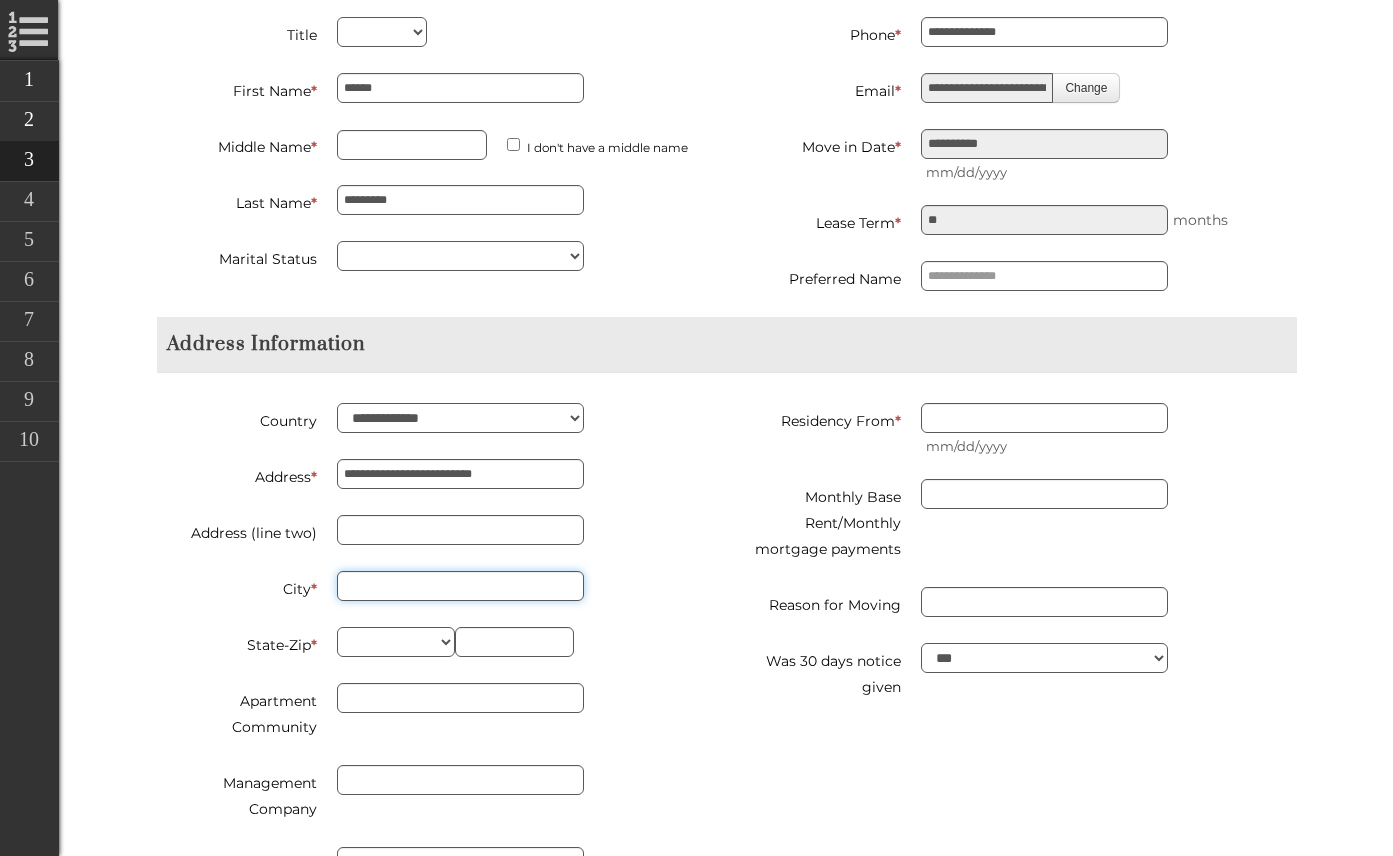 click on "City  *" at bounding box center (460, 586) 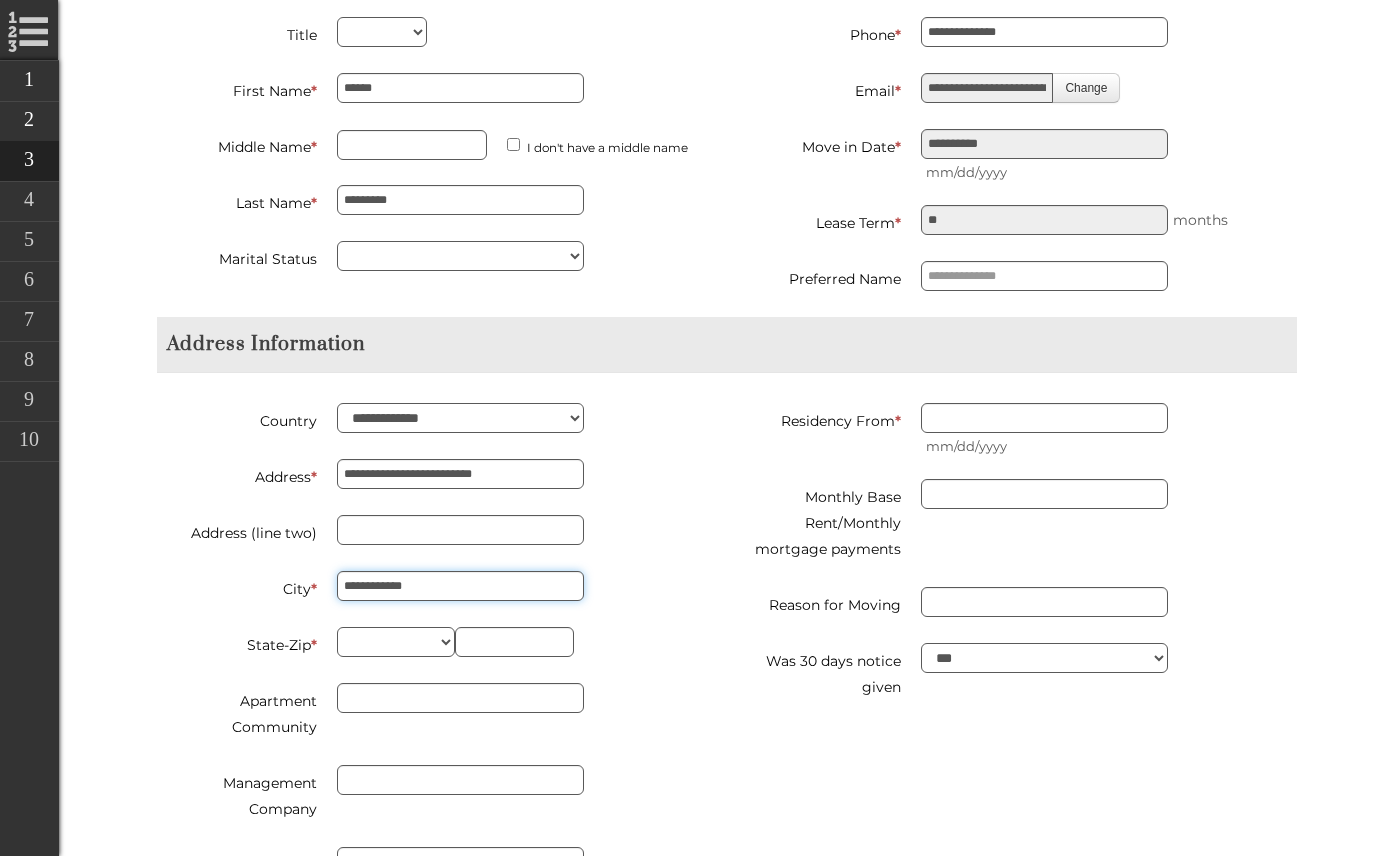type on "**********" 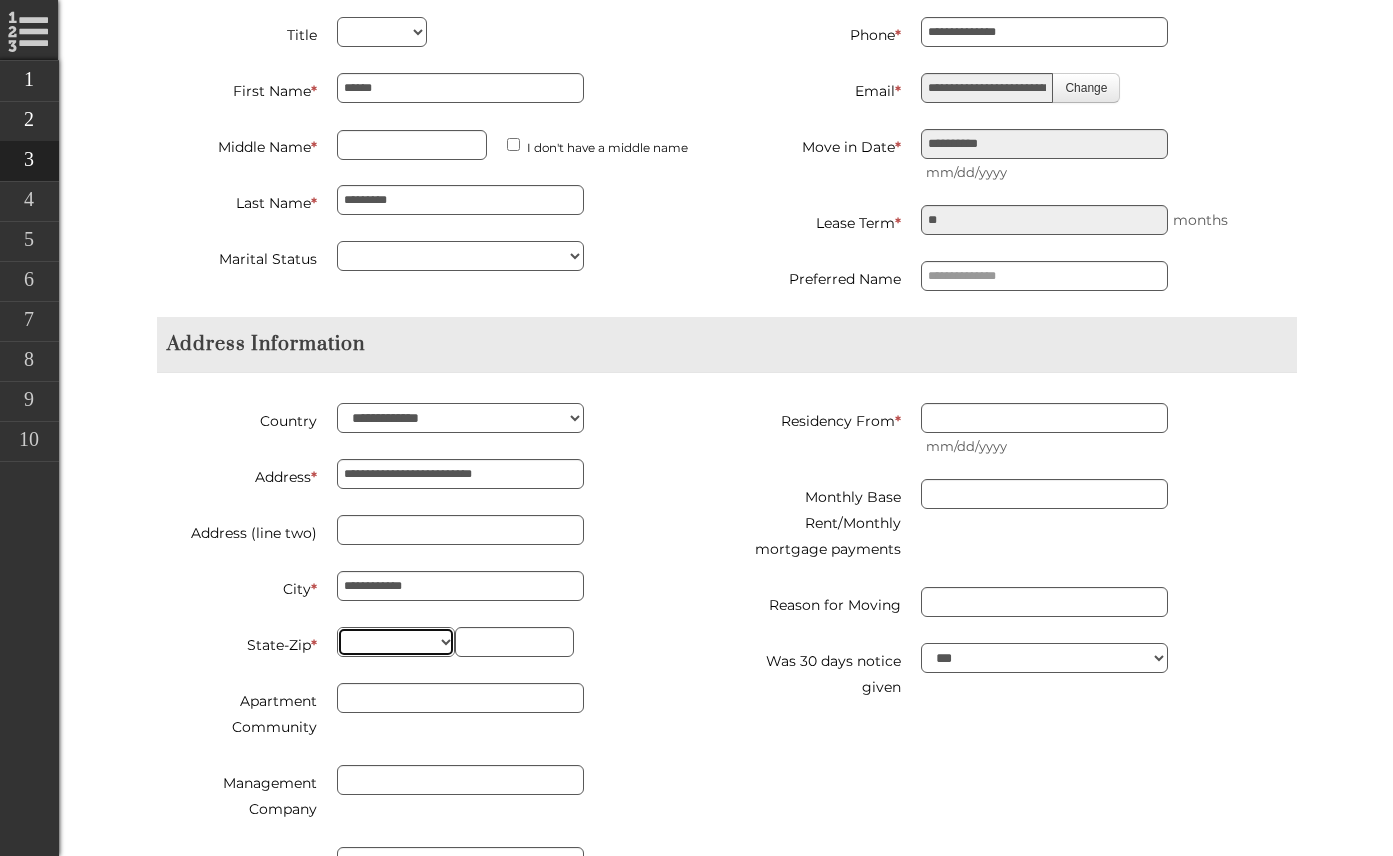 click on "**
**
**
**
**
**
**
**
**
**
**
**
**
**
**
**
**
**
**
**
**
**
**
**
**
**
**
**
**
**
**
**
**
**
**
**
**
**
**
**
**
**
**
**
**
**
**
**
**
**
**
**
**
**
**
**
**
**
**
**
**" at bounding box center (396, 642) 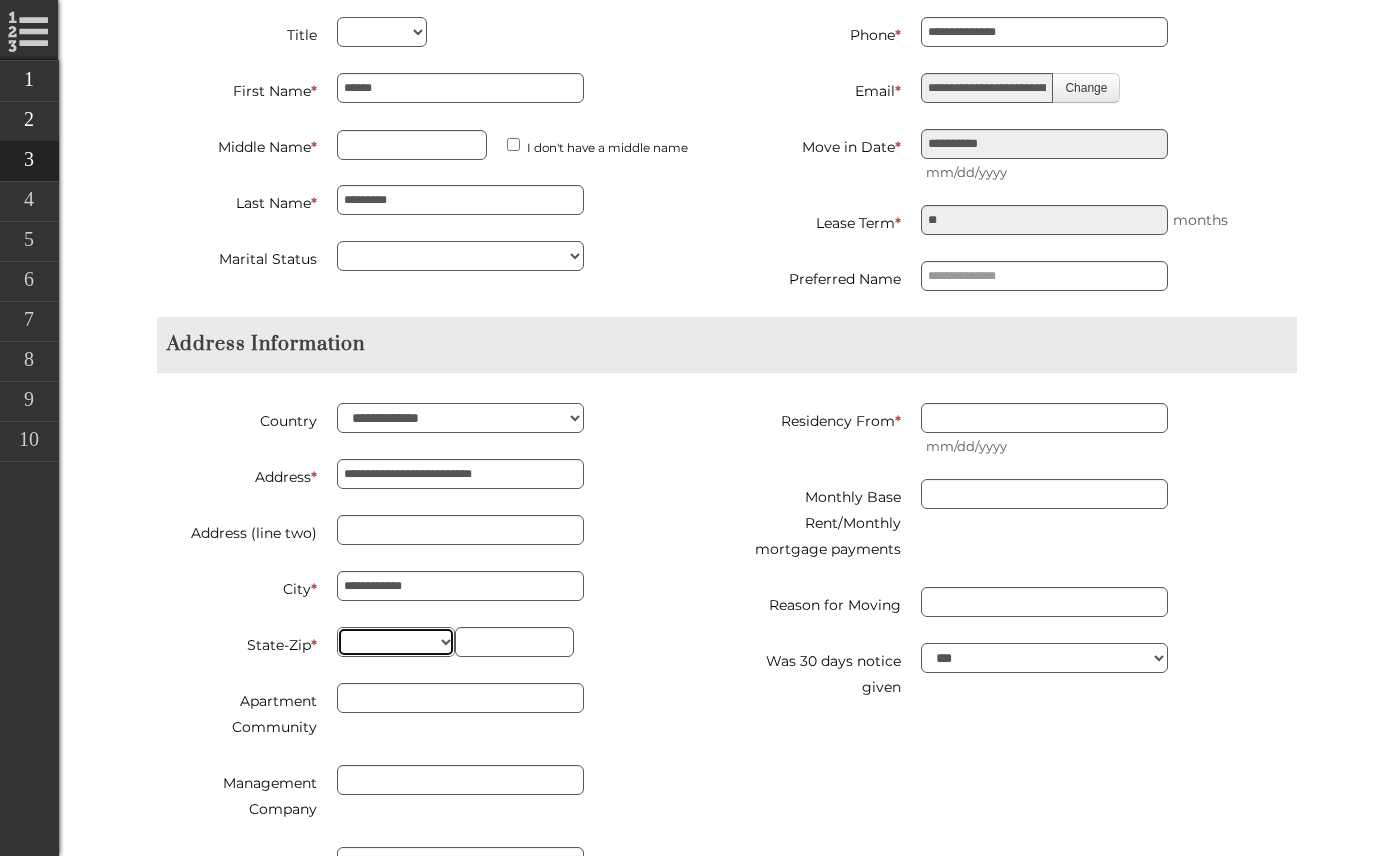click on "**
**
**
**
**
**
**
**
**
**
**
**
**
**
**
**
**
**
**
**
**
**
**
**
**
**
**
**
**
**
**
**
**
**
**
**
**
**
**
**
**
**
**
**
**
**
**
**
**
**
**
**
**
**
**
**
**
**
**
**
**" at bounding box center (396, 642) 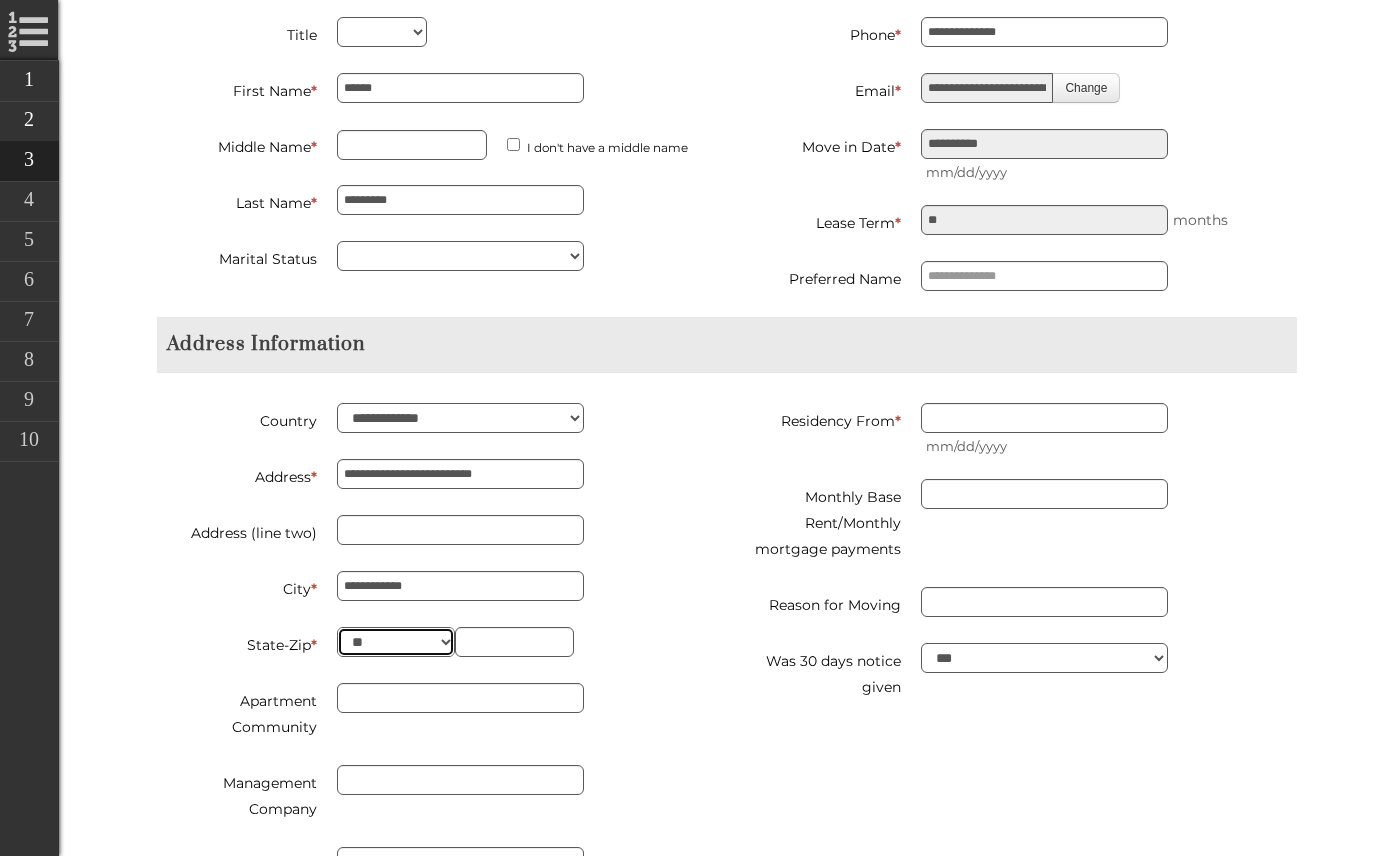 select on "**" 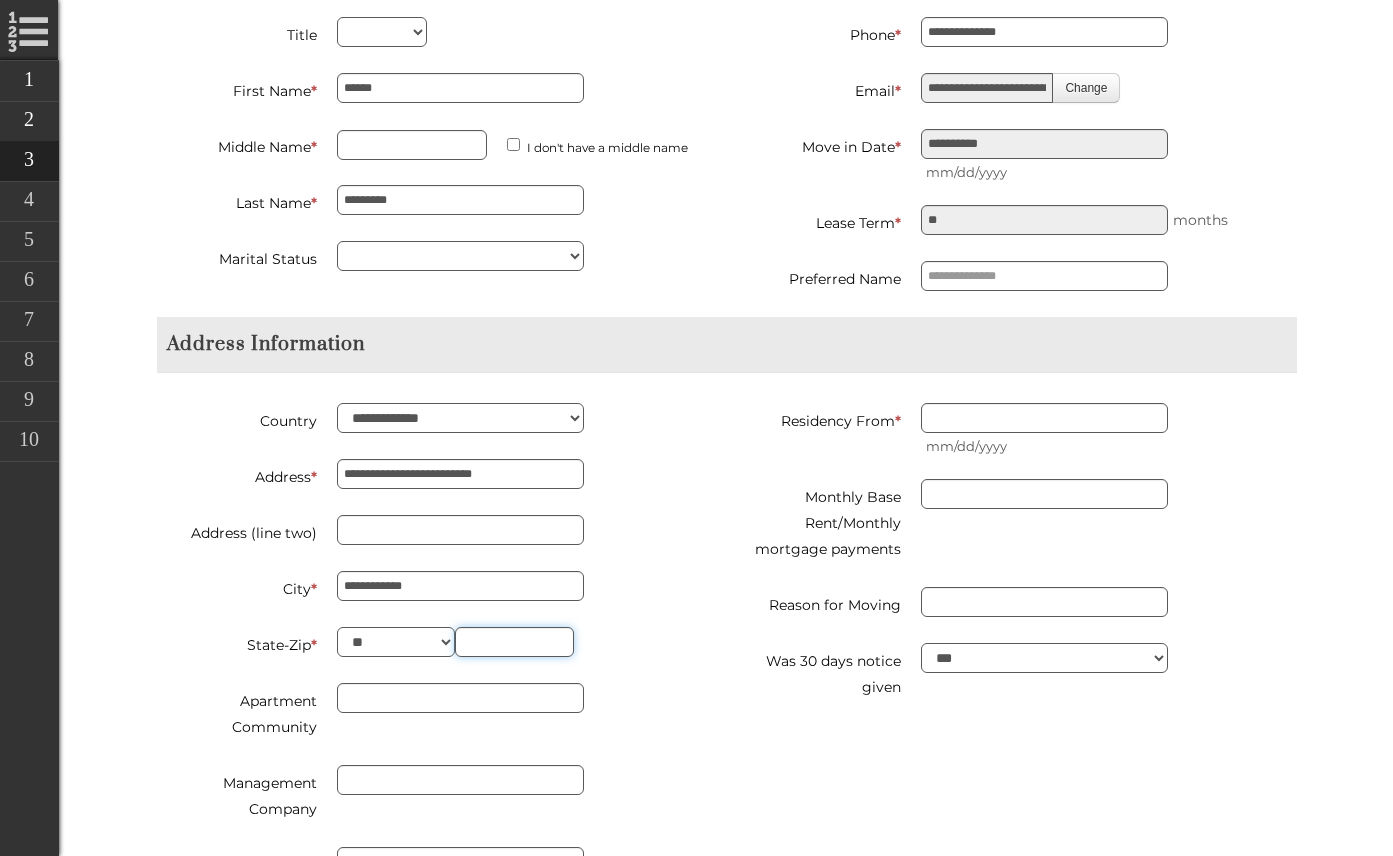 click at bounding box center (514, 642) 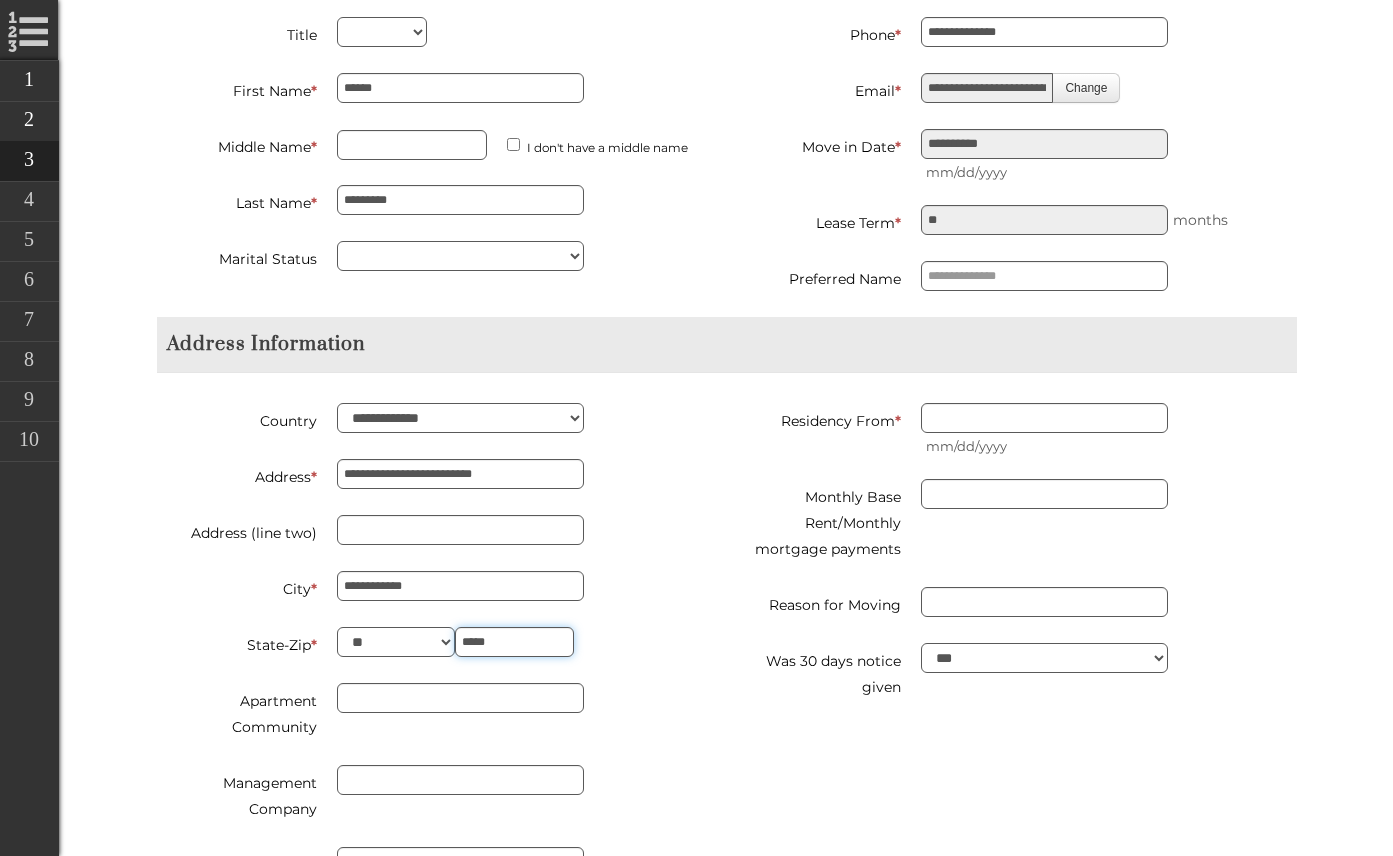 type on "*****" 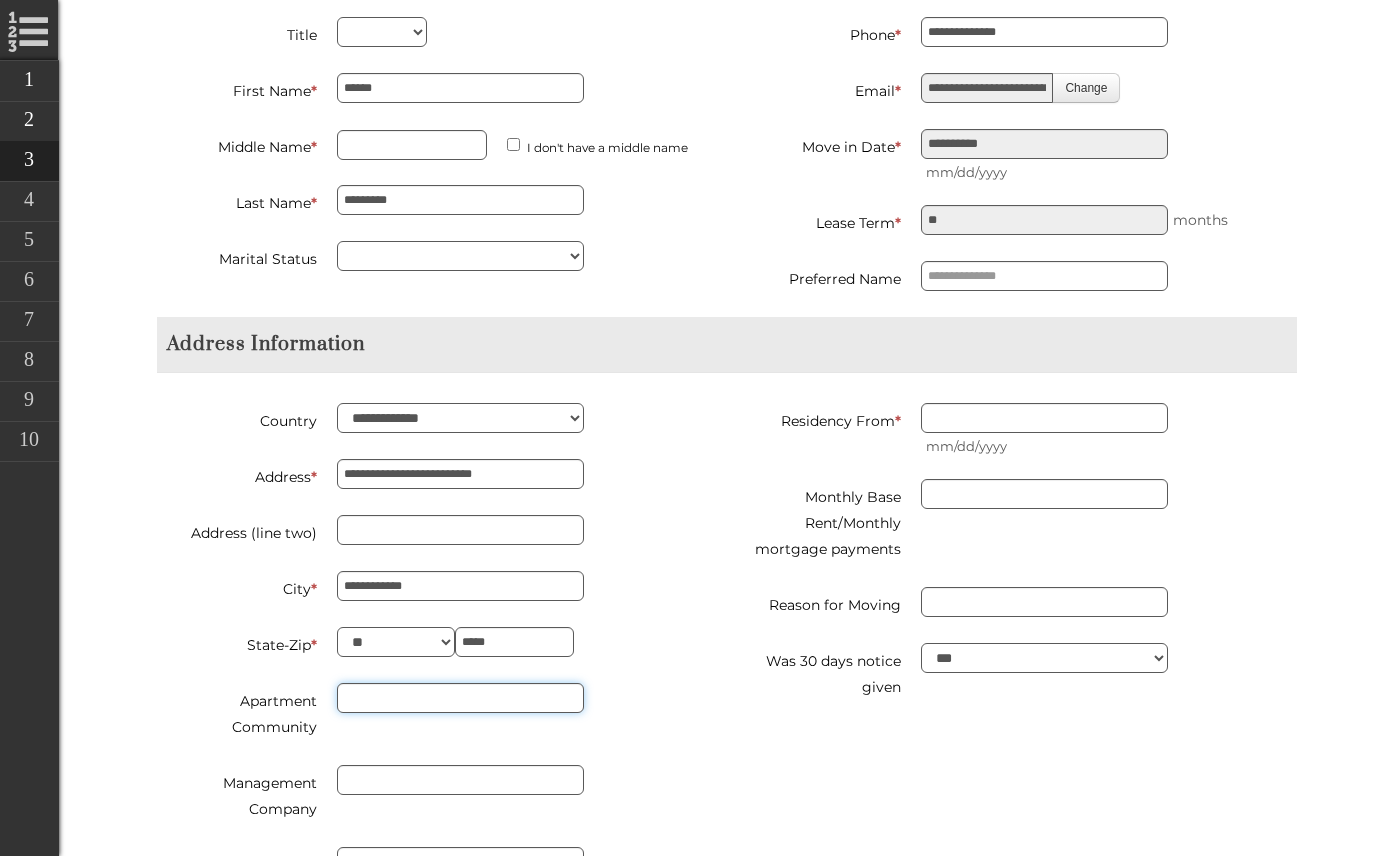 click on "Apartment Community" at bounding box center [460, 698] 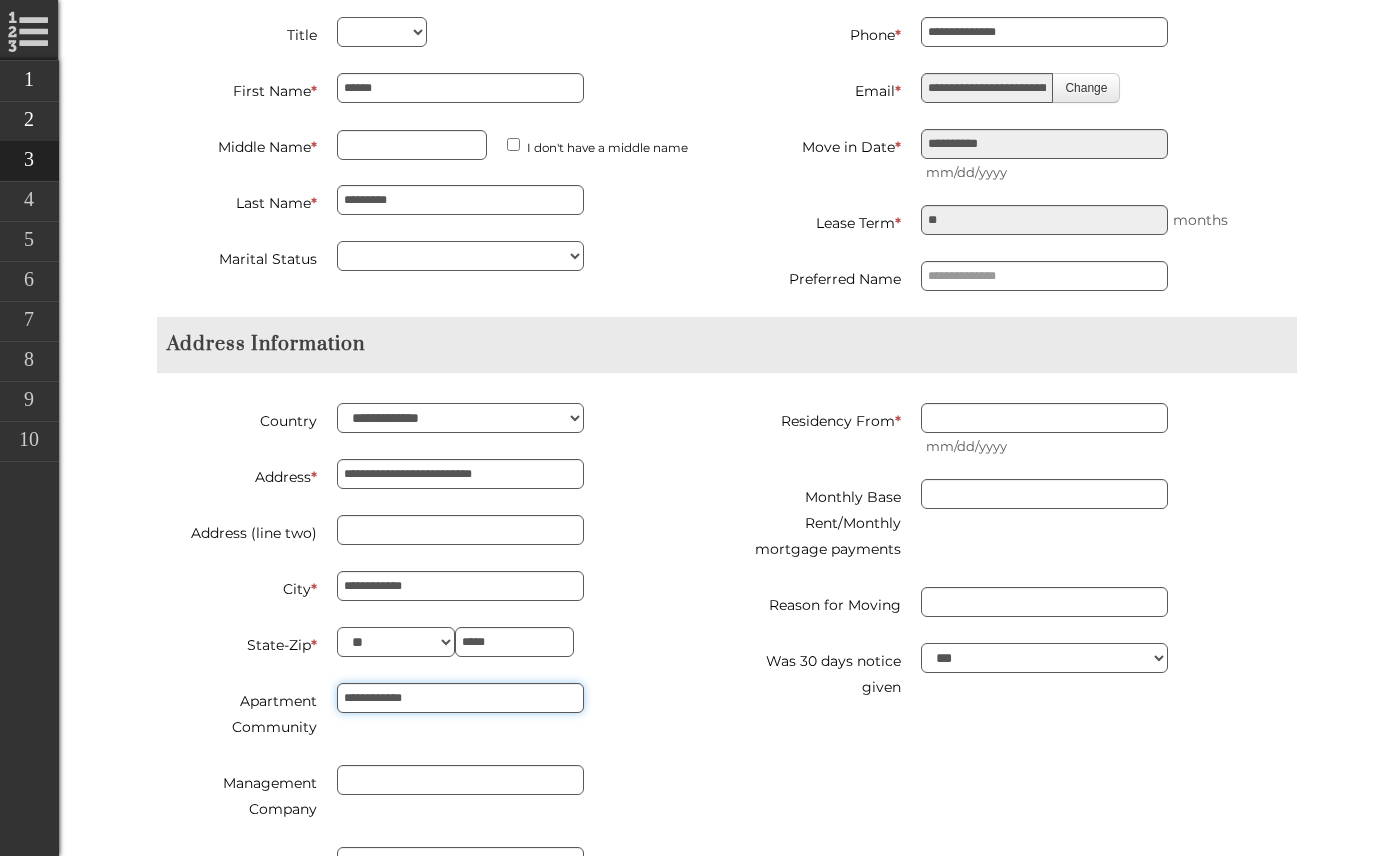 type on "**********" 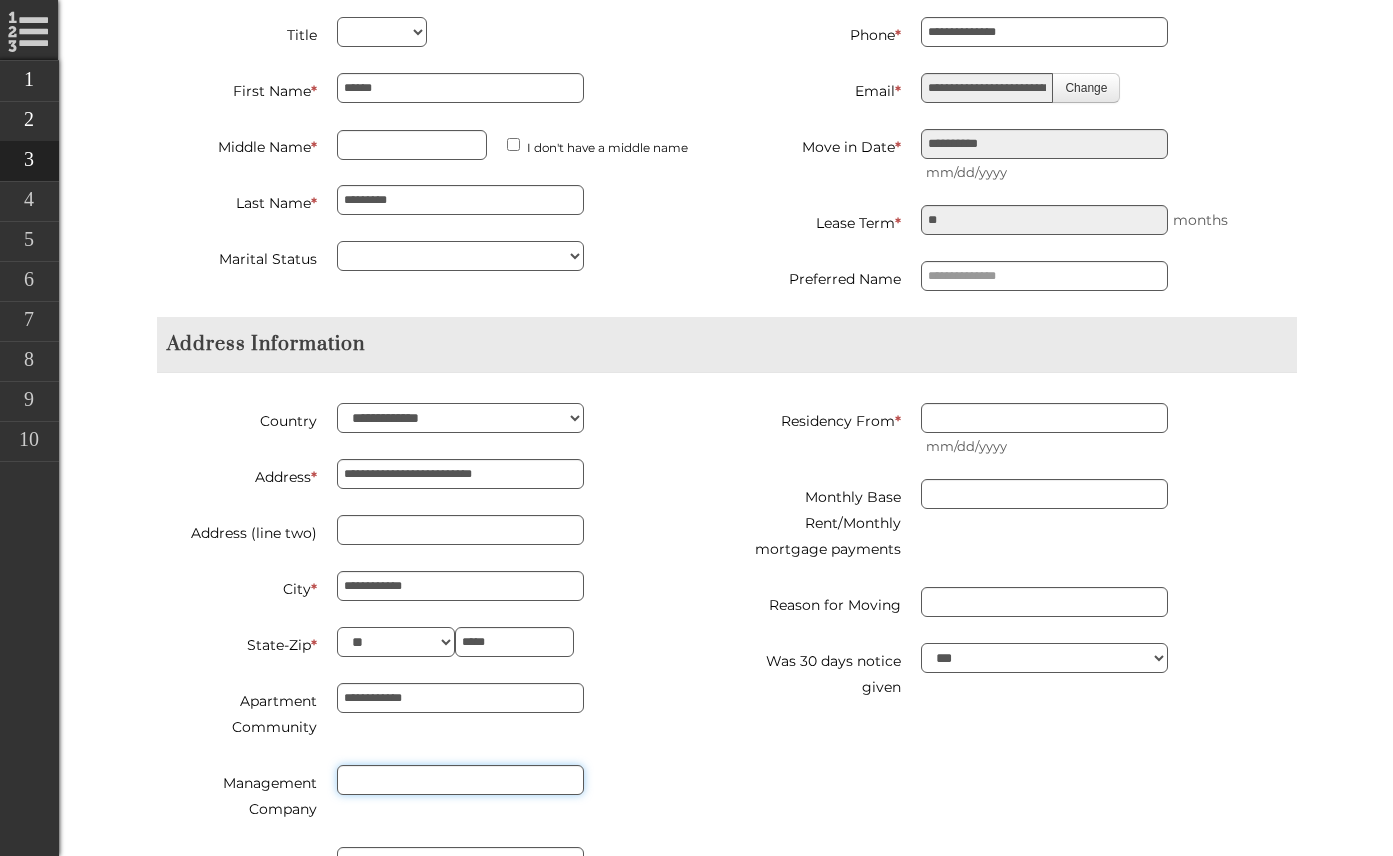 click on "Management Company" at bounding box center [460, 780] 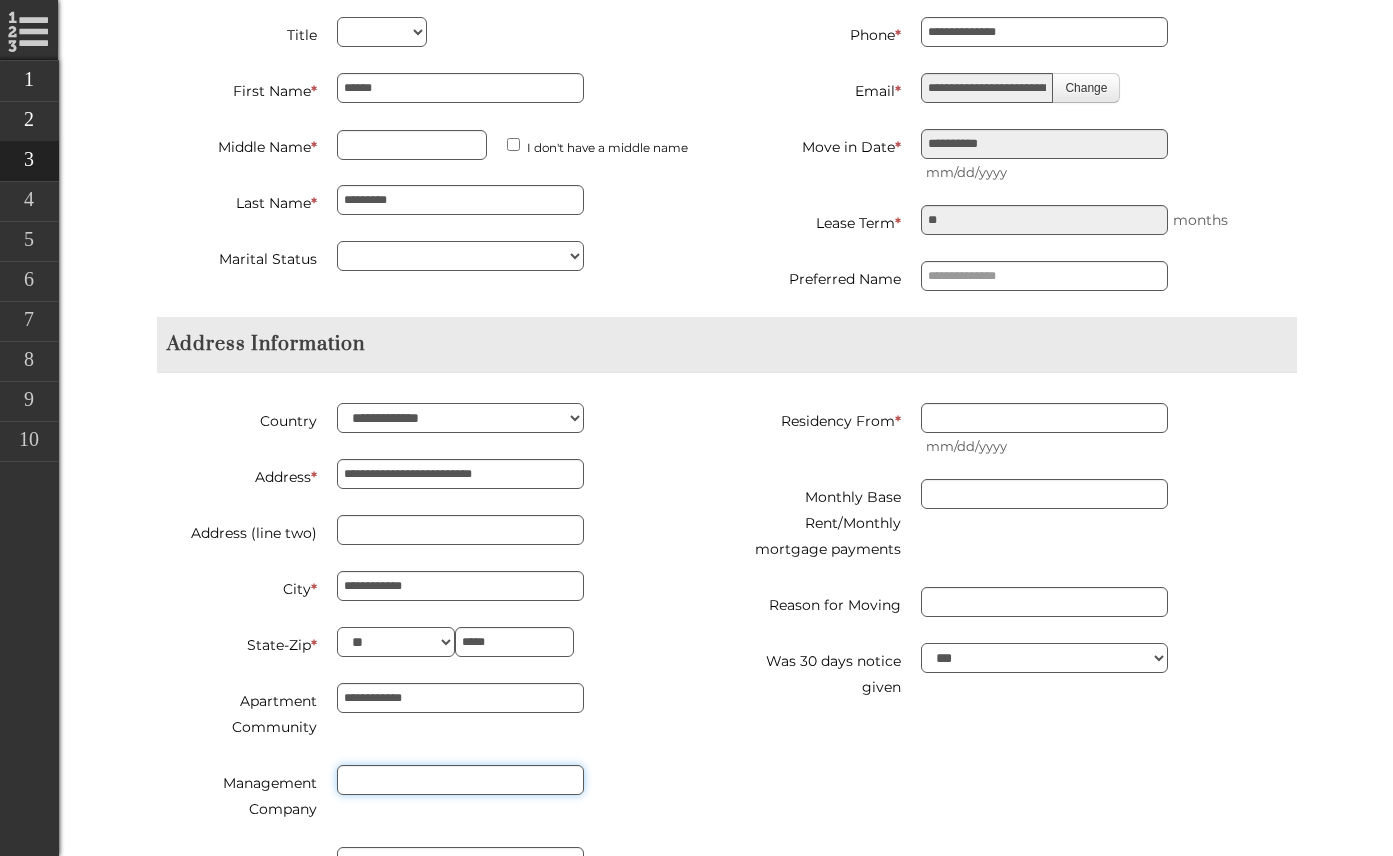 drag, startPoint x: 366, startPoint y: 780, endPoint x: 440, endPoint y: 772, distance: 74.431175 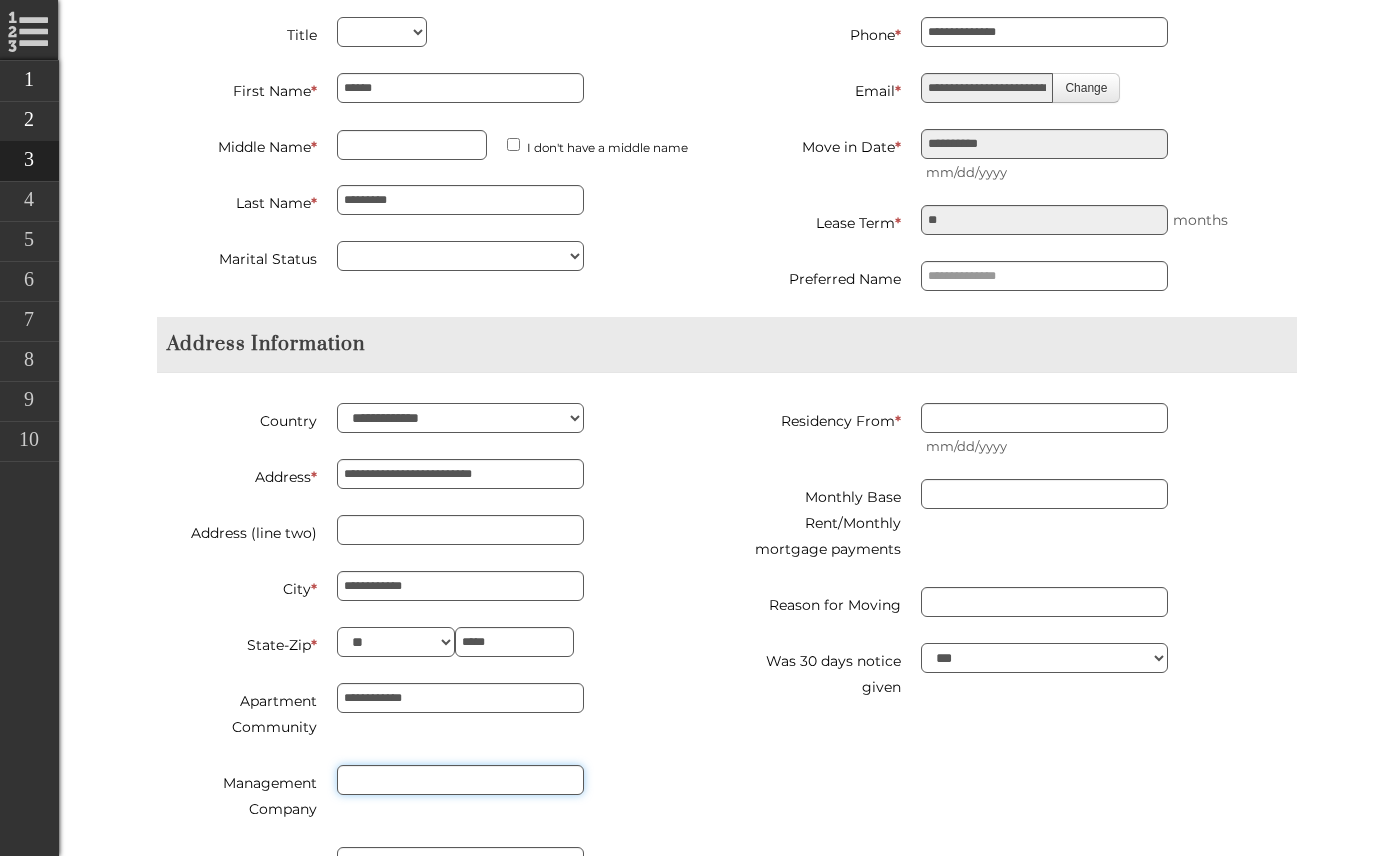 click on "Management Company" at bounding box center (460, 780) 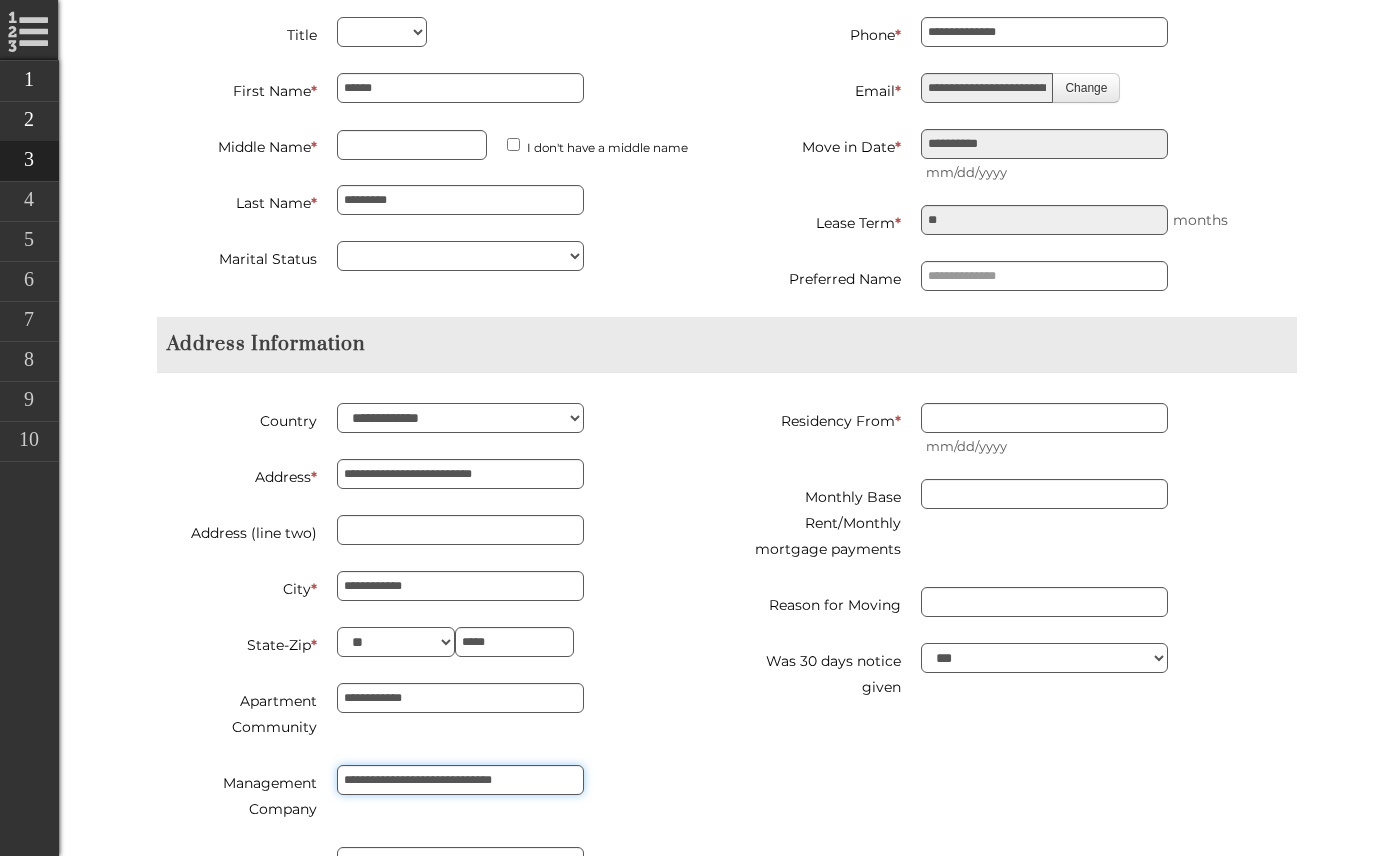 type on "**********" 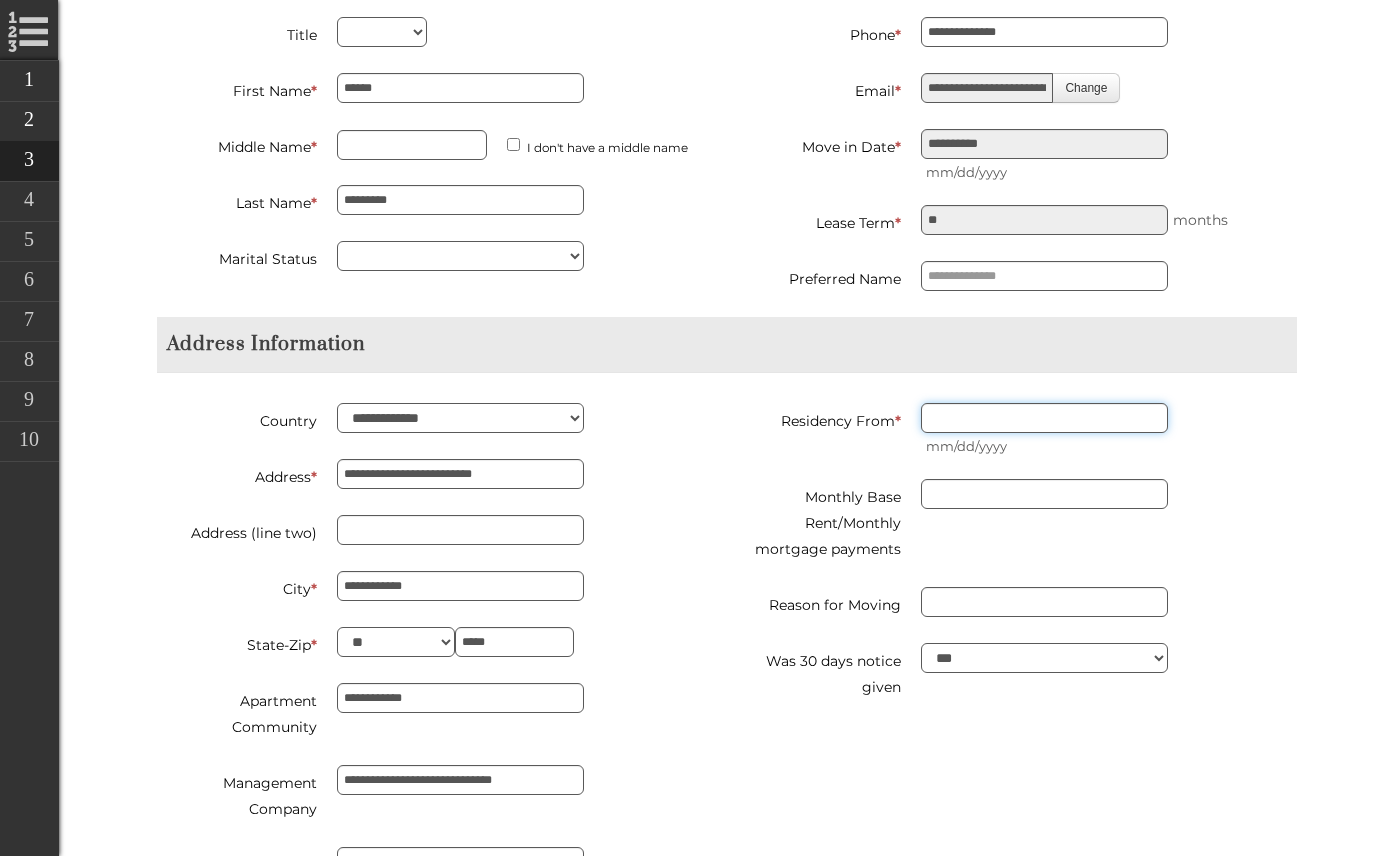click on "Residency From  *" at bounding box center (1044, 418) 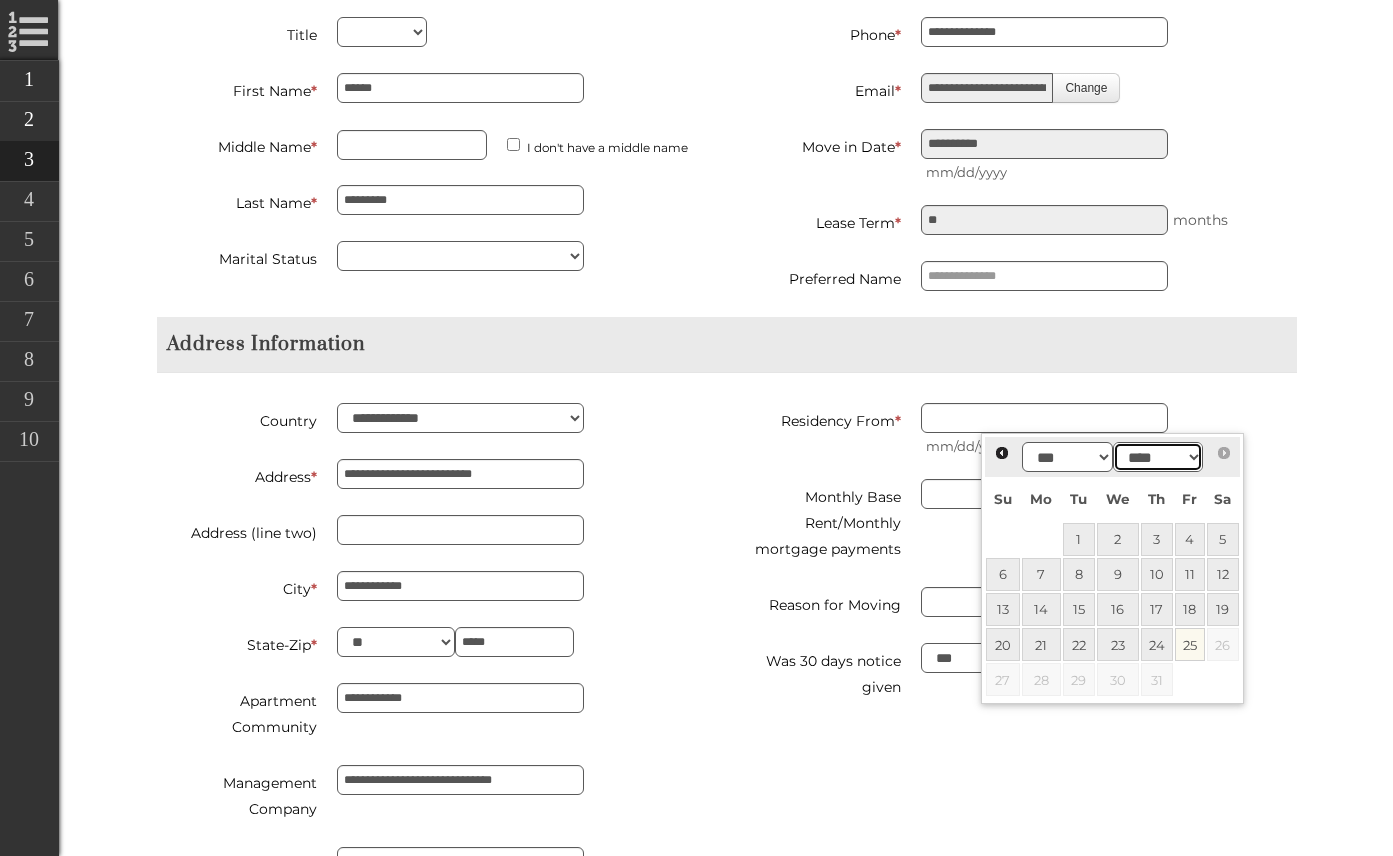 click on "**** **** **** **** **** **** **** **** **** **** **** **** **** **** **** **** **** **** **** **** **** **** **** **** **** **** **** **** **** **** **** **** **** **** **** **** **** **** **** **** **** **** **** **** **** **** **** **** **** **** **** **** **** **** **** **** **** **** **** **** **** **** **** **** **** **** **** **** **** **** **** **** **** **** **** **** **** **** **** **** **** **** **** **** **** **** **** **** **** **** **** **** **** **** **** **** **** **** **** **** **** **** **** **** **** ****" at bounding box center (1158, 457) 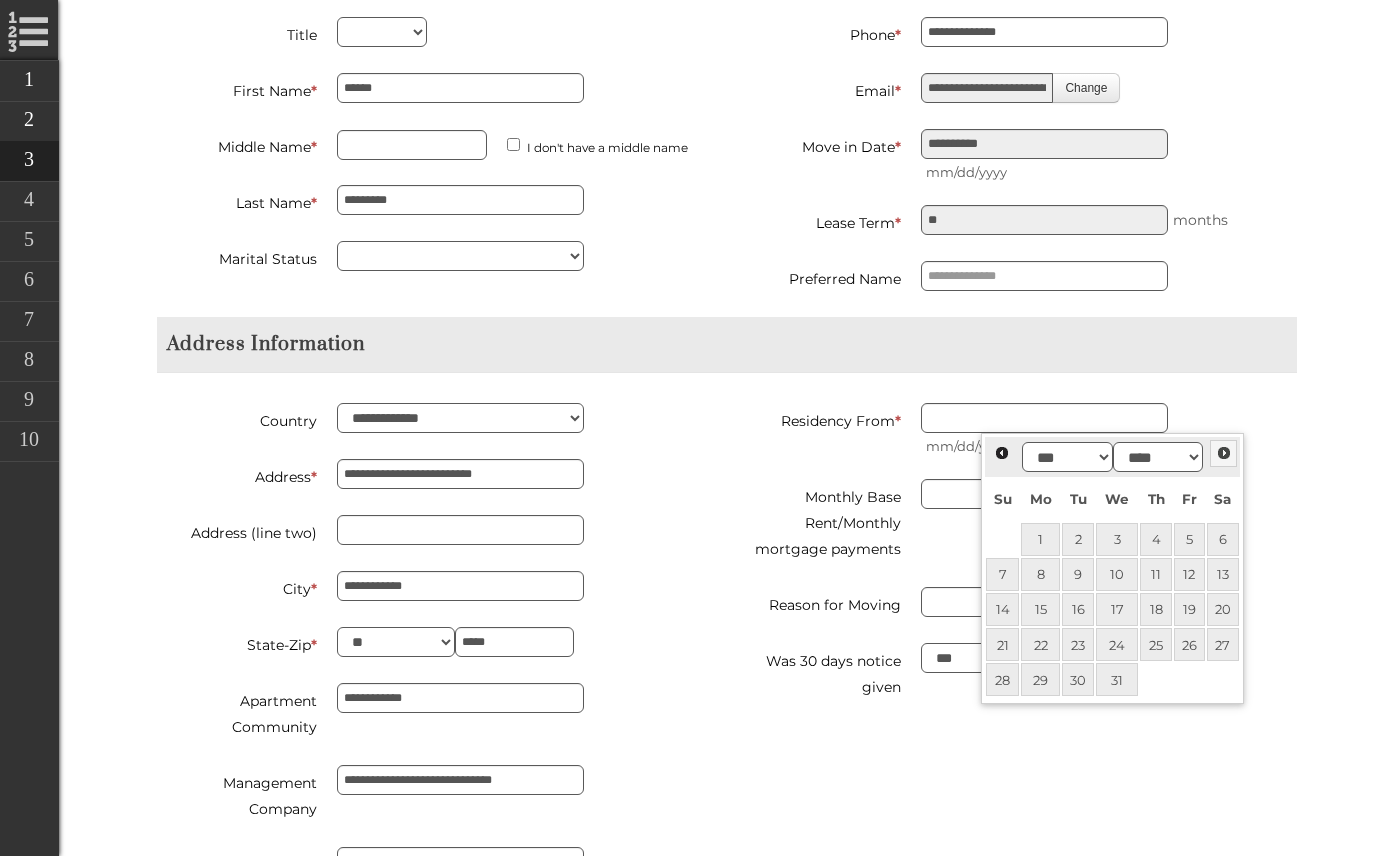 click on "Next" at bounding box center (1224, 453) 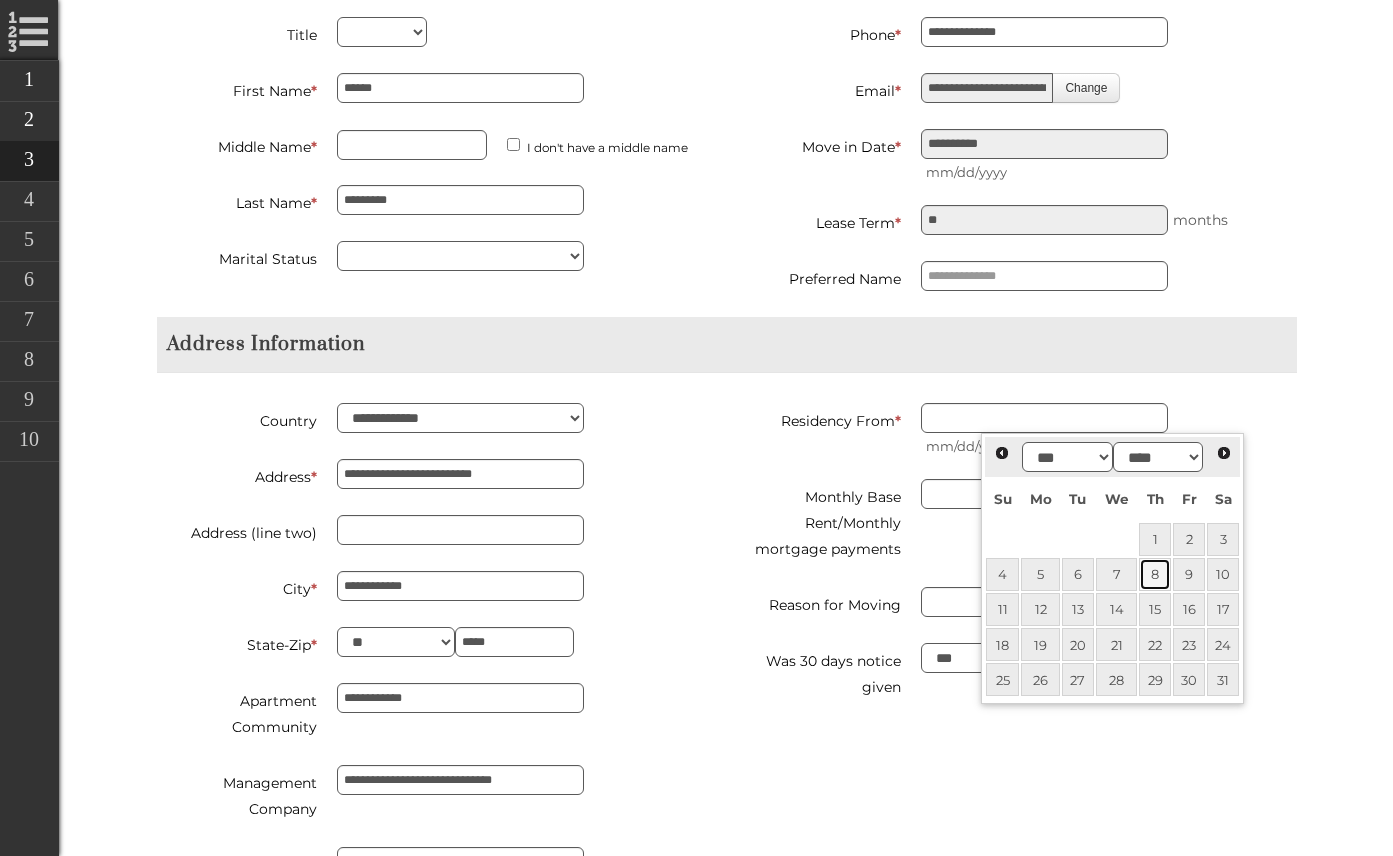 click on "8" at bounding box center [1155, 574] 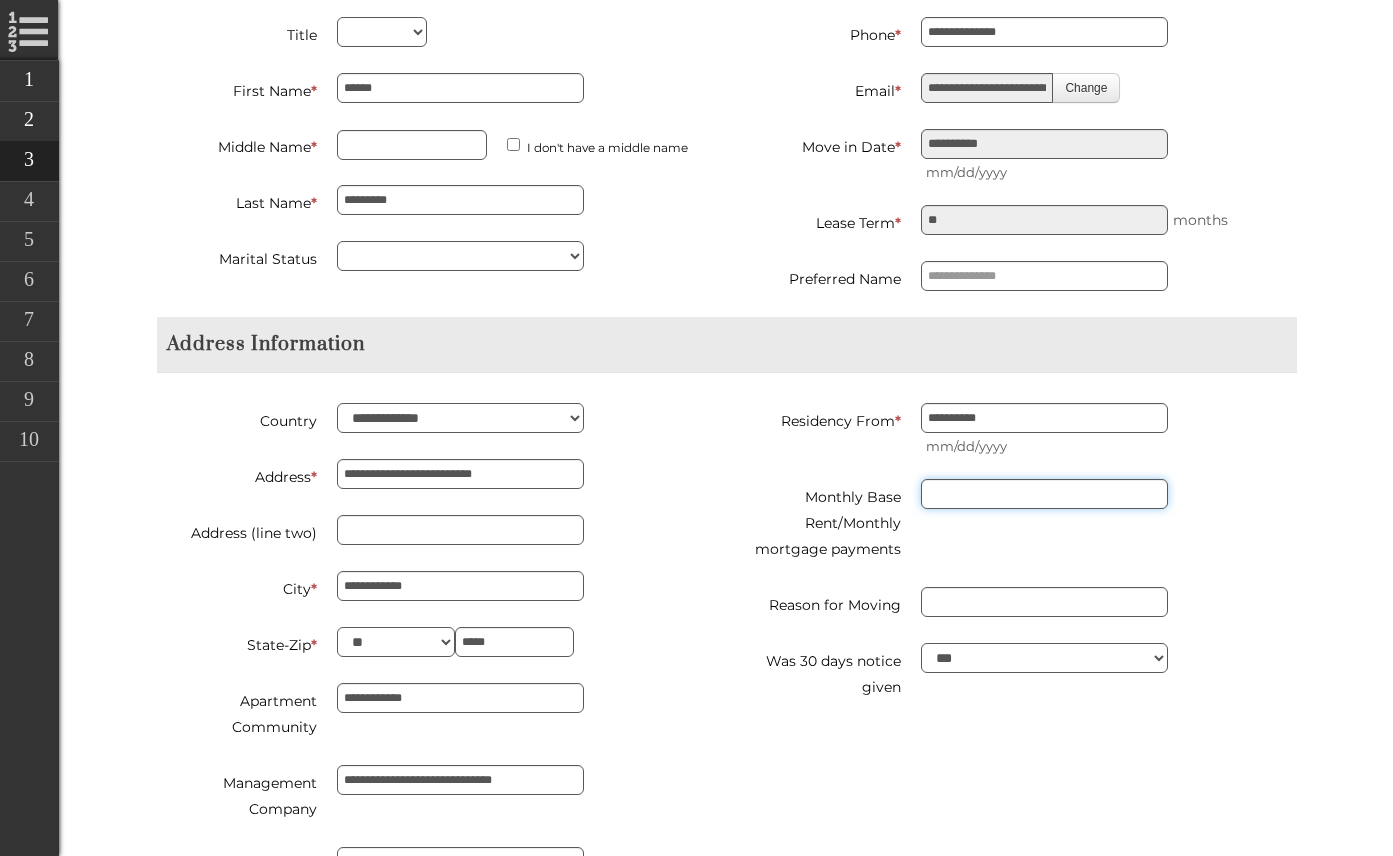 click at bounding box center (1044, 494) 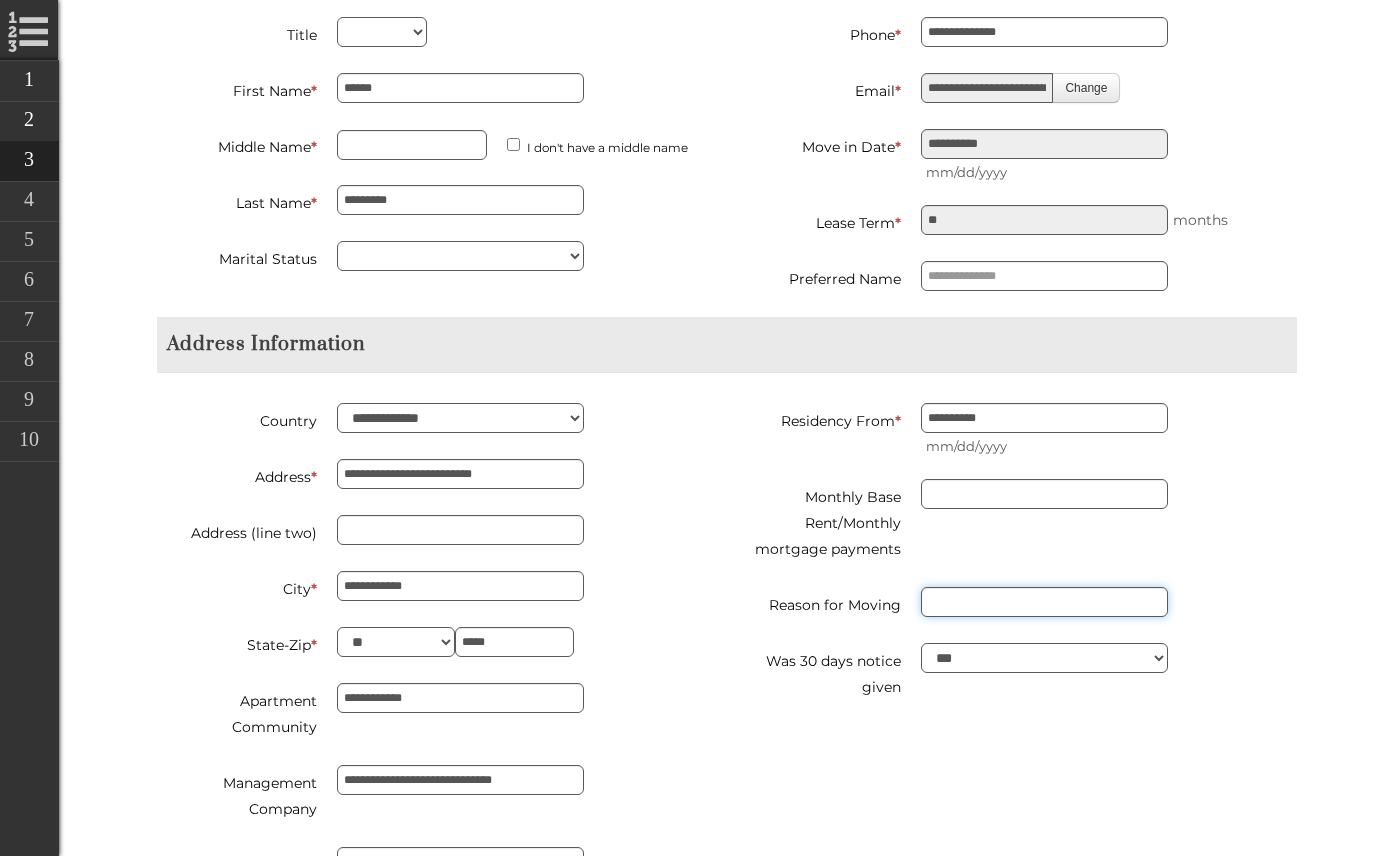 click on "Reason for Moving" at bounding box center [1044, 602] 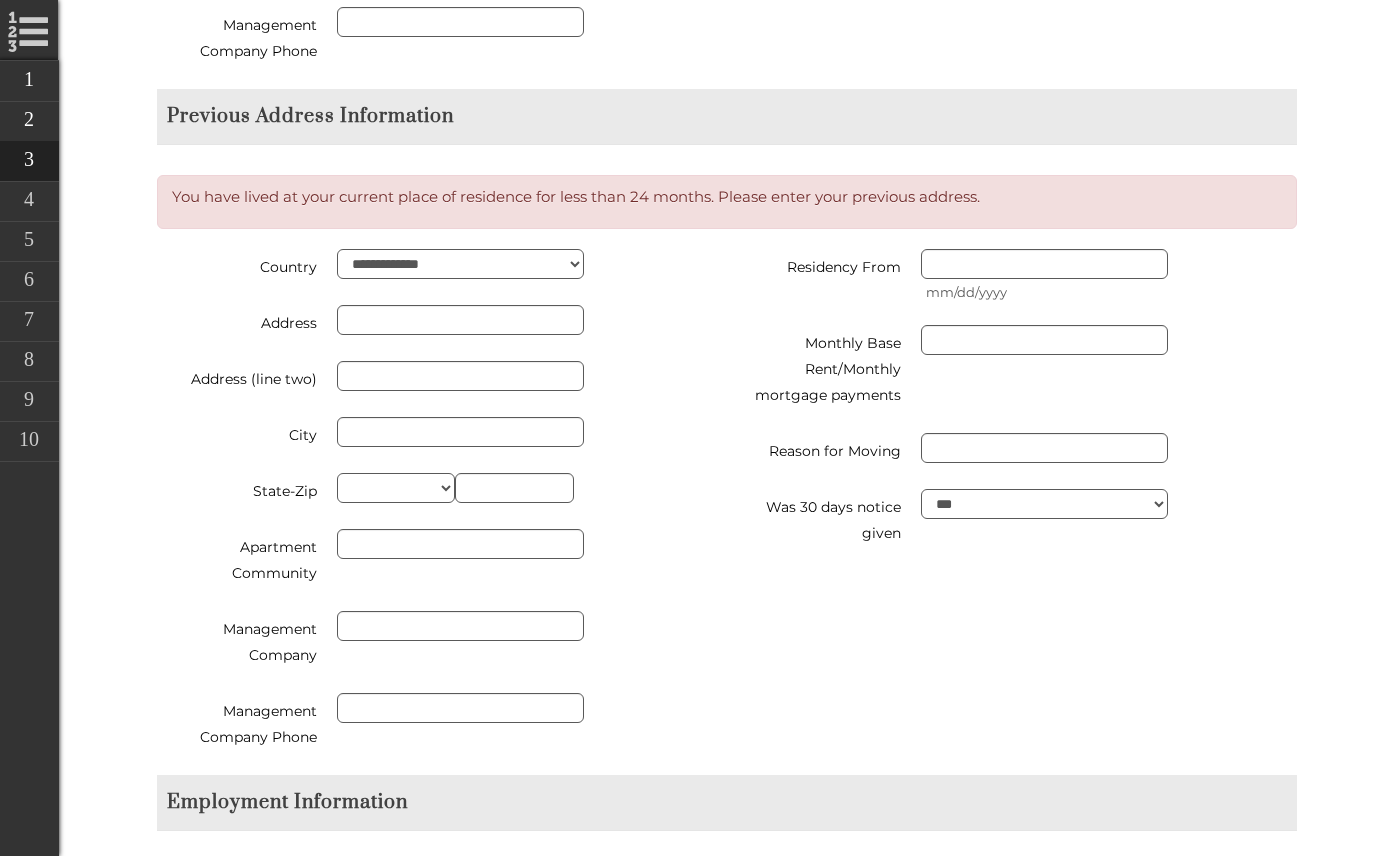 scroll, scrollTop: 1676, scrollLeft: 0, axis: vertical 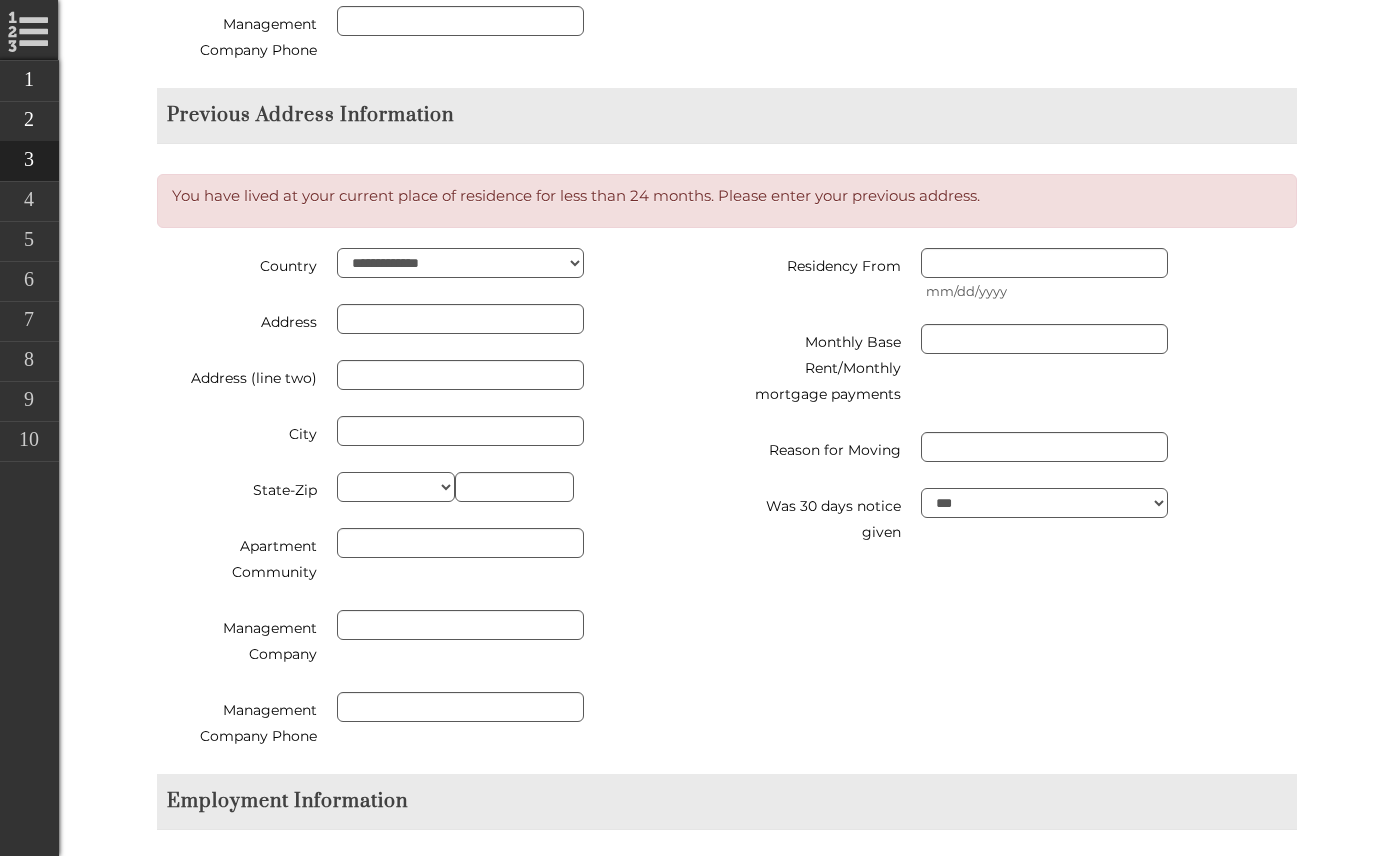 type on "**********" 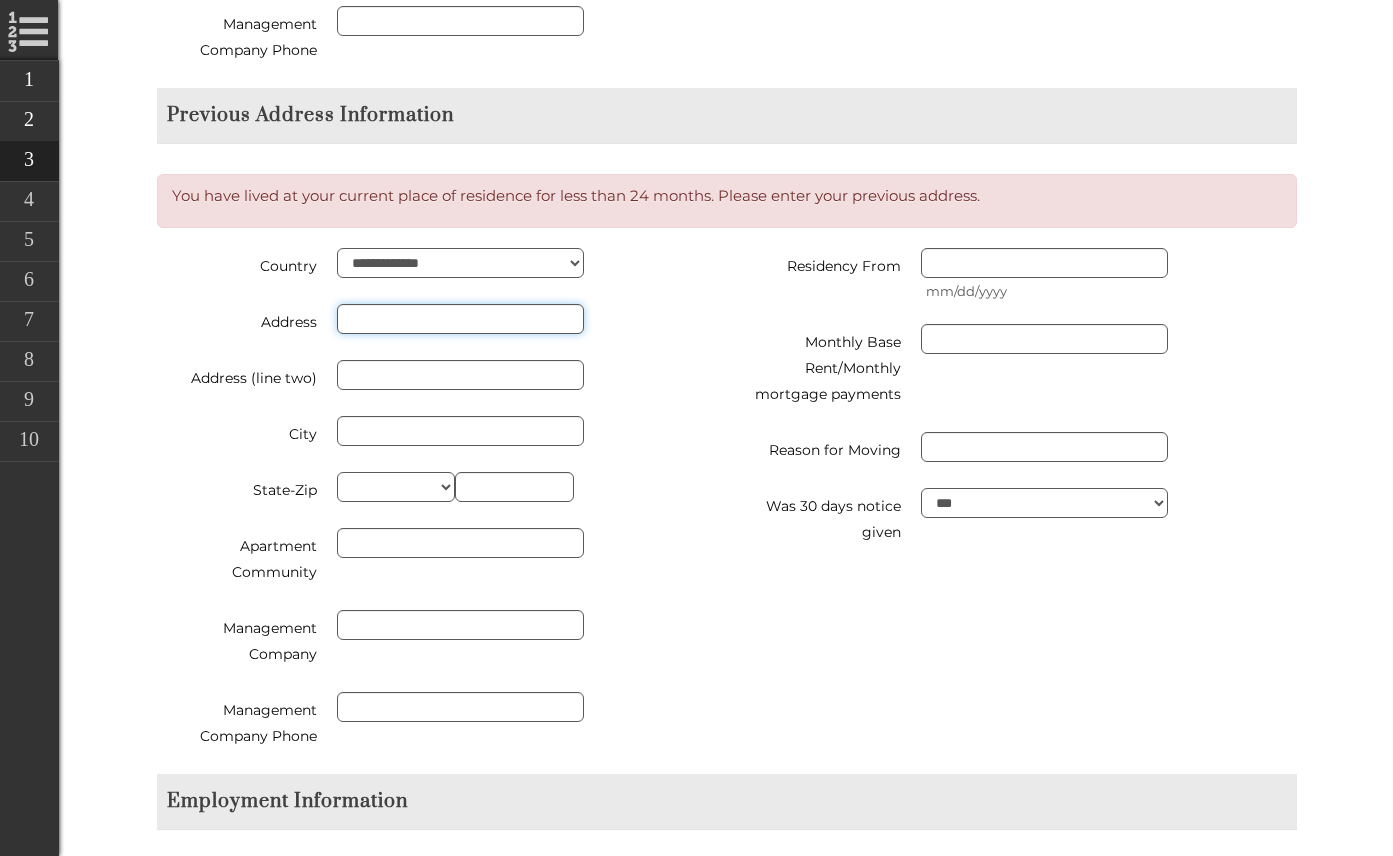 click at bounding box center (460, 319) 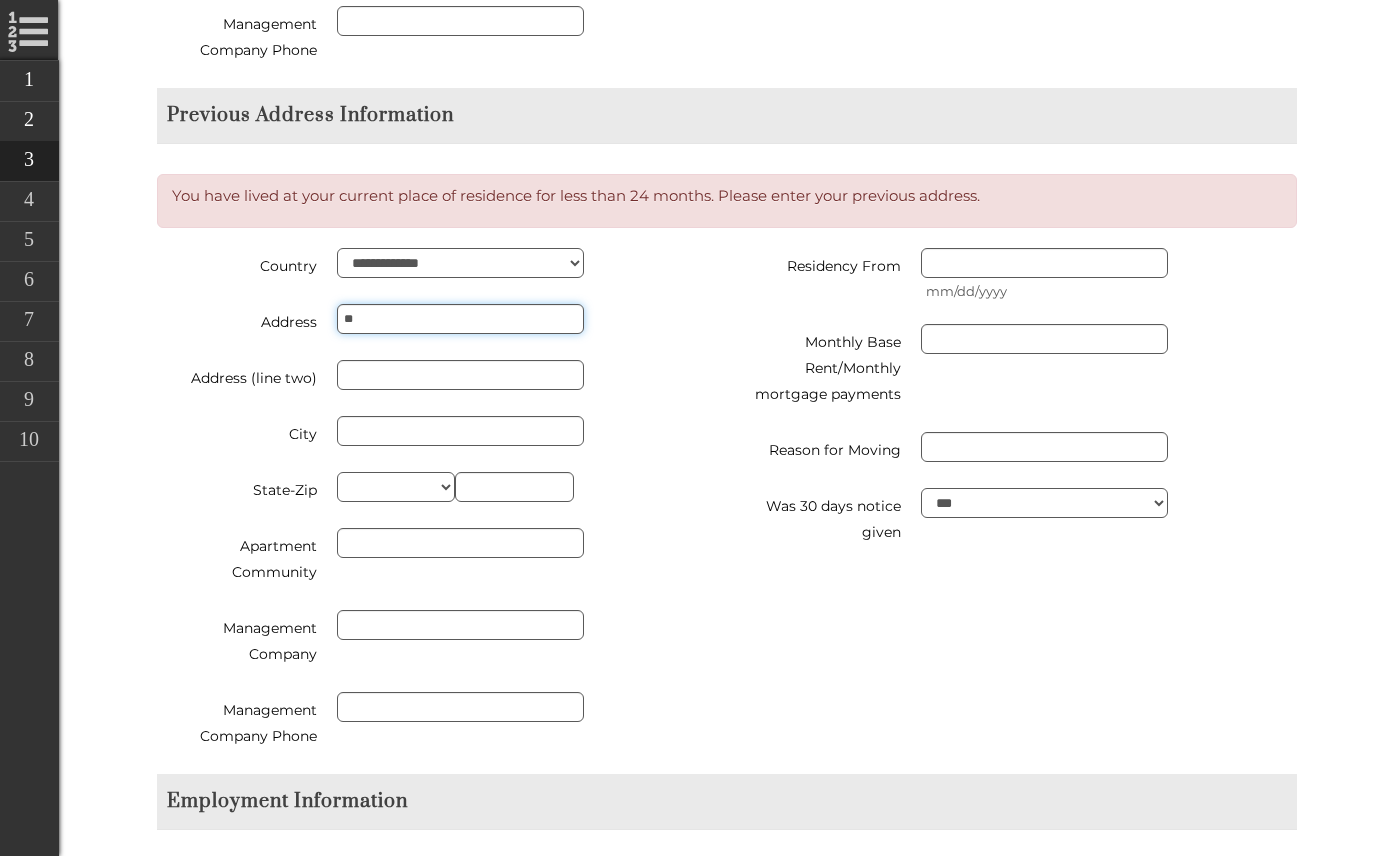 type on "*" 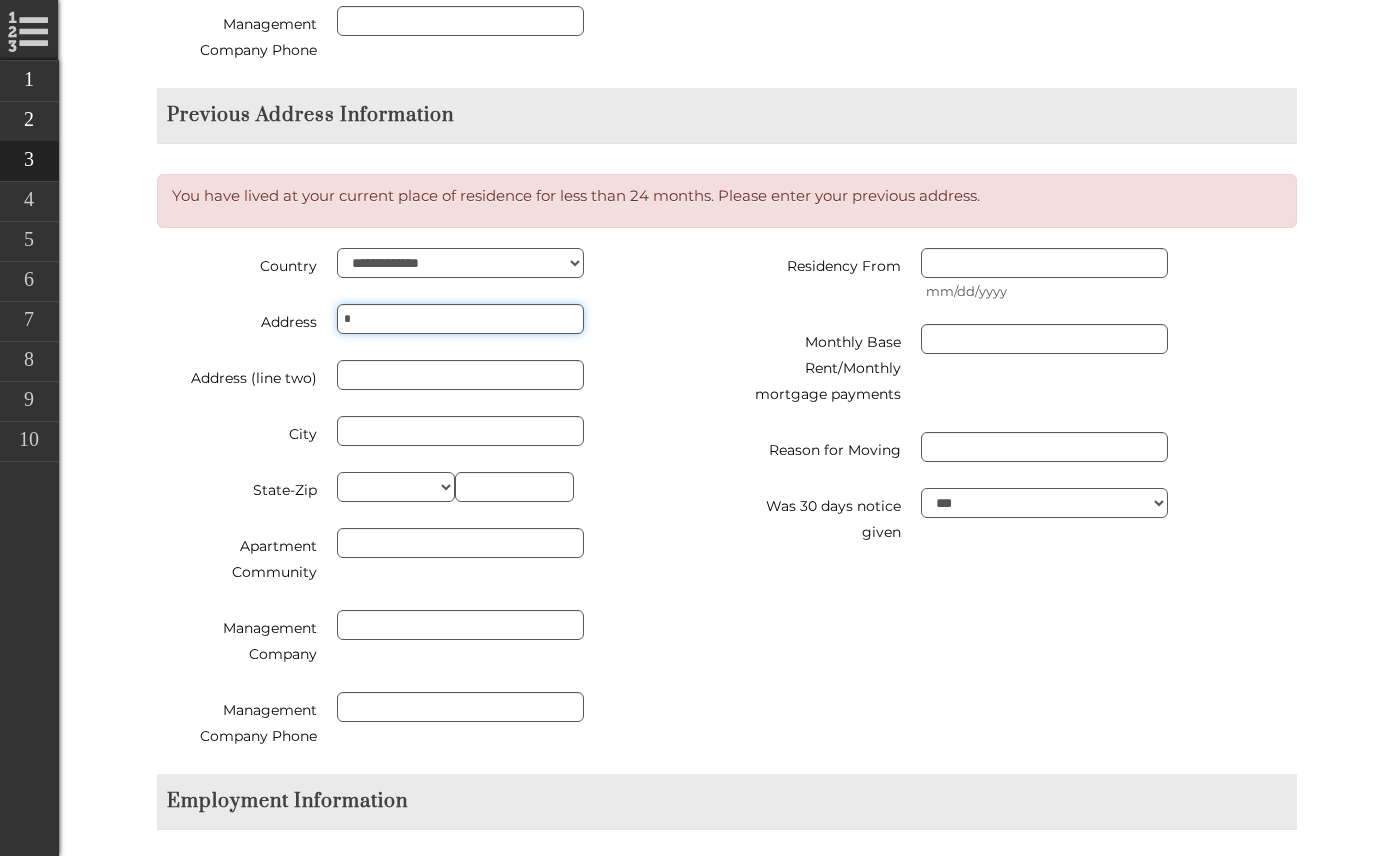 type 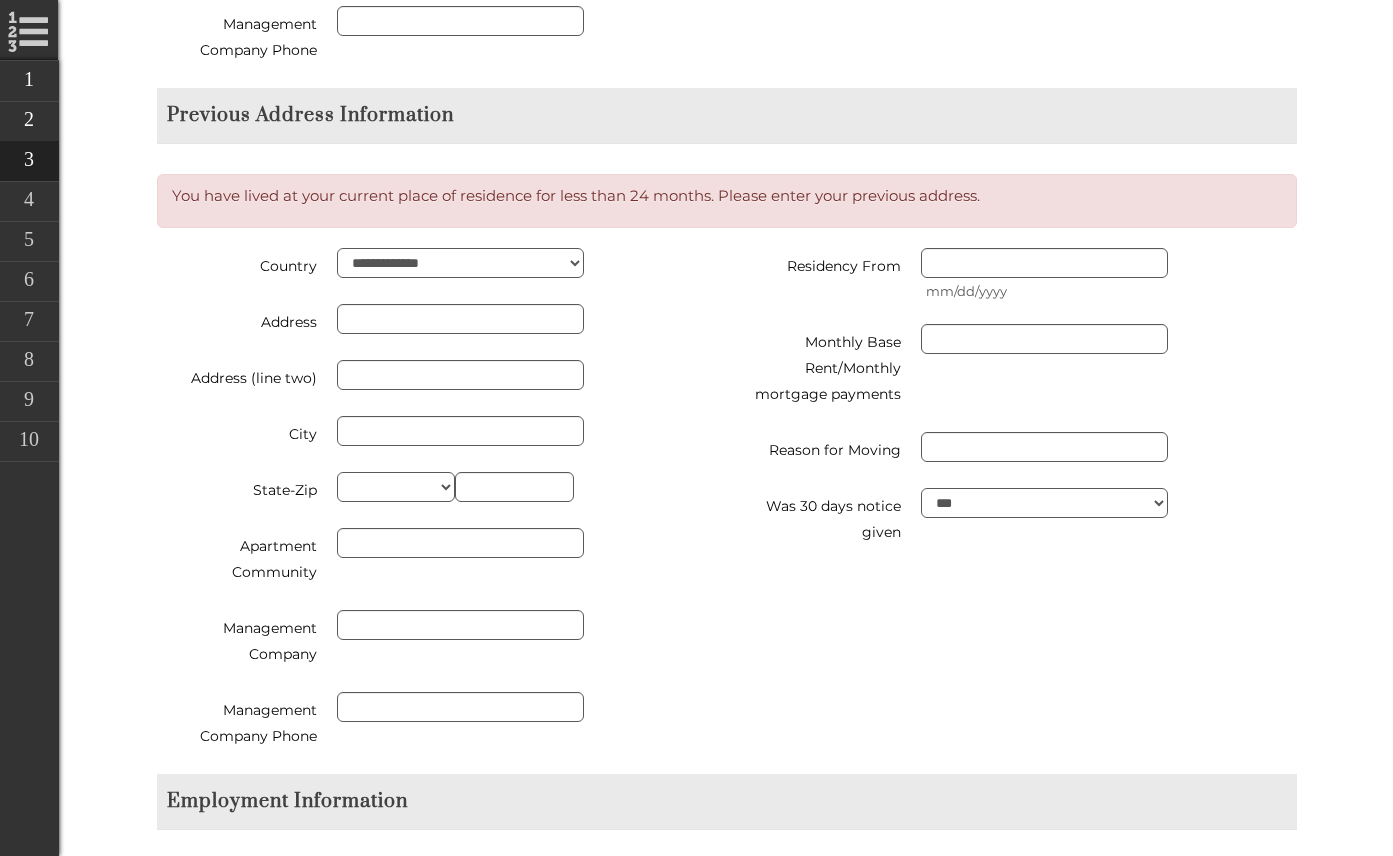 type on "**********" 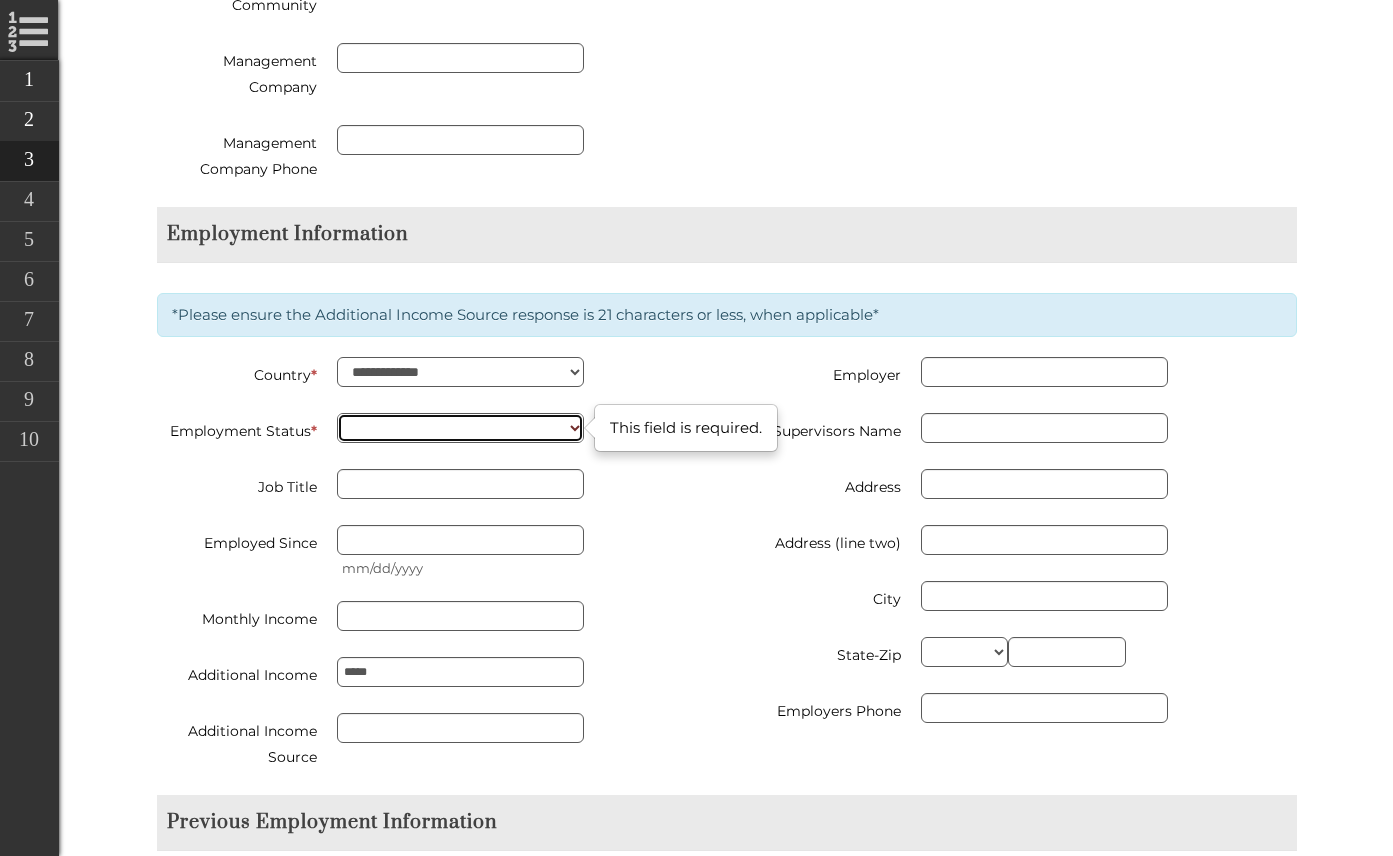 click on "**********" at bounding box center [460, 428] 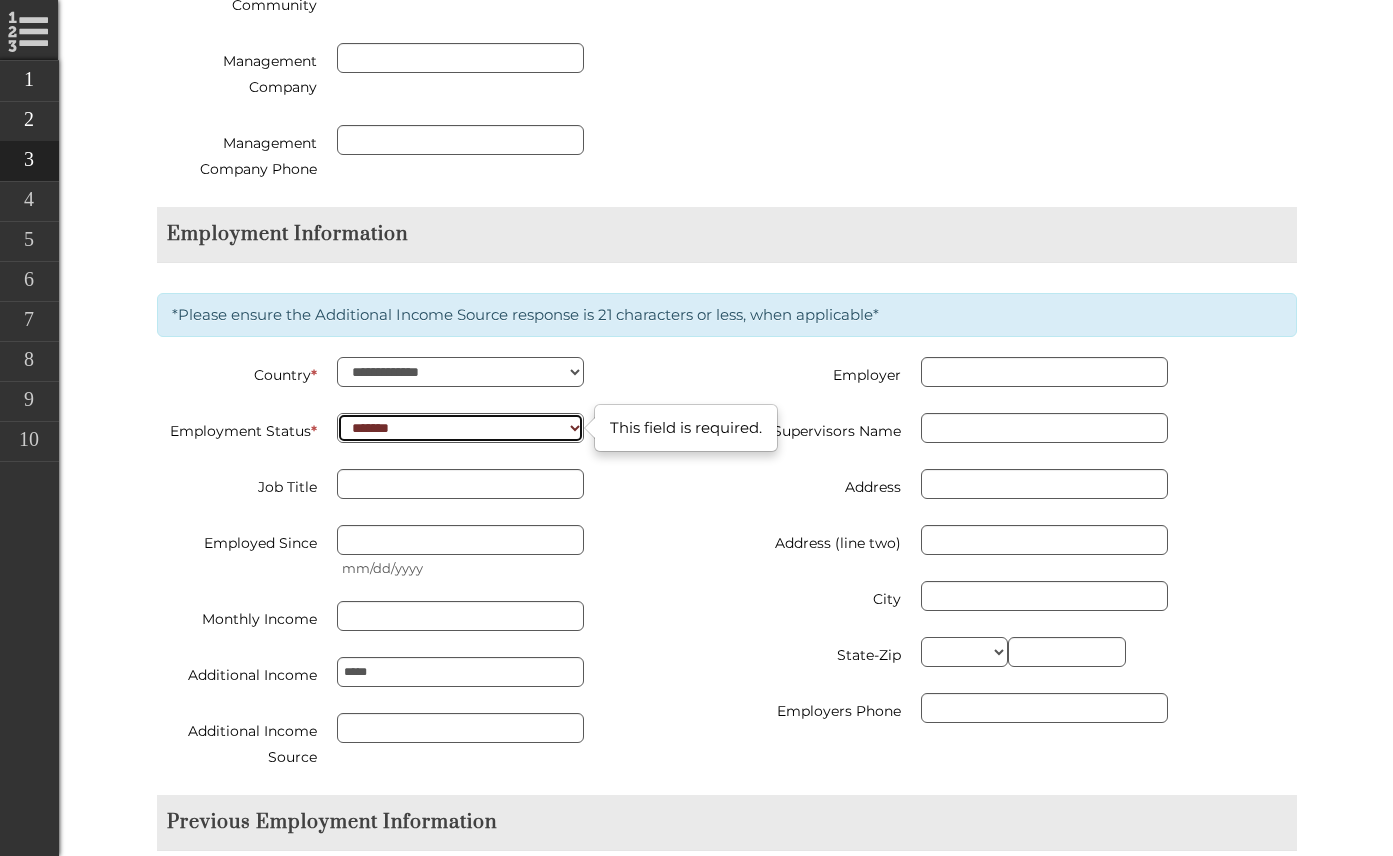 click on "**********" at bounding box center [460, 428] 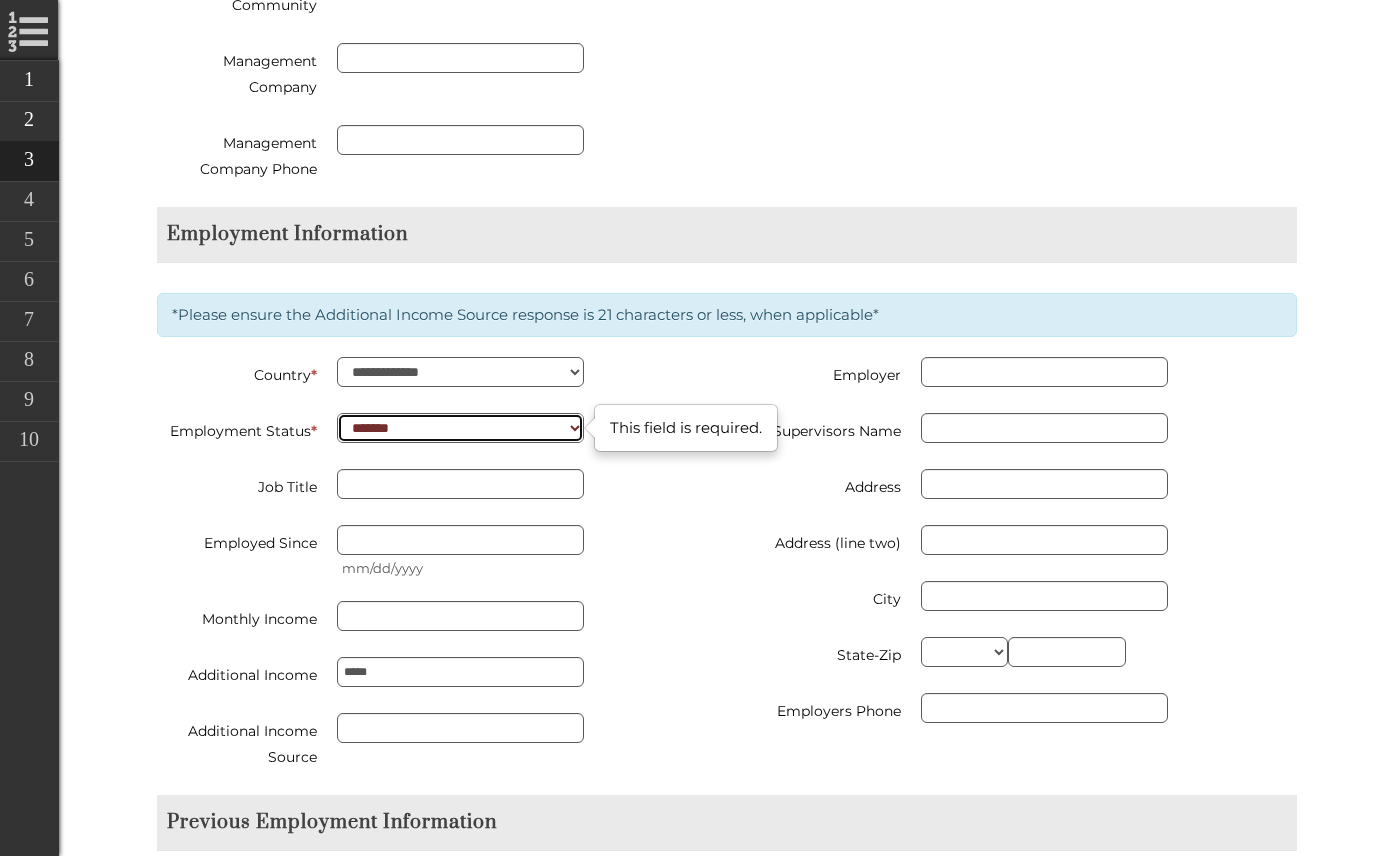 type on "**********" 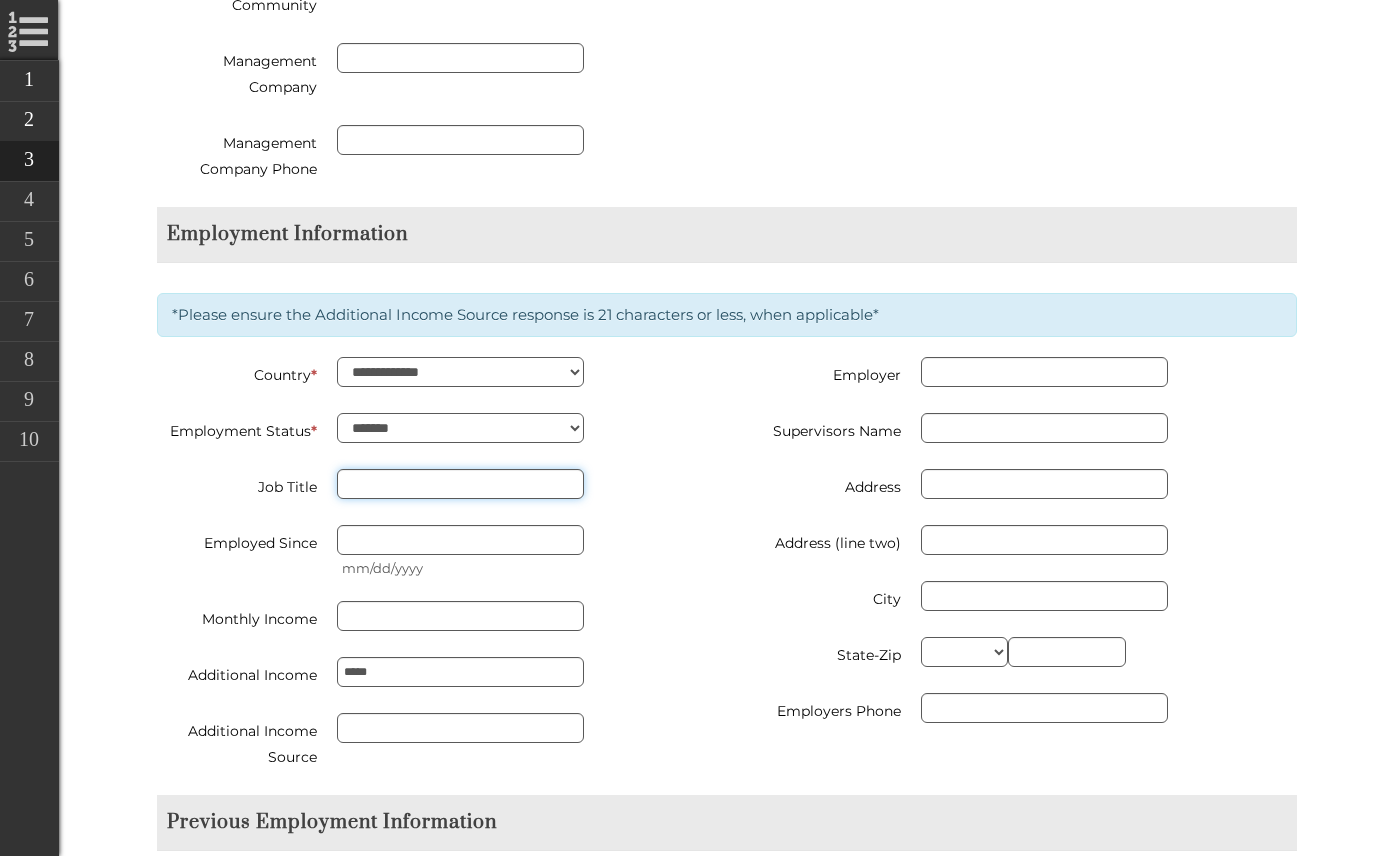 click on "Job Title" at bounding box center [460, 484] 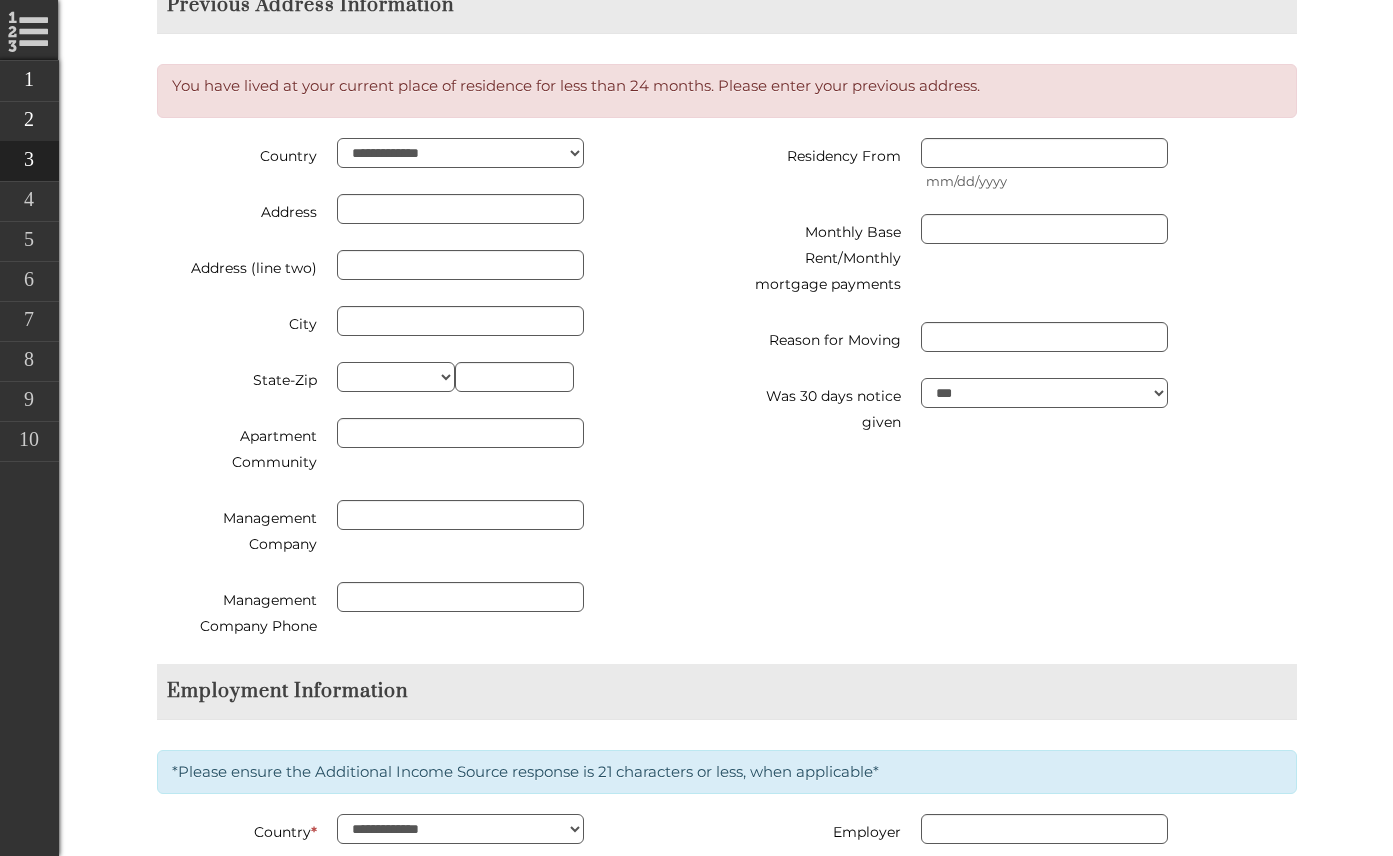 scroll, scrollTop: 1785, scrollLeft: 0, axis: vertical 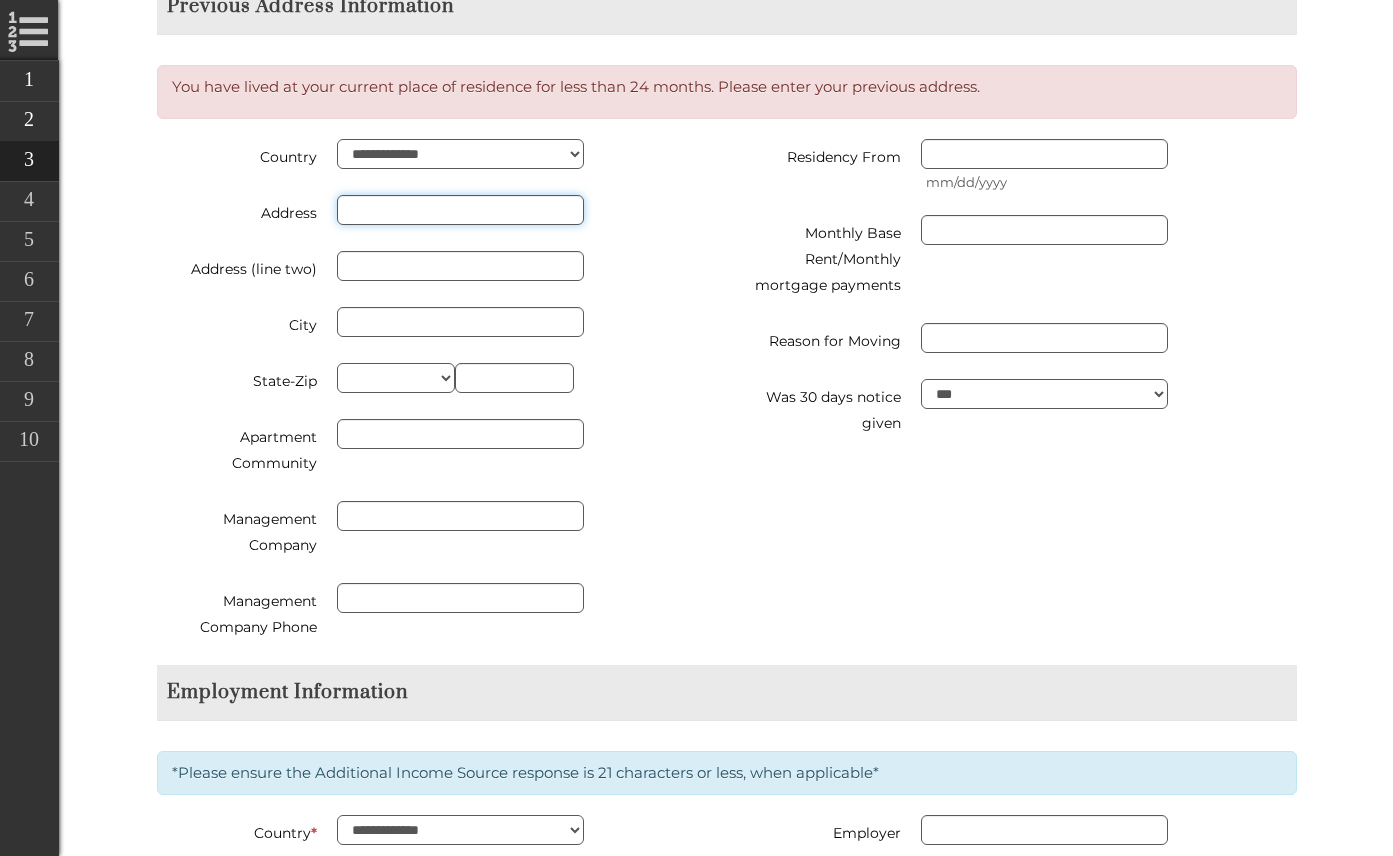 click at bounding box center [460, 210] 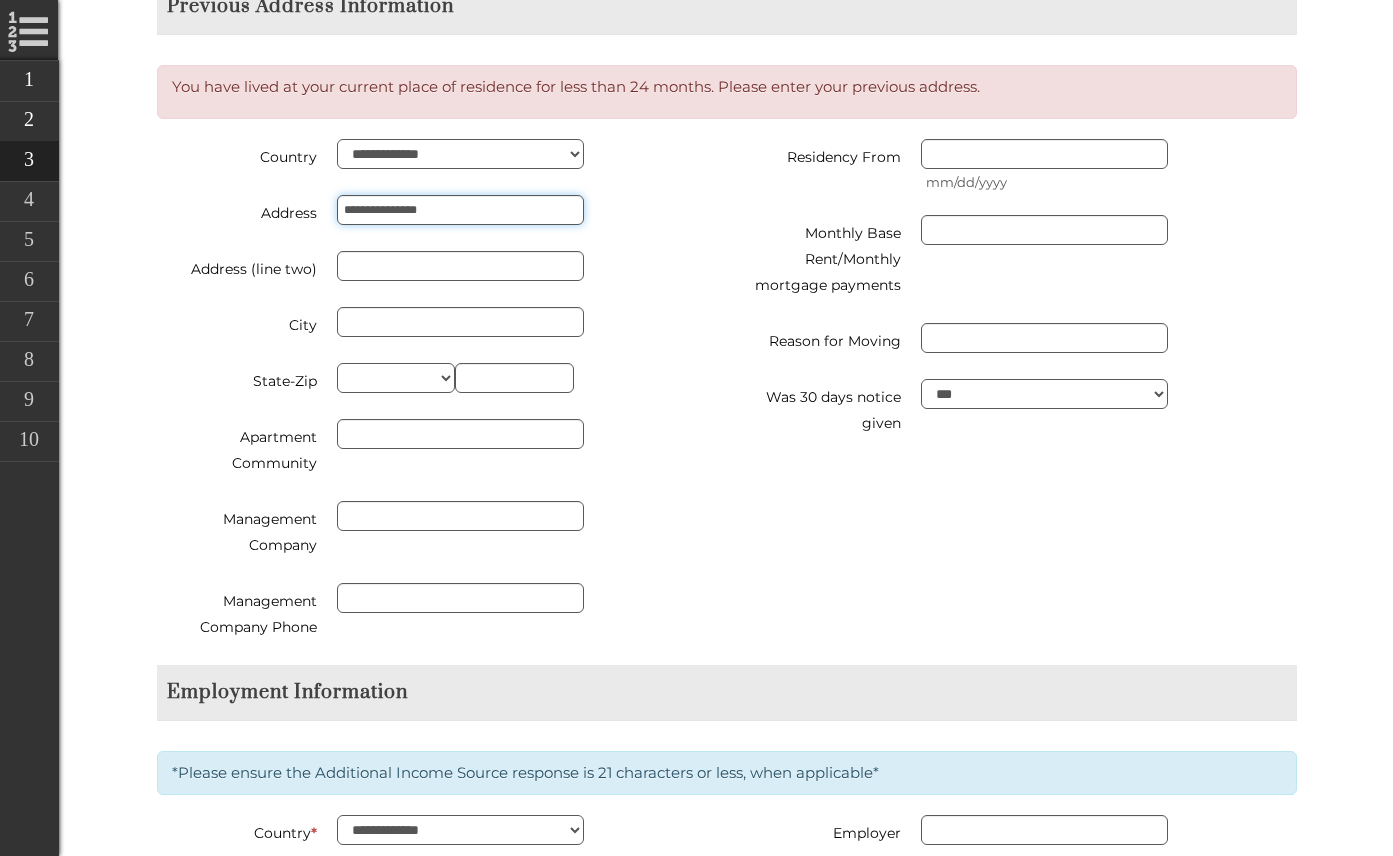 type on "**********" 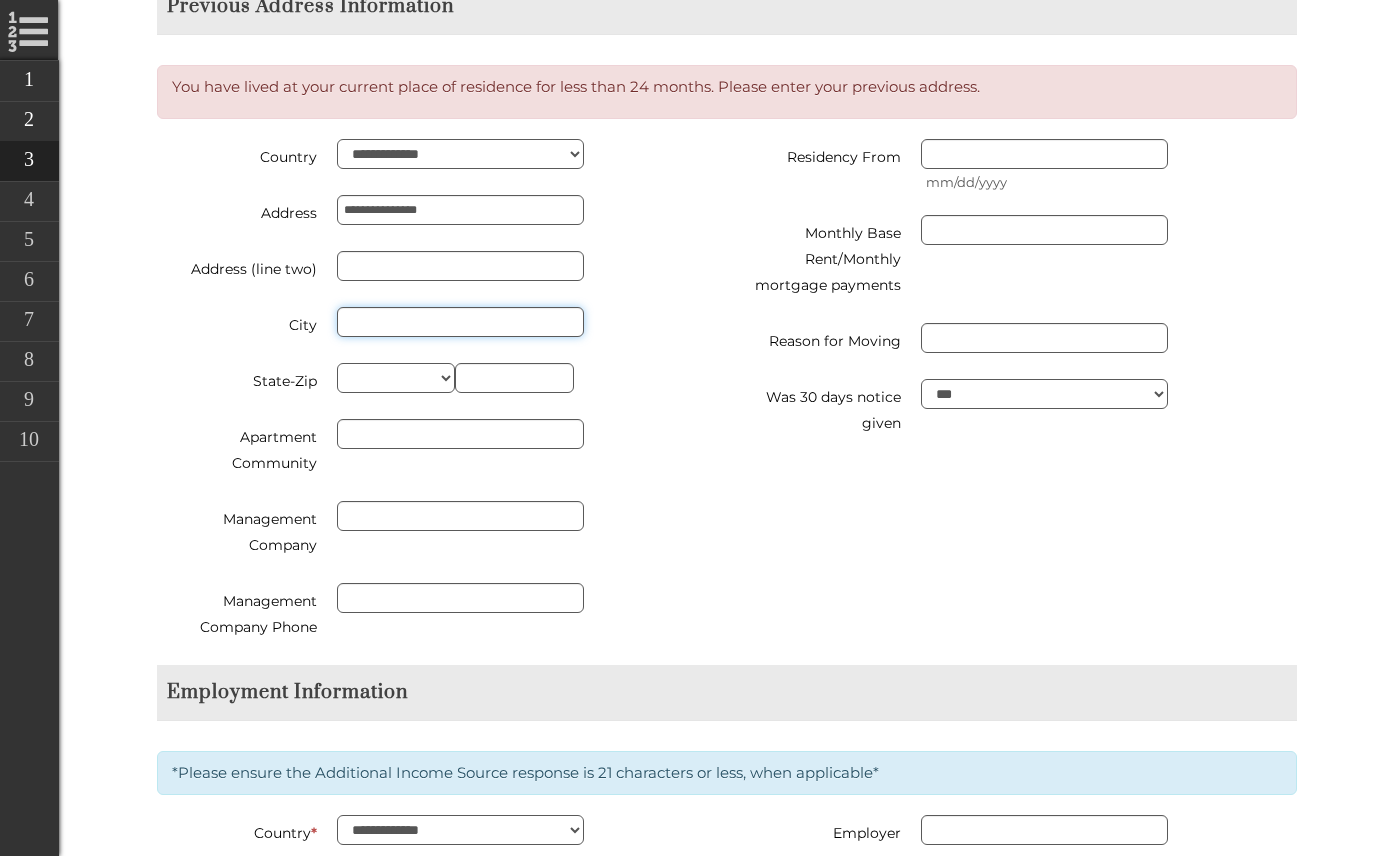 click on "City" at bounding box center (460, 322) 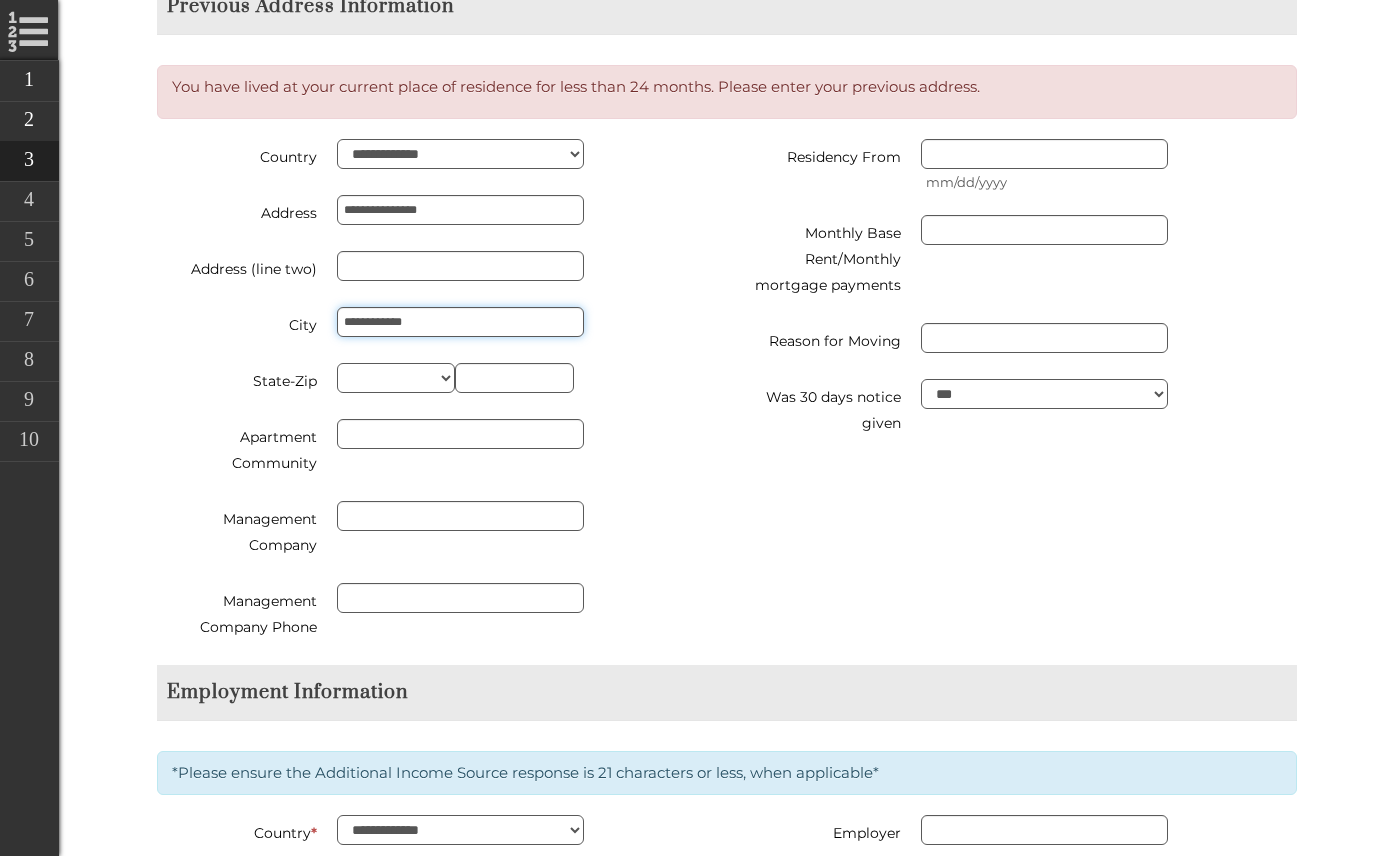 type on "**********" 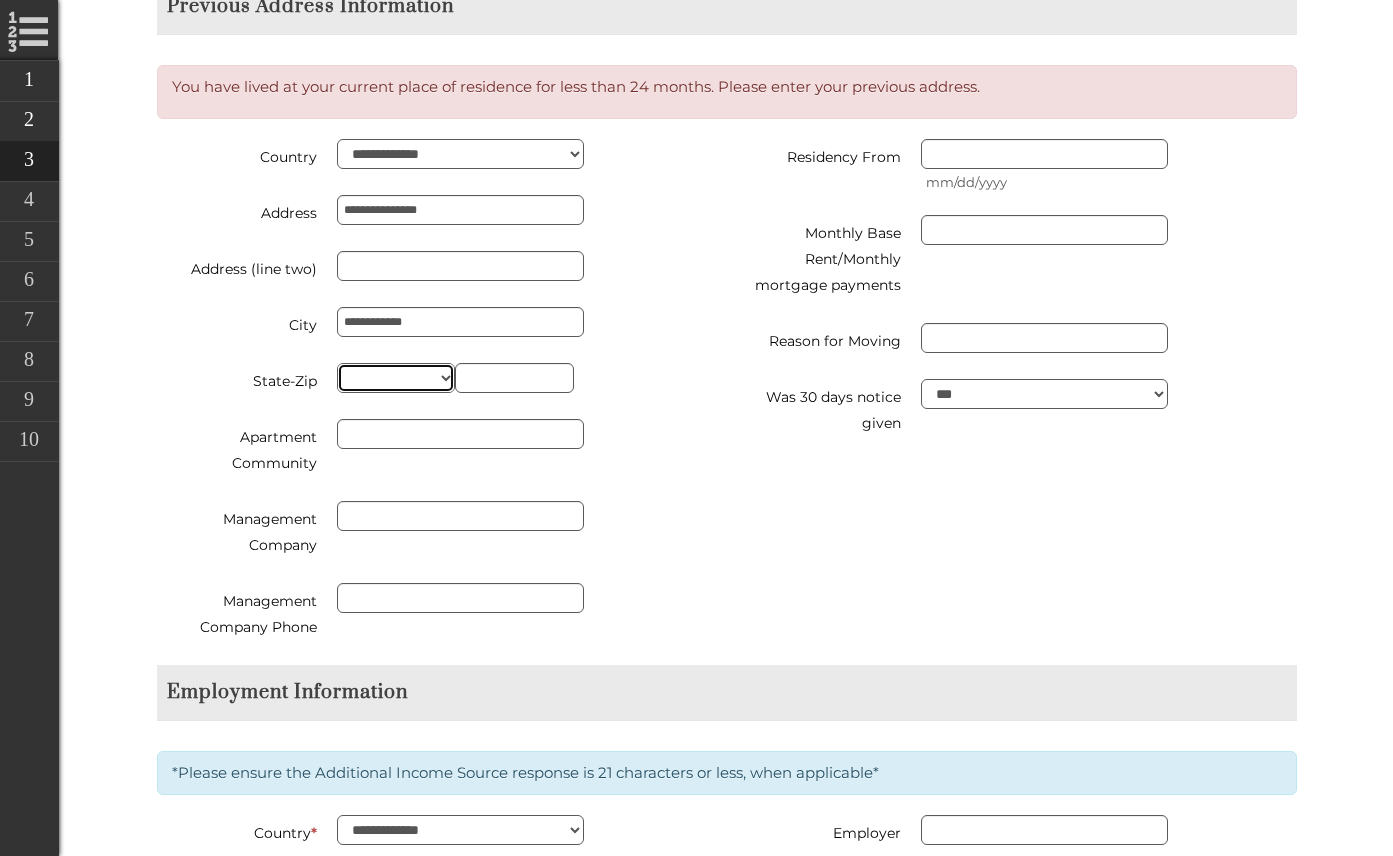 click on "**
**
**
**
**
**
**
**
**
**
**
**
**
**
**
**
**
**
**
**
**
**
**
**
**
**
**
**
**
**
**
**
**
**
**
**
**
**
**
**
**
**
**
**
**
**
**
**
**
**
**
**
**
**
**
**
**
**
**
**
**" at bounding box center (396, 378) 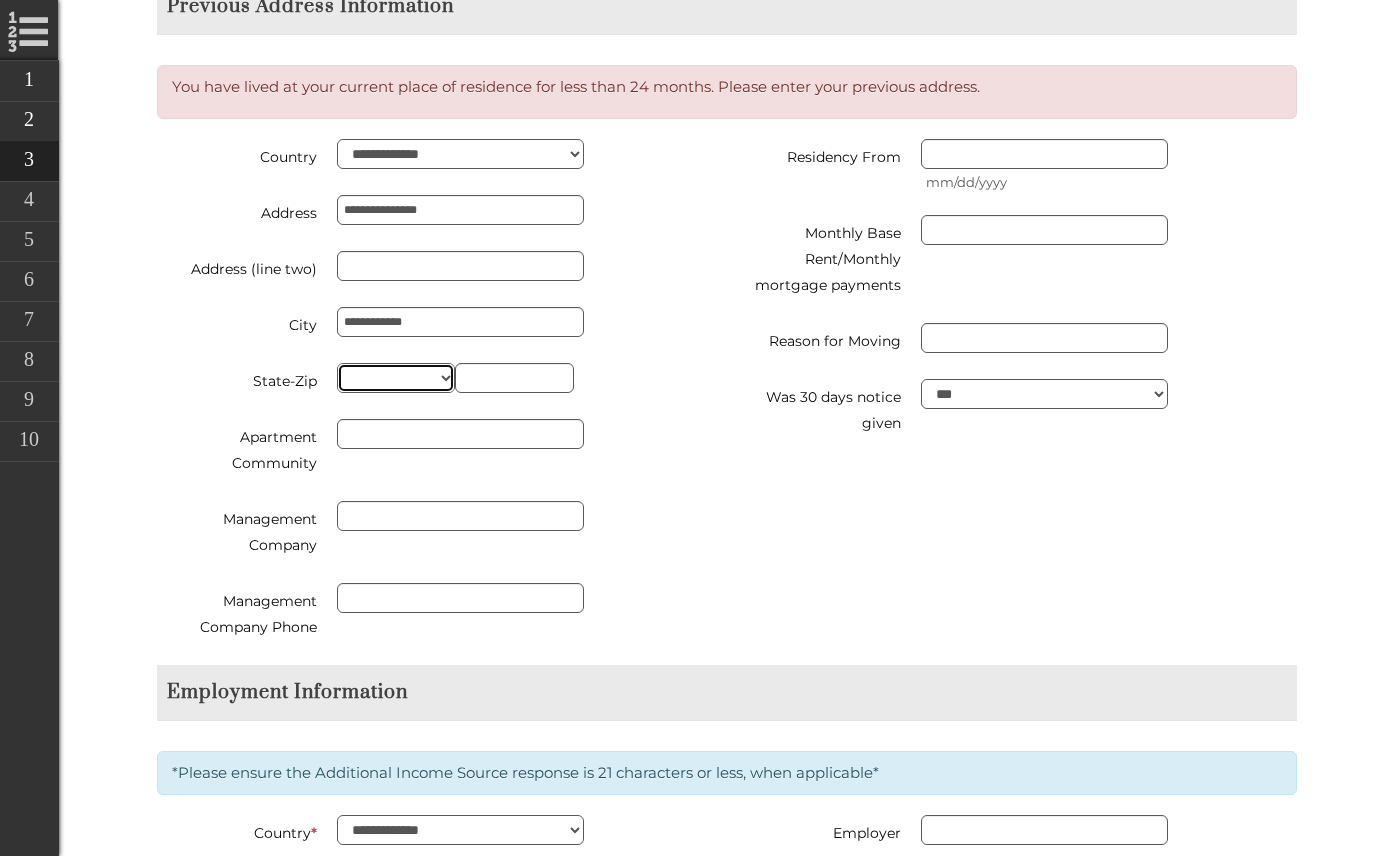select on "**" 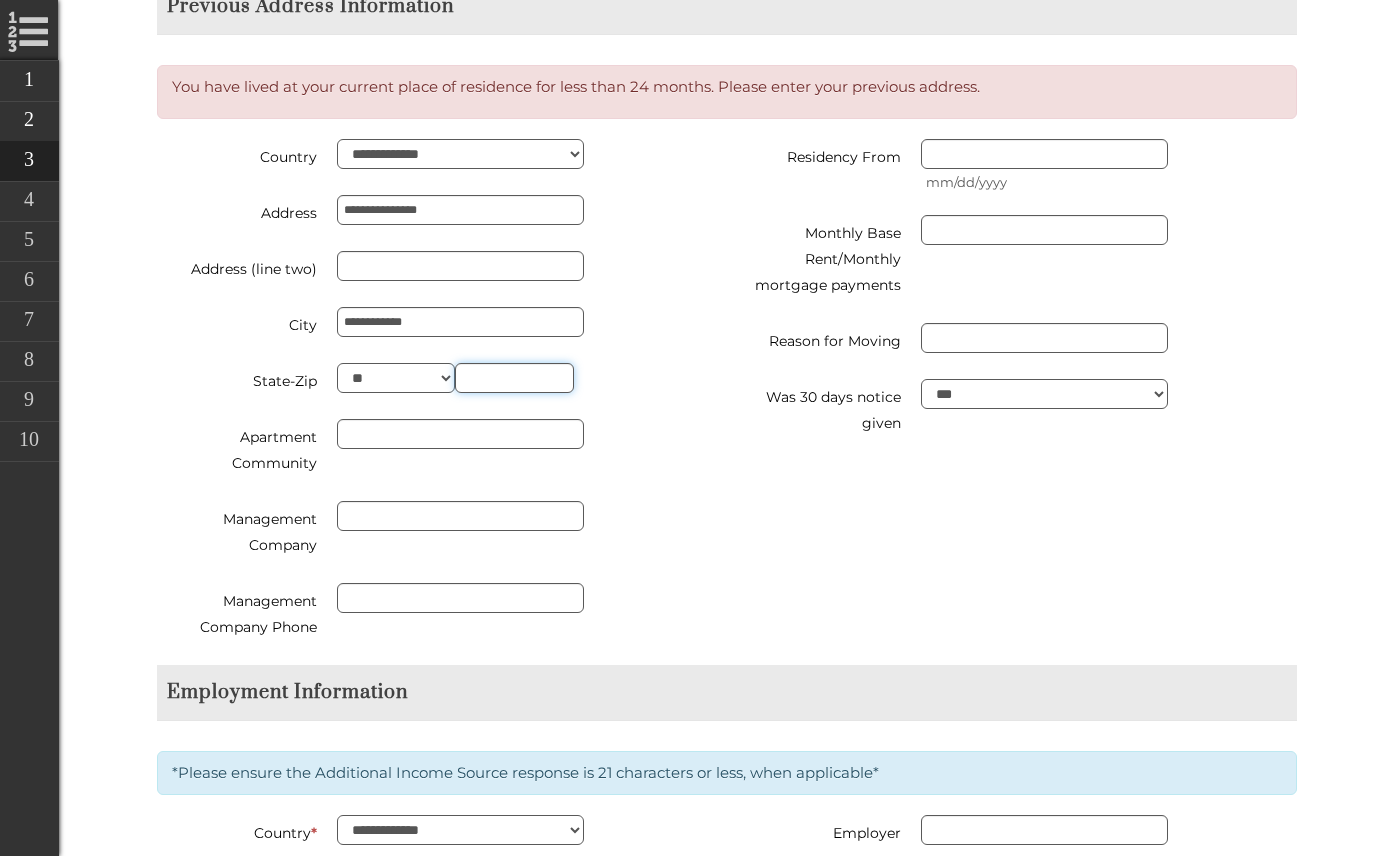 click at bounding box center (514, 378) 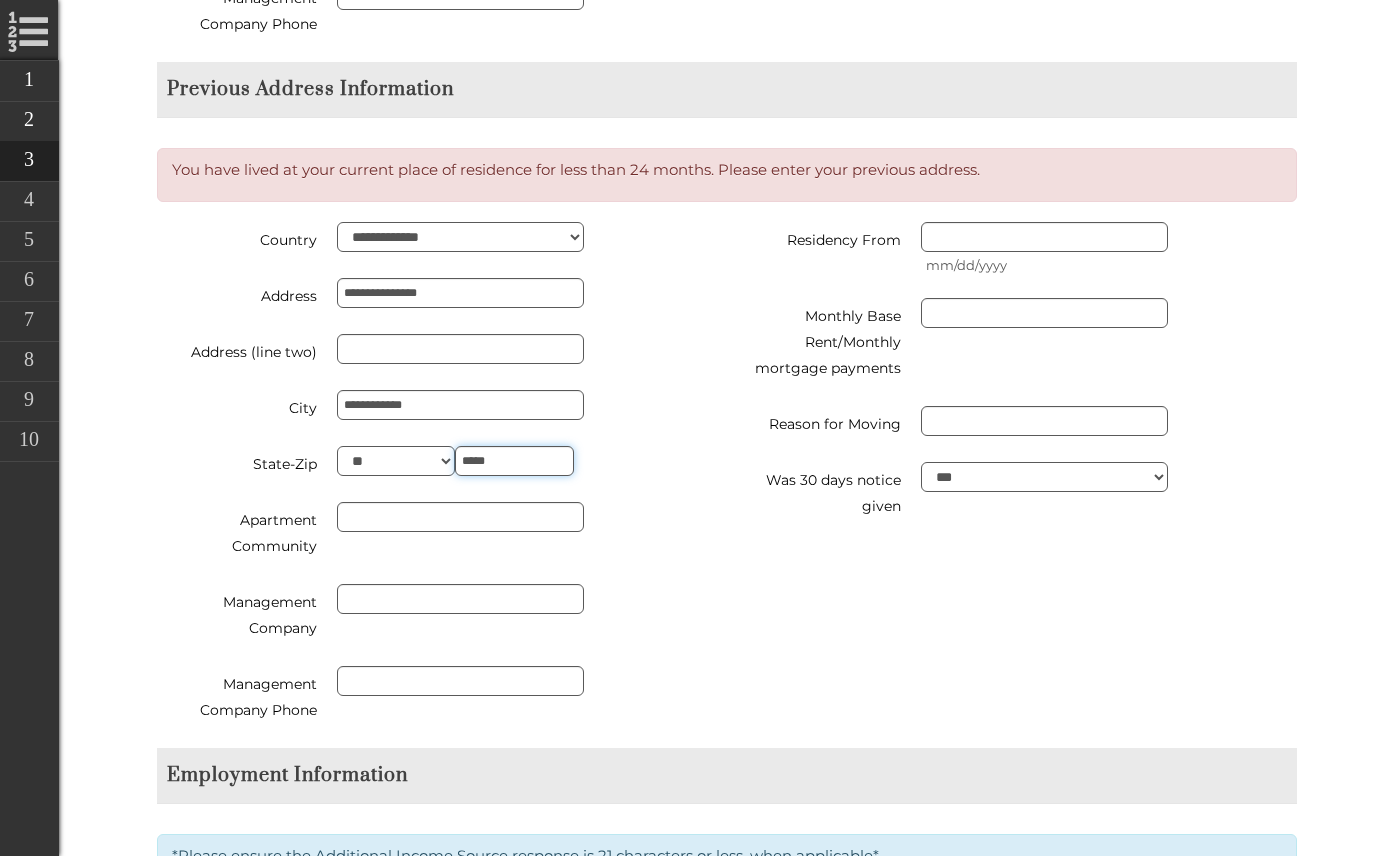 scroll, scrollTop: 1703, scrollLeft: 0, axis: vertical 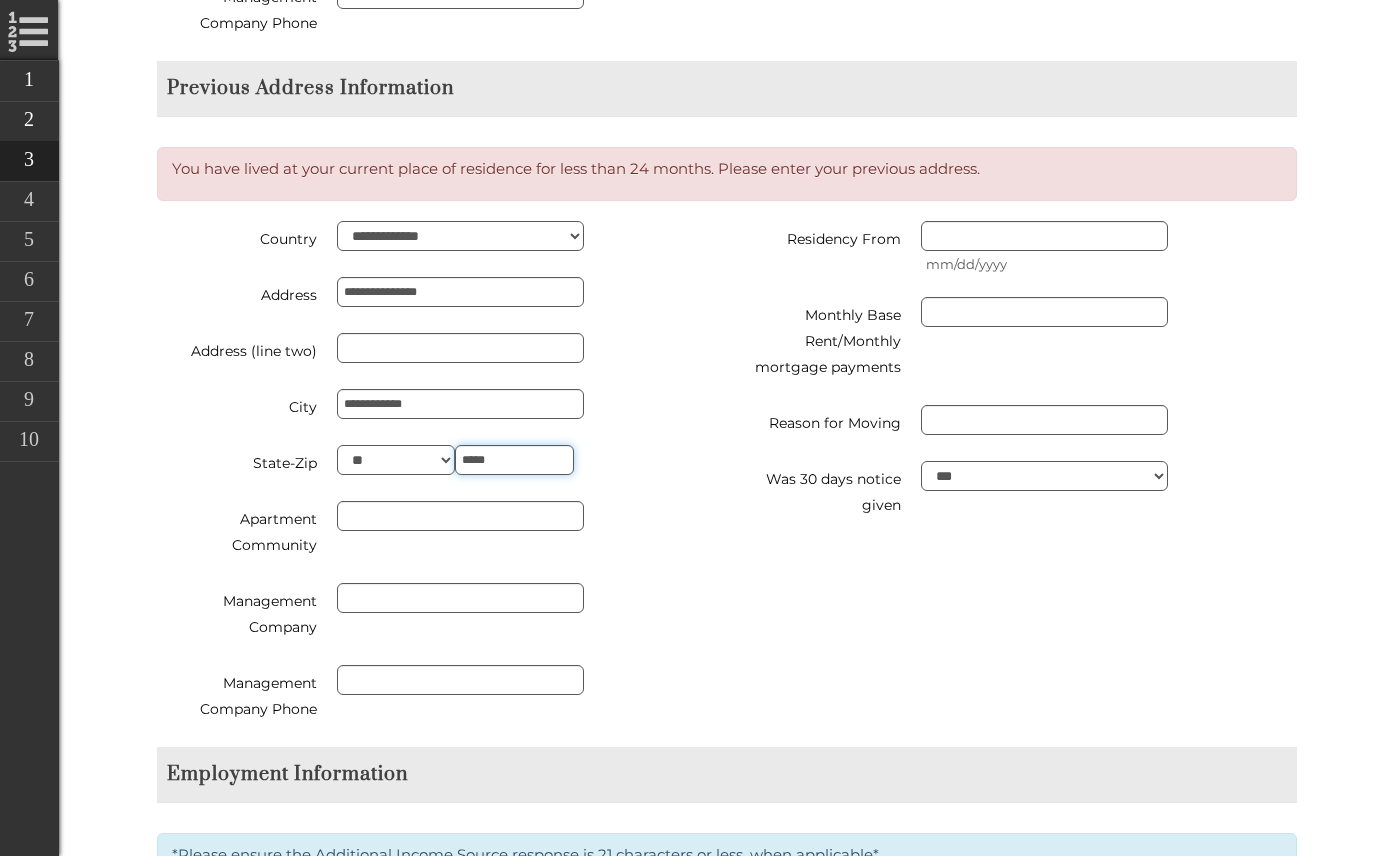 type on "*****" 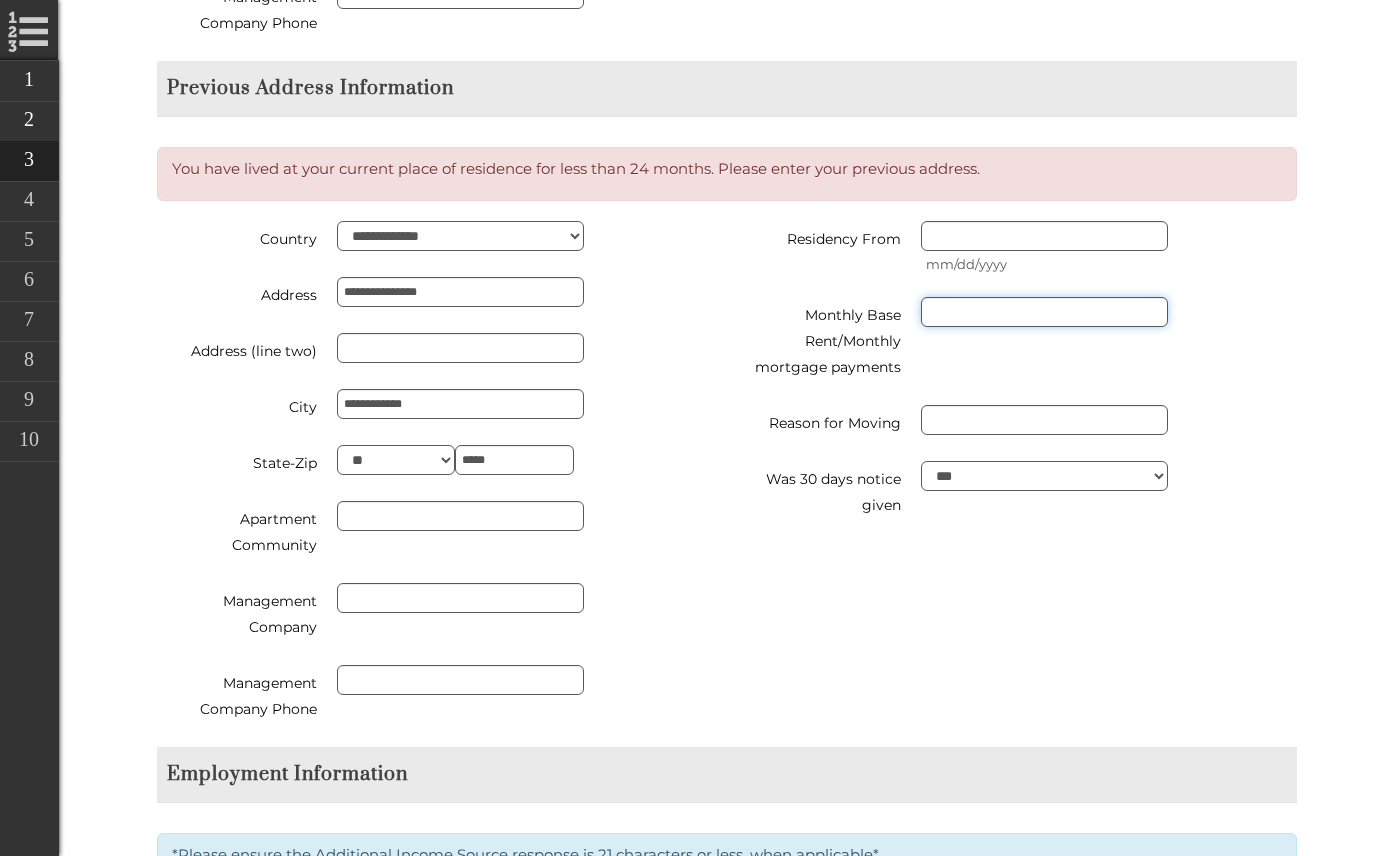 click on "Monthly Base Rent/Monthly mortgage payments" at bounding box center [1044, 312] 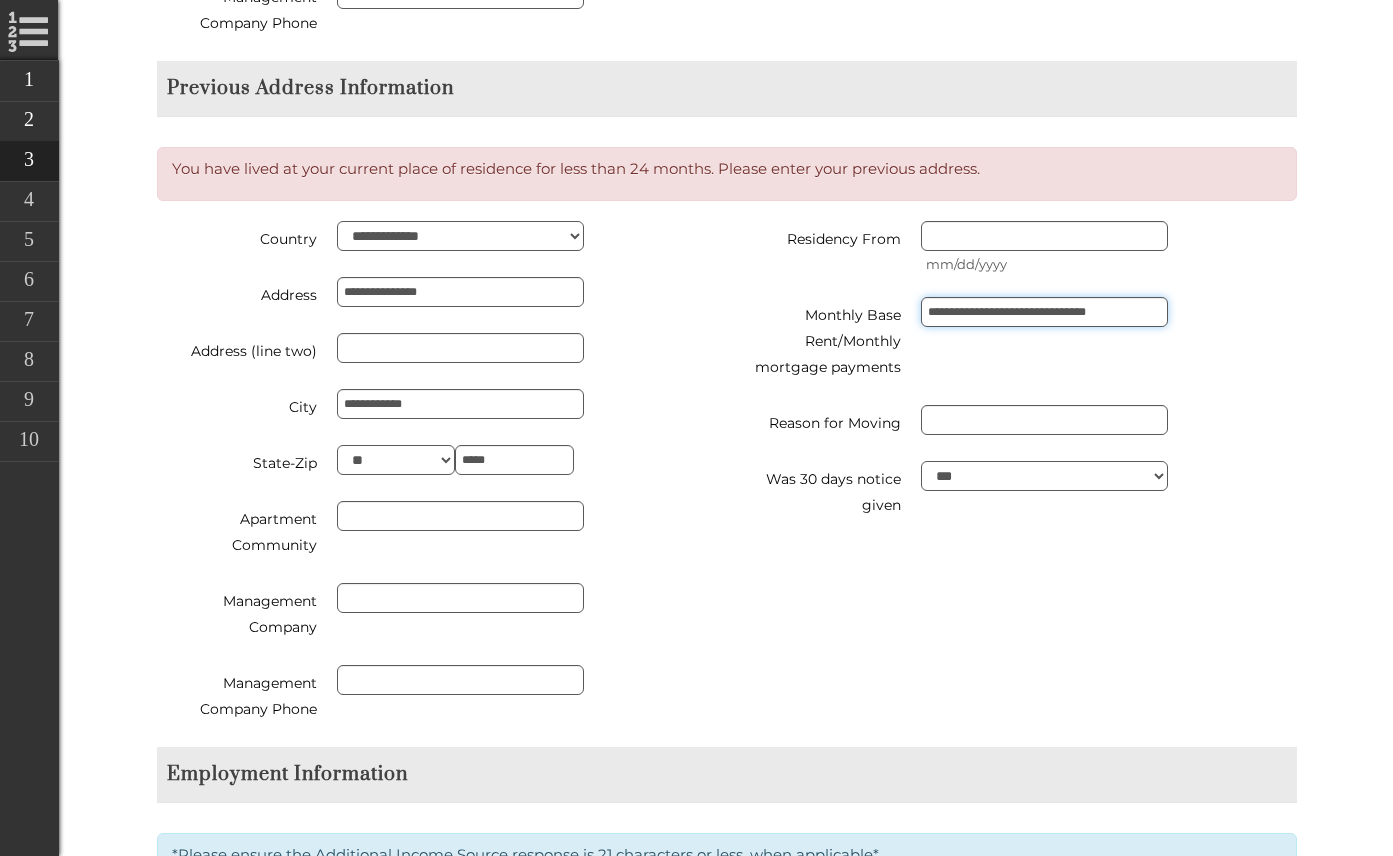 type on "**********" 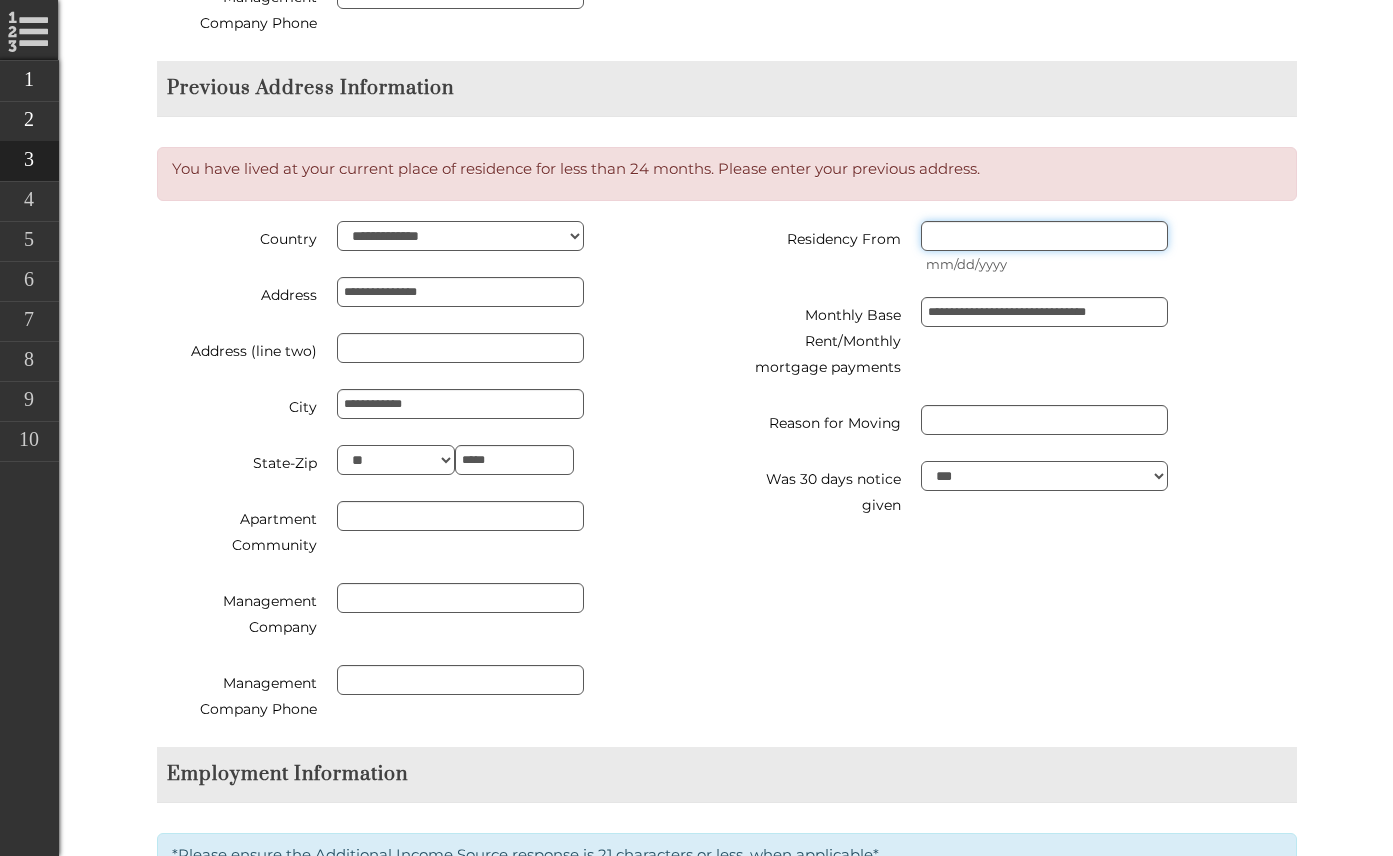 click on "Residency From" at bounding box center [1044, 236] 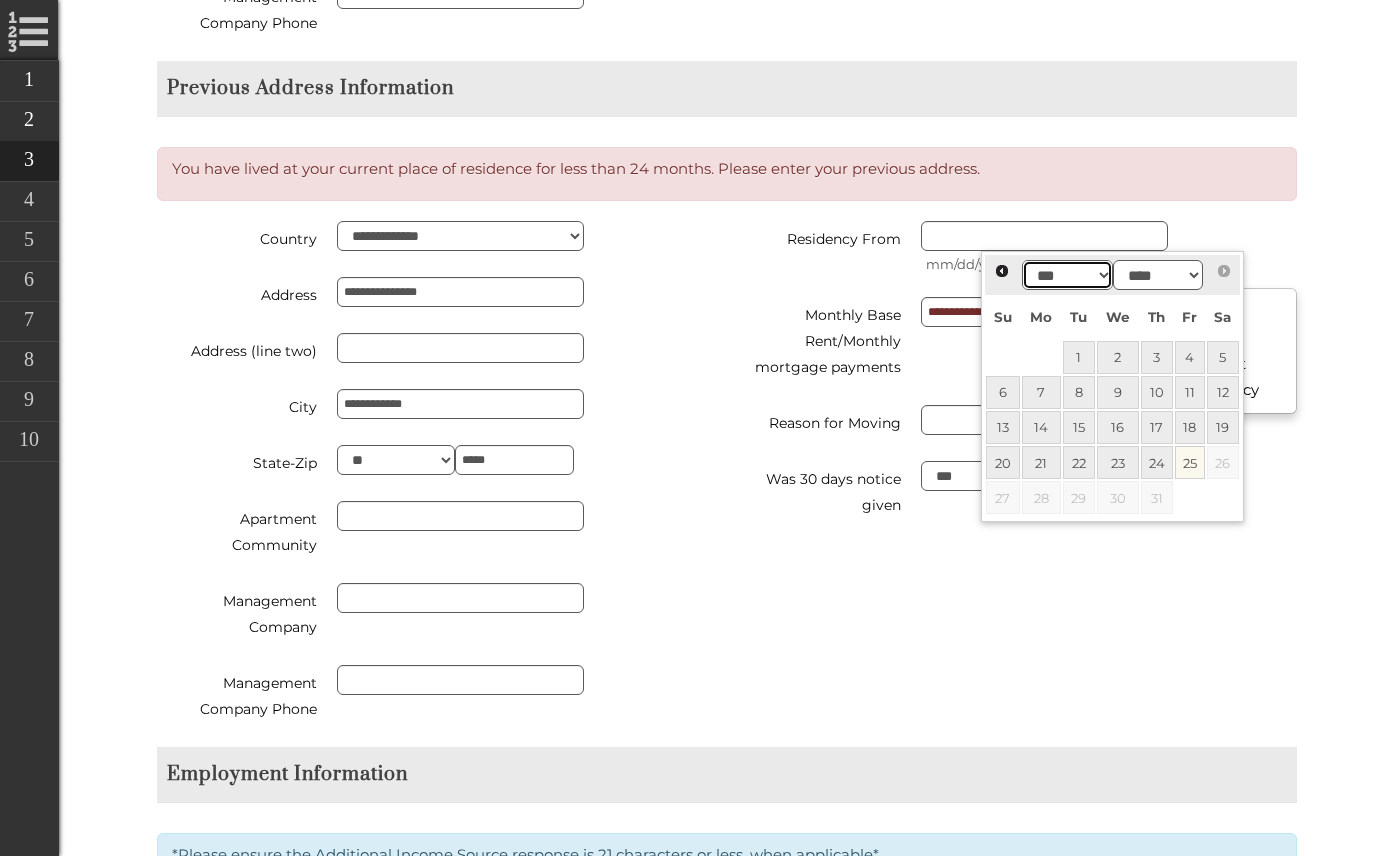 click on "*** *** *** *** *** *** ***" at bounding box center (1067, 275) 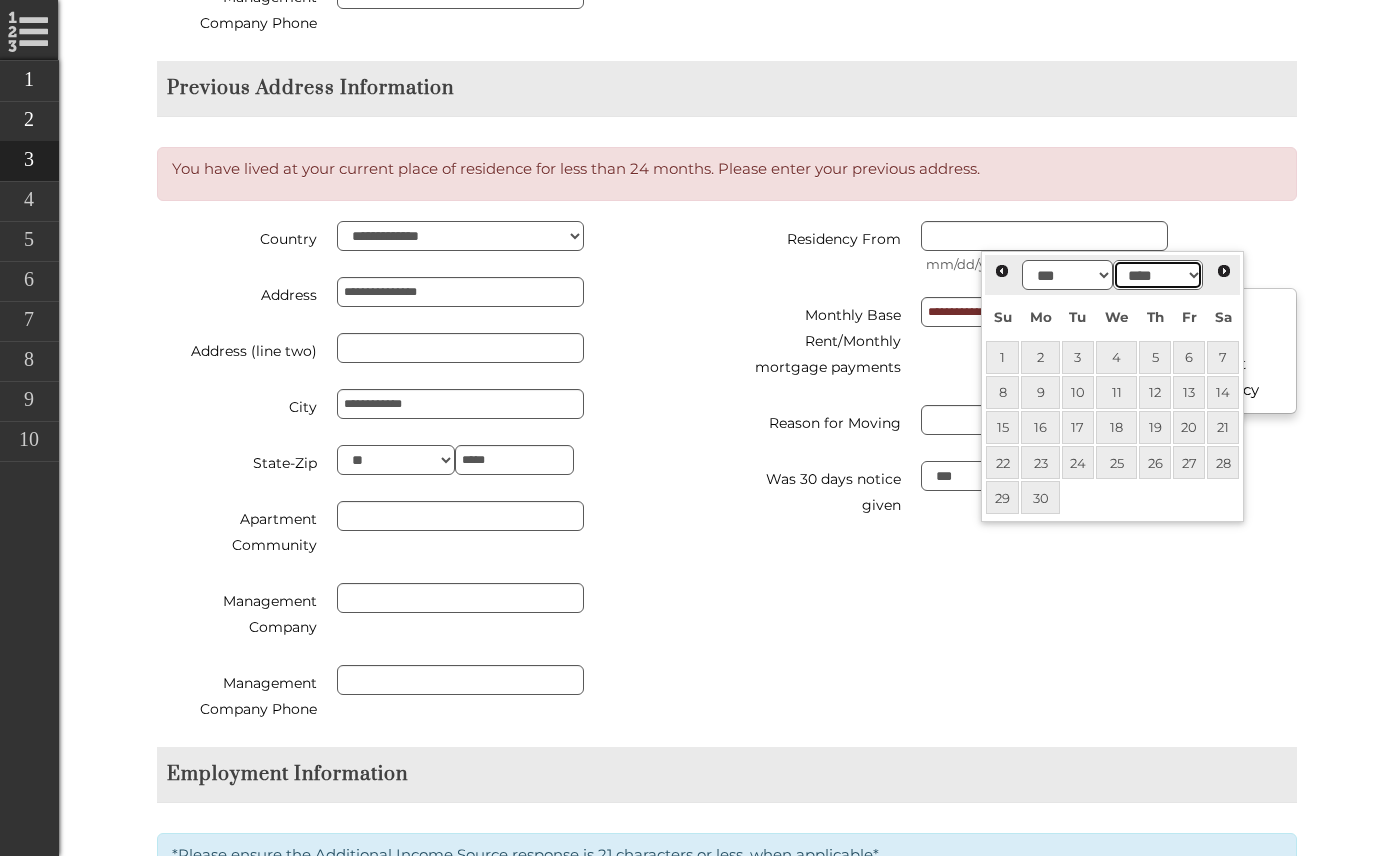 click on "**** **** **** **** **** **** **** **** **** **** **** **** **** **** **** **** **** **** **** **** **** **** **** **** **** **** **** **** **** **** **** **** **** **** **** **** **** **** **** **** **** **** **** **** **** **** **** **** **** **** **** **** **** **** **** **** **** **** **** **** **** **** **** **** **** **** **** **** **** **** **** **** **** **** **** **** **** **** **** **** **** **** **** **** **** **** **** **** **** **** **** **** **** **** **** **** **** **** **** **** **** **** **** **** **** ****" at bounding box center [1158, 275] 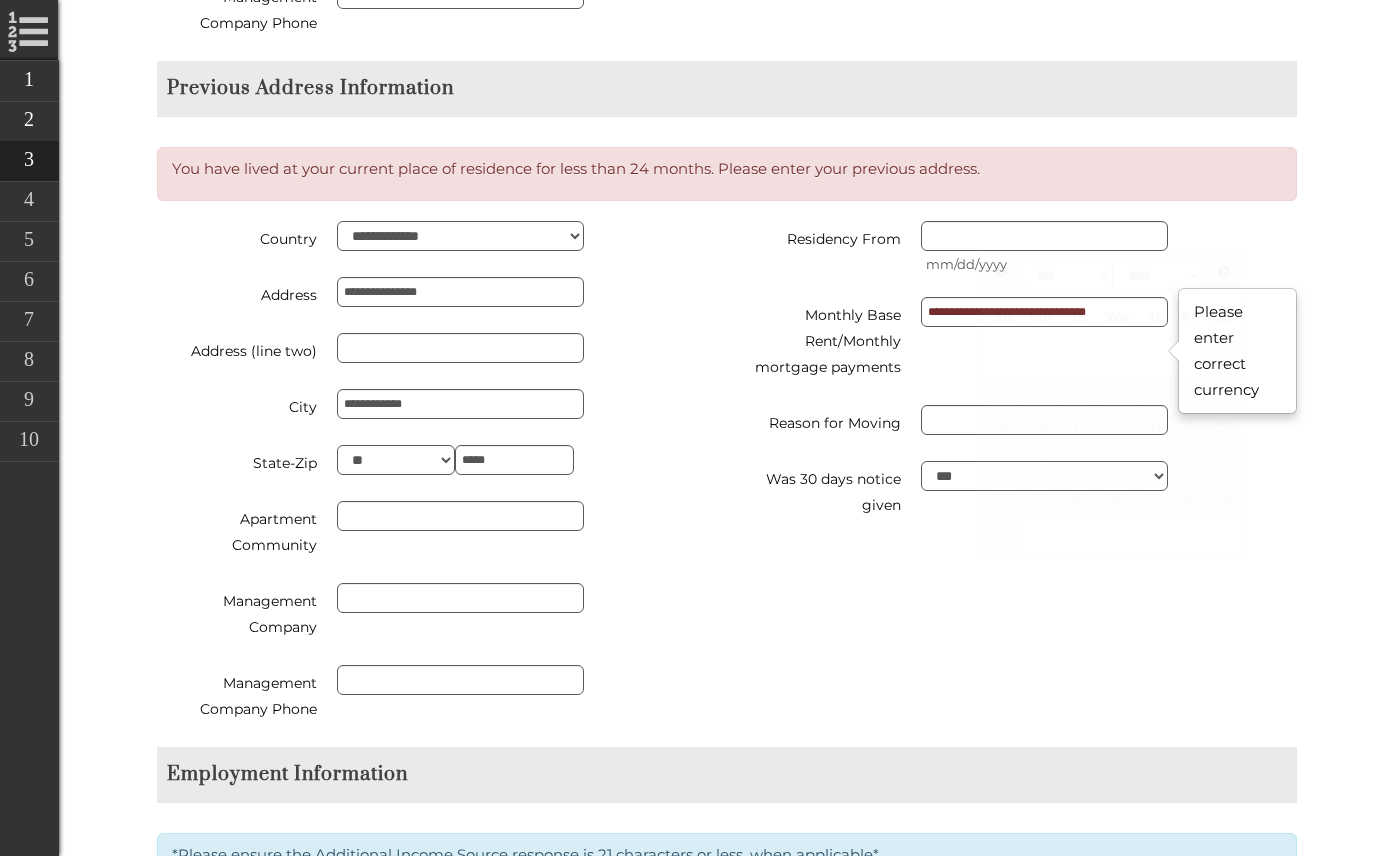 click on "**********" at bounding box center (727, 484) 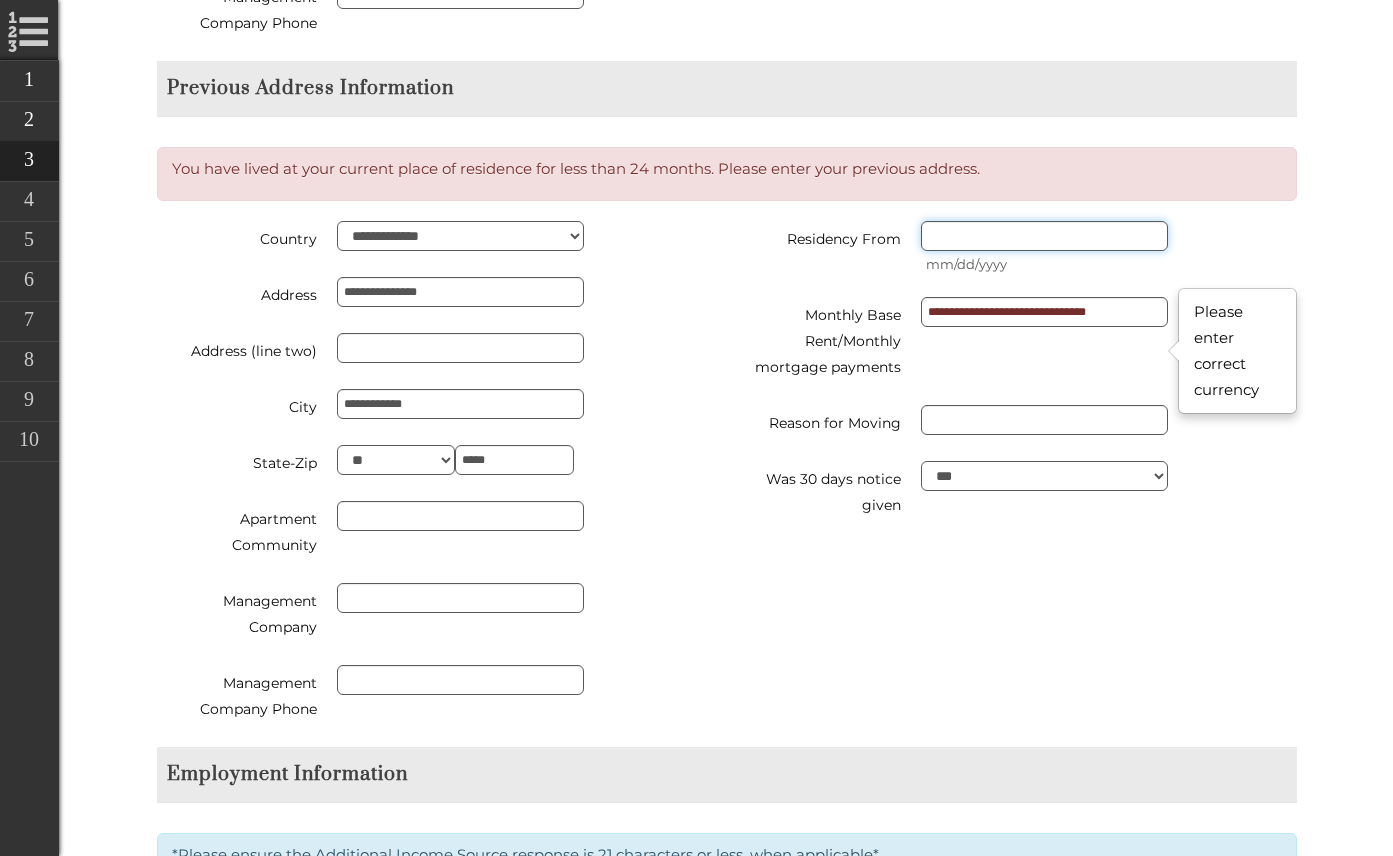 click on "Residency From" at bounding box center (1044, 236) 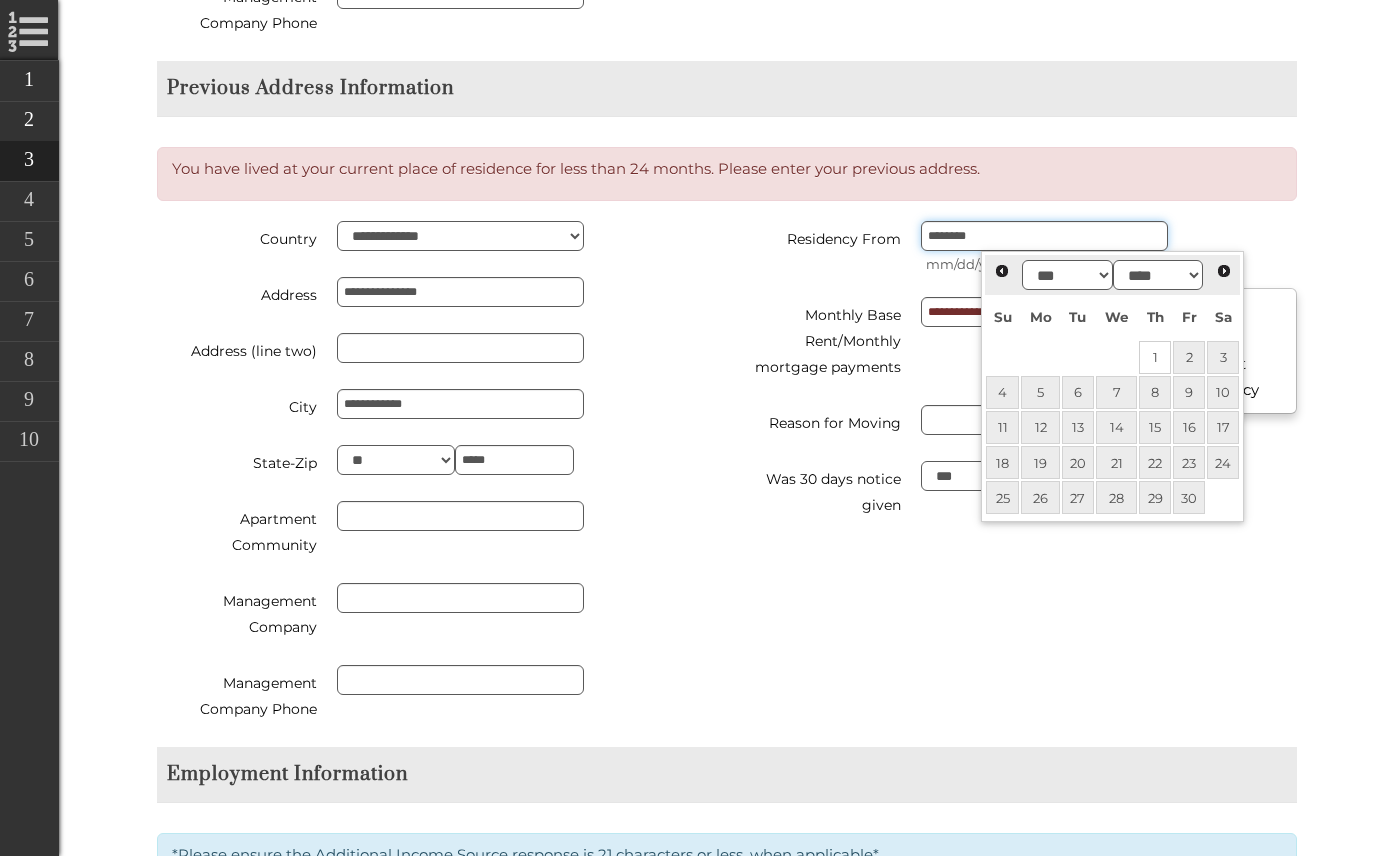 type on "********" 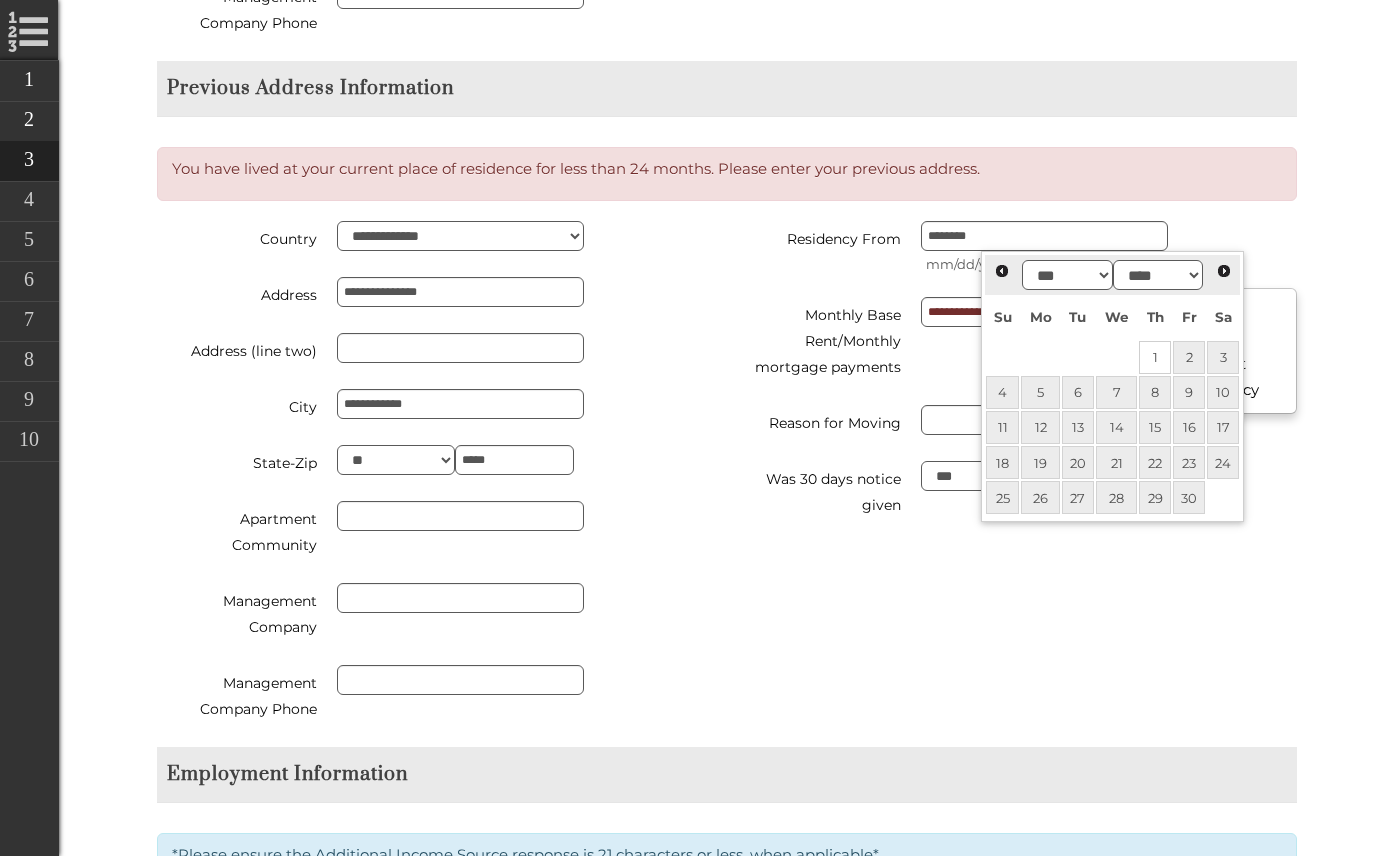 click on "**********" at bounding box center [727, 484] 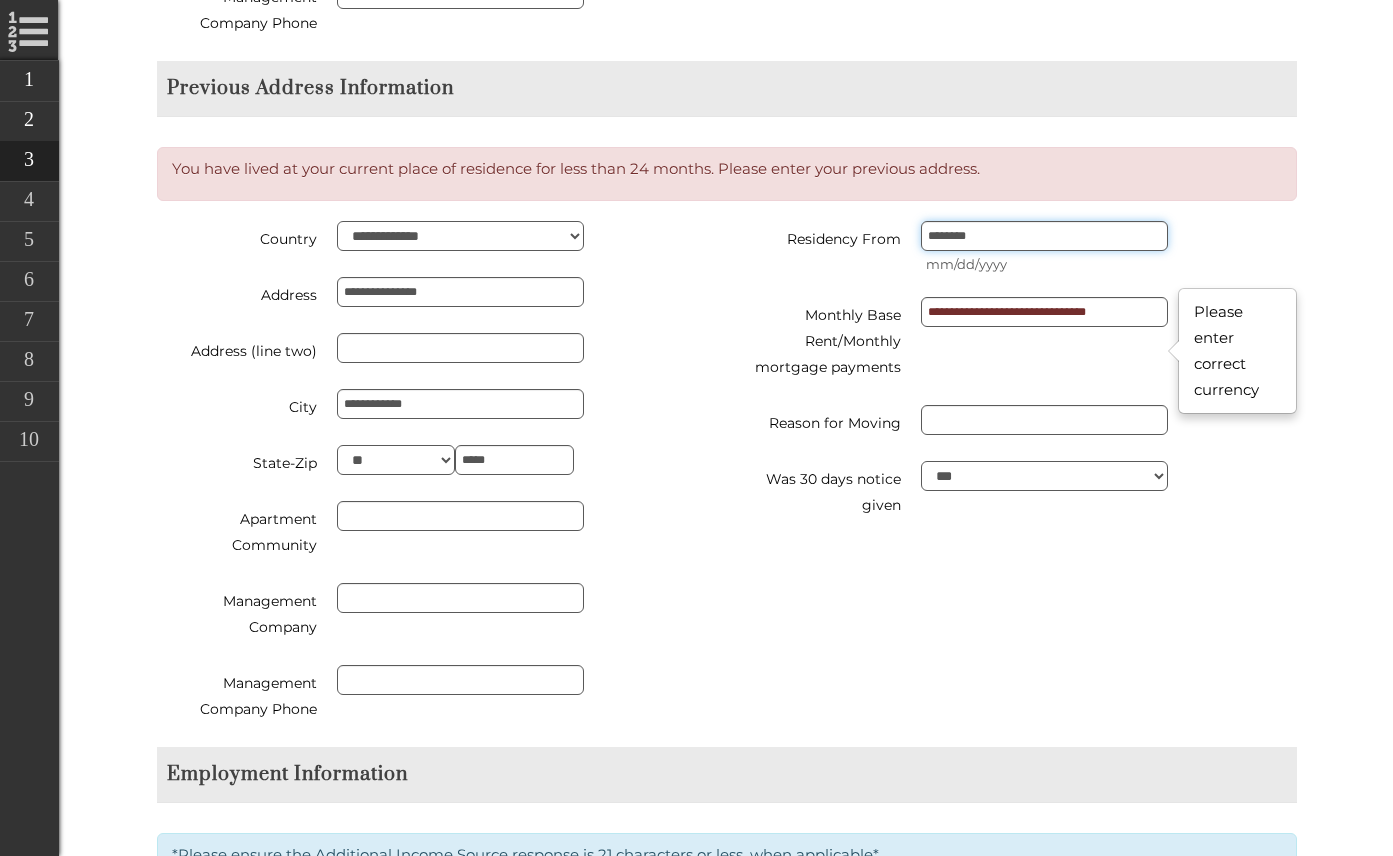 click on "********" at bounding box center [1044, 236] 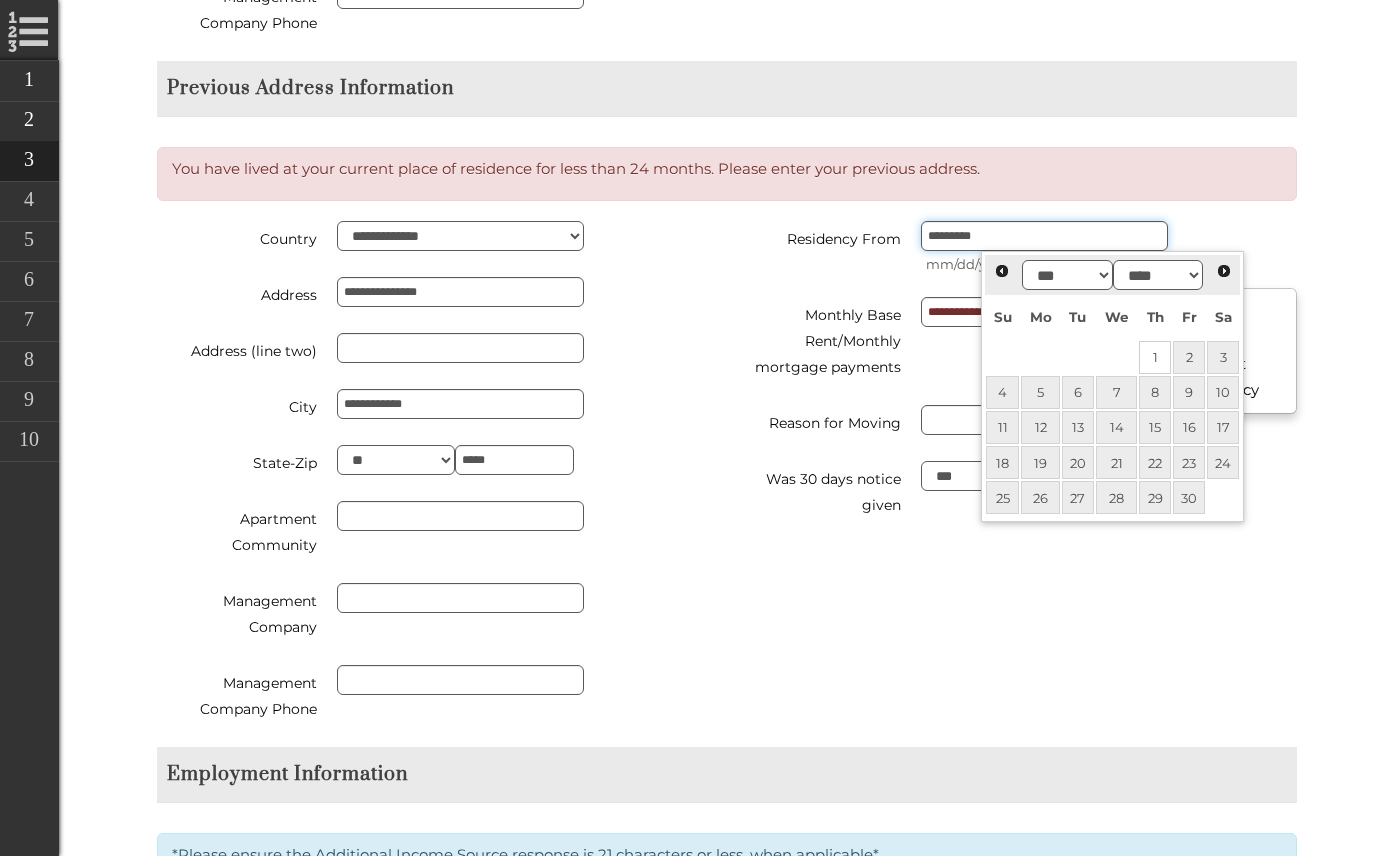 click on "*********" at bounding box center (1044, 236) 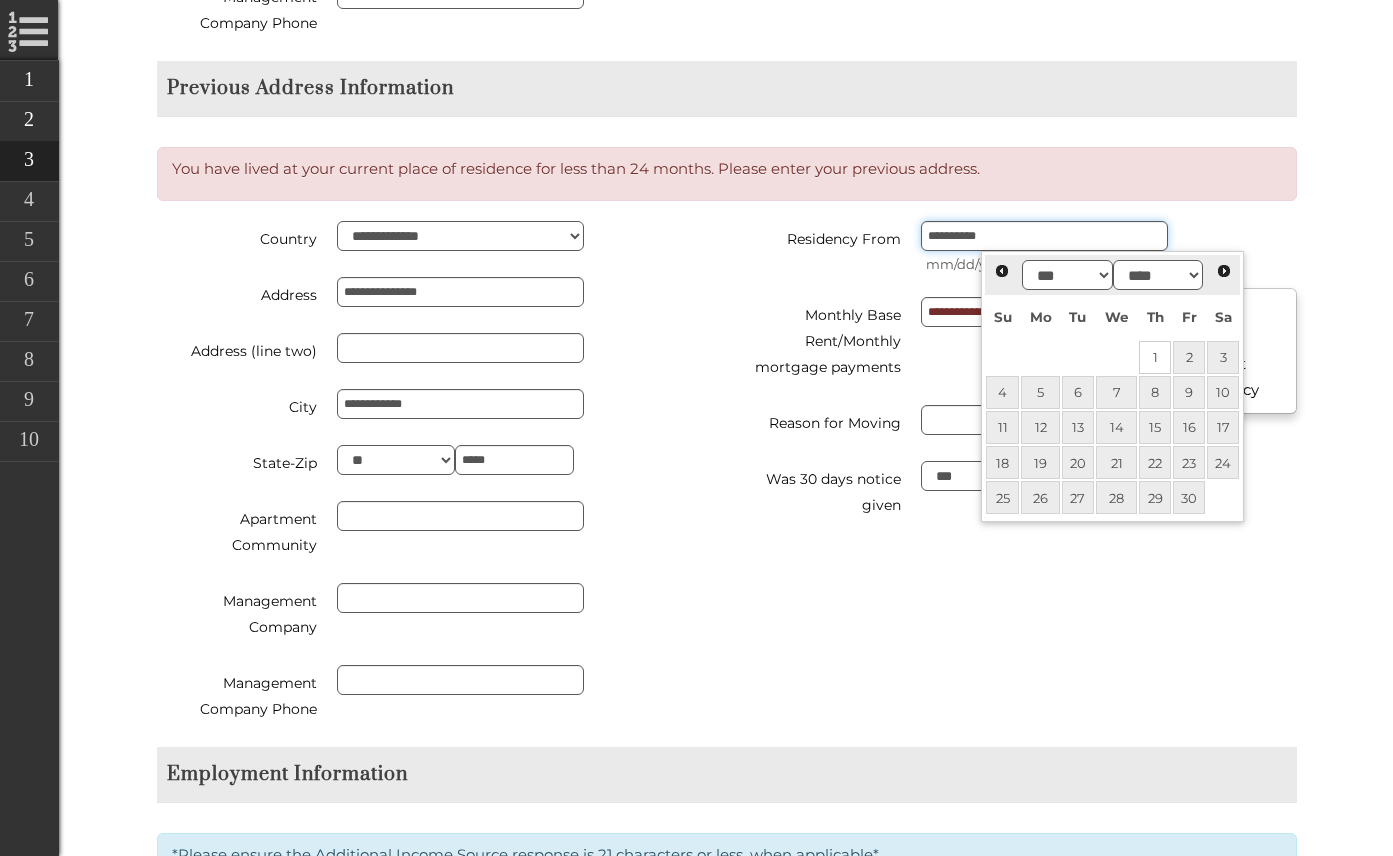 type on "**********" 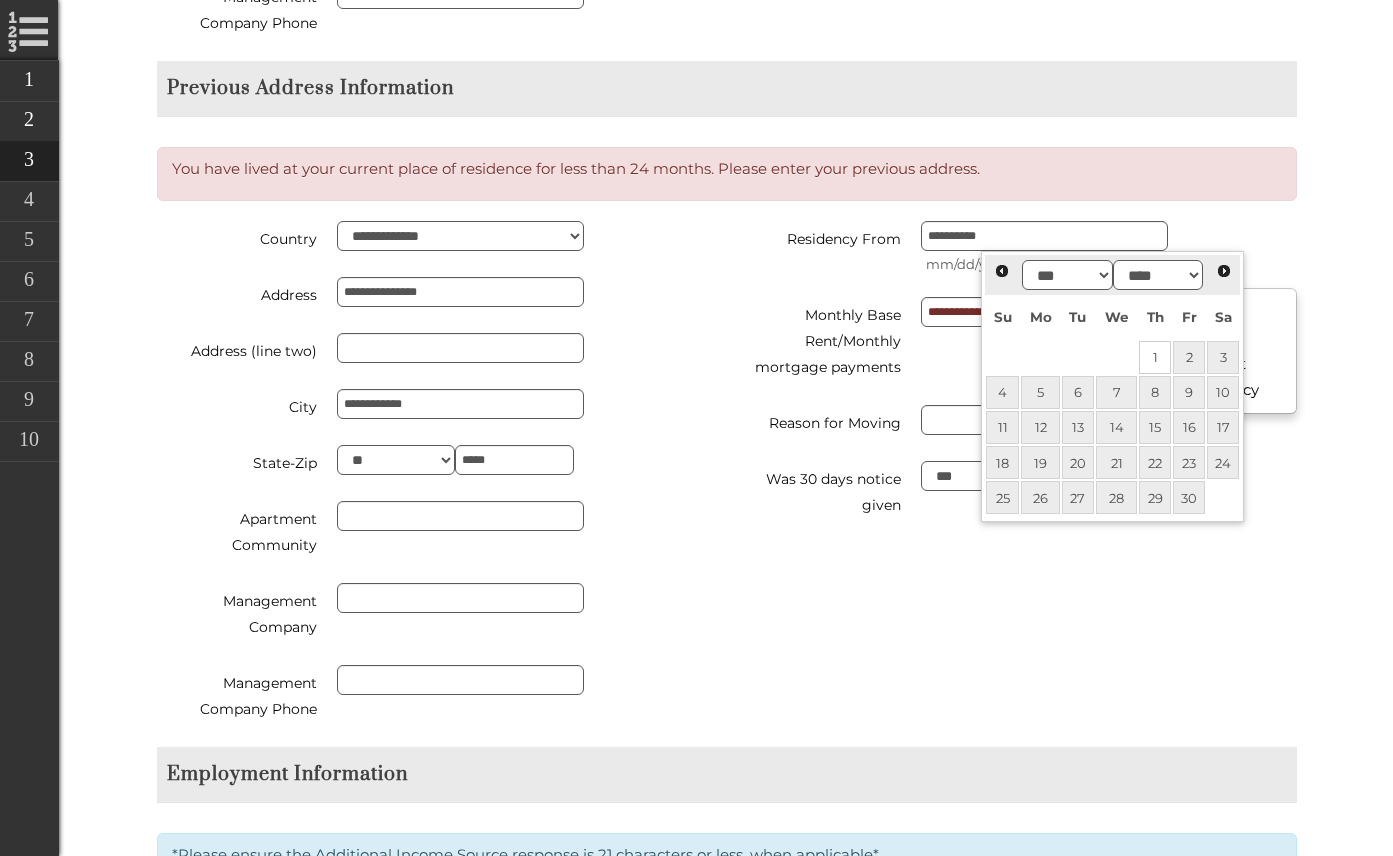 click on "**********" at bounding box center [727, 484] 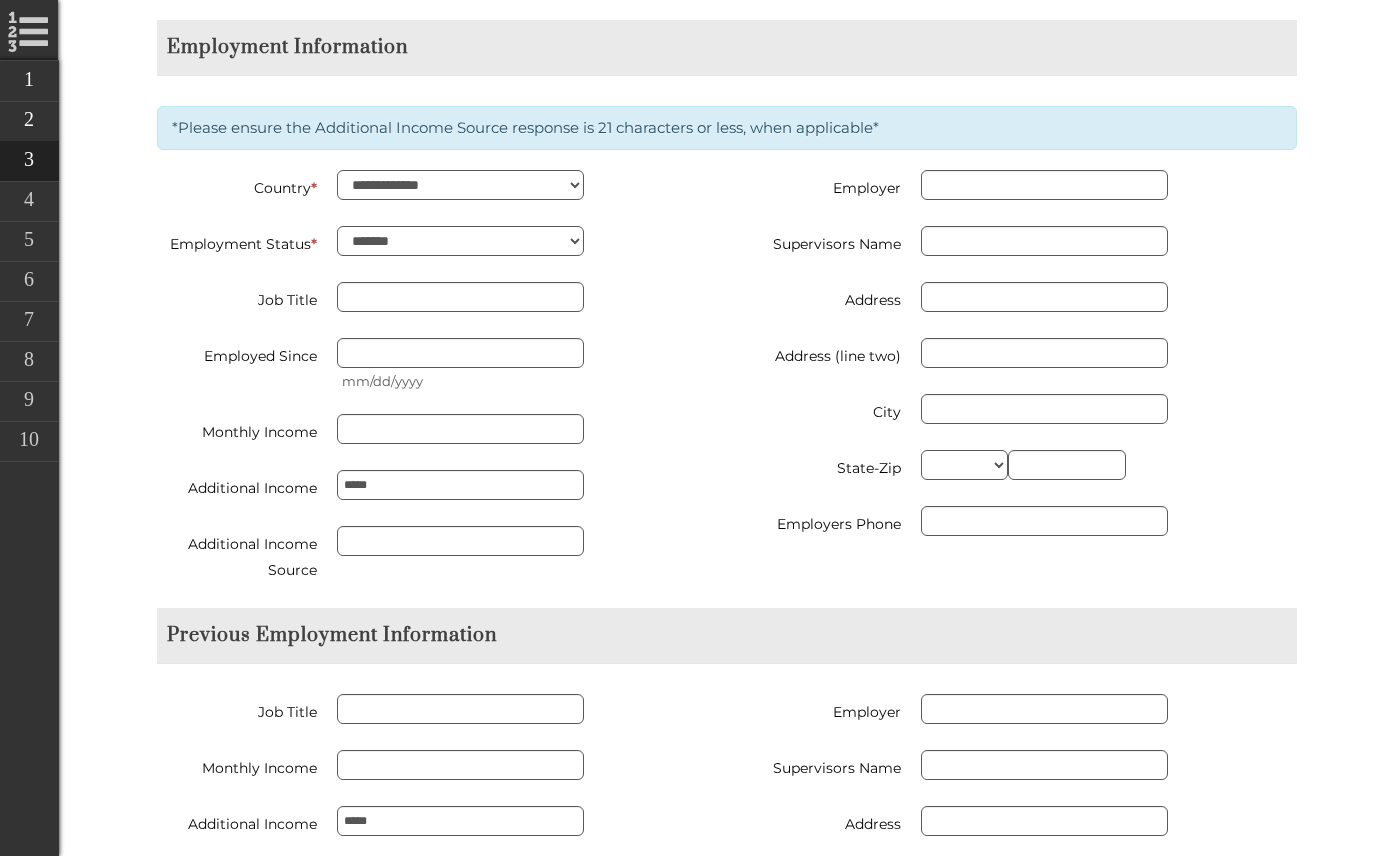 scroll, scrollTop: 2431, scrollLeft: 0, axis: vertical 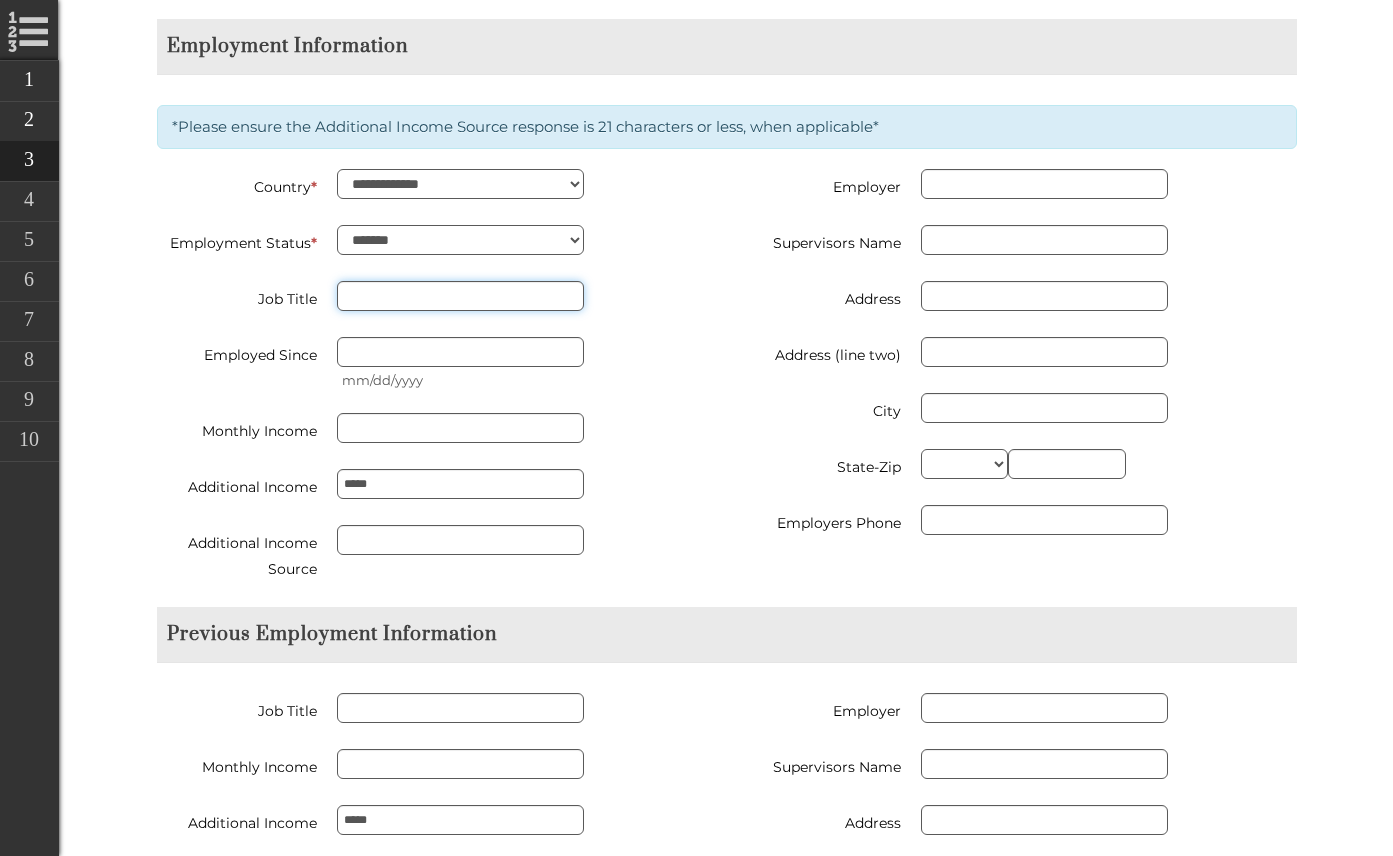click on "Job Title" at bounding box center (460, 296) 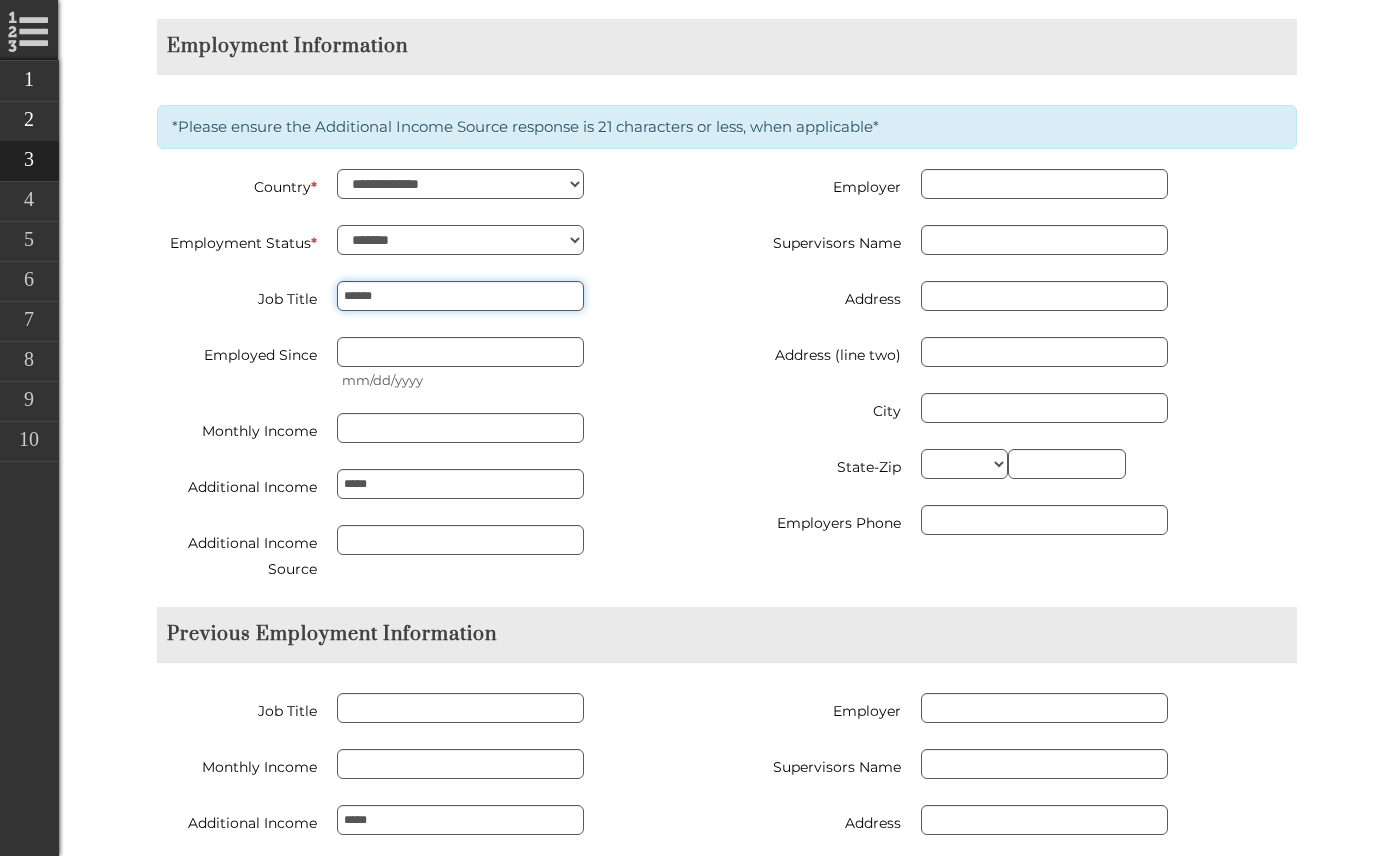 type on "******" 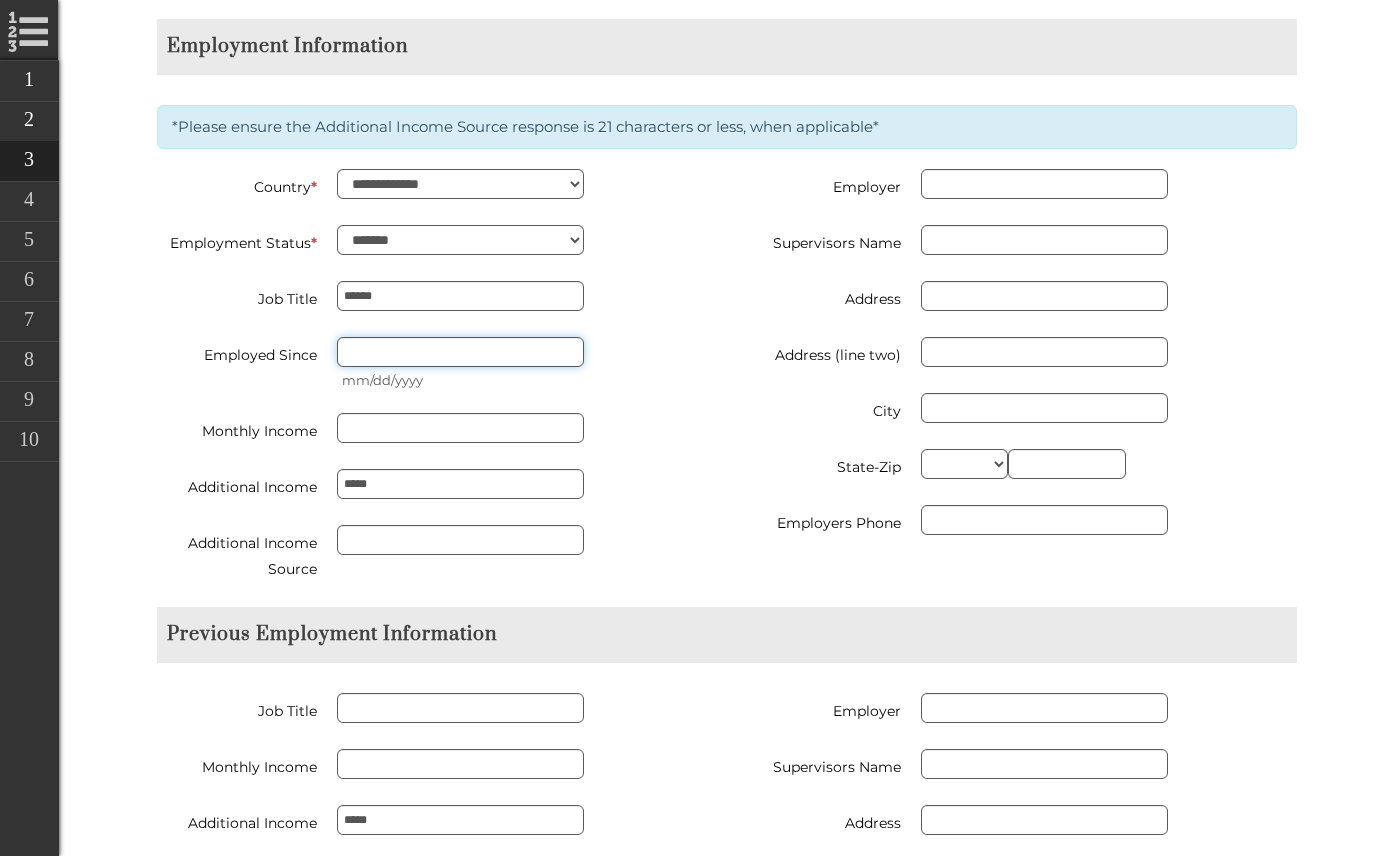 click on "Employed Since" at bounding box center (460, 352) 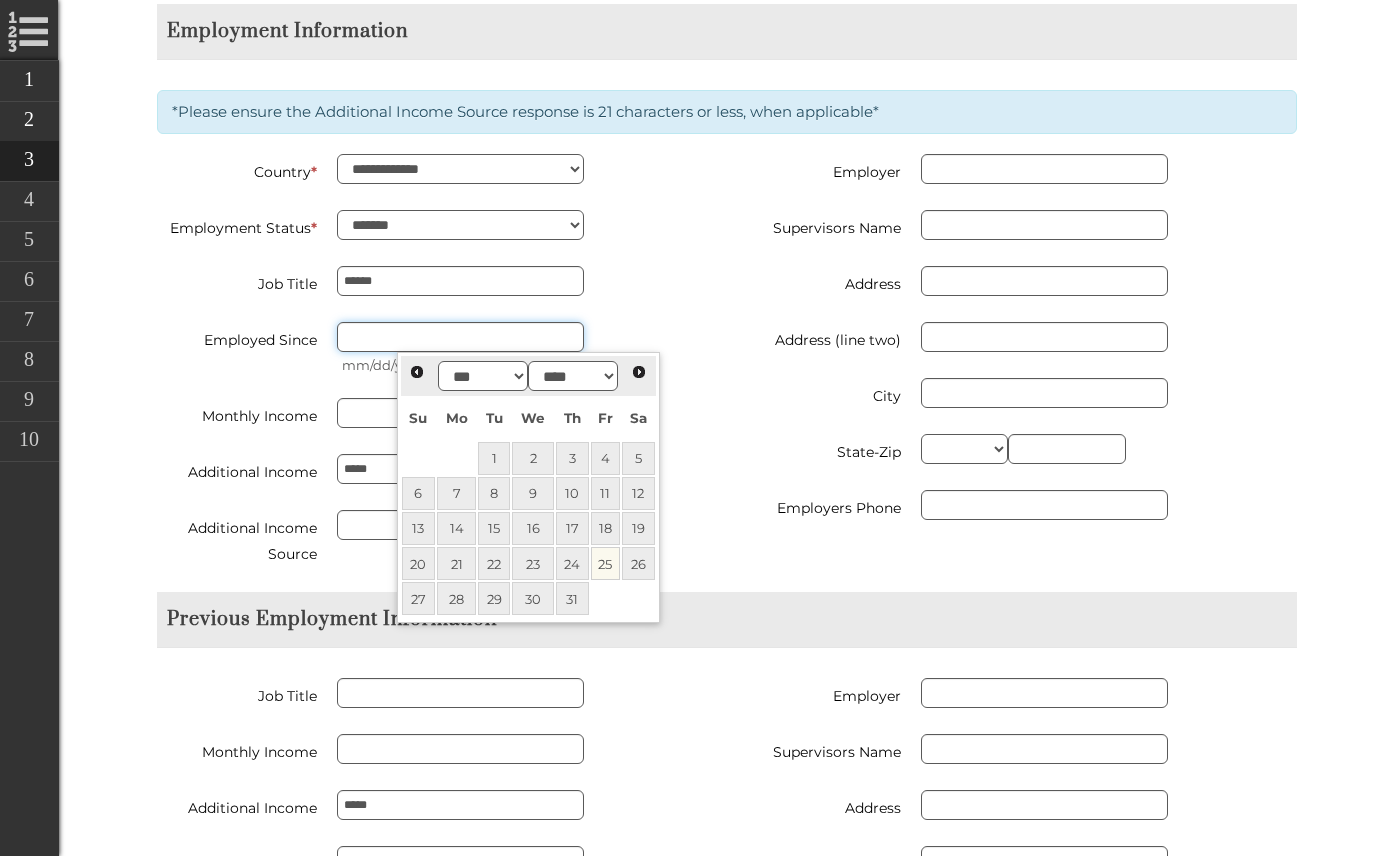 scroll, scrollTop: 2447, scrollLeft: 0, axis: vertical 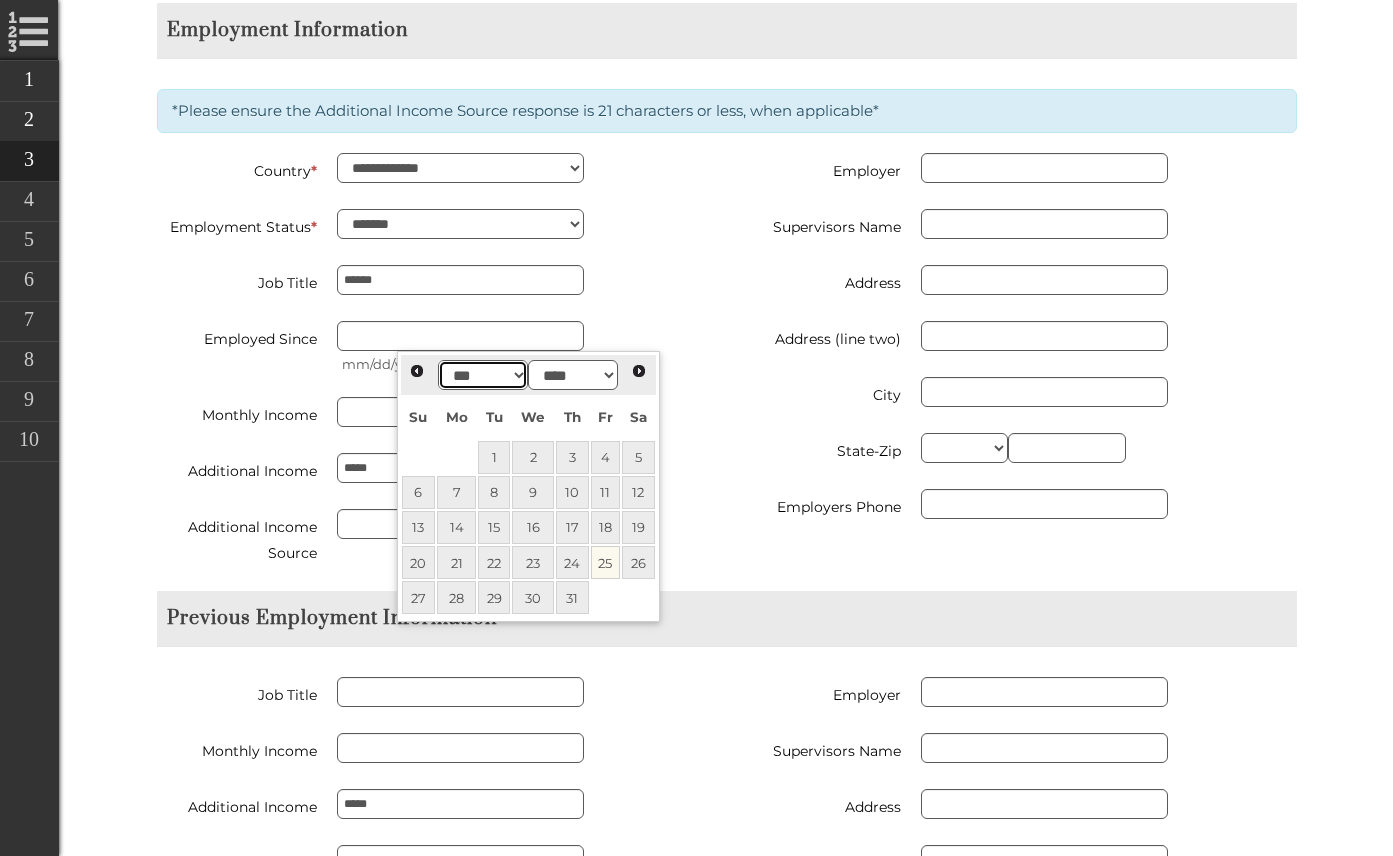 click on "*** *** *** *** *** *** *** *** *** *** *** ***" at bounding box center [483, 375] 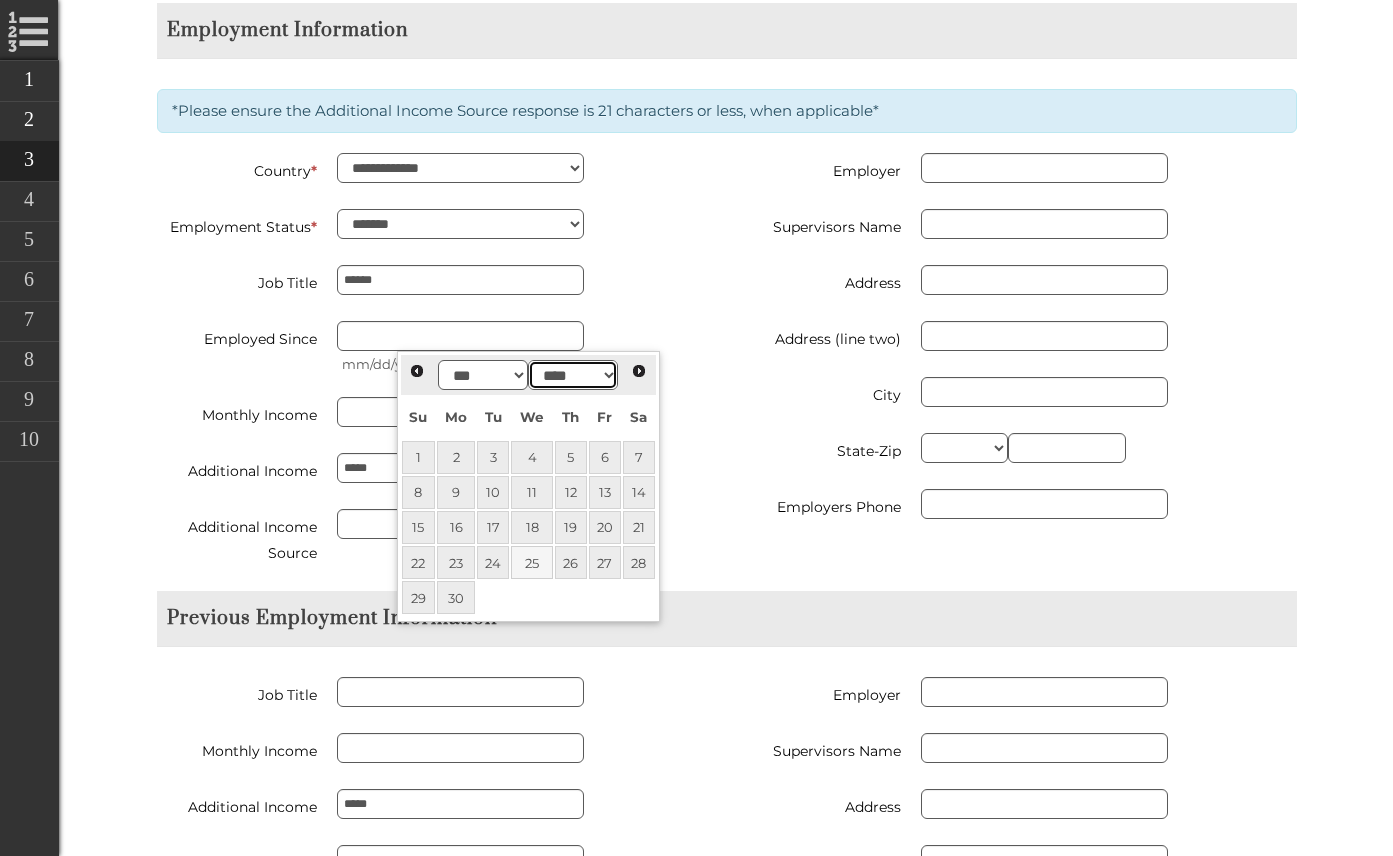 click on "**** **** **** **** **** **** **** **** **** **** **** **** **** **** **** **** **** **** **** **** **** **** **** **** **** **** **** **** **** **** **** **** **** **** **** **** **** **** **** **** **** **** **** **** **** **** **** **** **** **** **** **** **** **** **** **** **** **** **** **** **** **** **** **** **** **** **** **** **** **** **** **** **** **** **** **** **** **** **** **** **** **** **** **** **** **** **** **** **** **** **** **** **** **** **** **** **** **** **** **** **** **** **** **** **** **** **** **** **** **** **** **** **** **** **** **** **** **** **** **** **** **** **** **** **** **** **** **** **** **** ****" at bounding box center [573, 375] 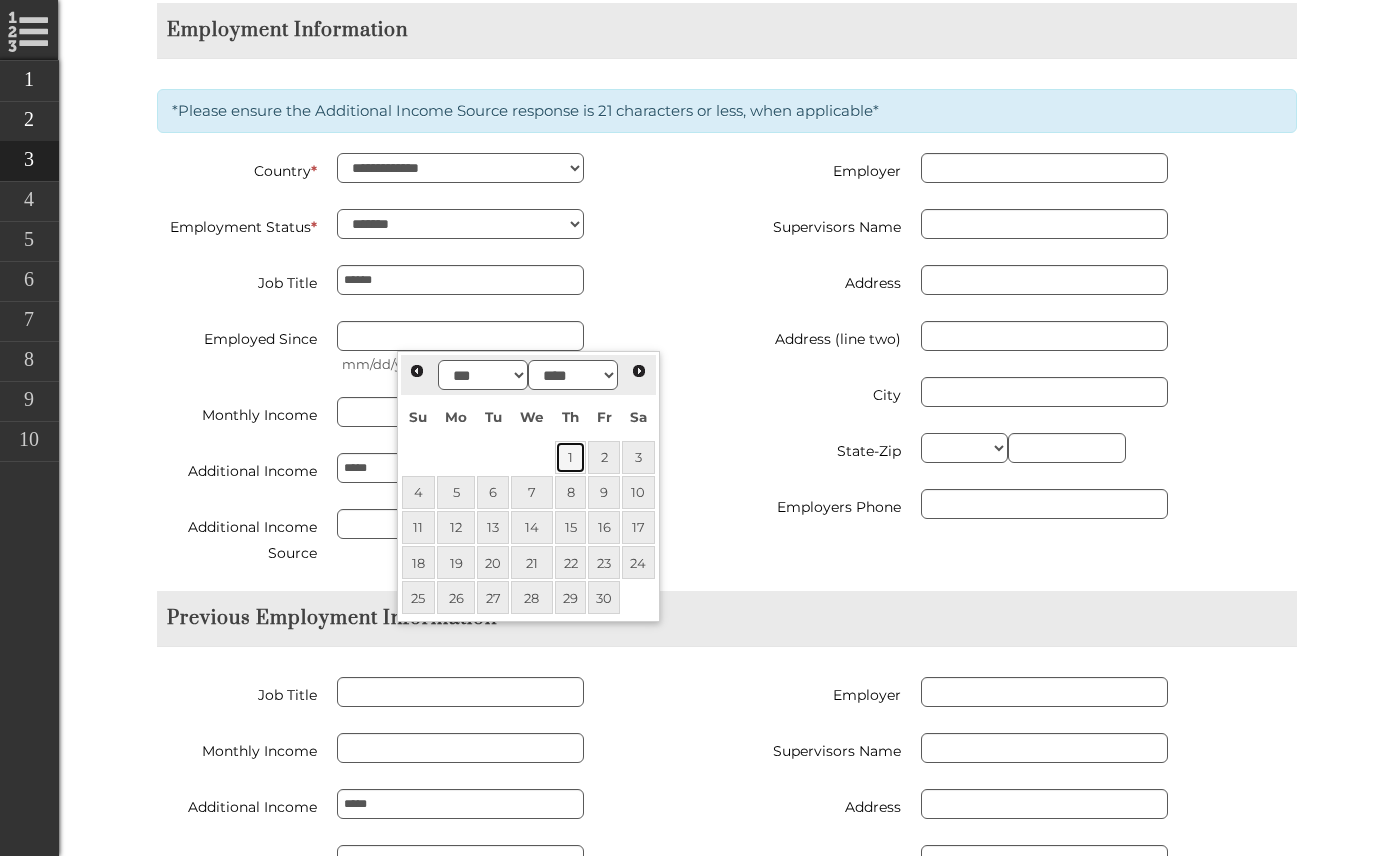 click on "1" at bounding box center [571, 457] 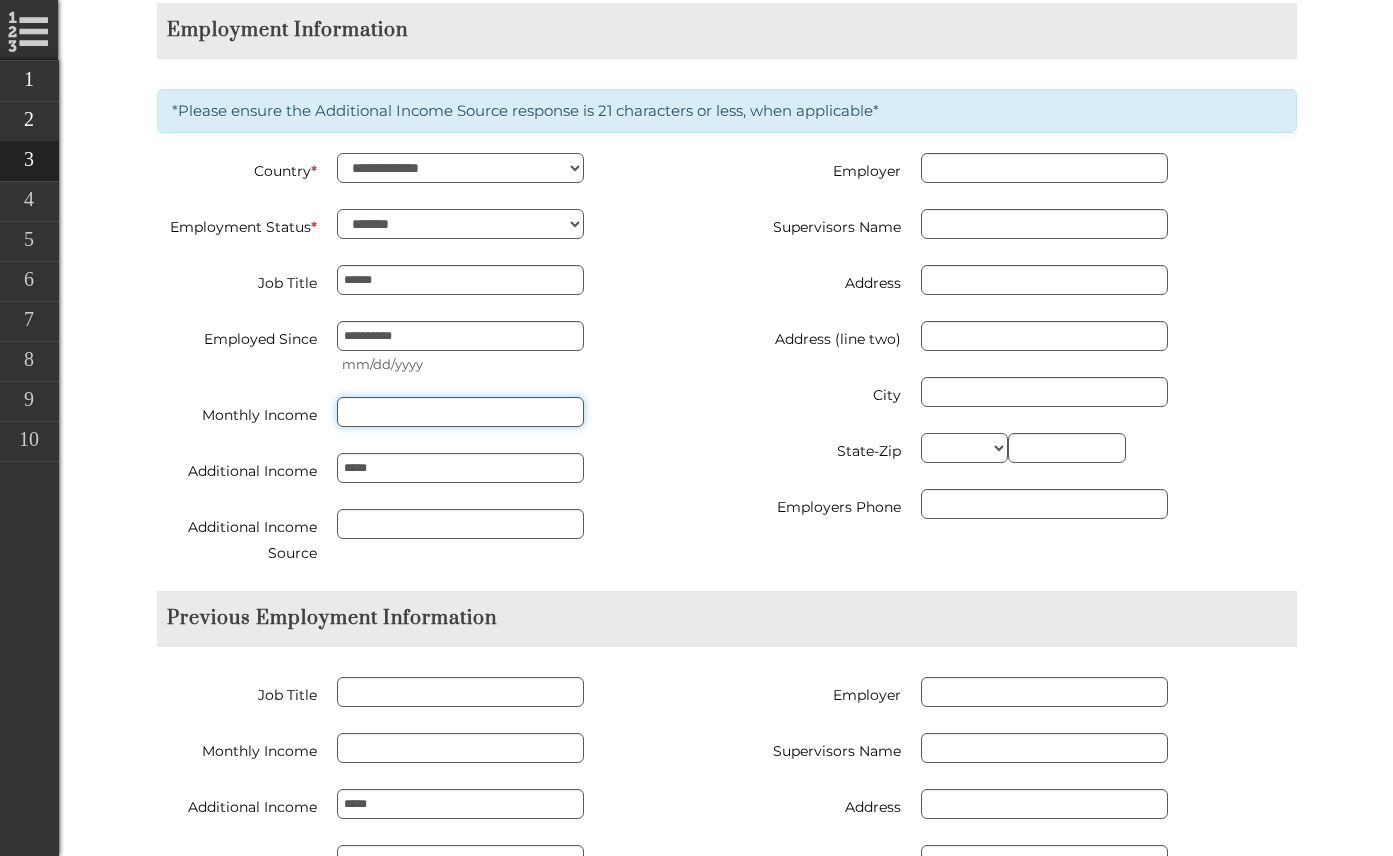 click on "Monthly Income" at bounding box center (460, 412) 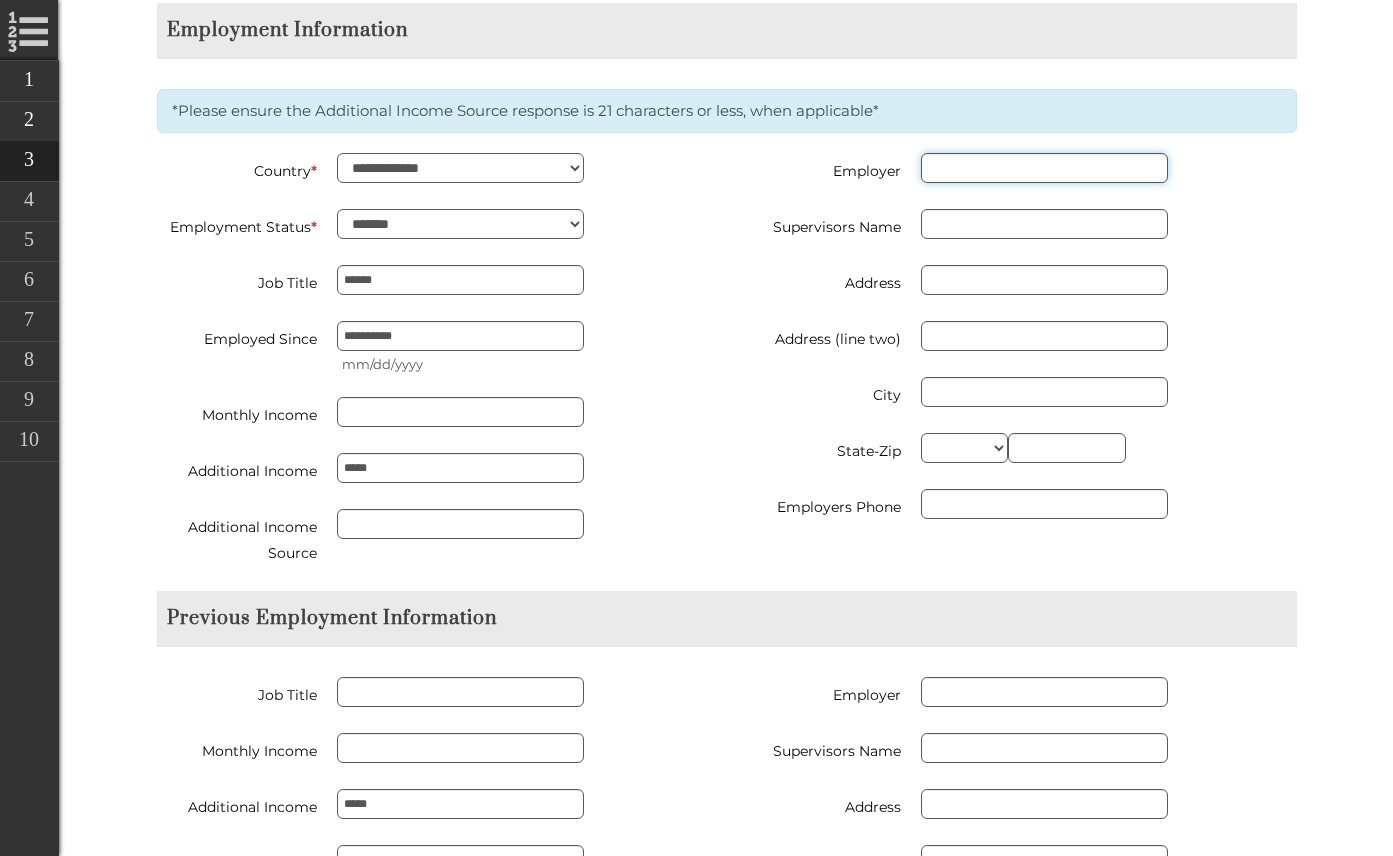 click on "Employer" at bounding box center [1044, 168] 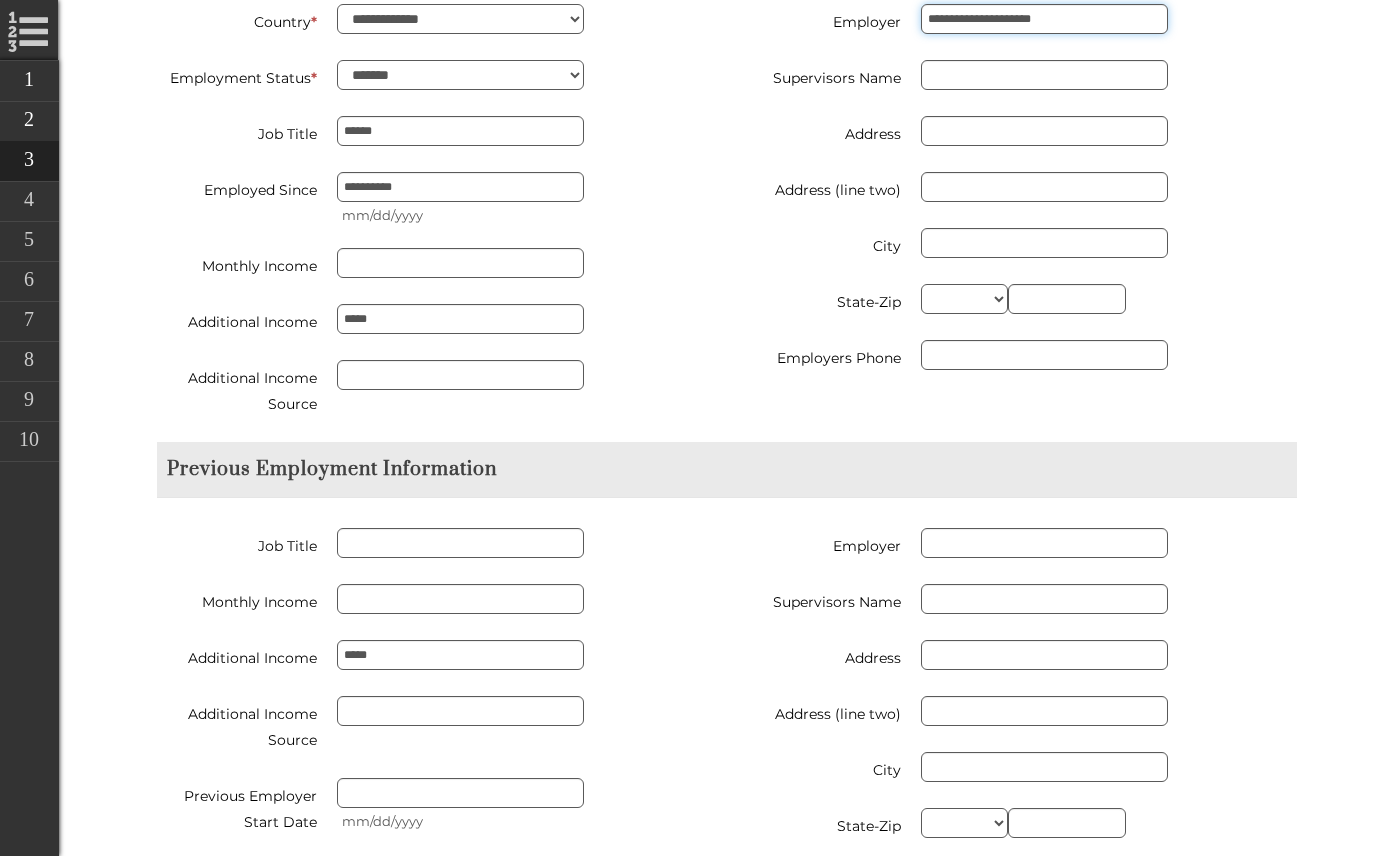 scroll, scrollTop: 2597, scrollLeft: 0, axis: vertical 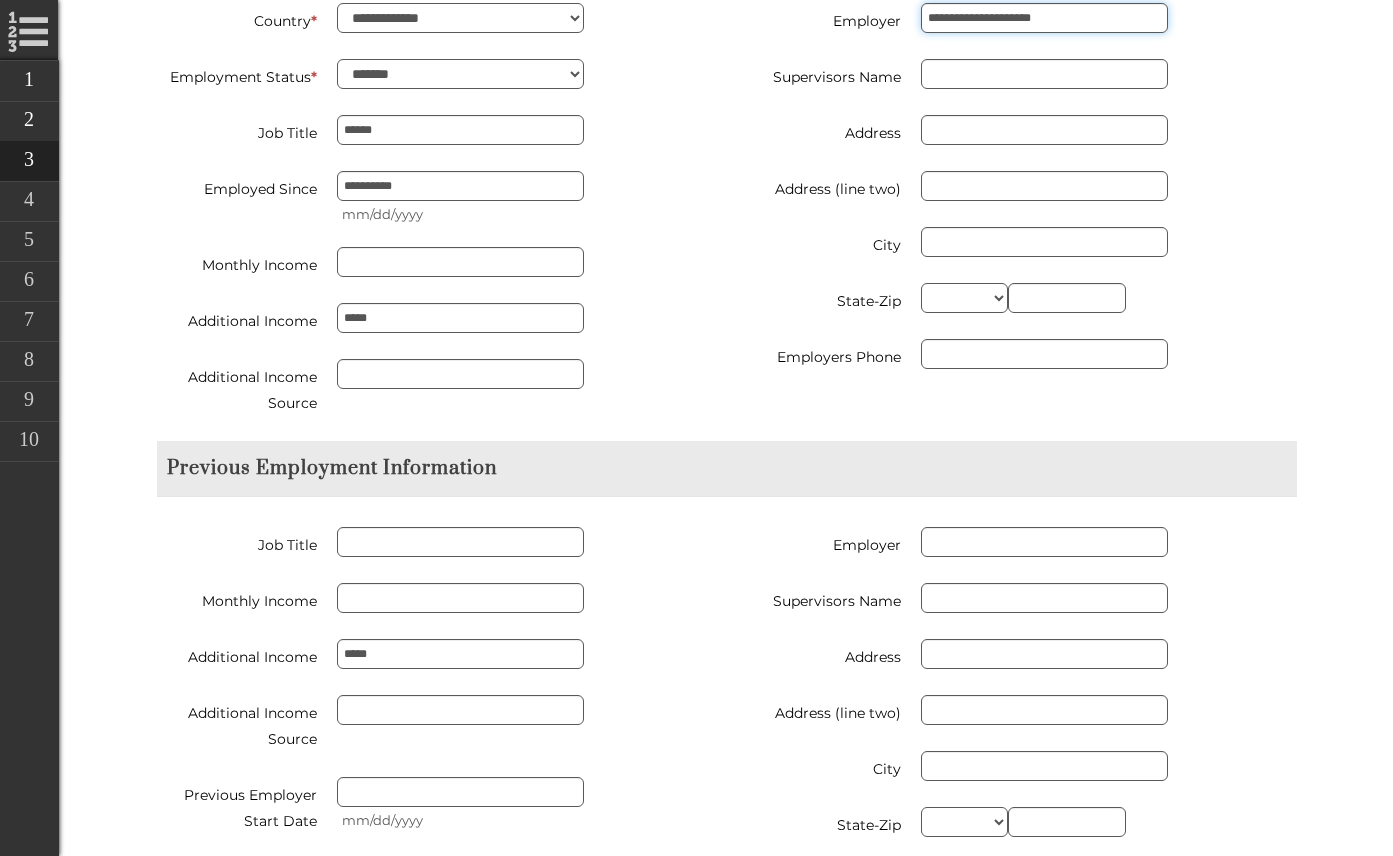 type on "**********" 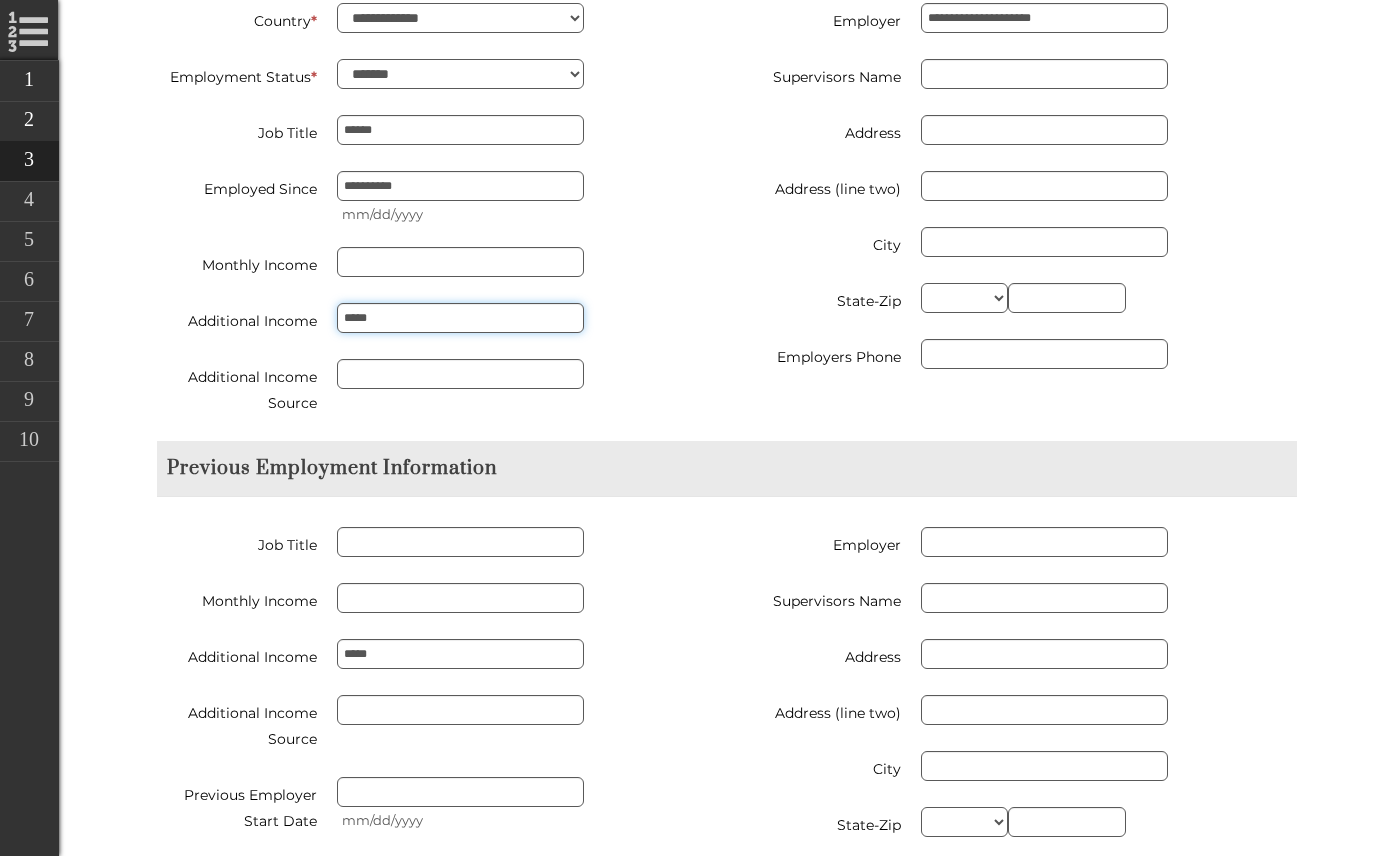 click on "*****" at bounding box center (460, 318) 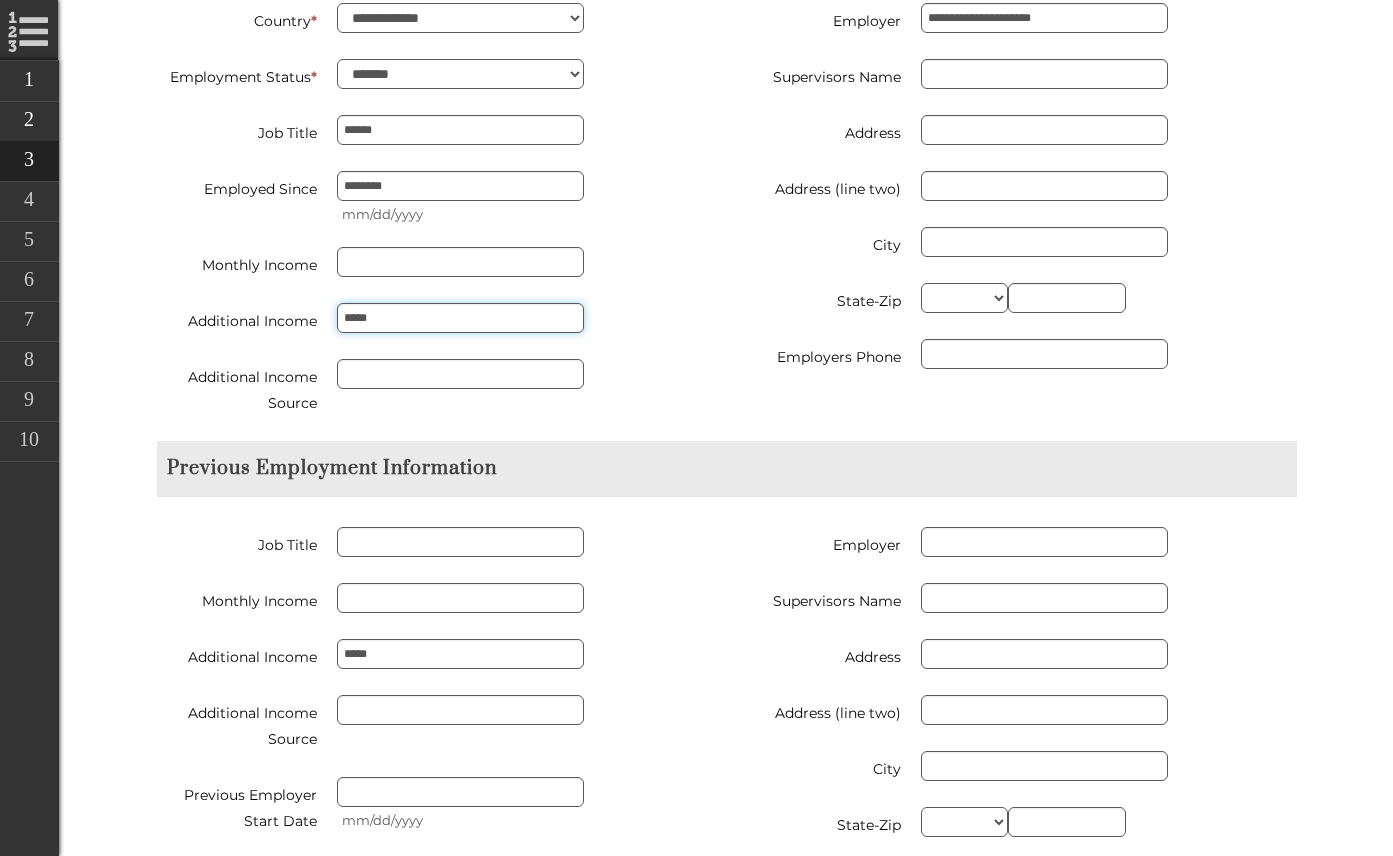 click on "*****" at bounding box center (460, 318) 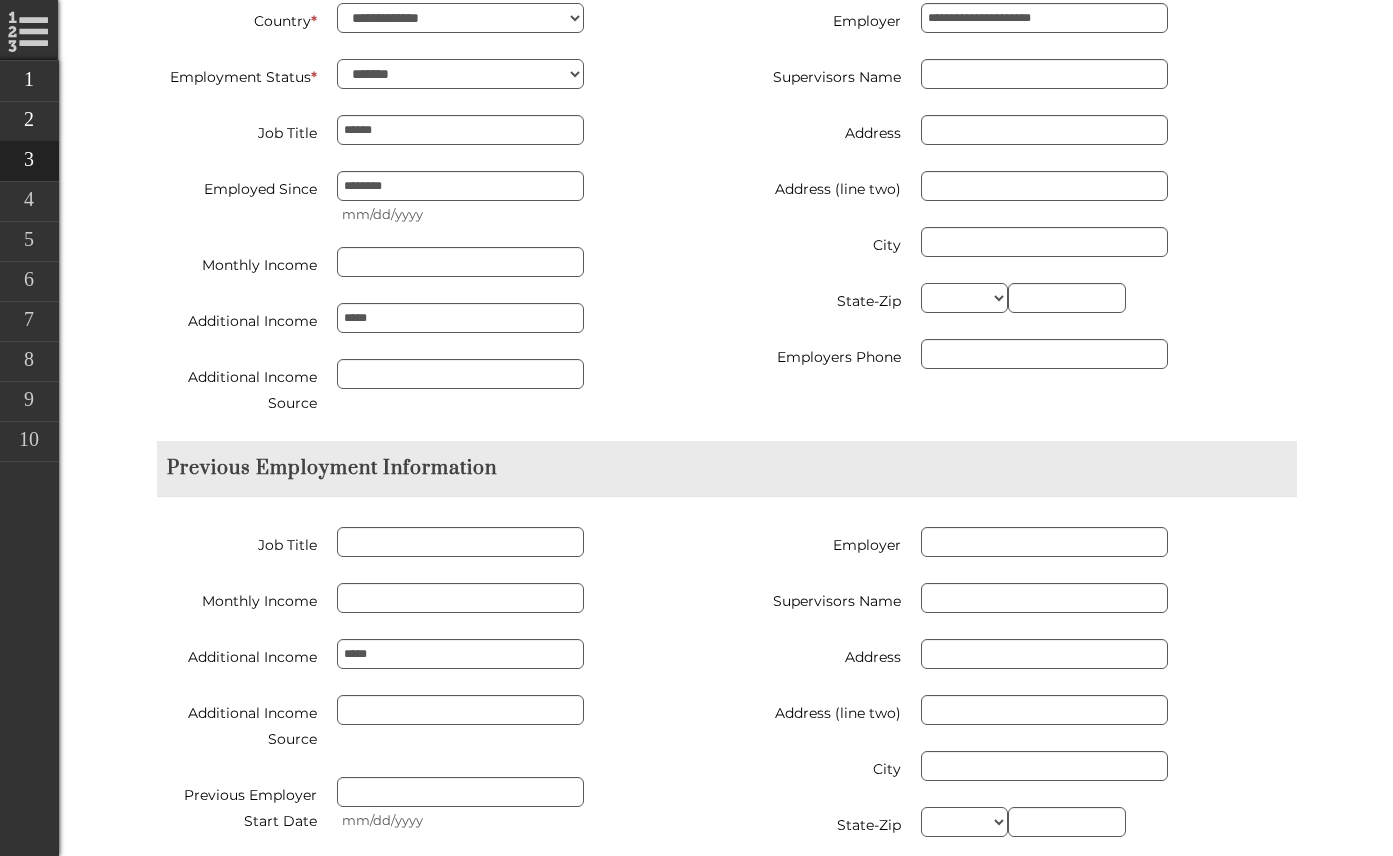 click at bounding box center (524, 374) 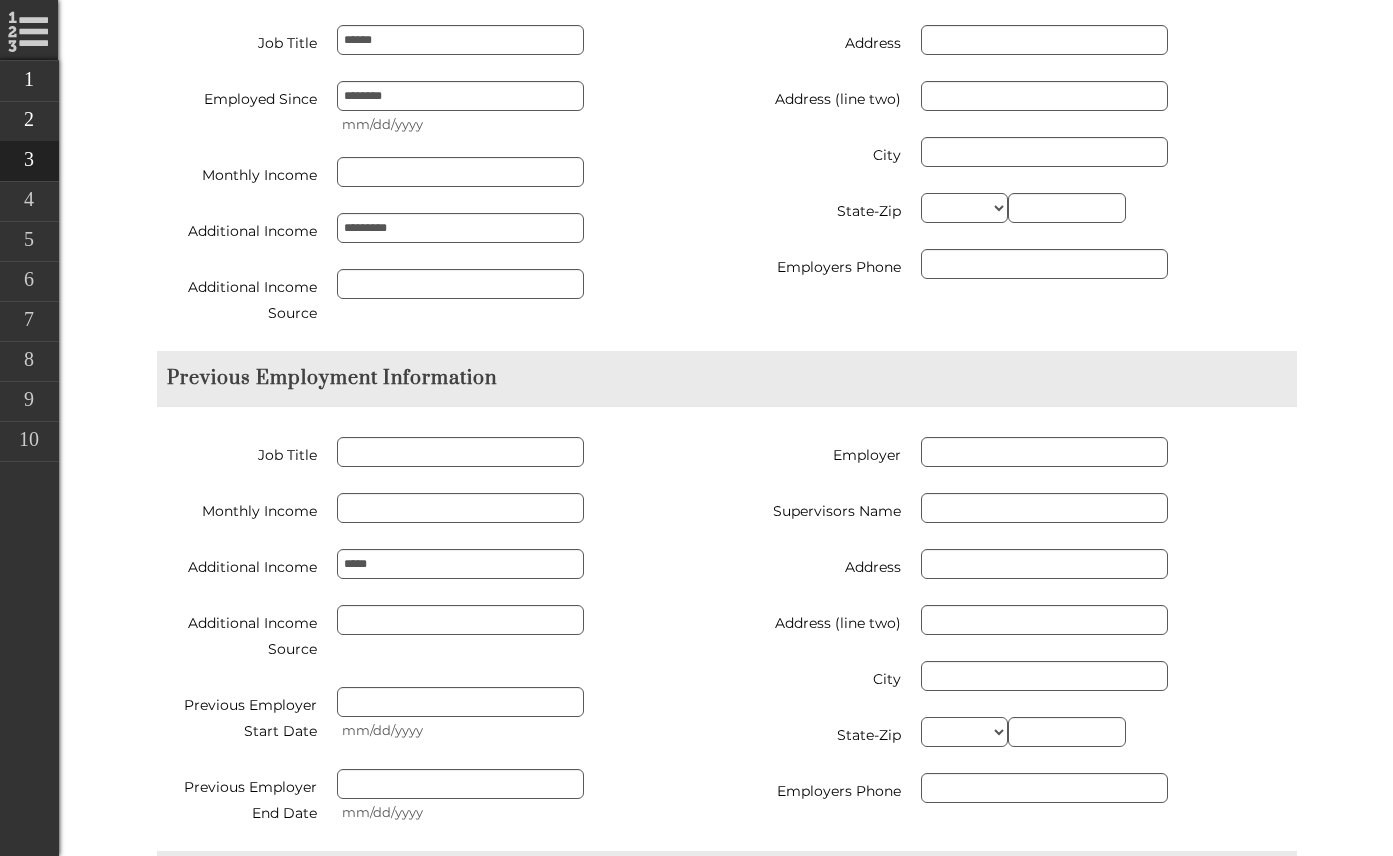 scroll, scrollTop: 2485, scrollLeft: 0, axis: vertical 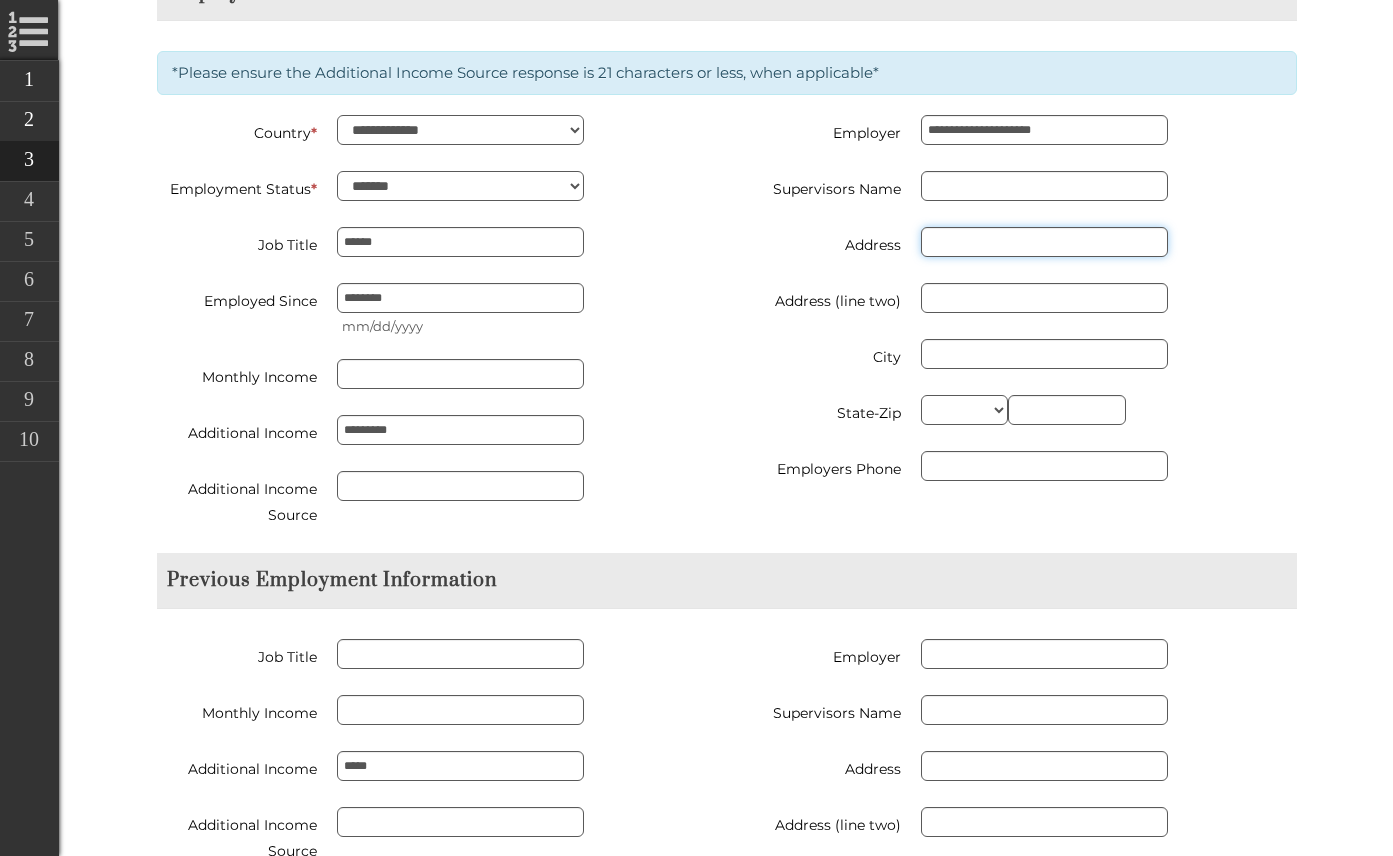 click on "Address" at bounding box center (1044, 242) 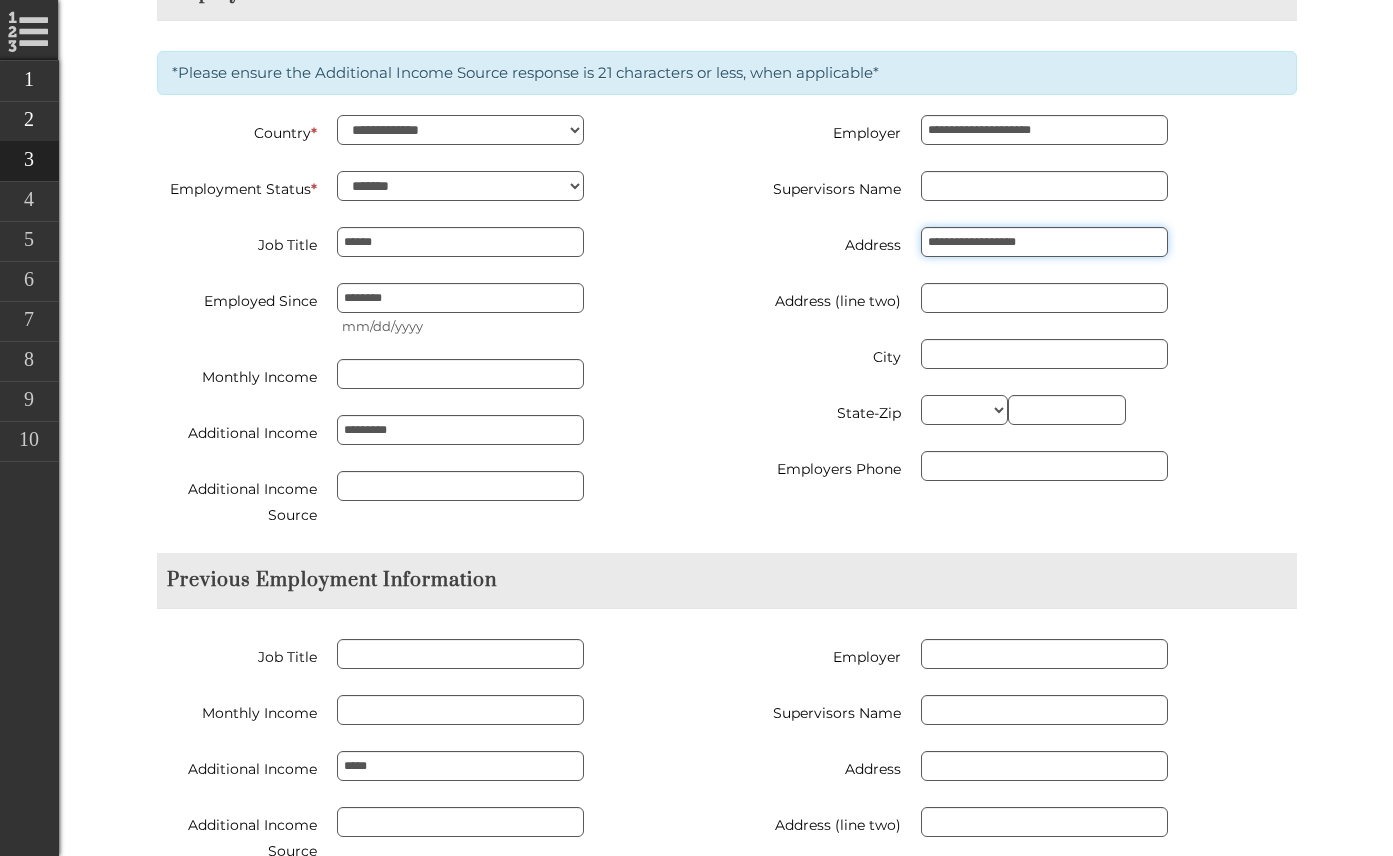 type on "**********" 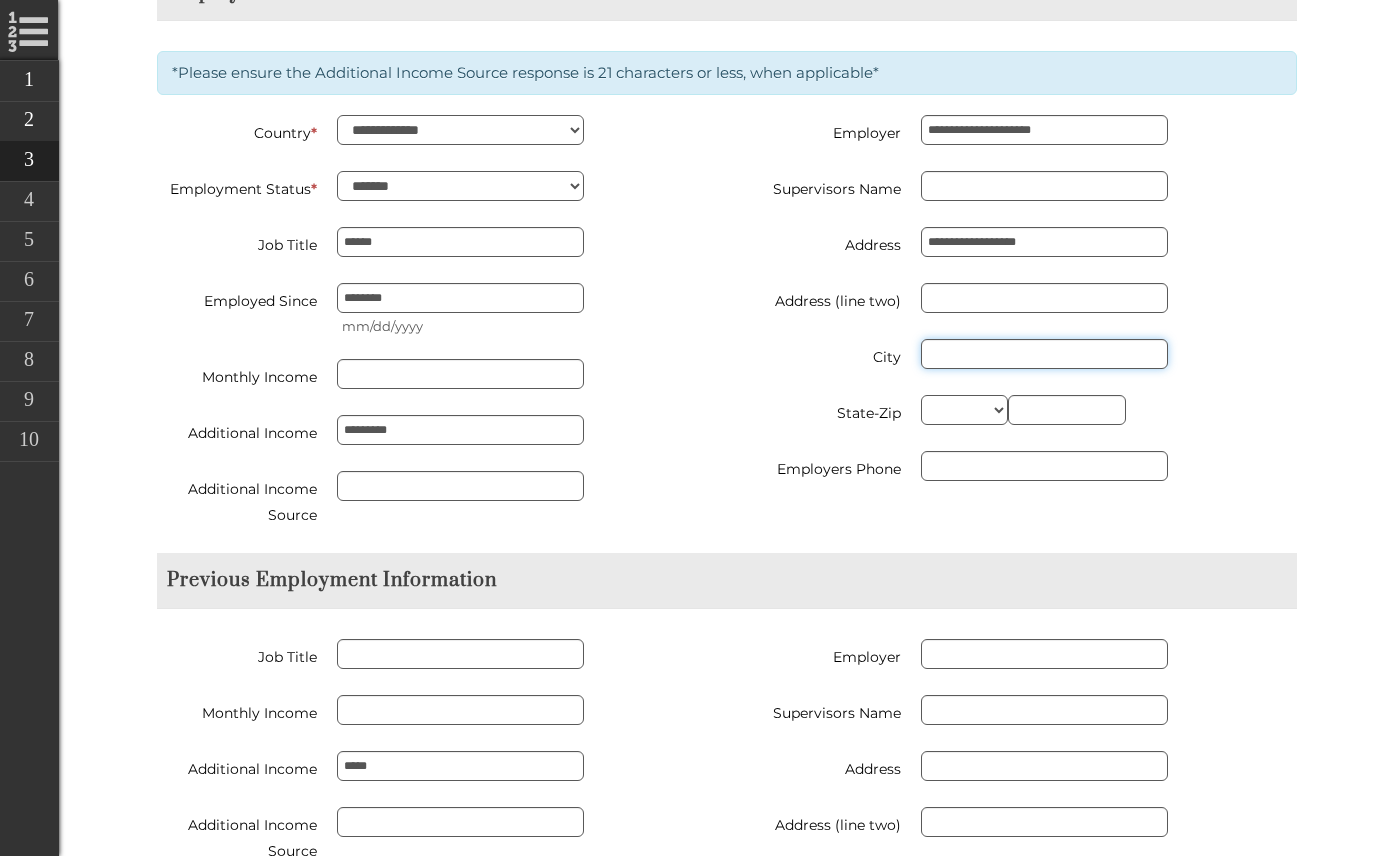 click on "City" at bounding box center (1044, 354) 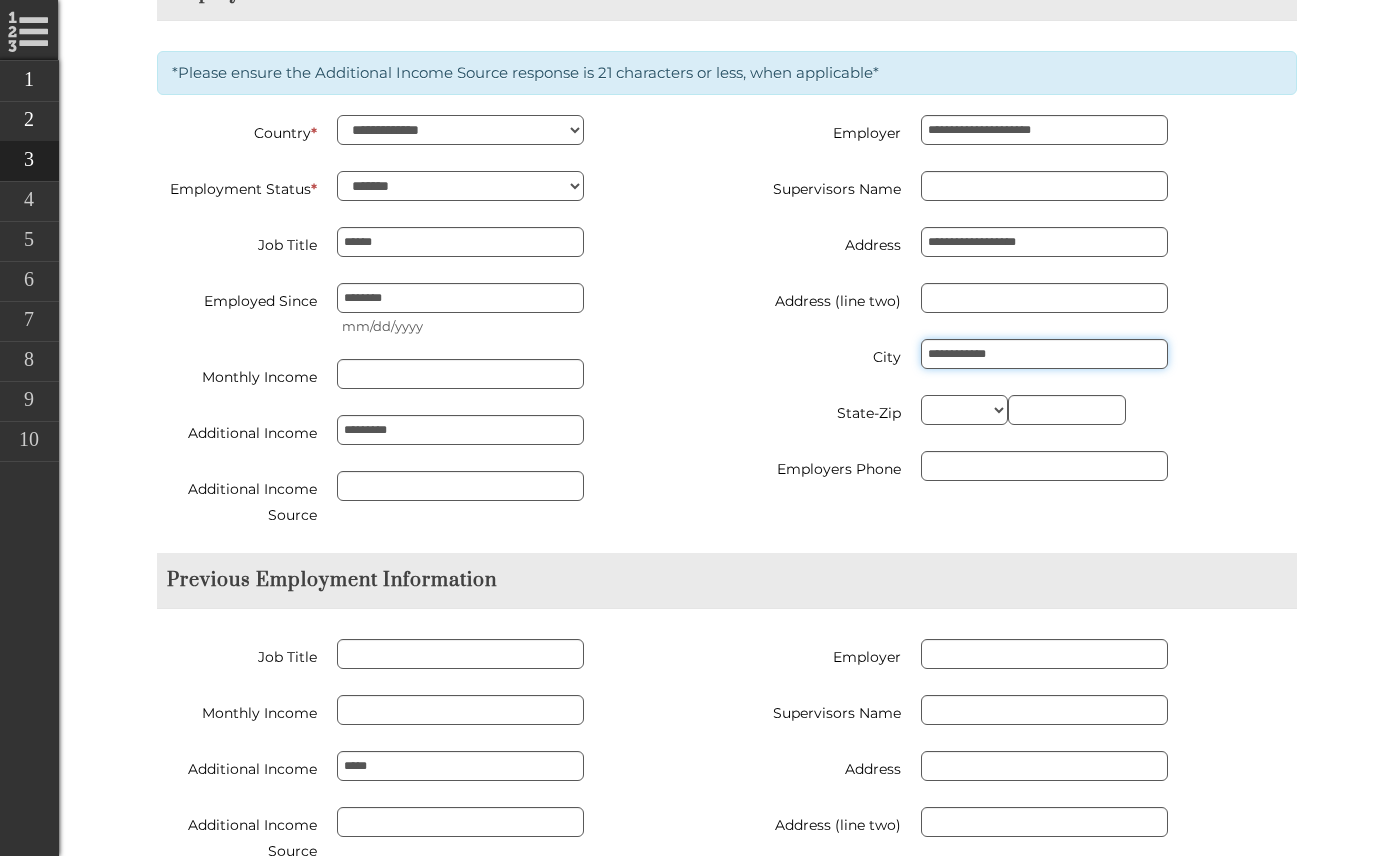 type on "**********" 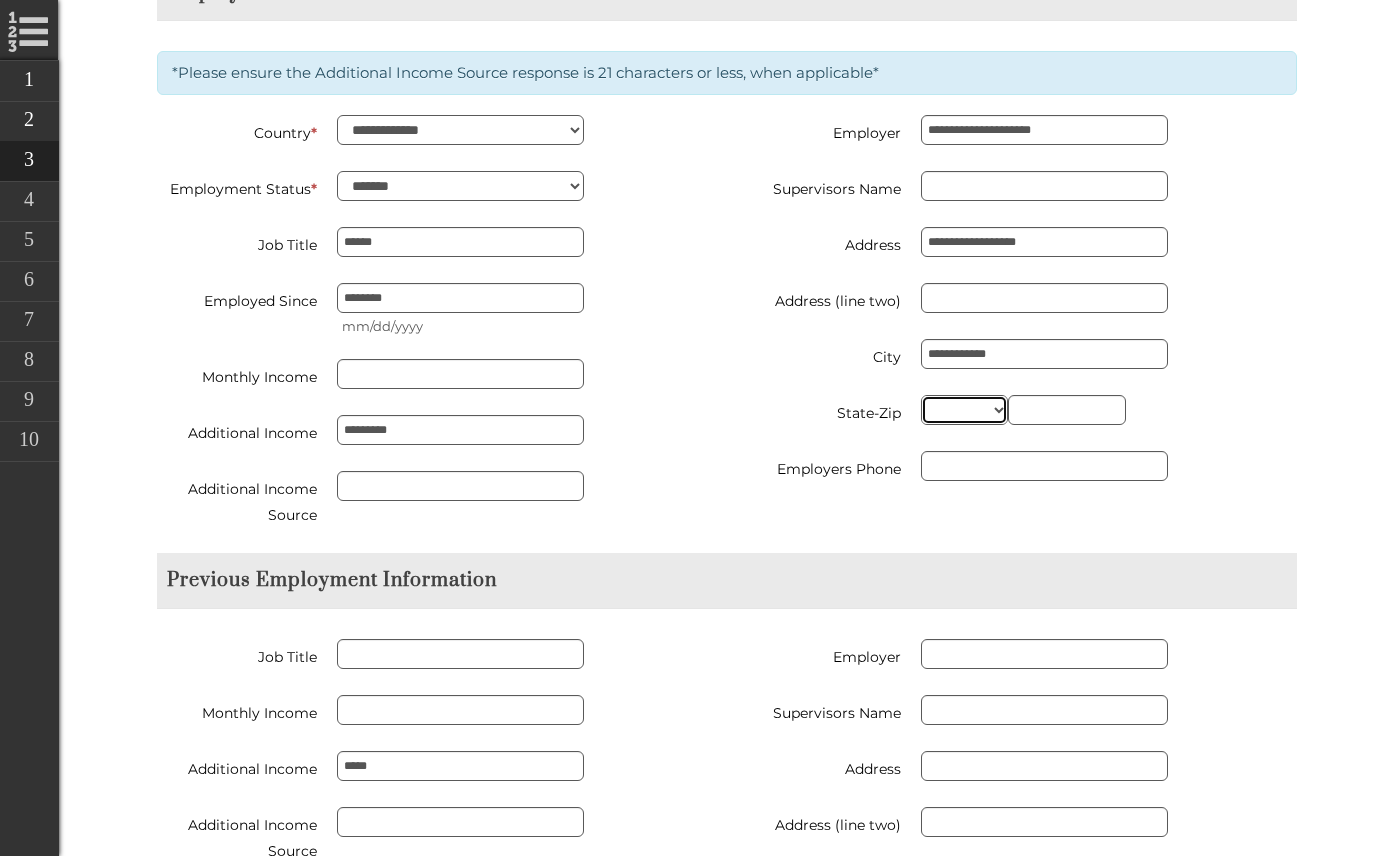 click on "**
**
**
**
**
**
**
**
**
**
**
**
**
**
**
**
**
**
**
**
**
**
**
**
**
**
**
**
**
**
**
**
**
**
**
**
**
**
**
**
**
**
**
**
**
**
**
**
**
**
**
**
**
**
**
**
**
**
**
**
**" at bounding box center (964, 410) 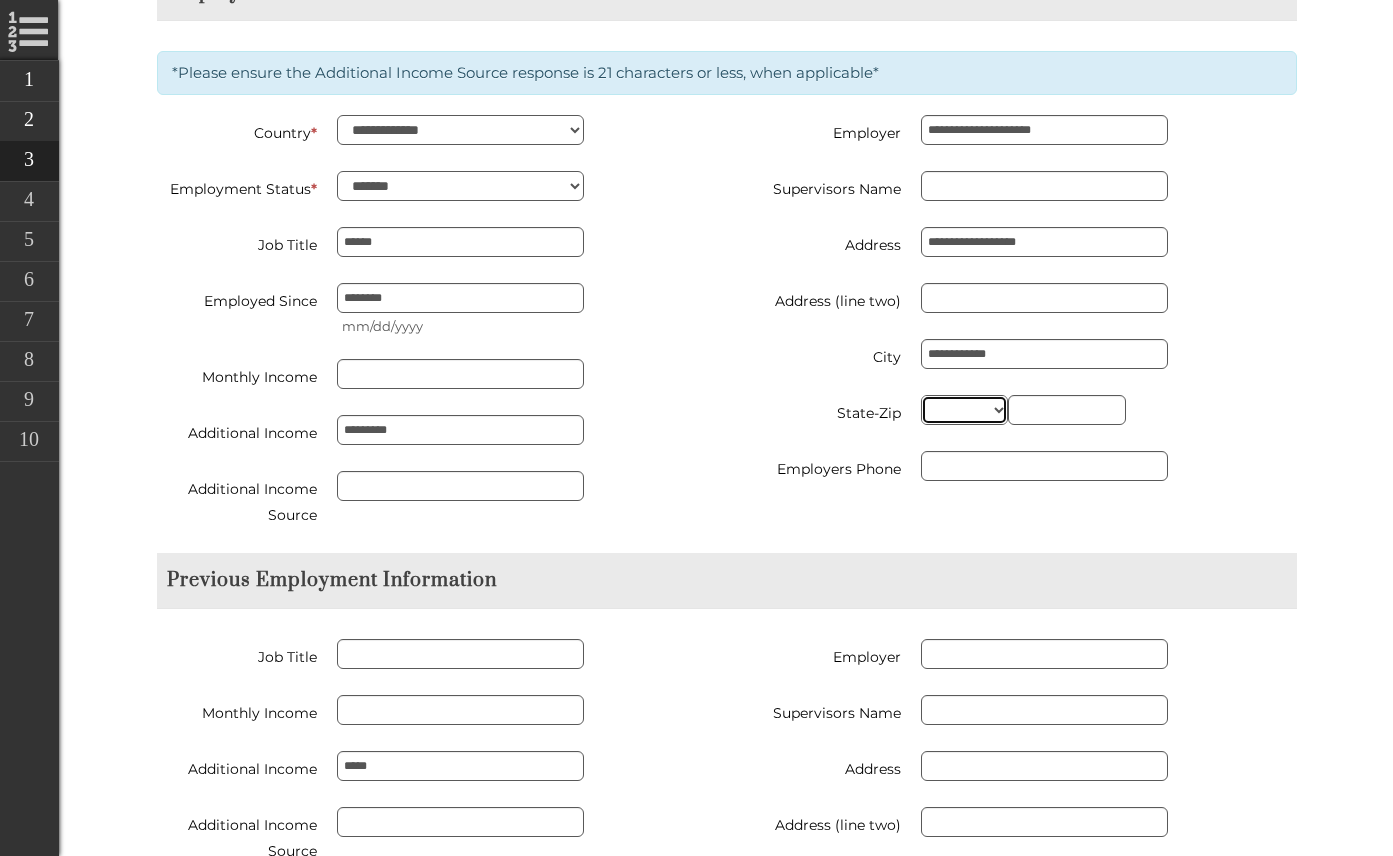select on "**" 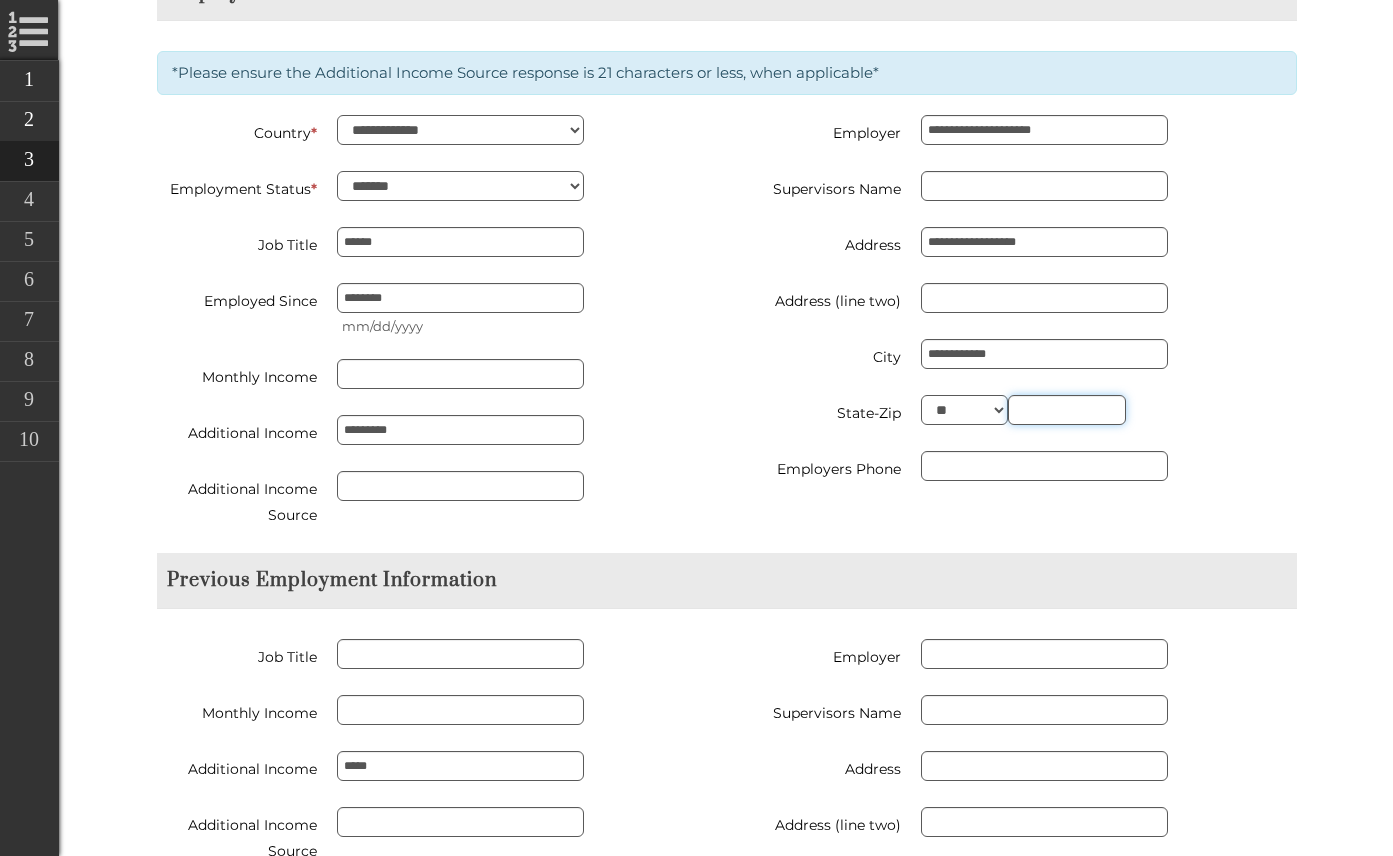 click at bounding box center (1067, 410) 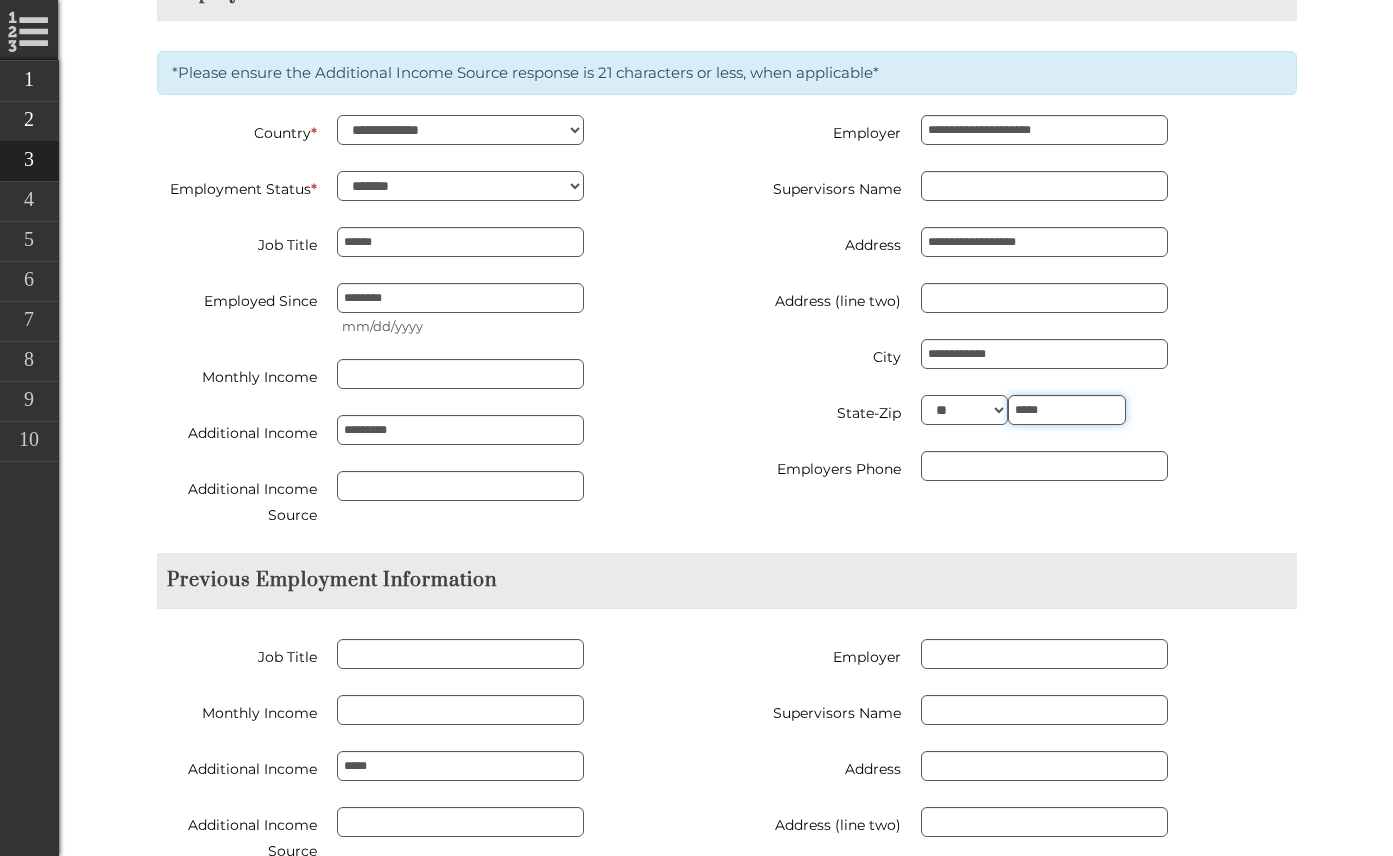 type on "*****" 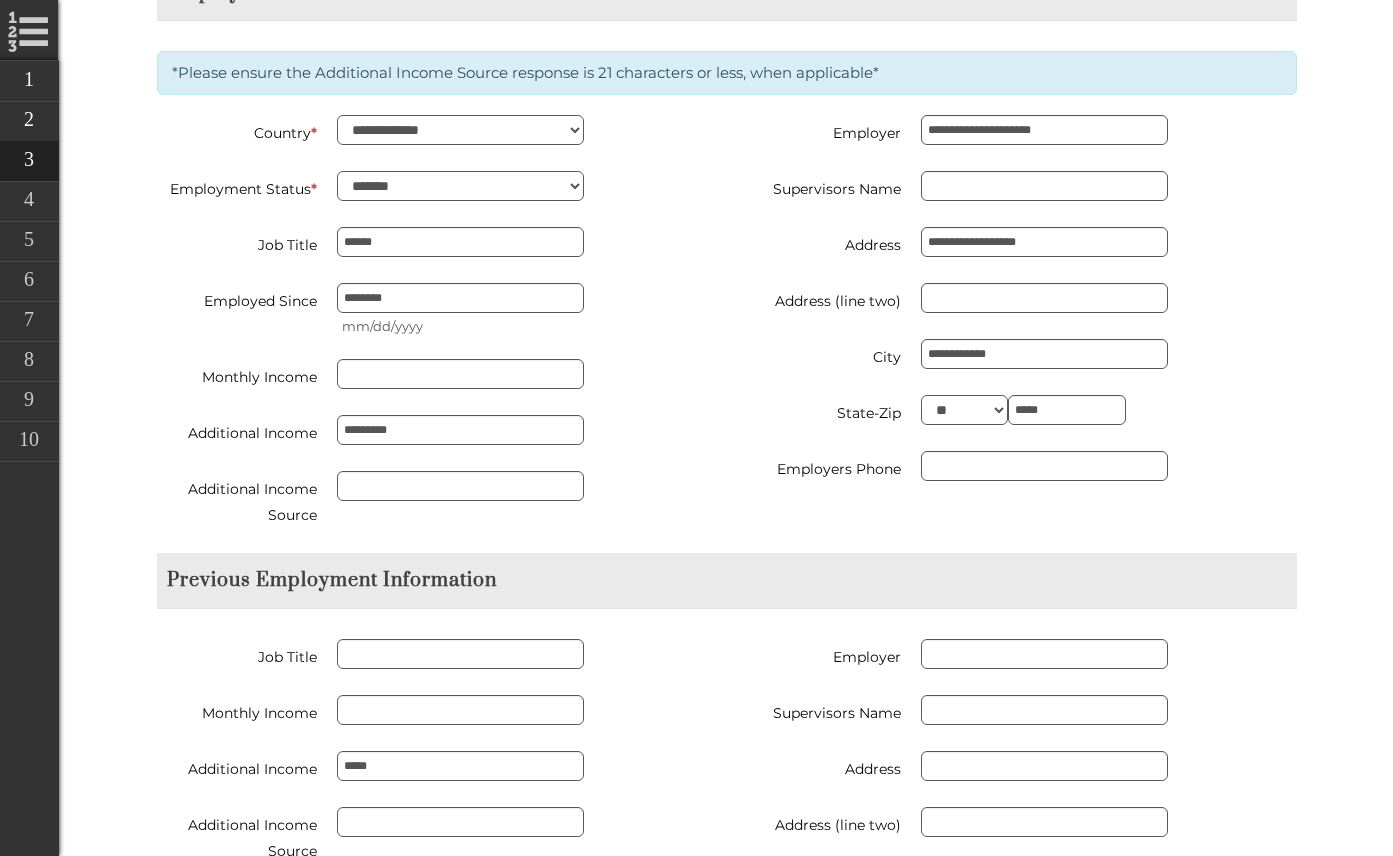 click on "Employer" at bounding box center [821, 654] 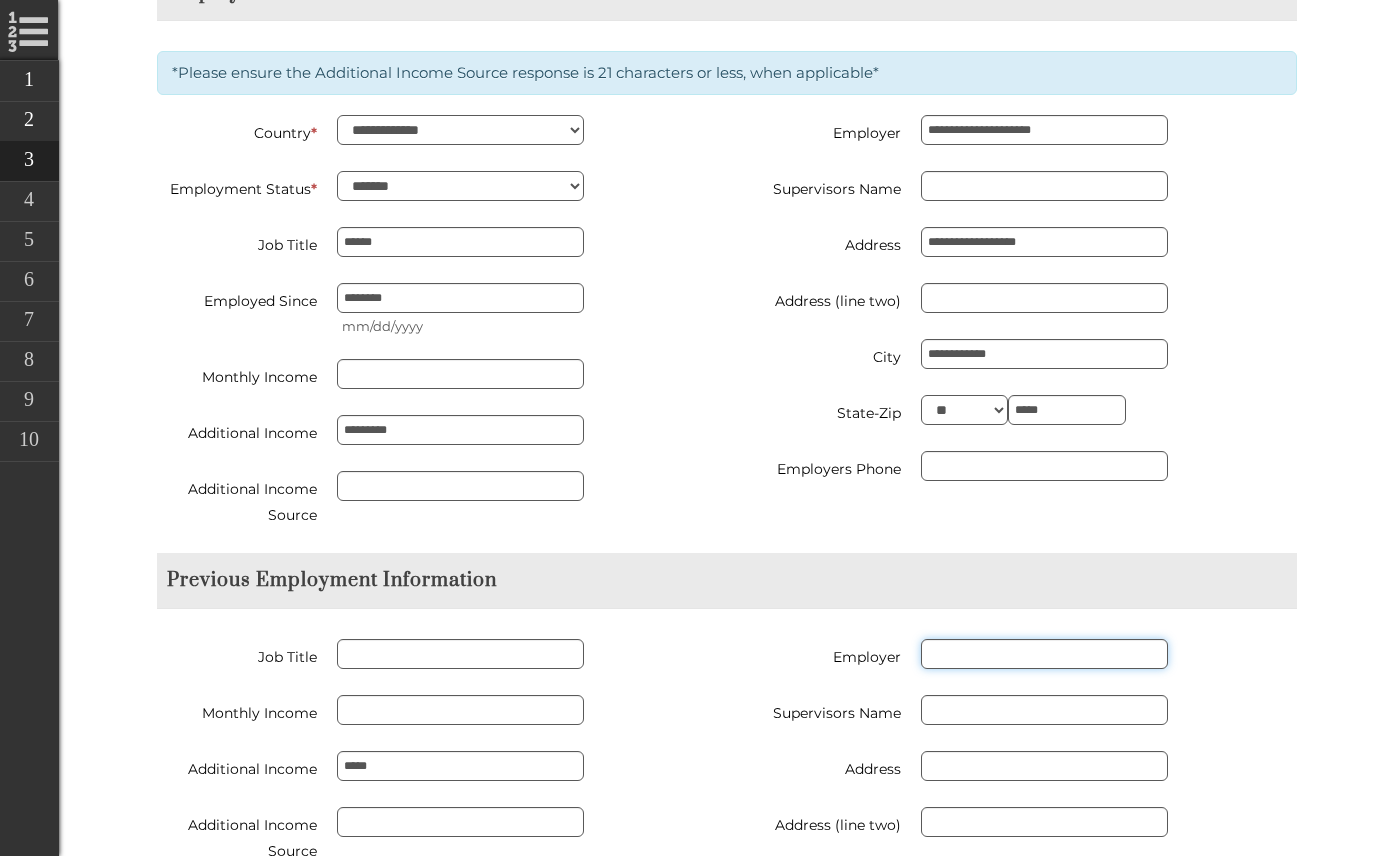 click on "Employer" at bounding box center [1044, 654] 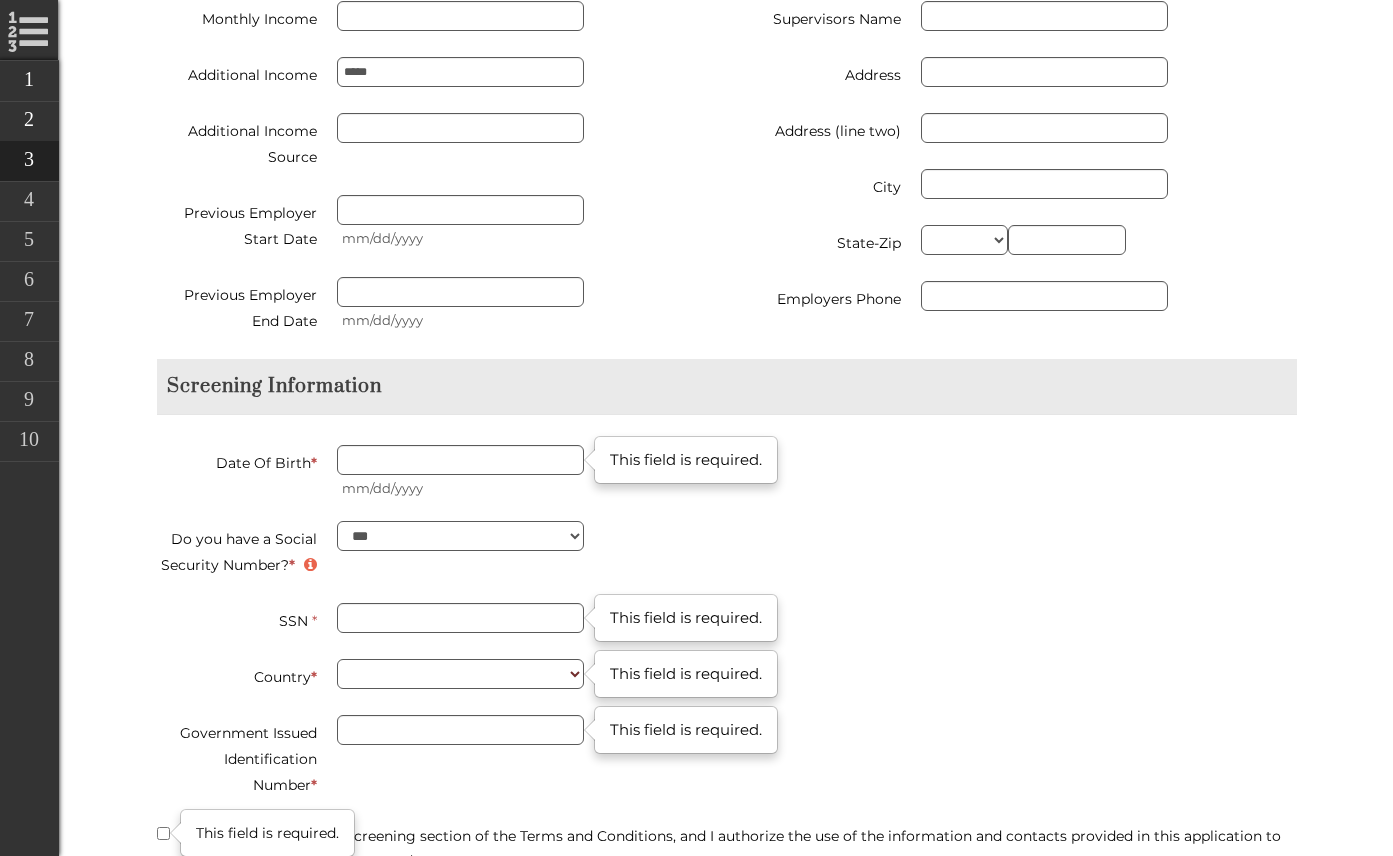 scroll, scrollTop: 3243, scrollLeft: 0, axis: vertical 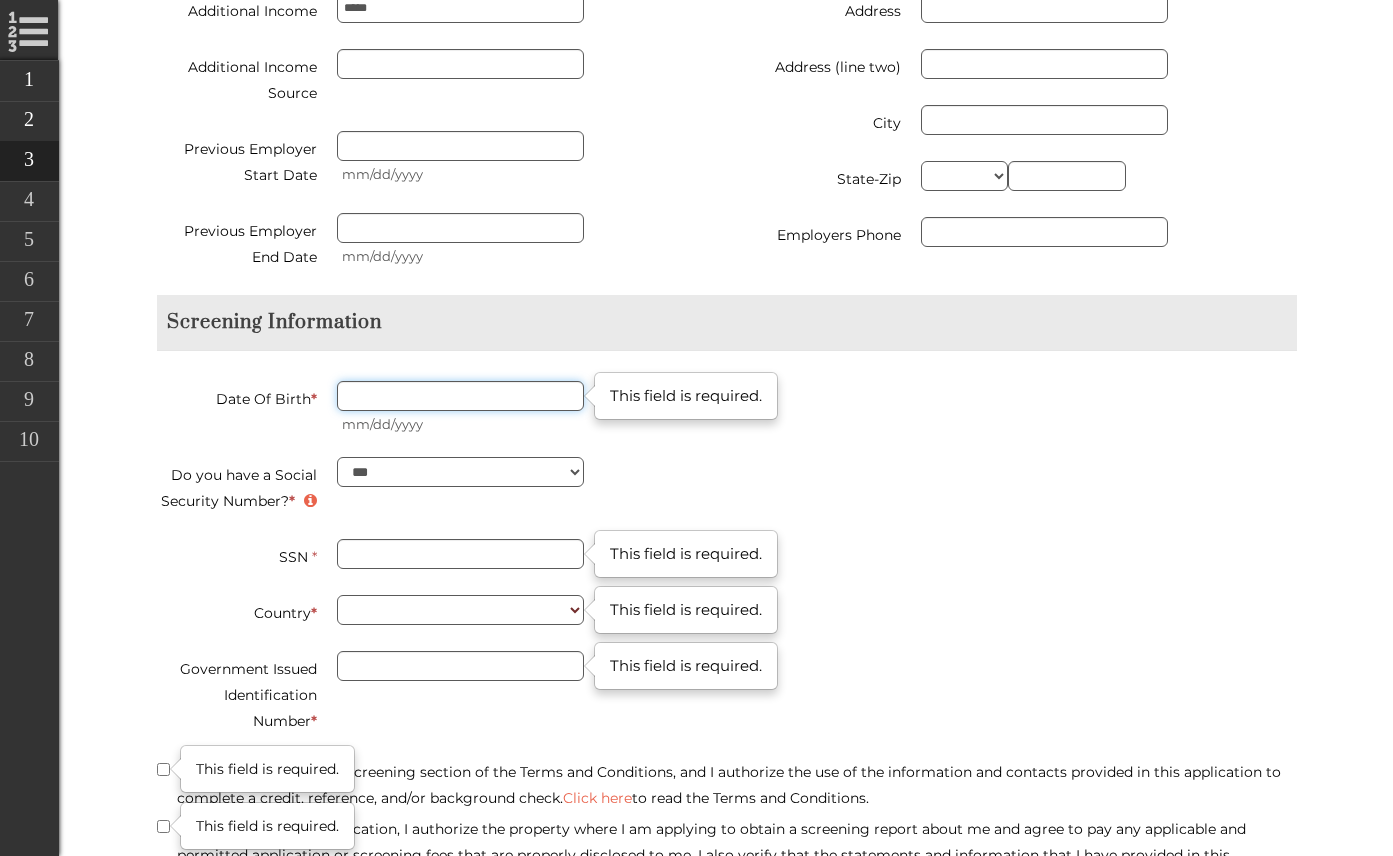 click on "Date Of Birth  *" at bounding box center (460, 396) 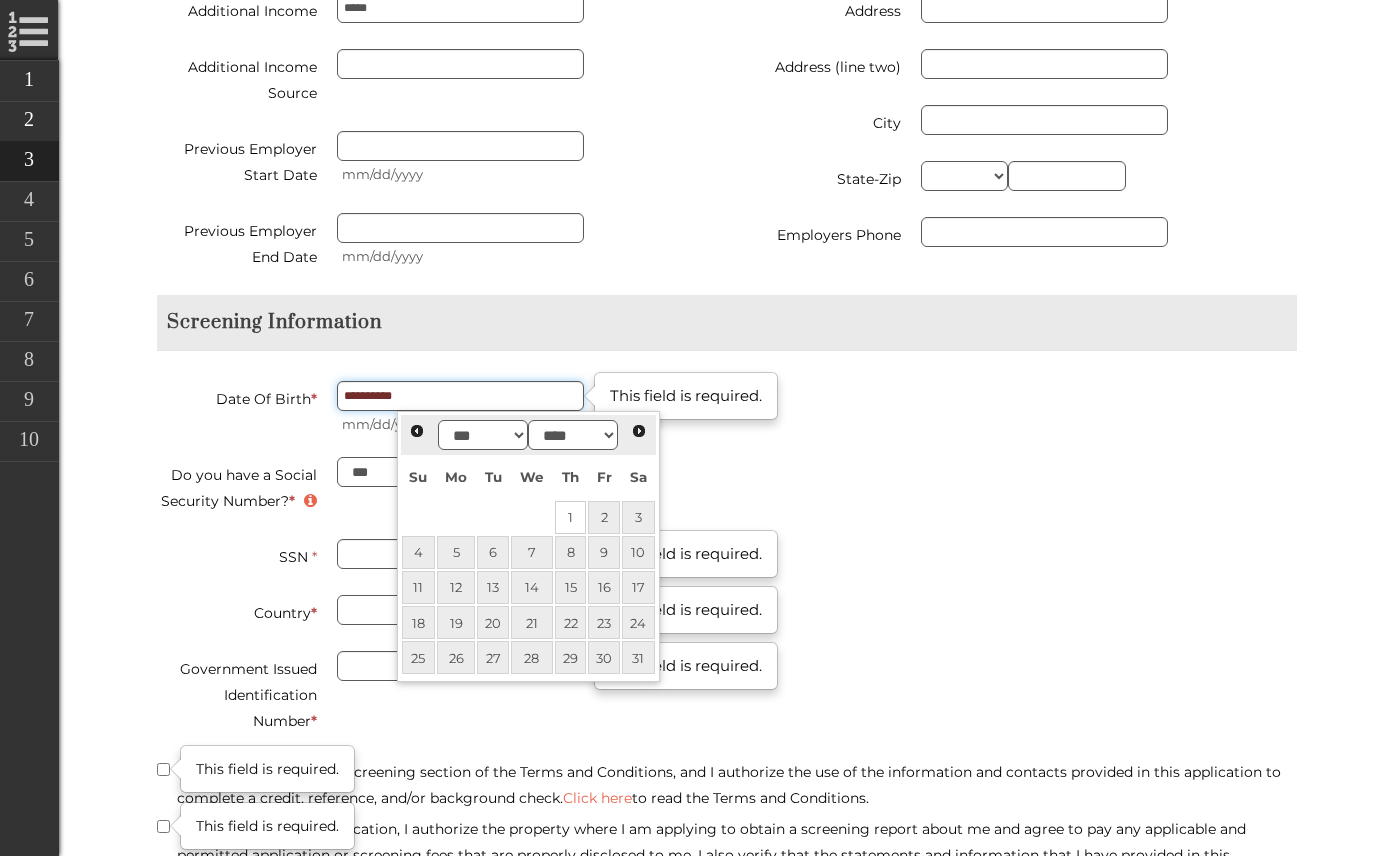 type on "**********" 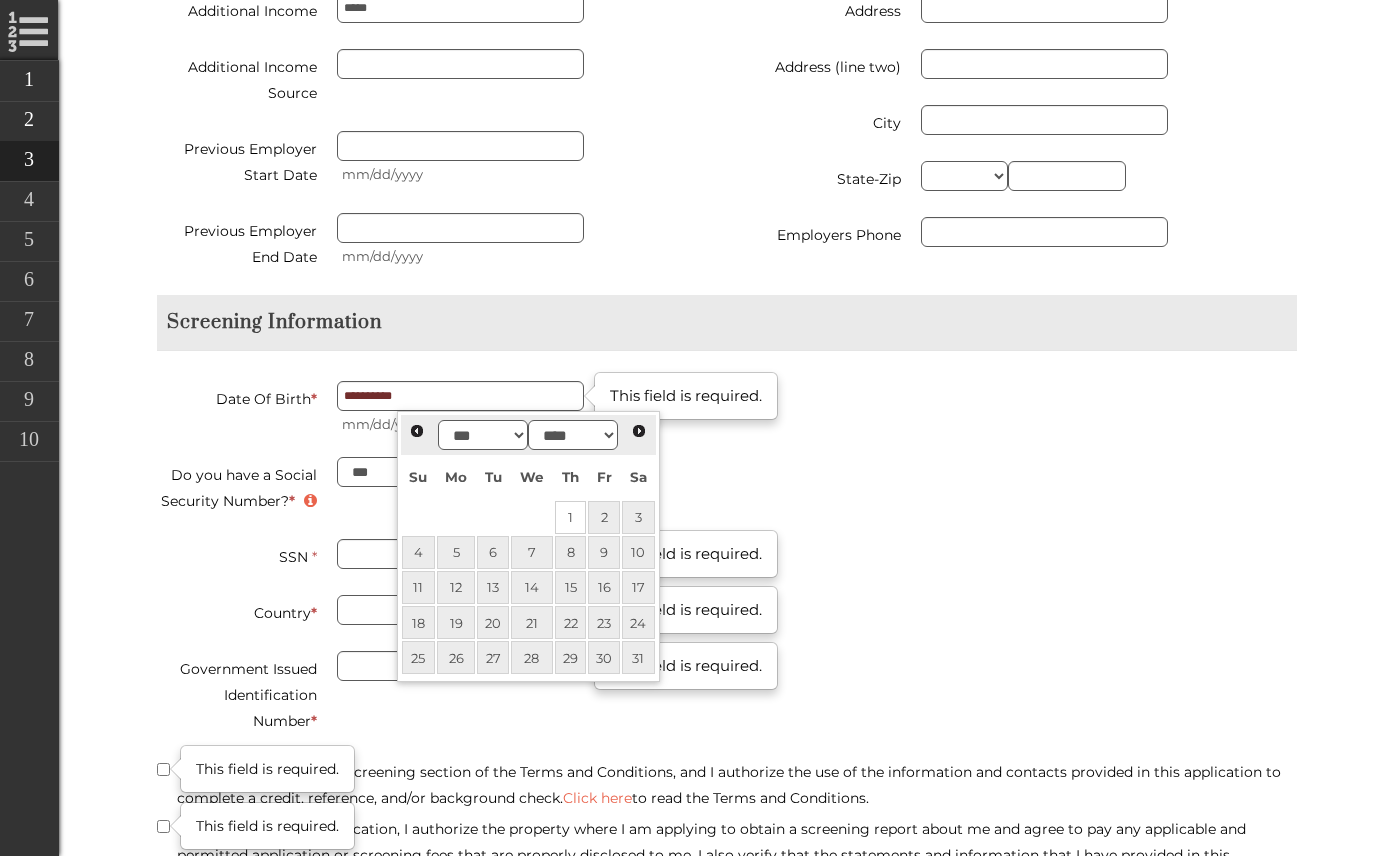 click on "**********" at bounding box center (727, 653) 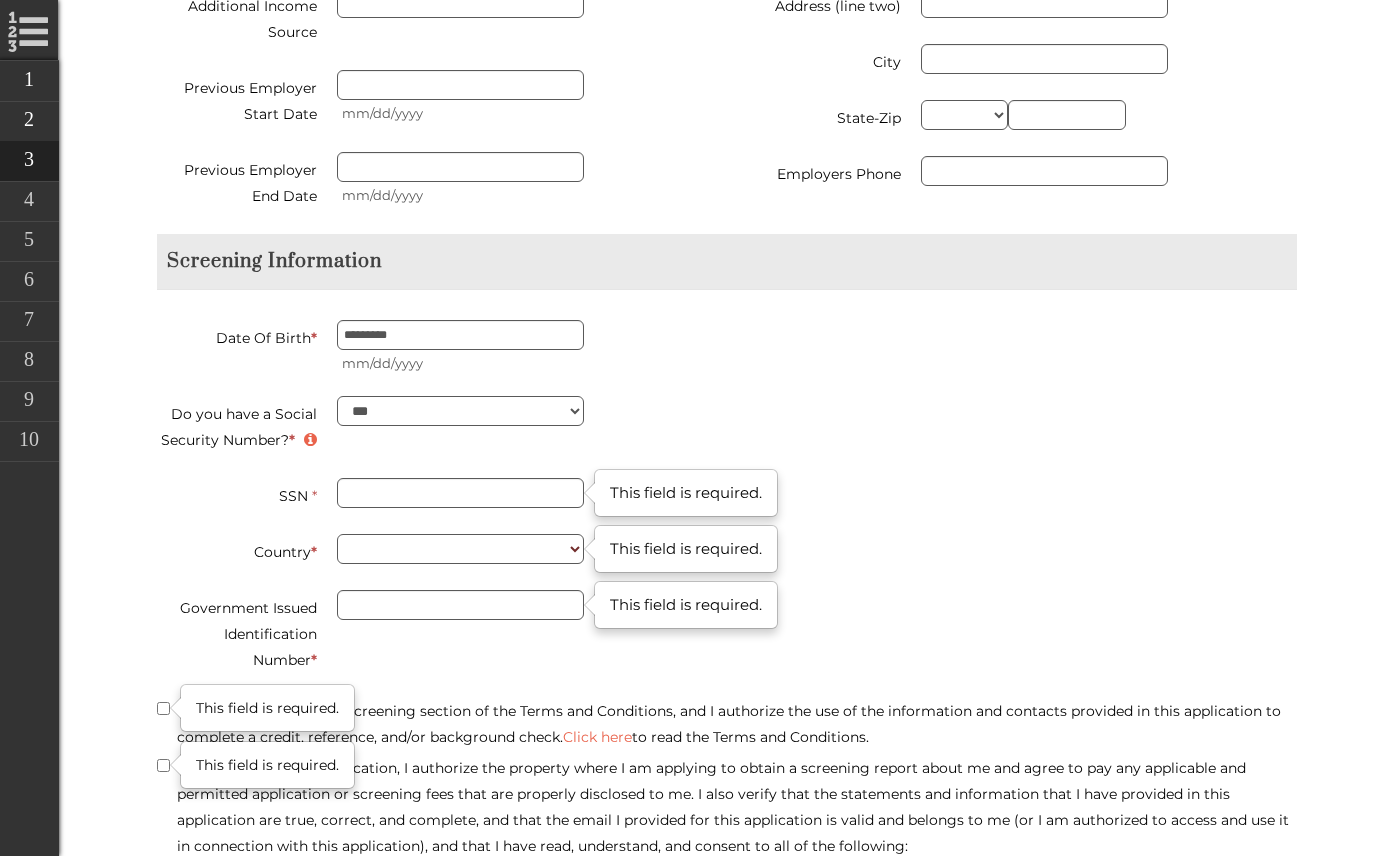scroll, scrollTop: 3307, scrollLeft: 0, axis: vertical 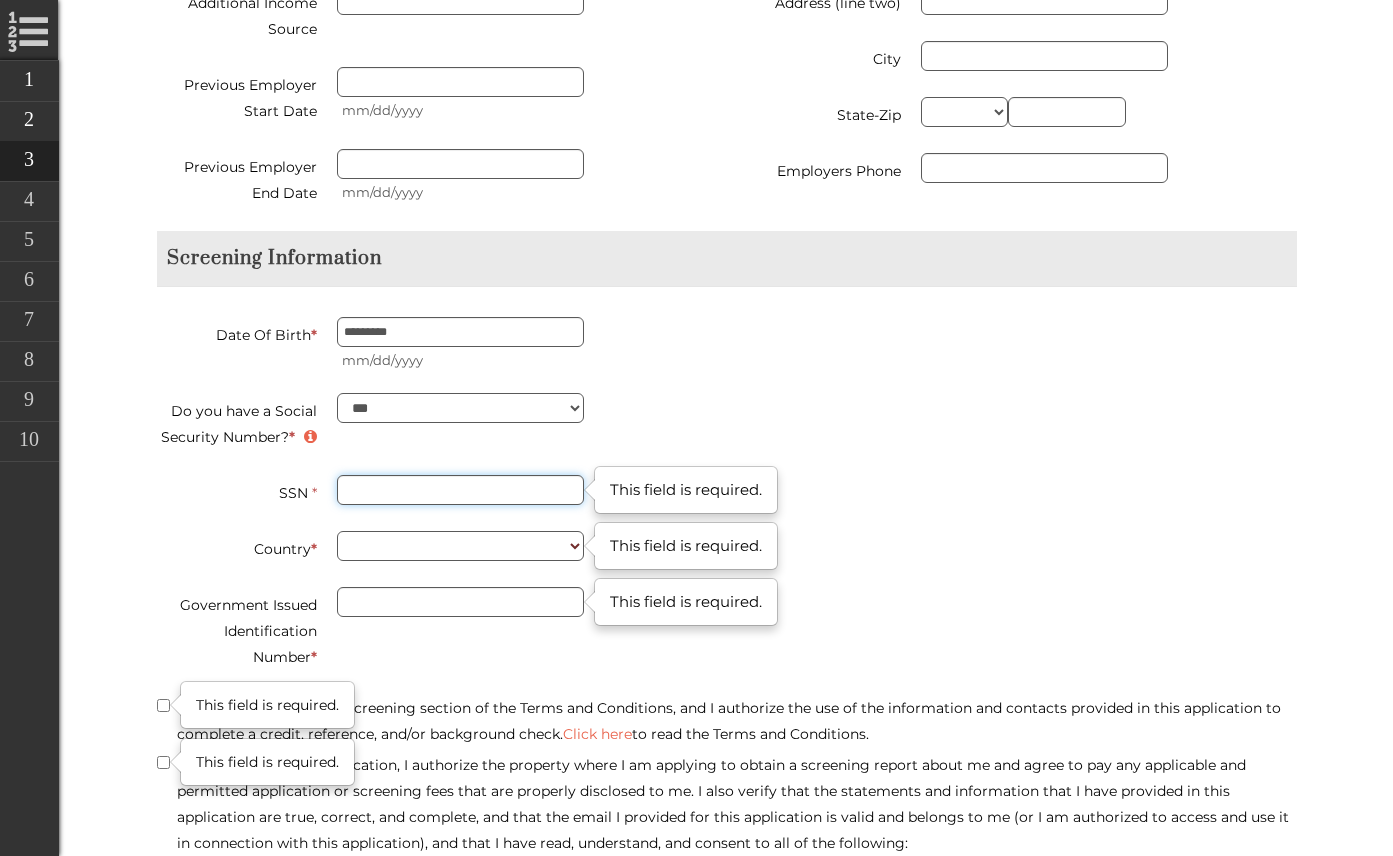 click on "SSN    *" at bounding box center [460, 490] 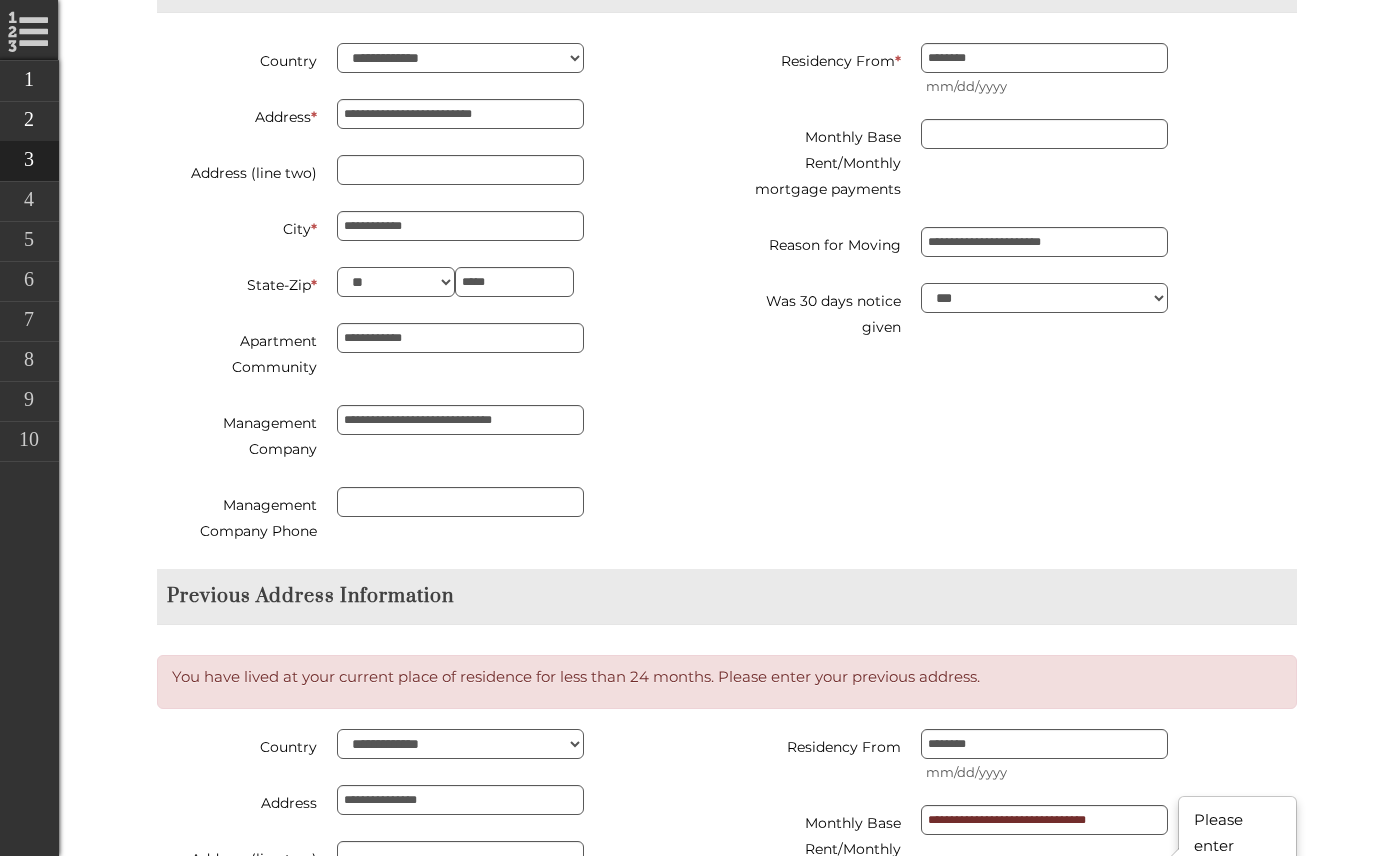 scroll, scrollTop: 1191, scrollLeft: 0, axis: vertical 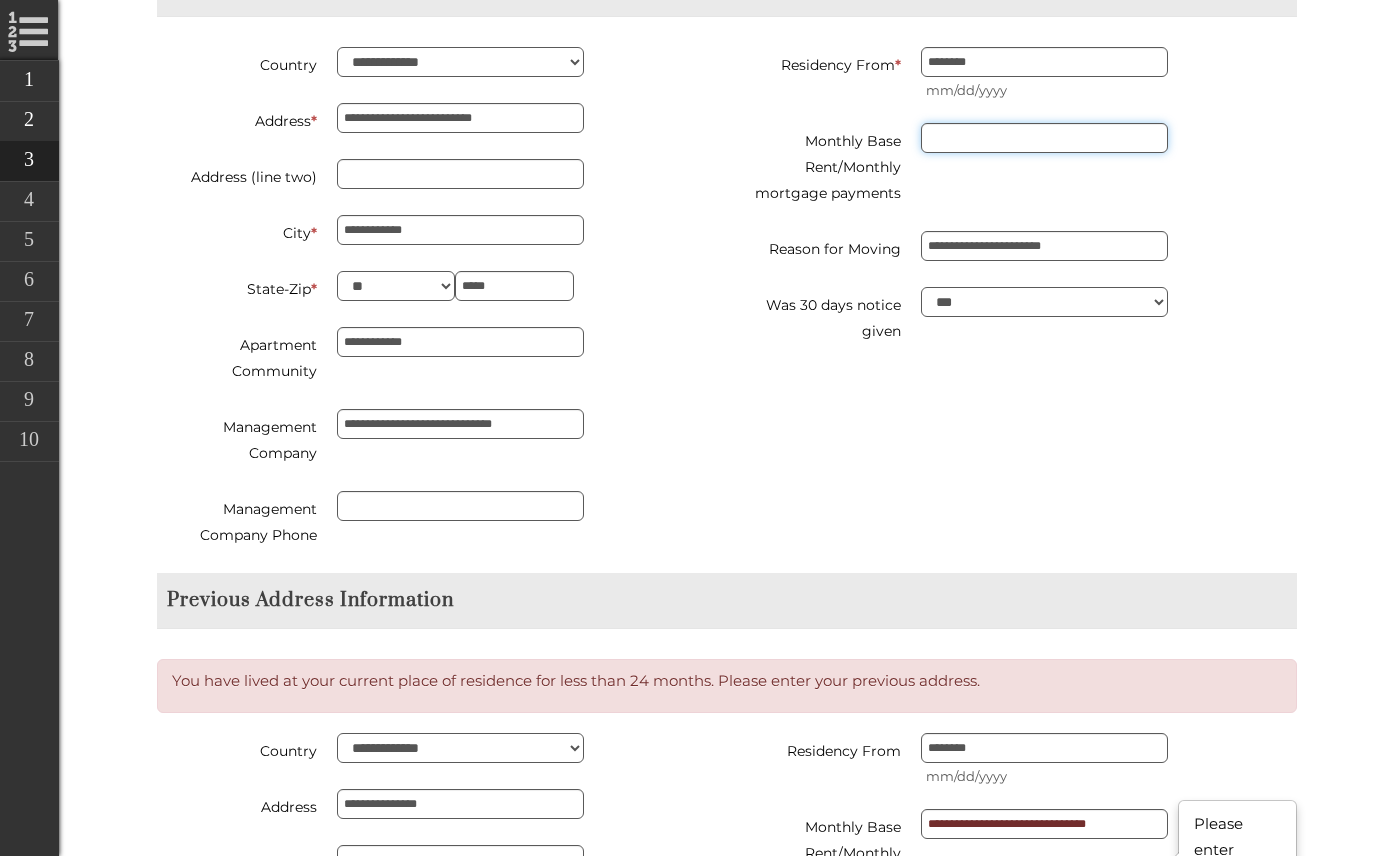 click at bounding box center (1044, 138) 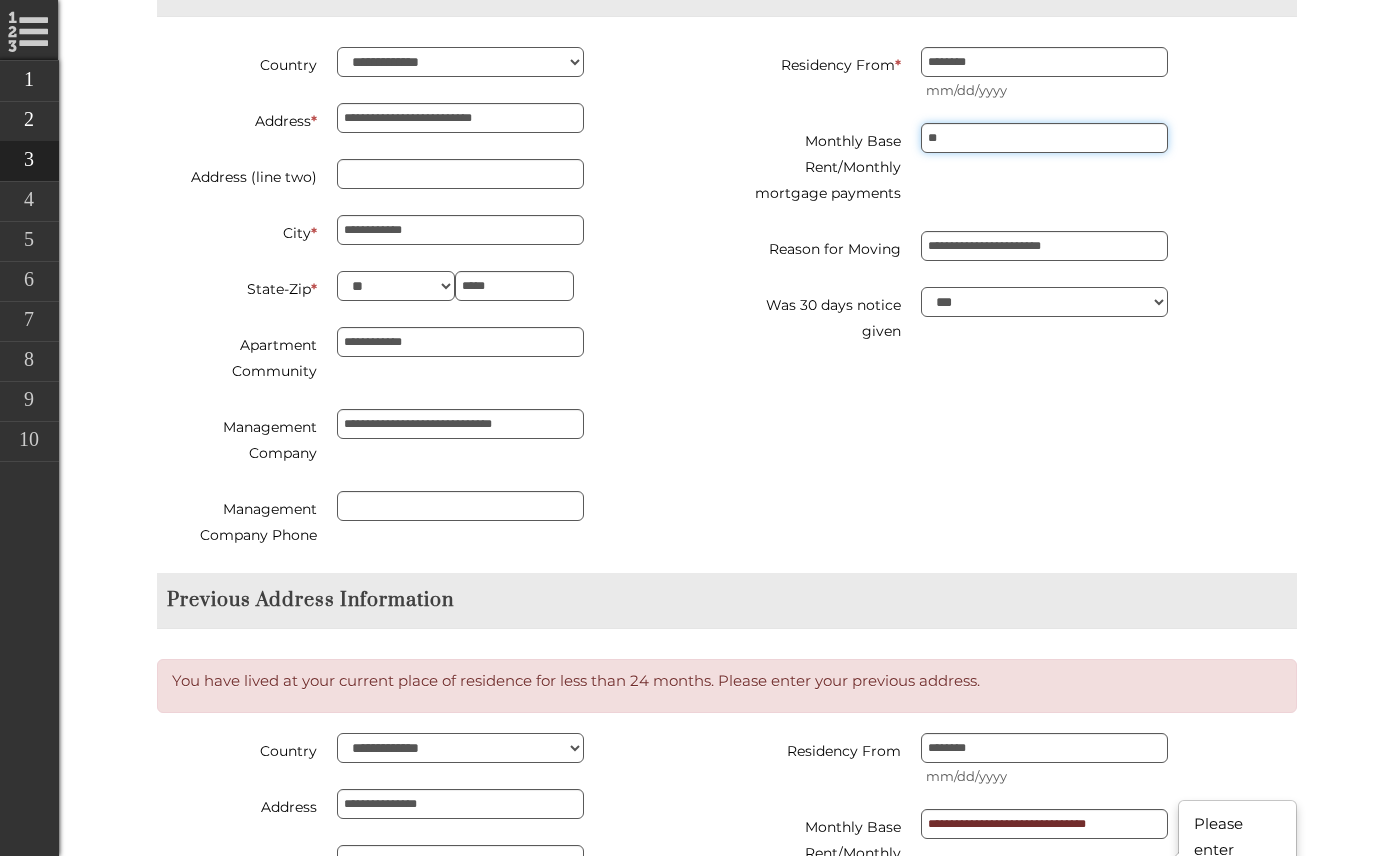 type on "***" 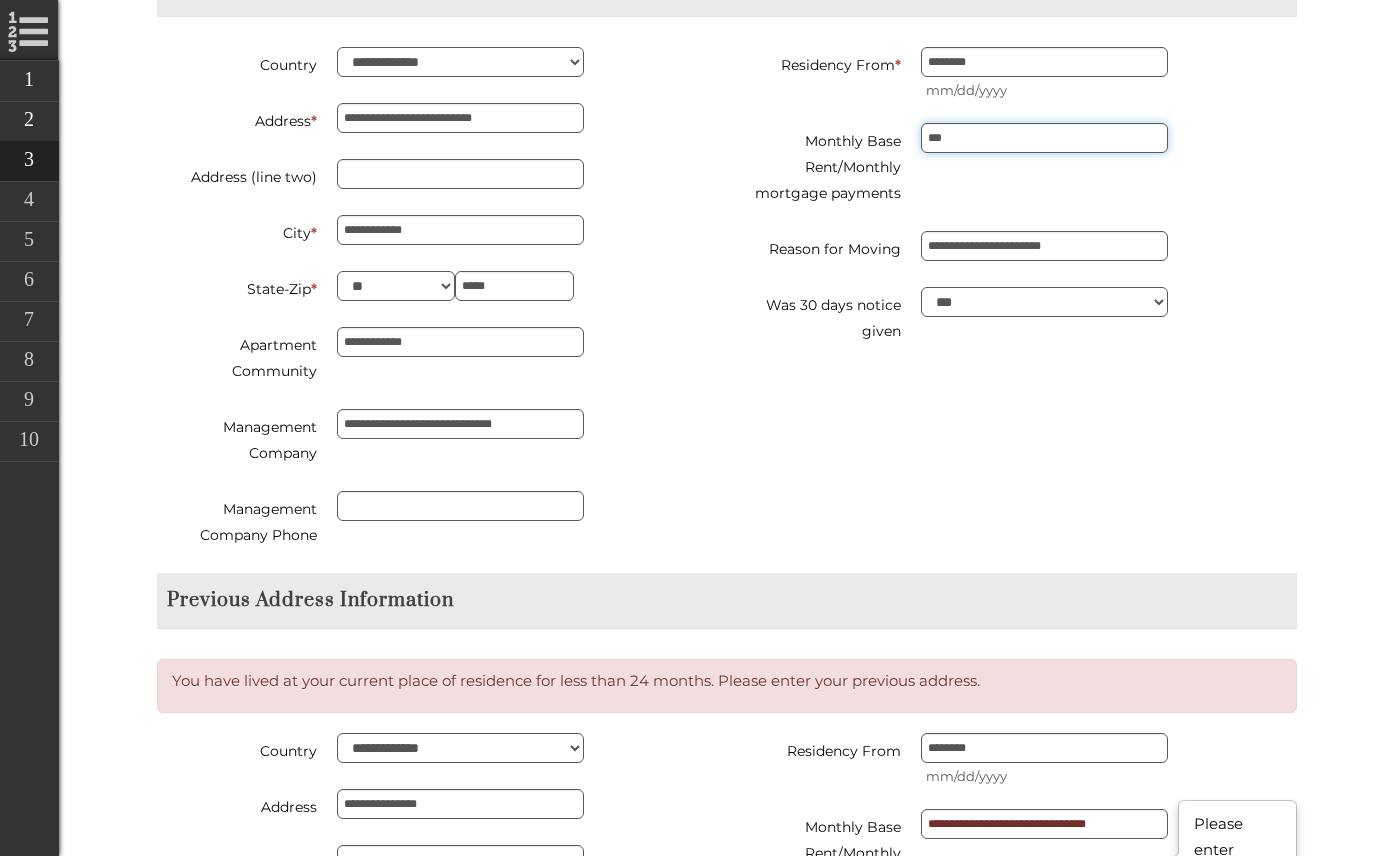type on "**********" 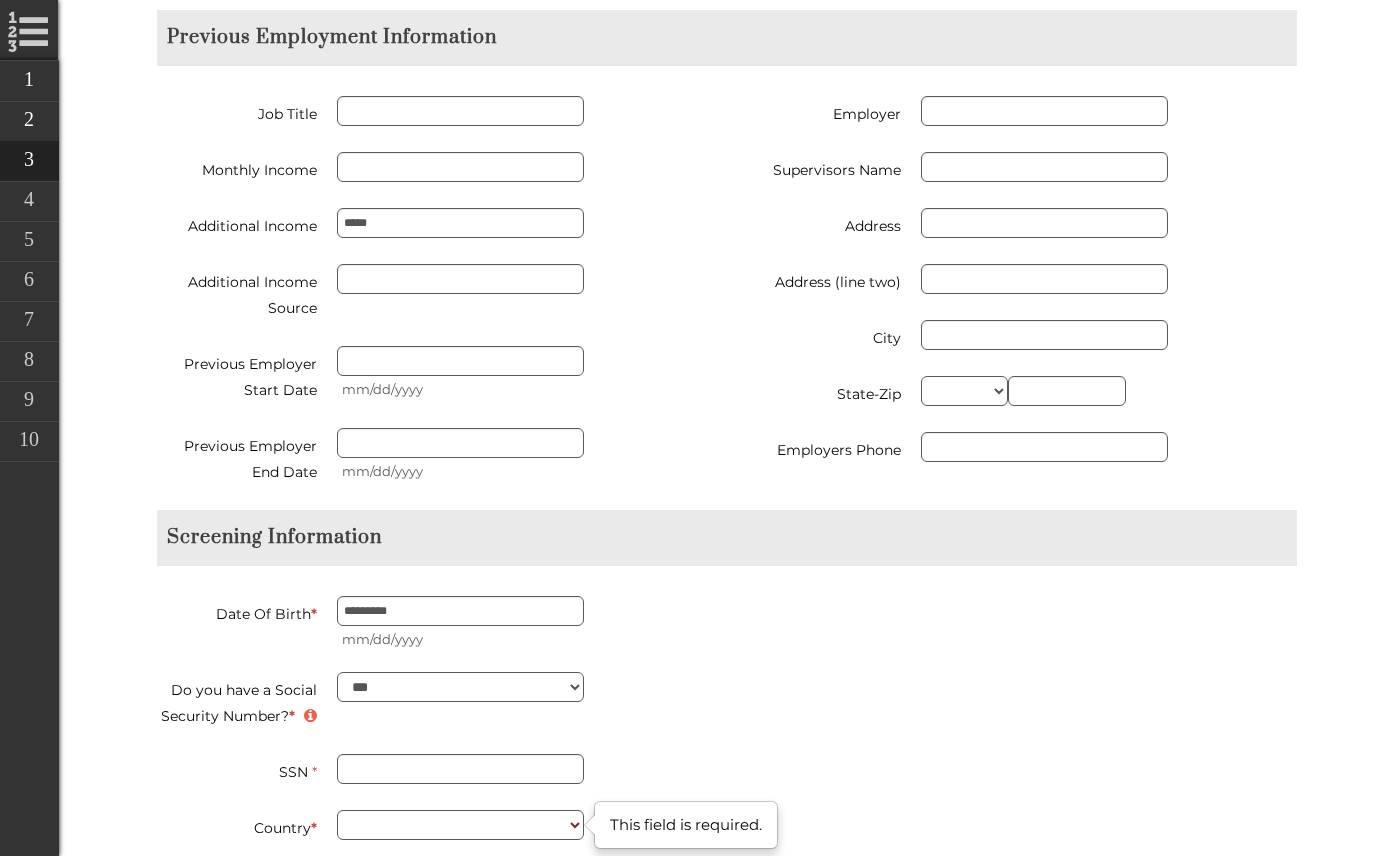 scroll, scrollTop: 3473, scrollLeft: 0, axis: vertical 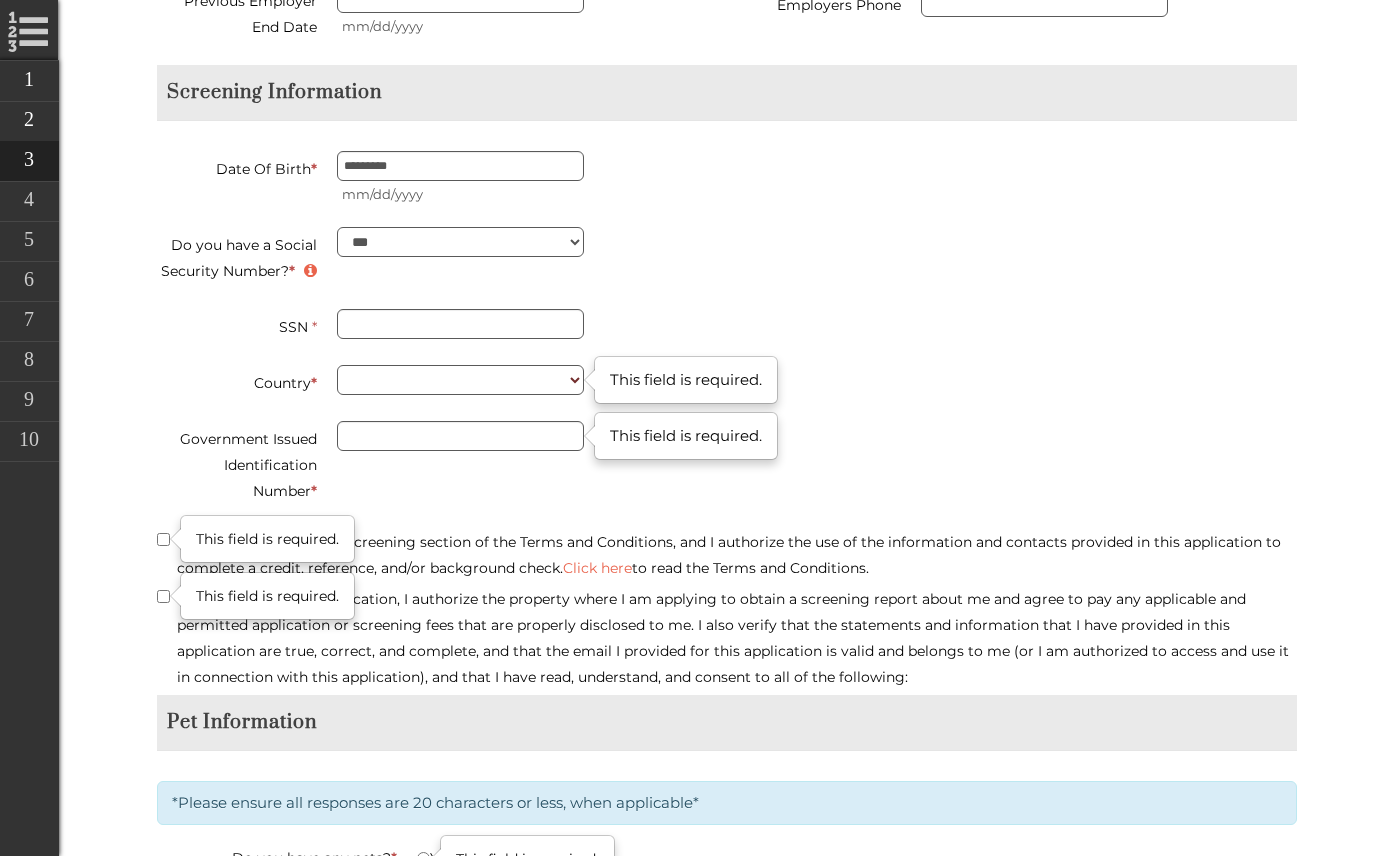 type on "****" 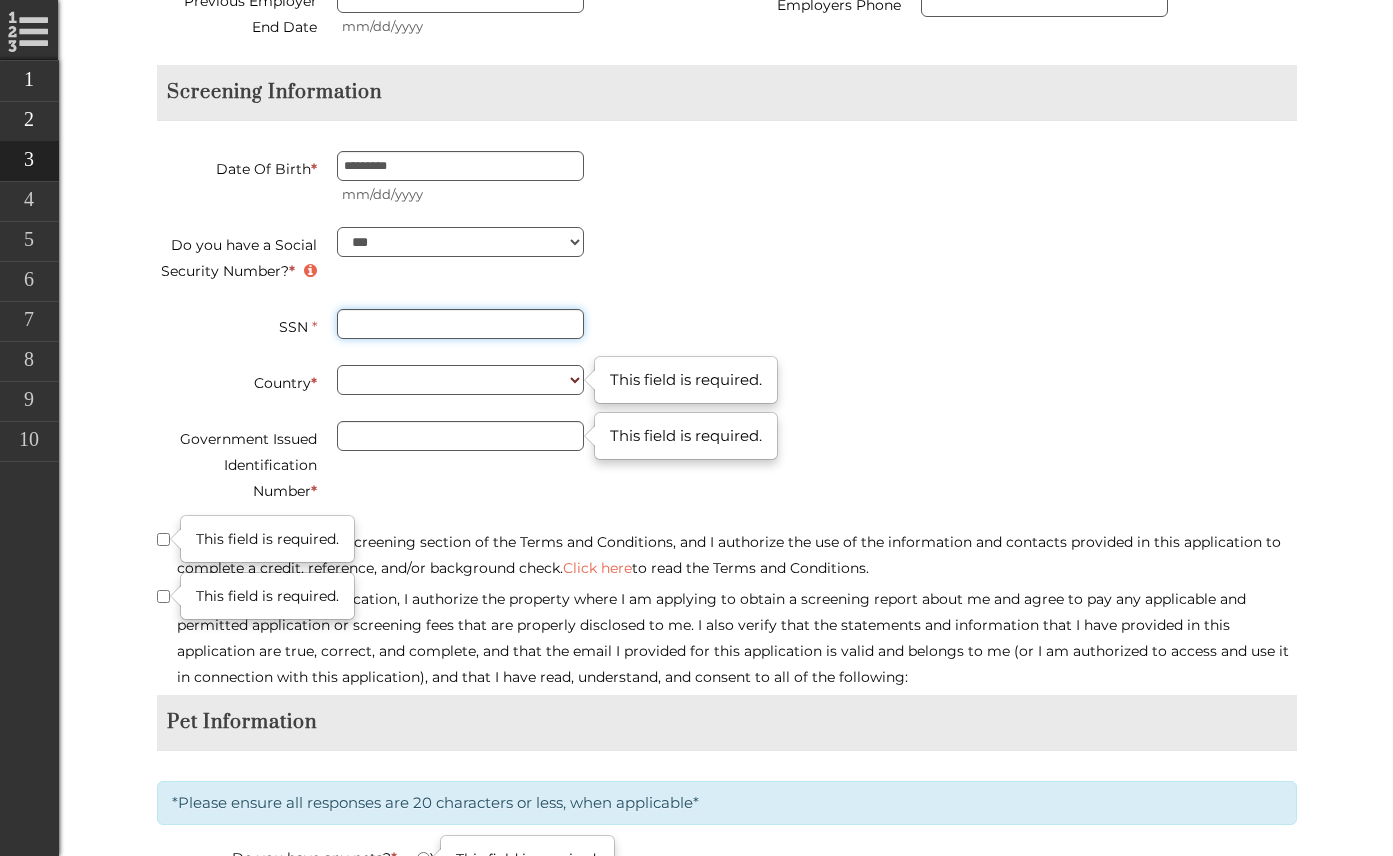 click on "SSN    *" at bounding box center [460, 324] 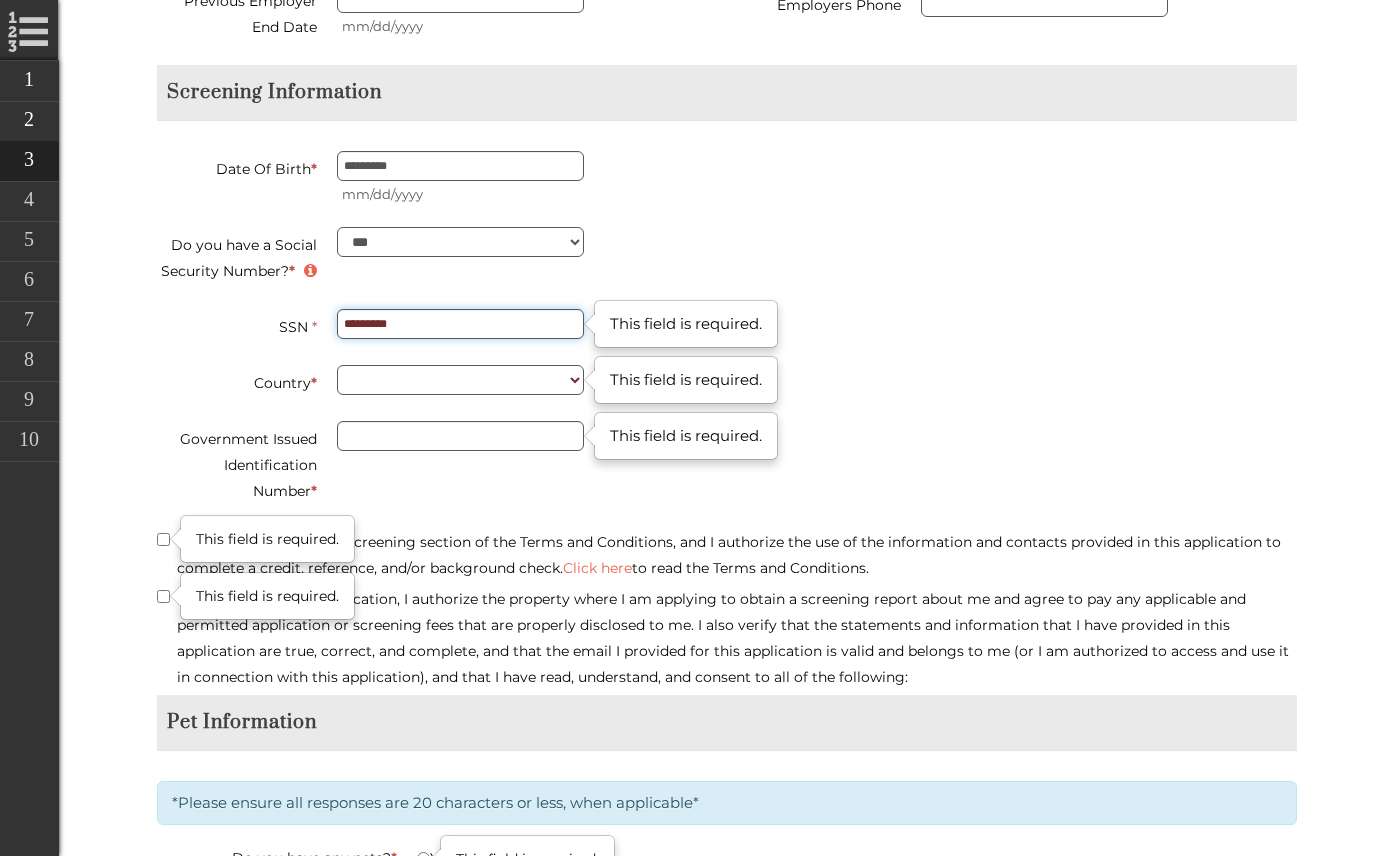 type on "*********" 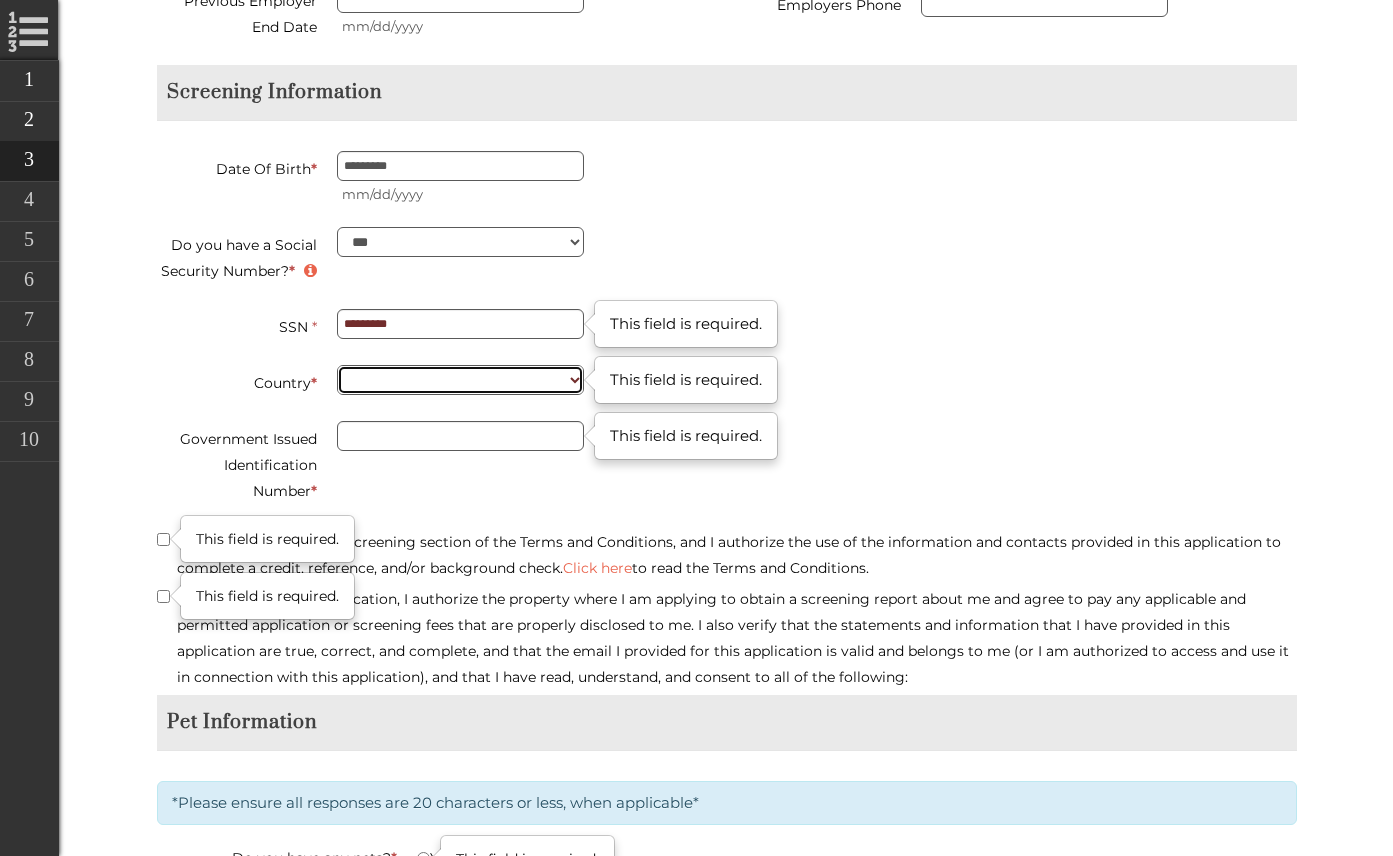 click on "**********" at bounding box center (460, 380) 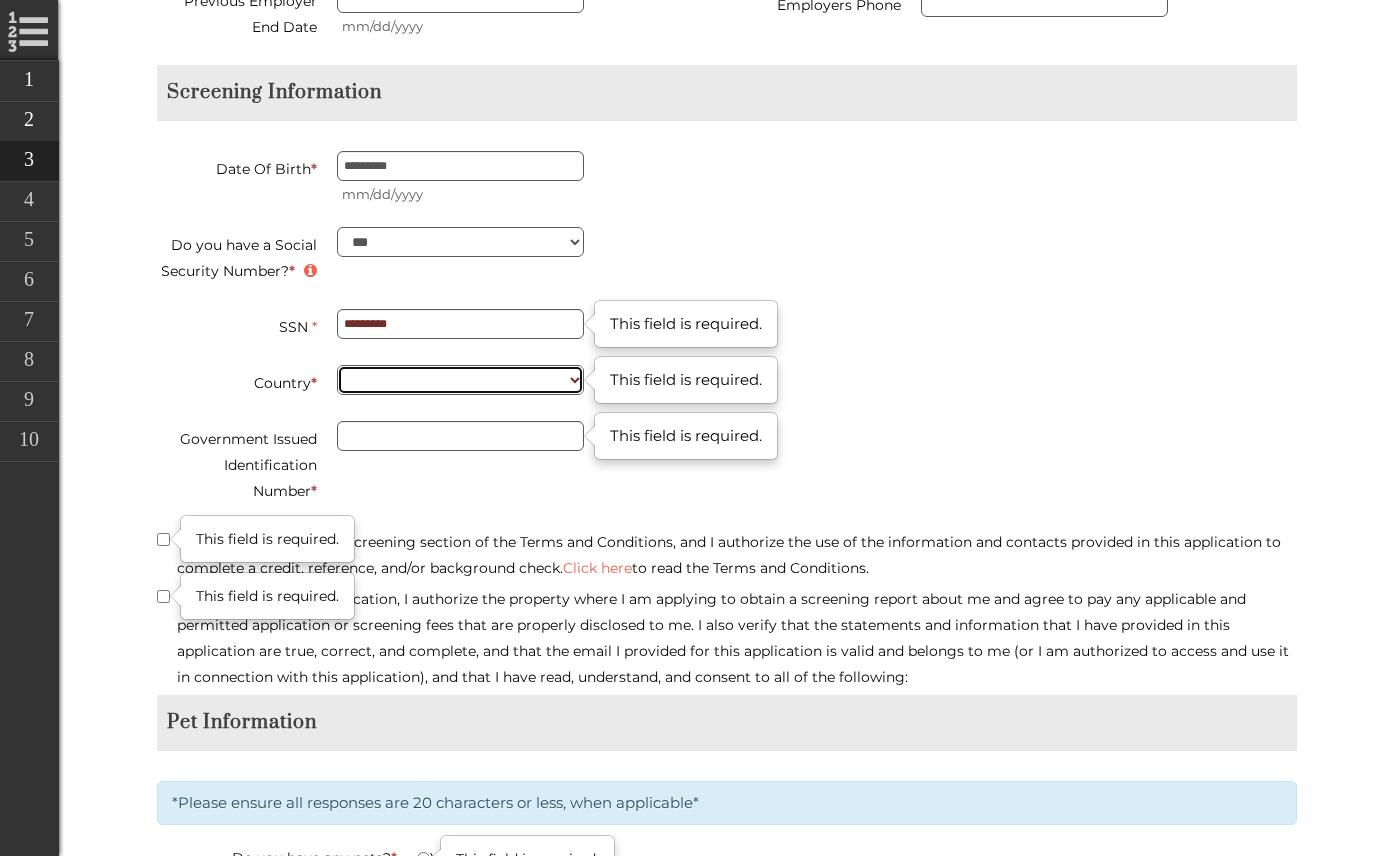 drag, startPoint x: 442, startPoint y: 381, endPoint x: 572, endPoint y: 380, distance: 130.00385 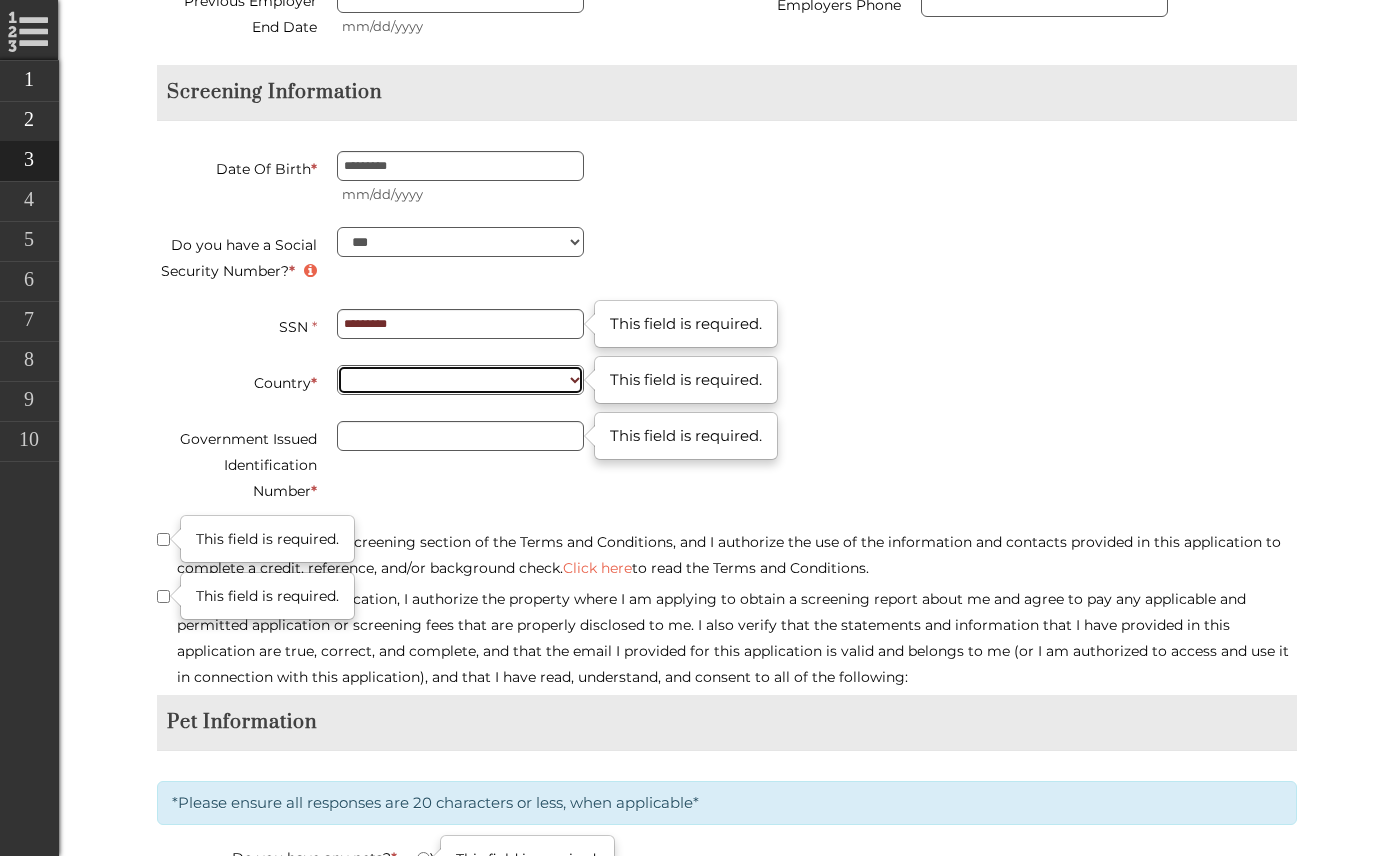 type on "**********" 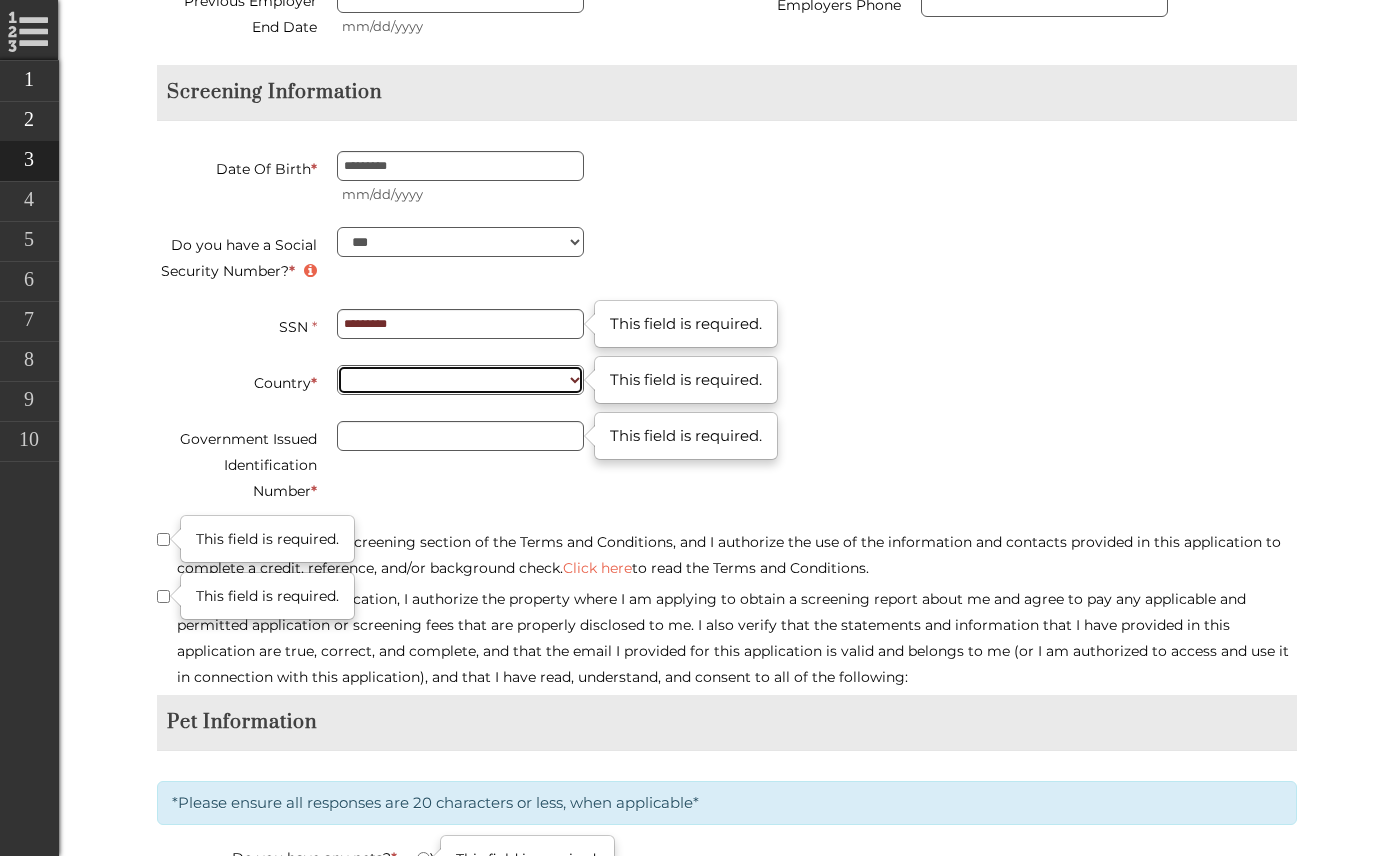 type on "********" 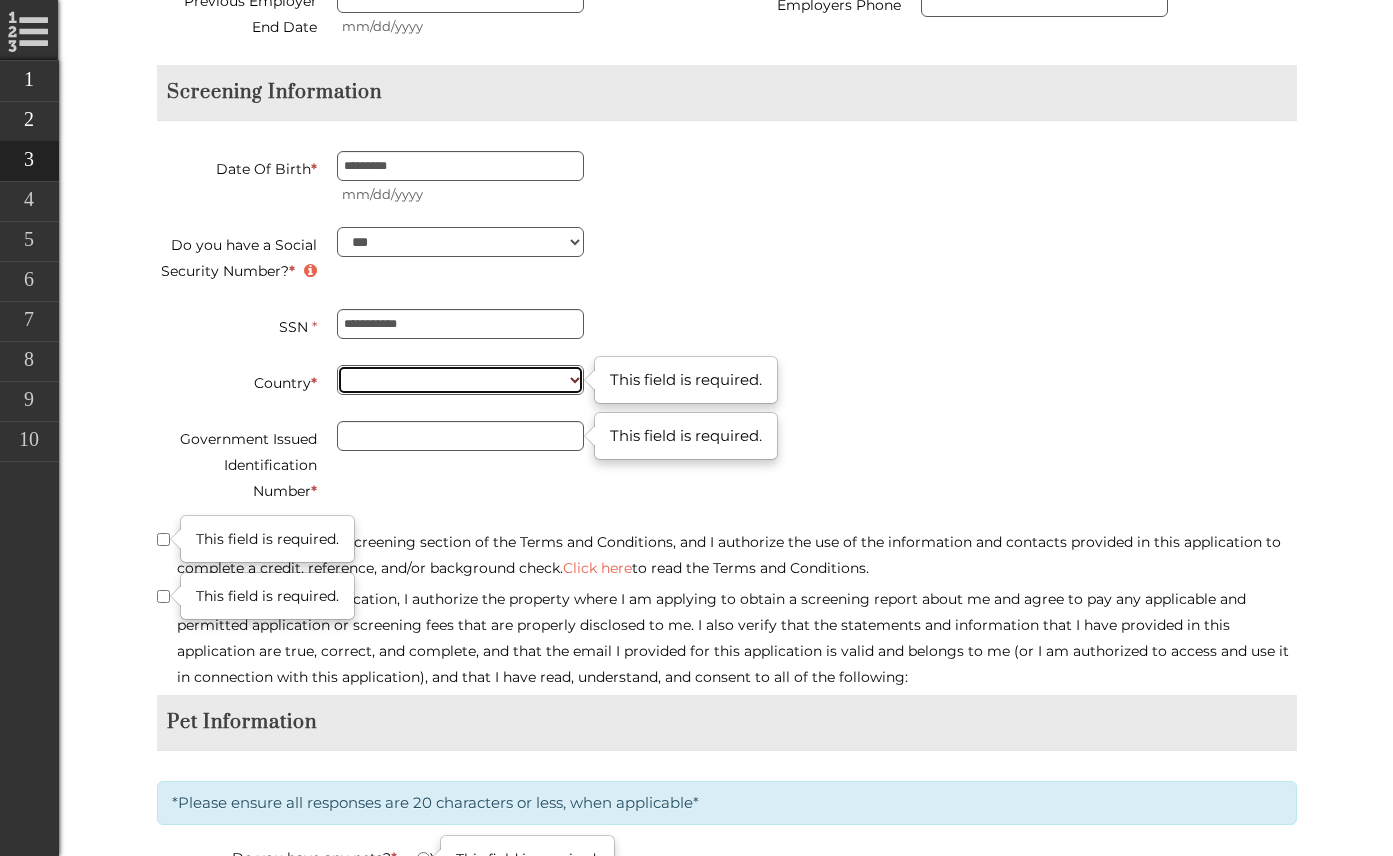select on "***" 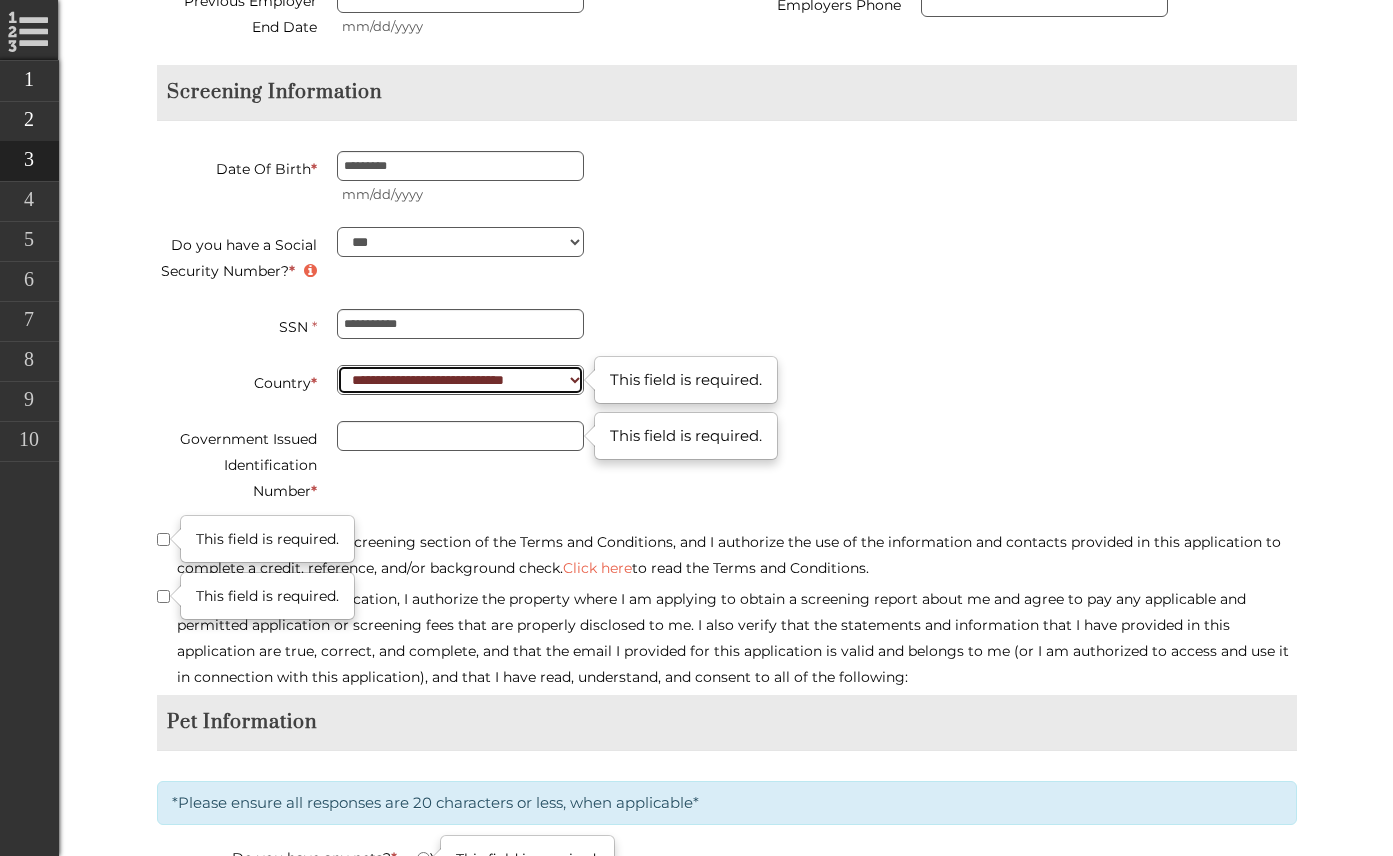 click on "**********" at bounding box center (460, 380) 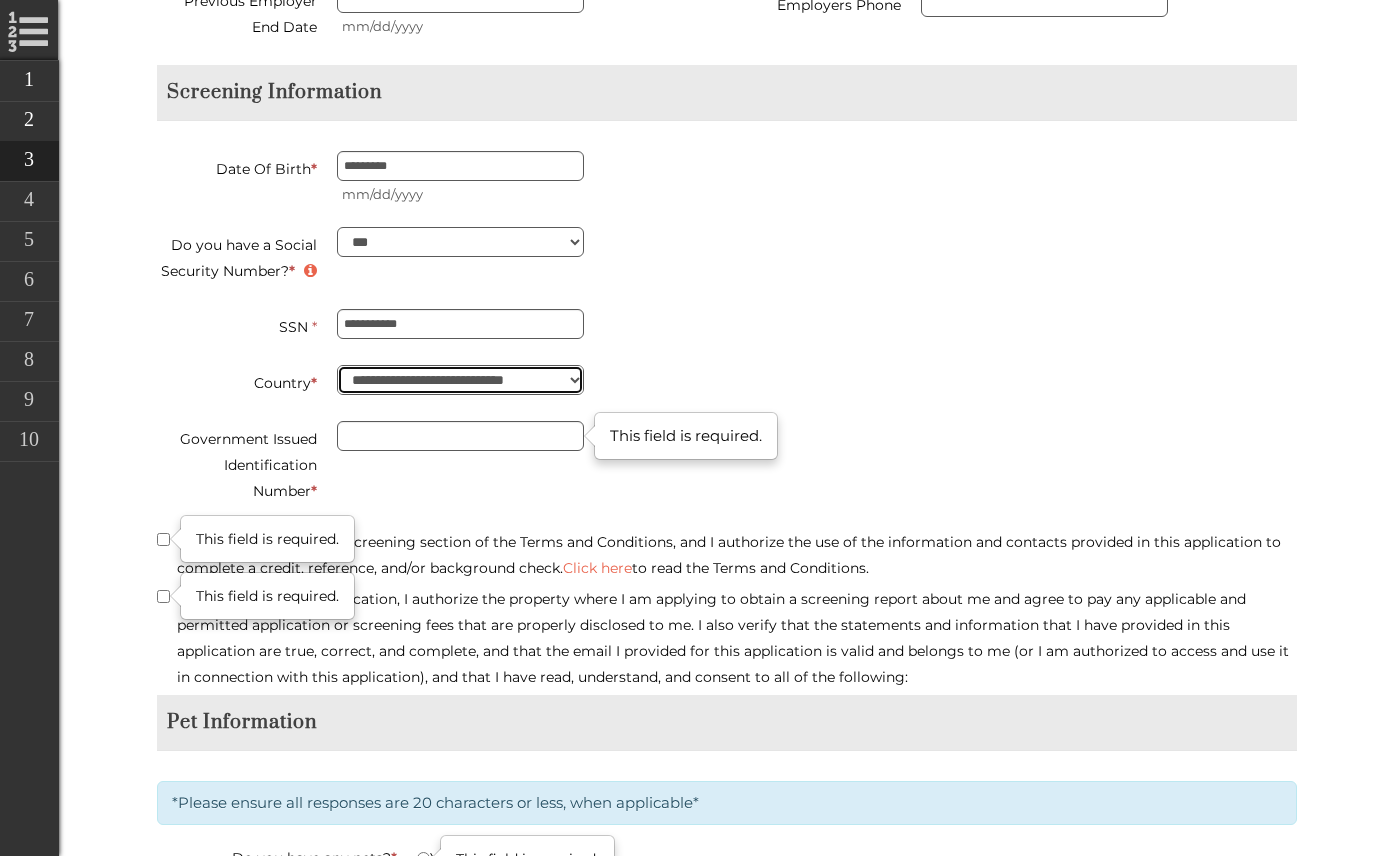 type on "**********" 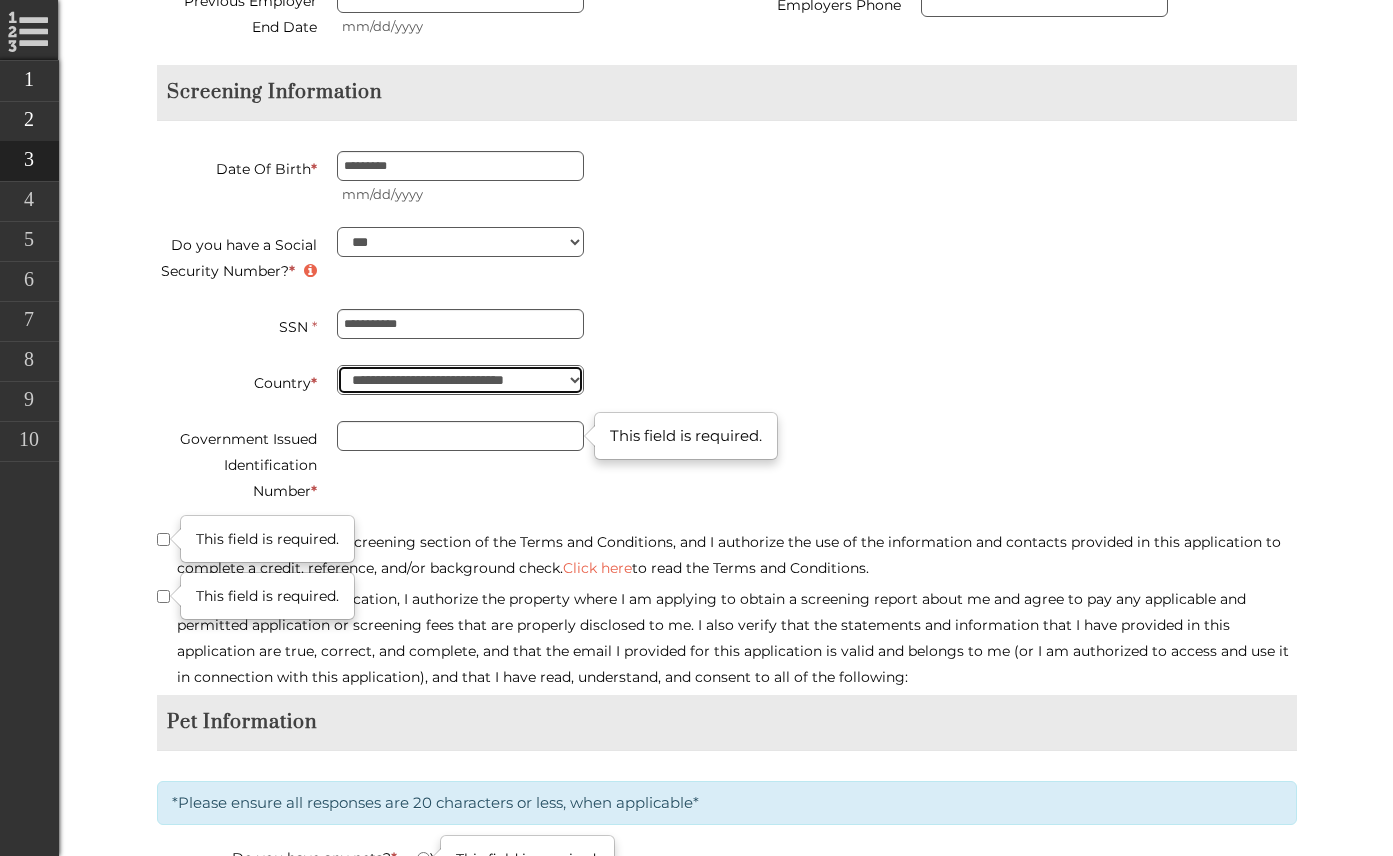 type on "********" 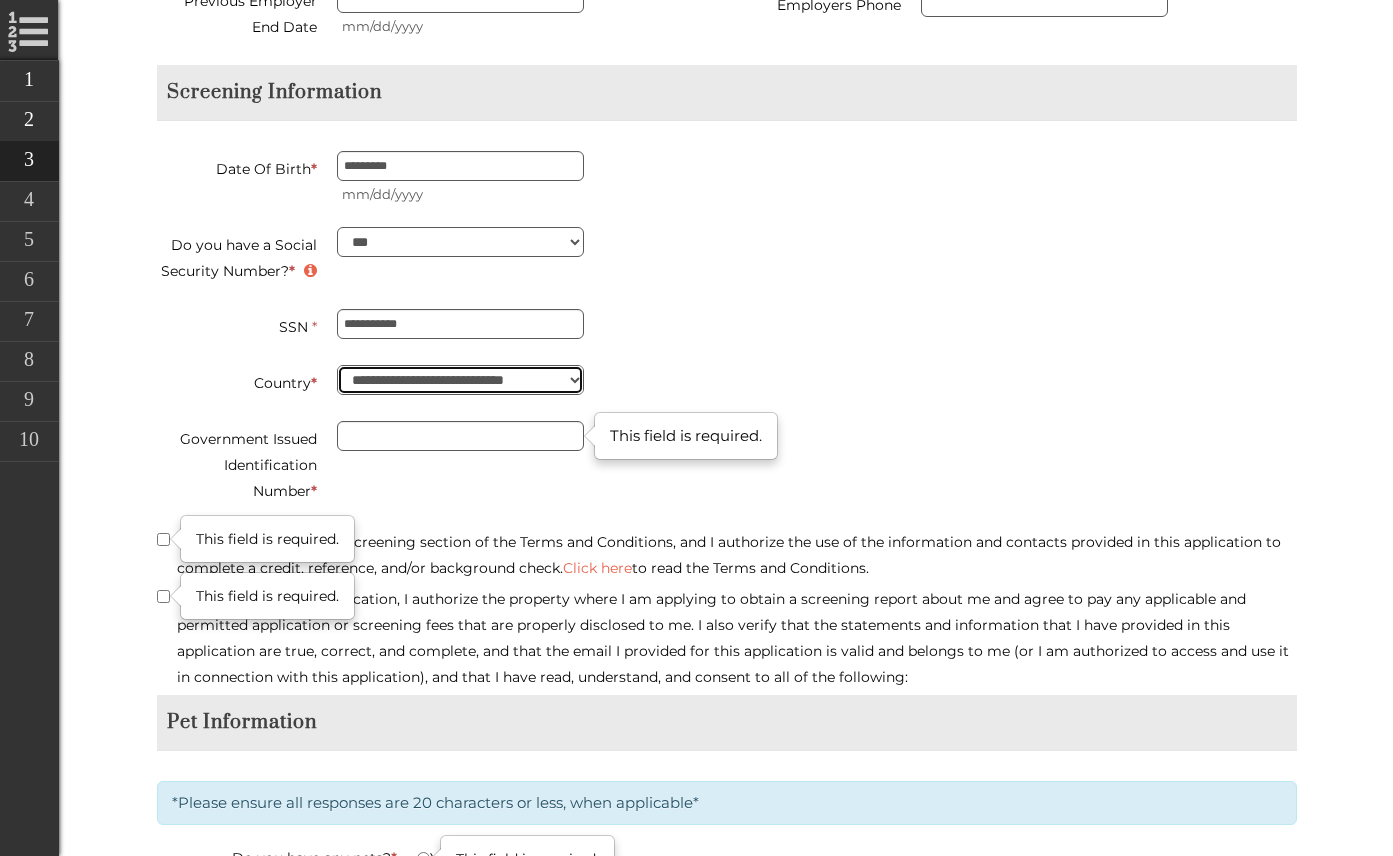 scroll, scrollTop: 3732, scrollLeft: 0, axis: vertical 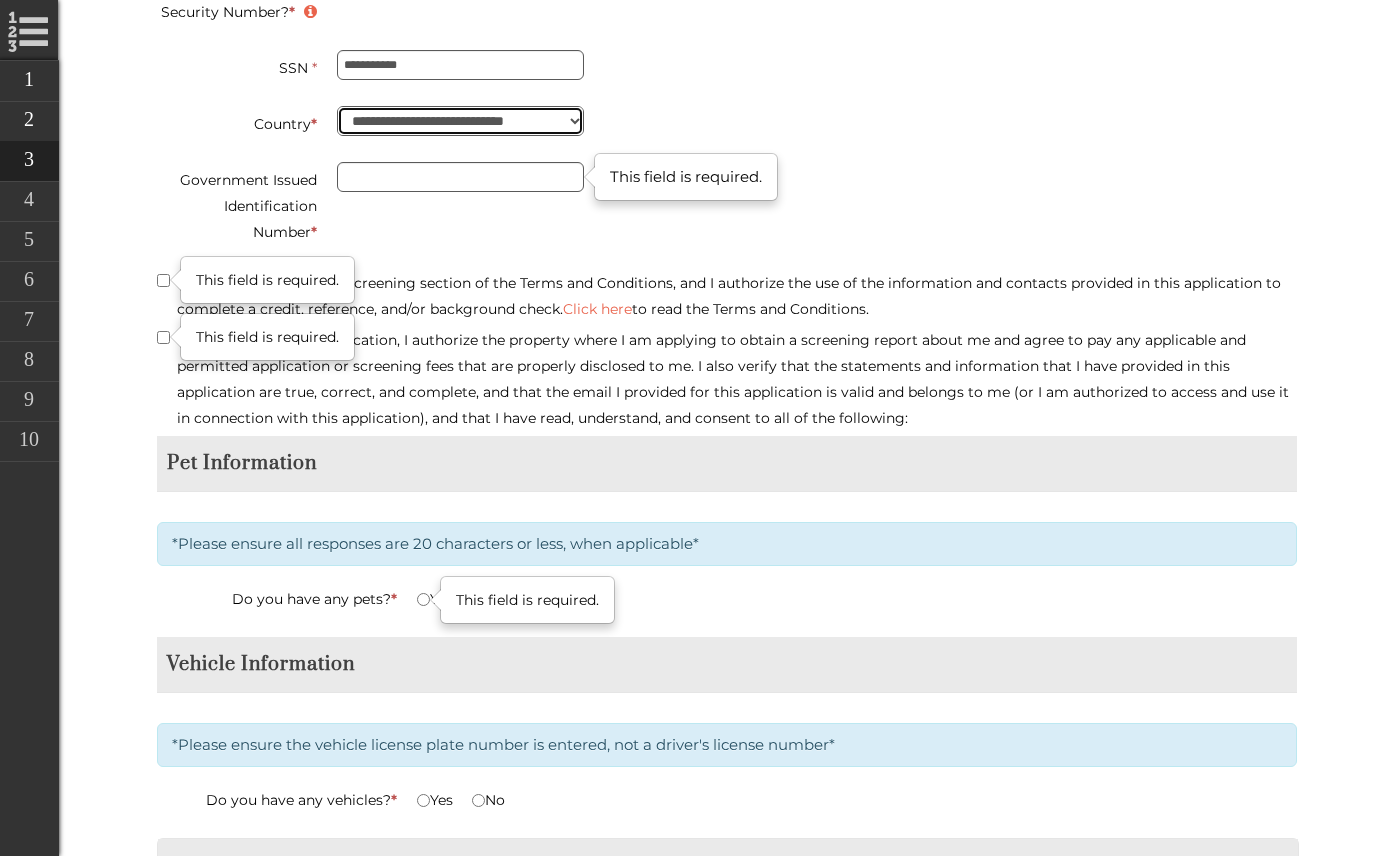 click on "**********" at bounding box center [460, 121] 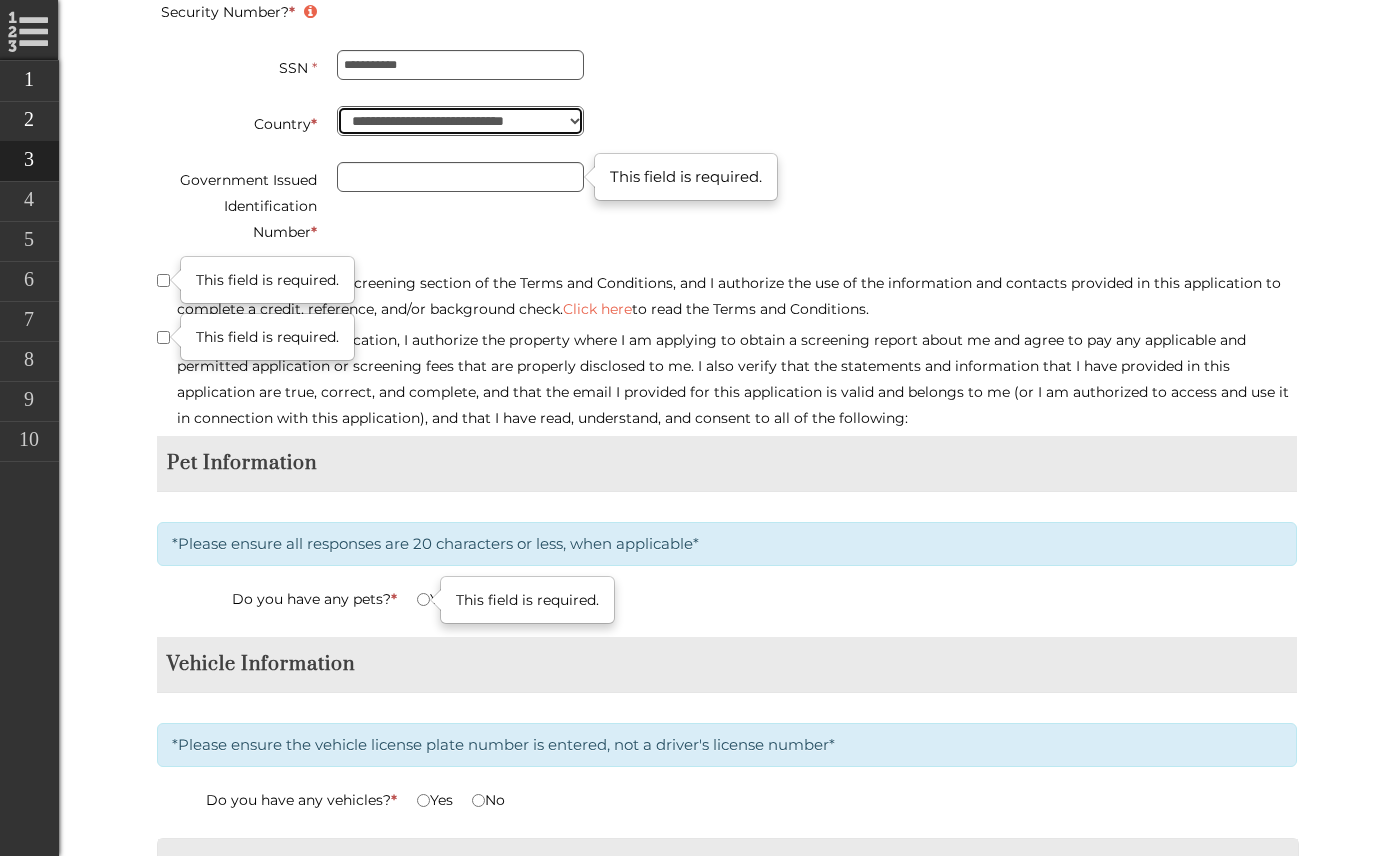 type on "**********" 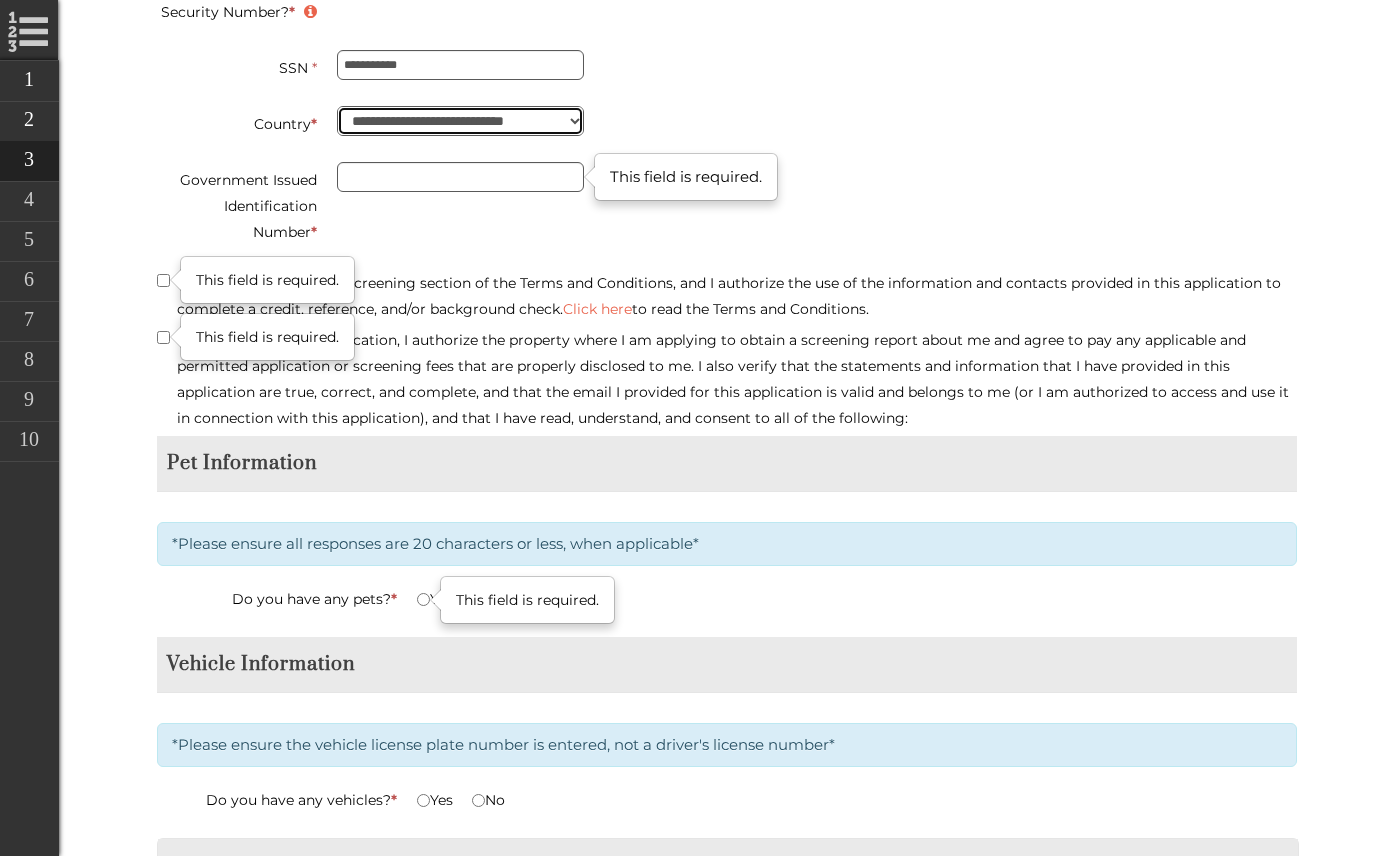 type on "********" 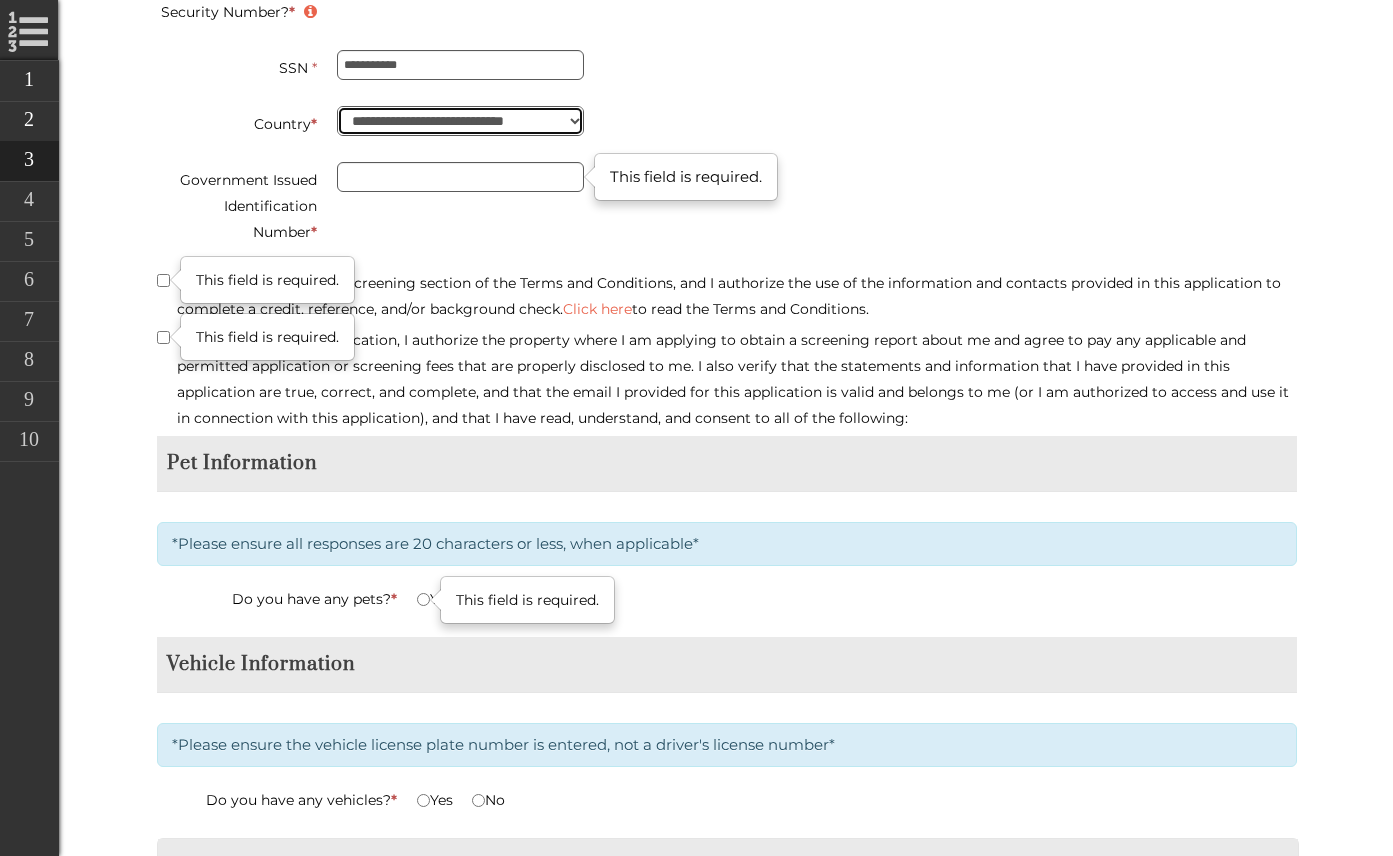 type on "**********" 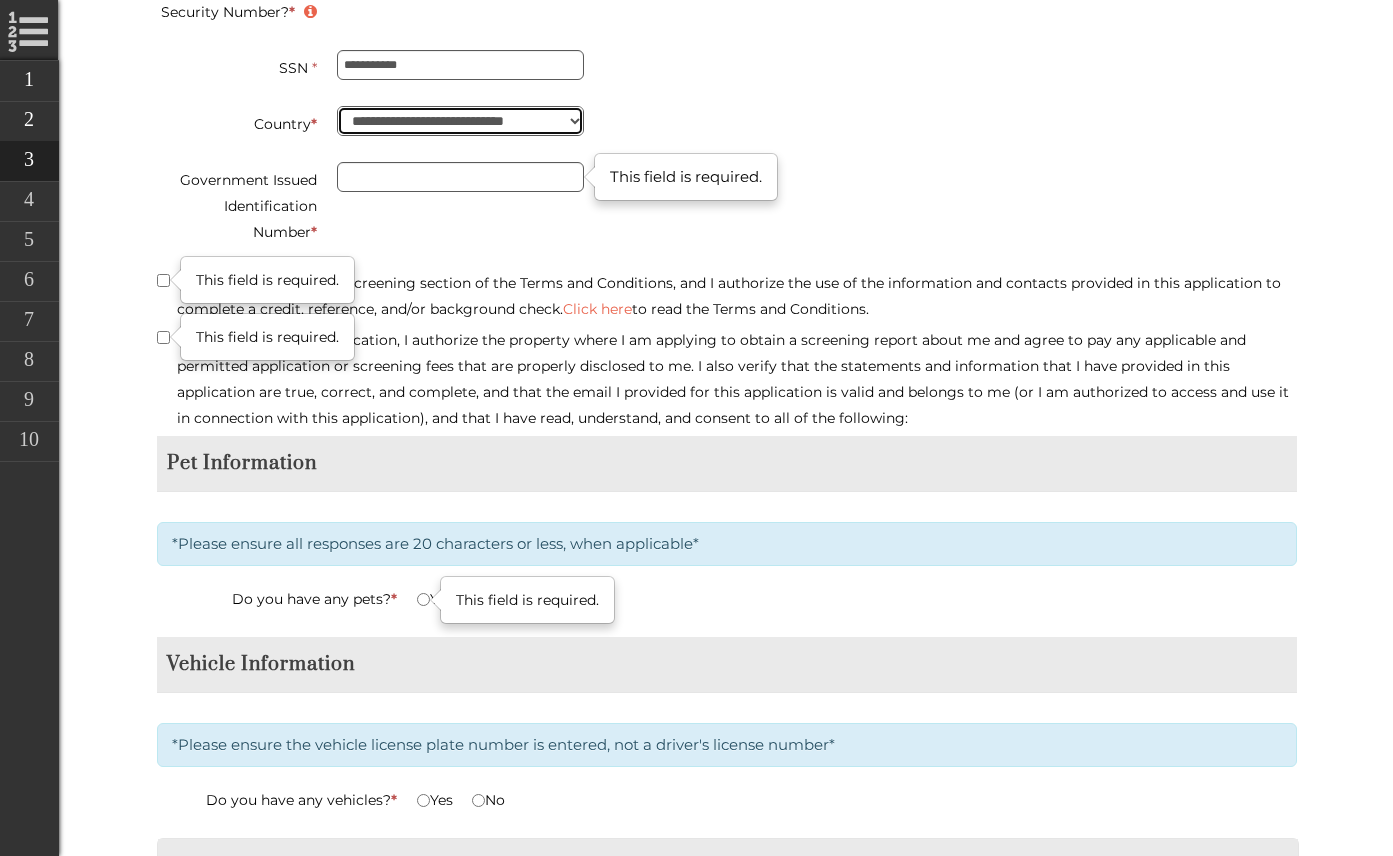 type on "********" 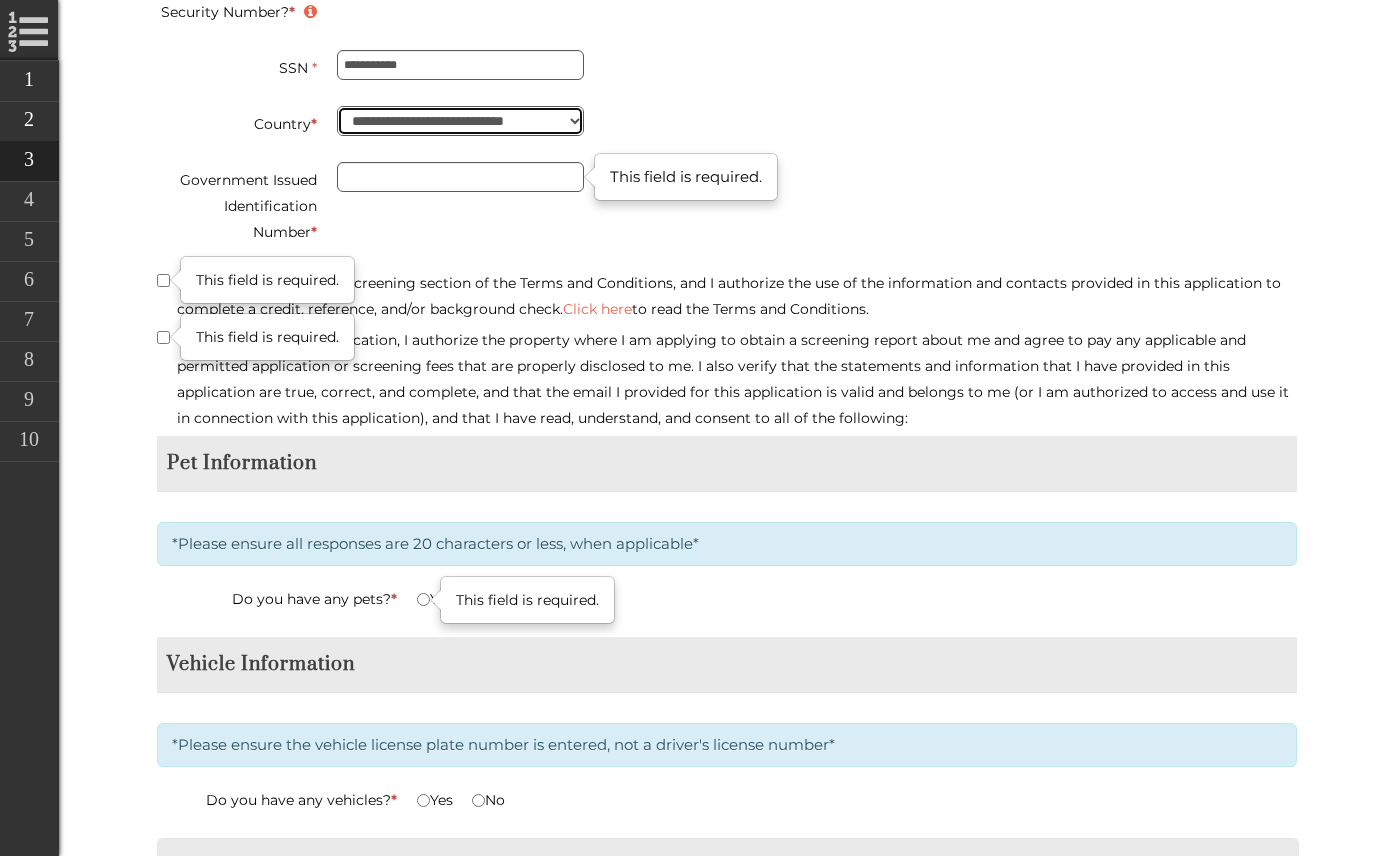 drag, startPoint x: 552, startPoint y: 122, endPoint x: 453, endPoint y: 115, distance: 99.24717 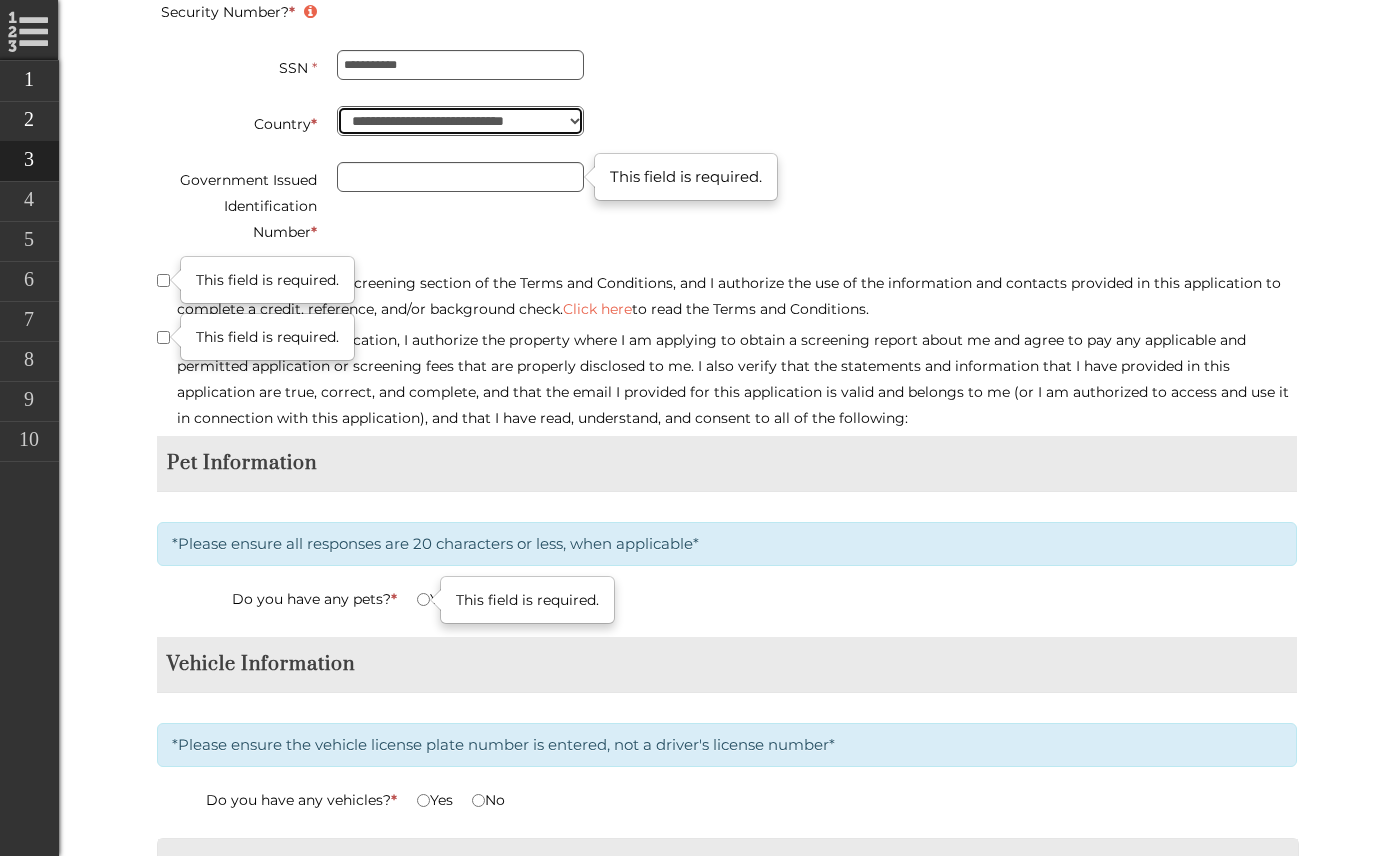 click on "**********" at bounding box center (460, 121) 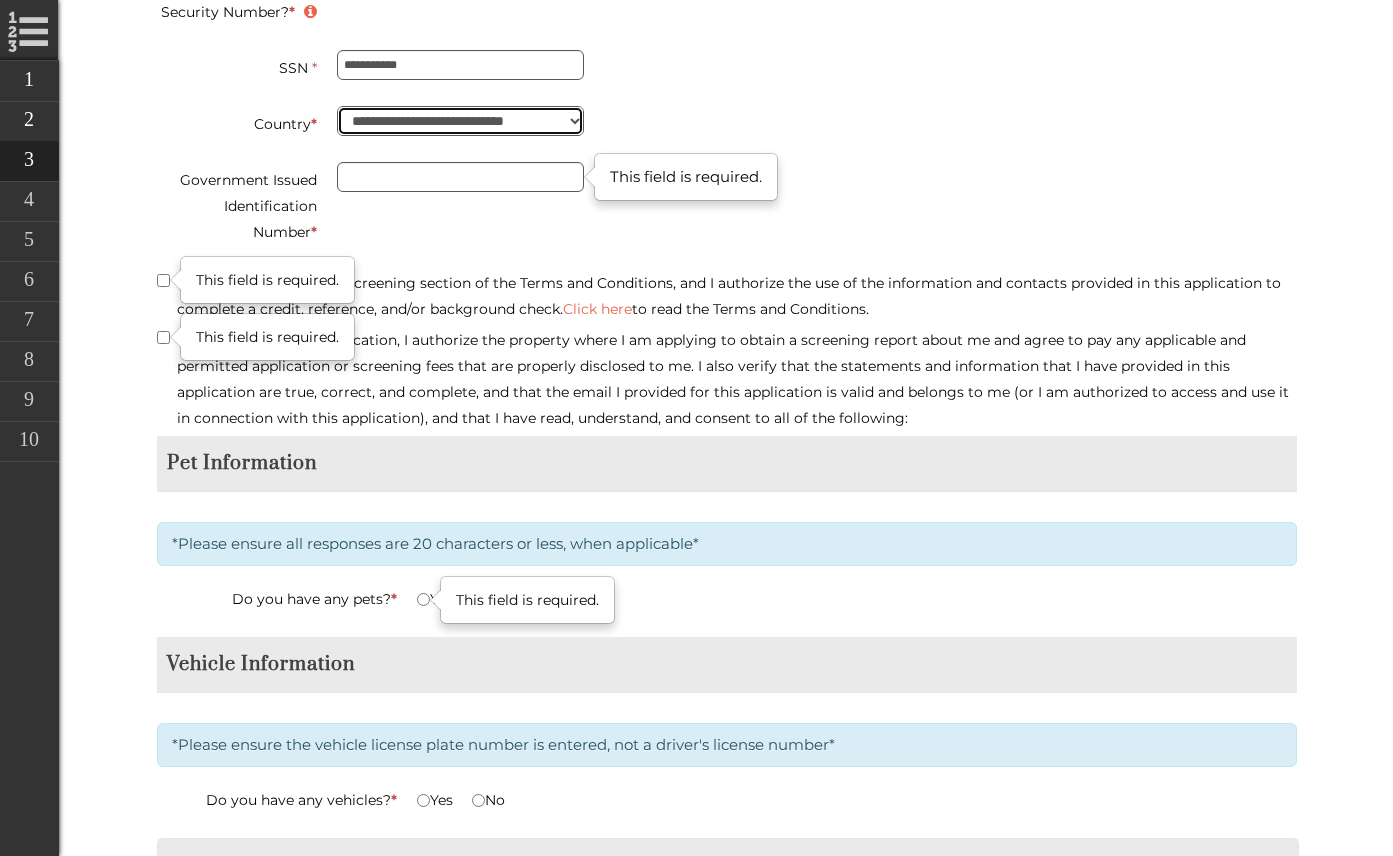 select on "*" 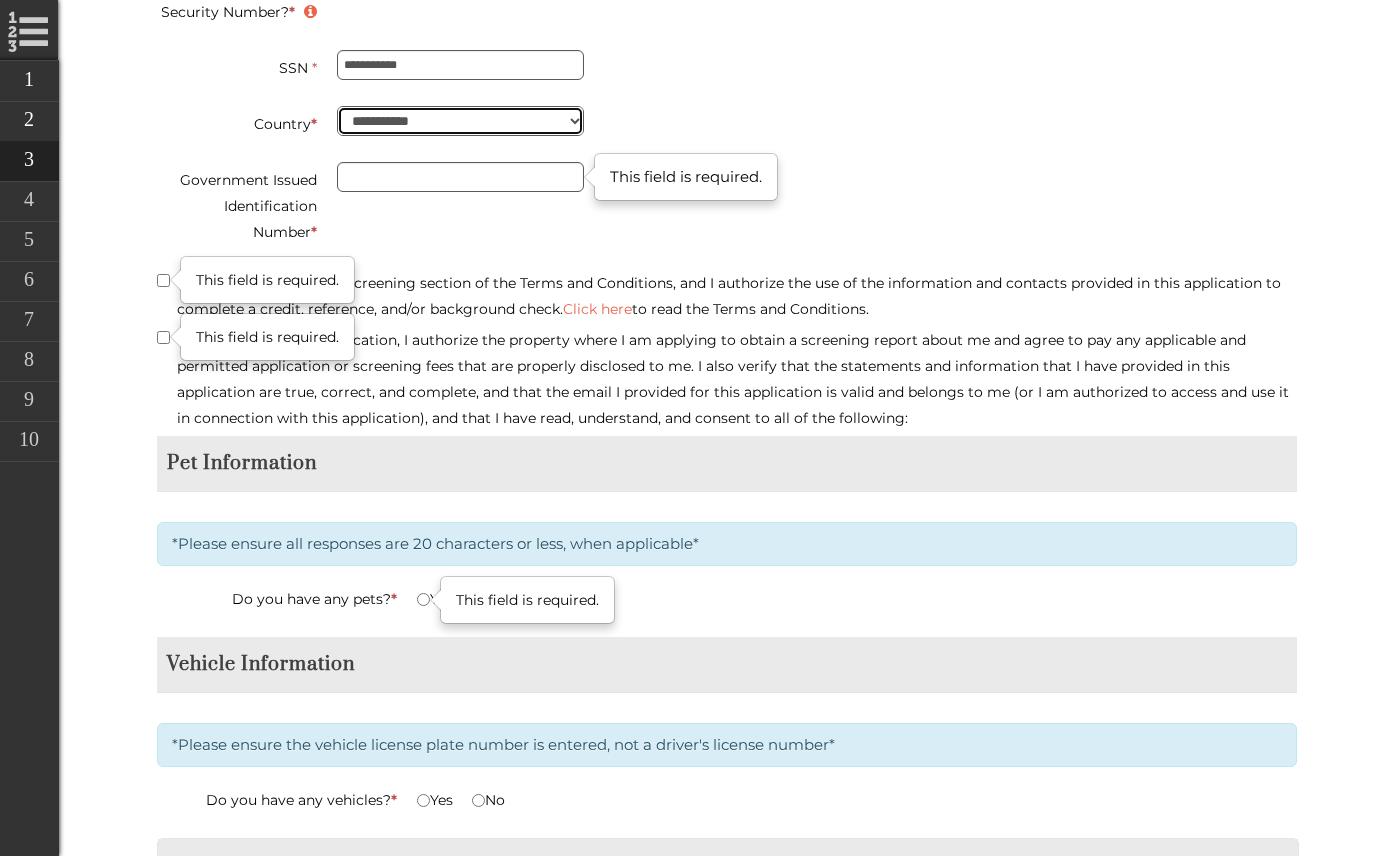 type on "**********" 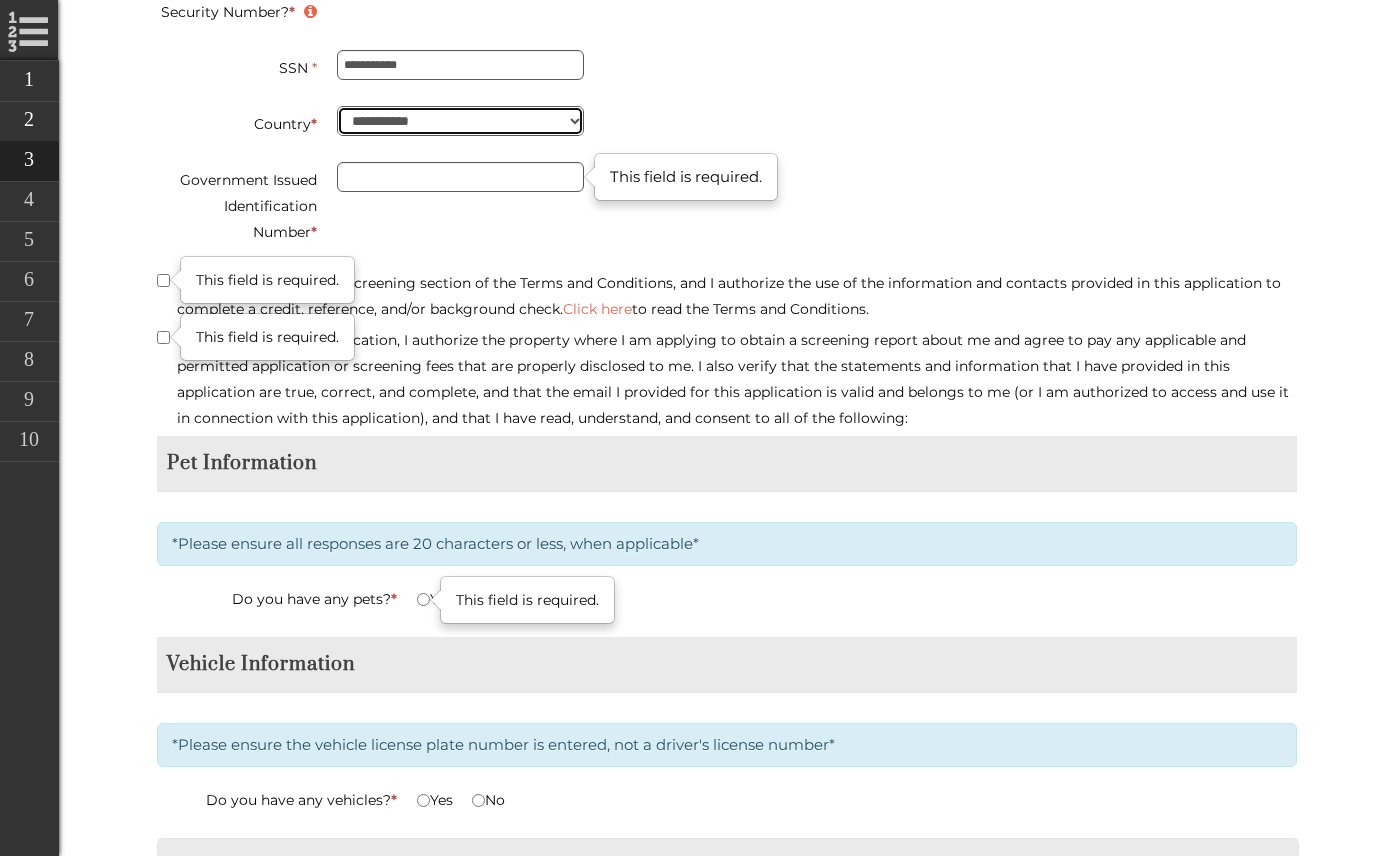 drag, startPoint x: 453, startPoint y: 115, endPoint x: 447, endPoint y: 139, distance: 24.738634 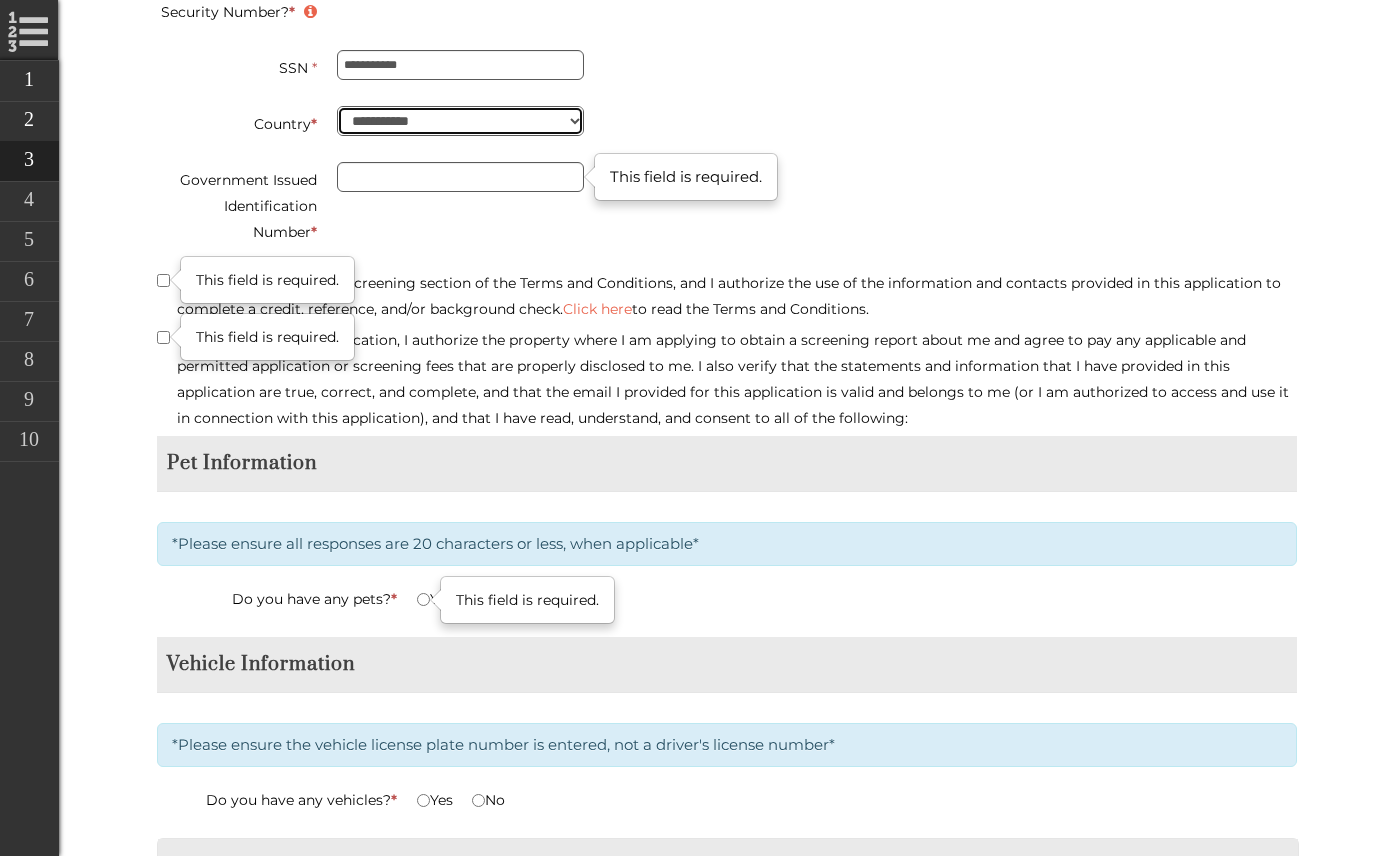click on "**********" at bounding box center (460, 121) 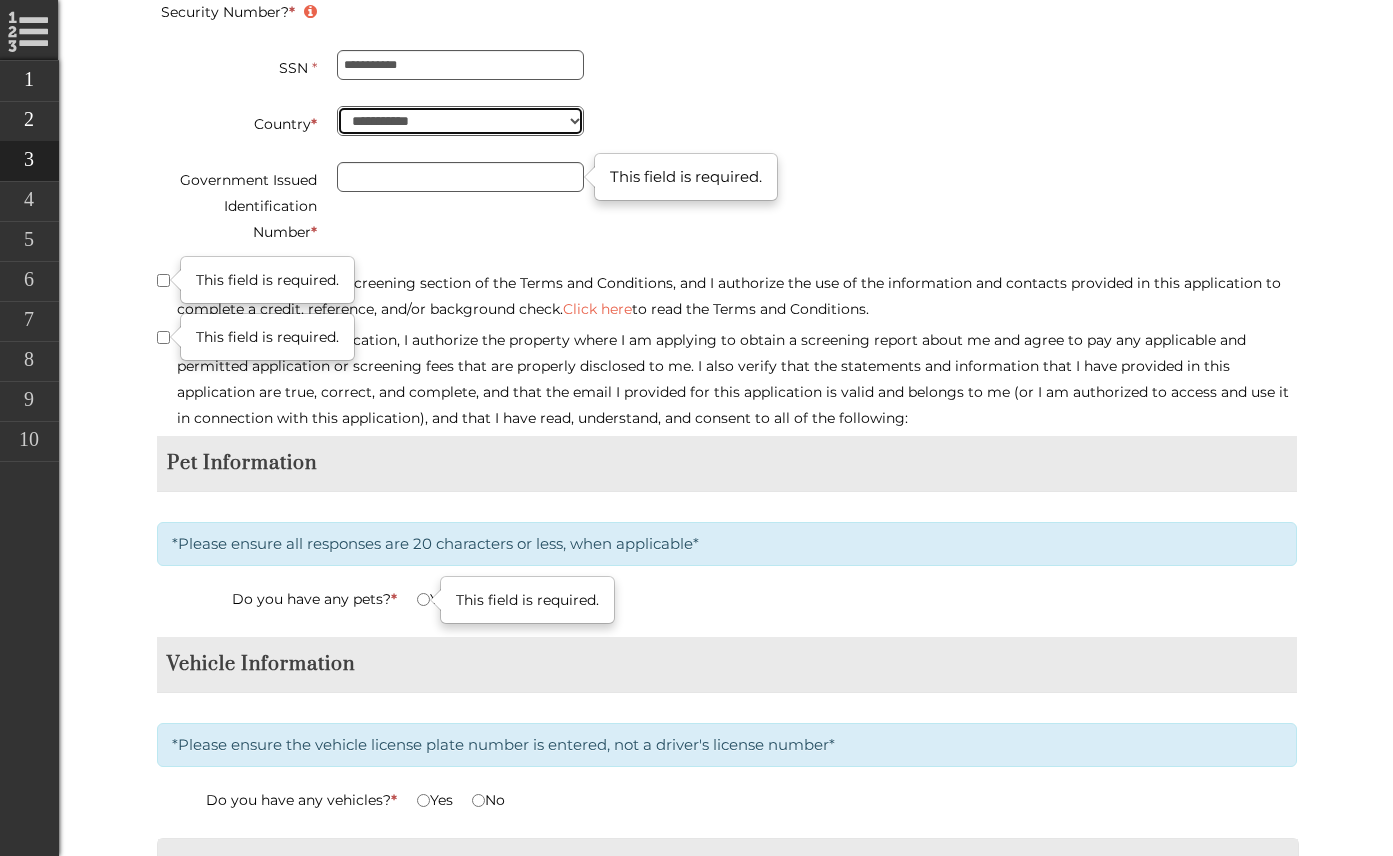 type on "**********" 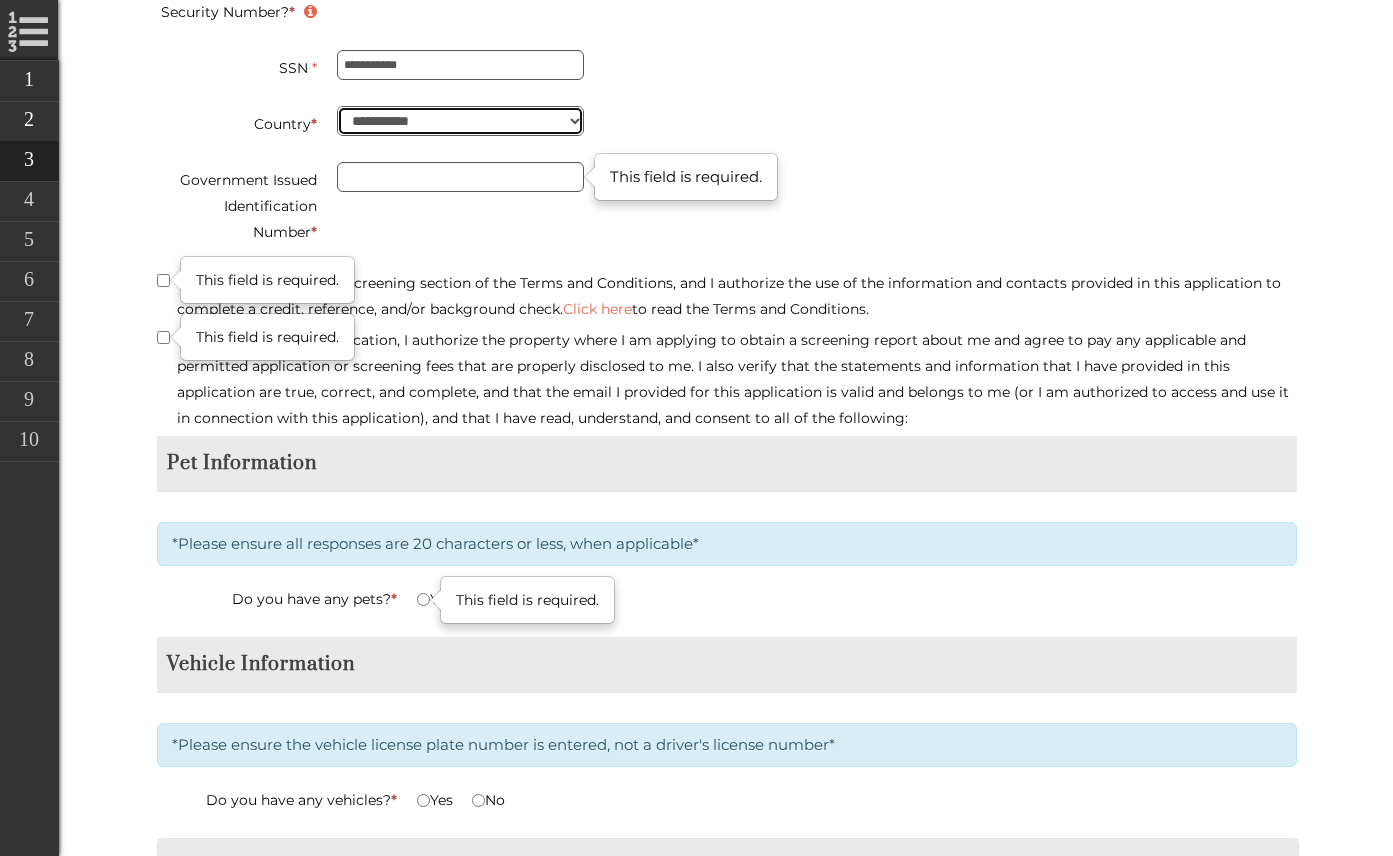 type on "********" 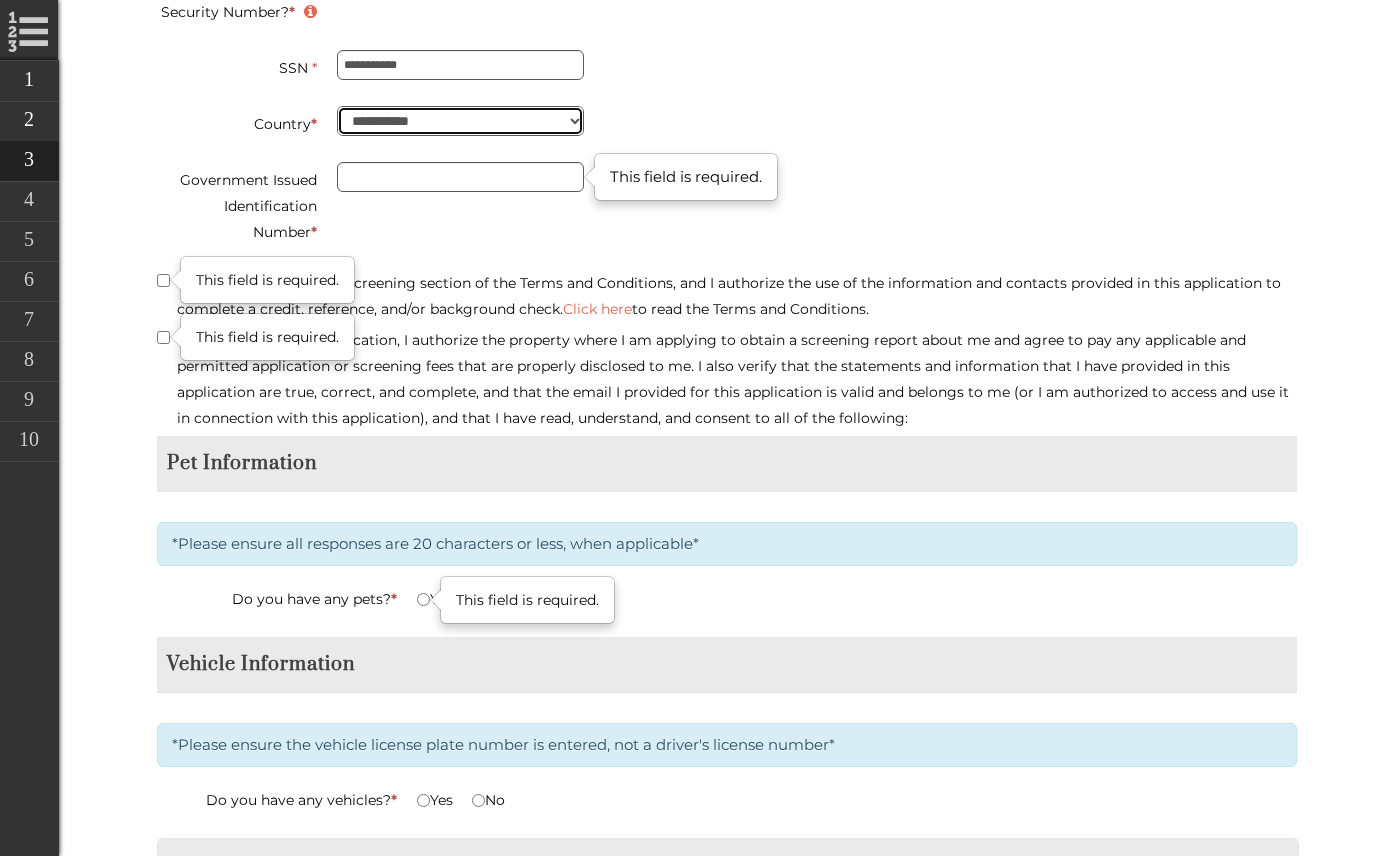 type on "**********" 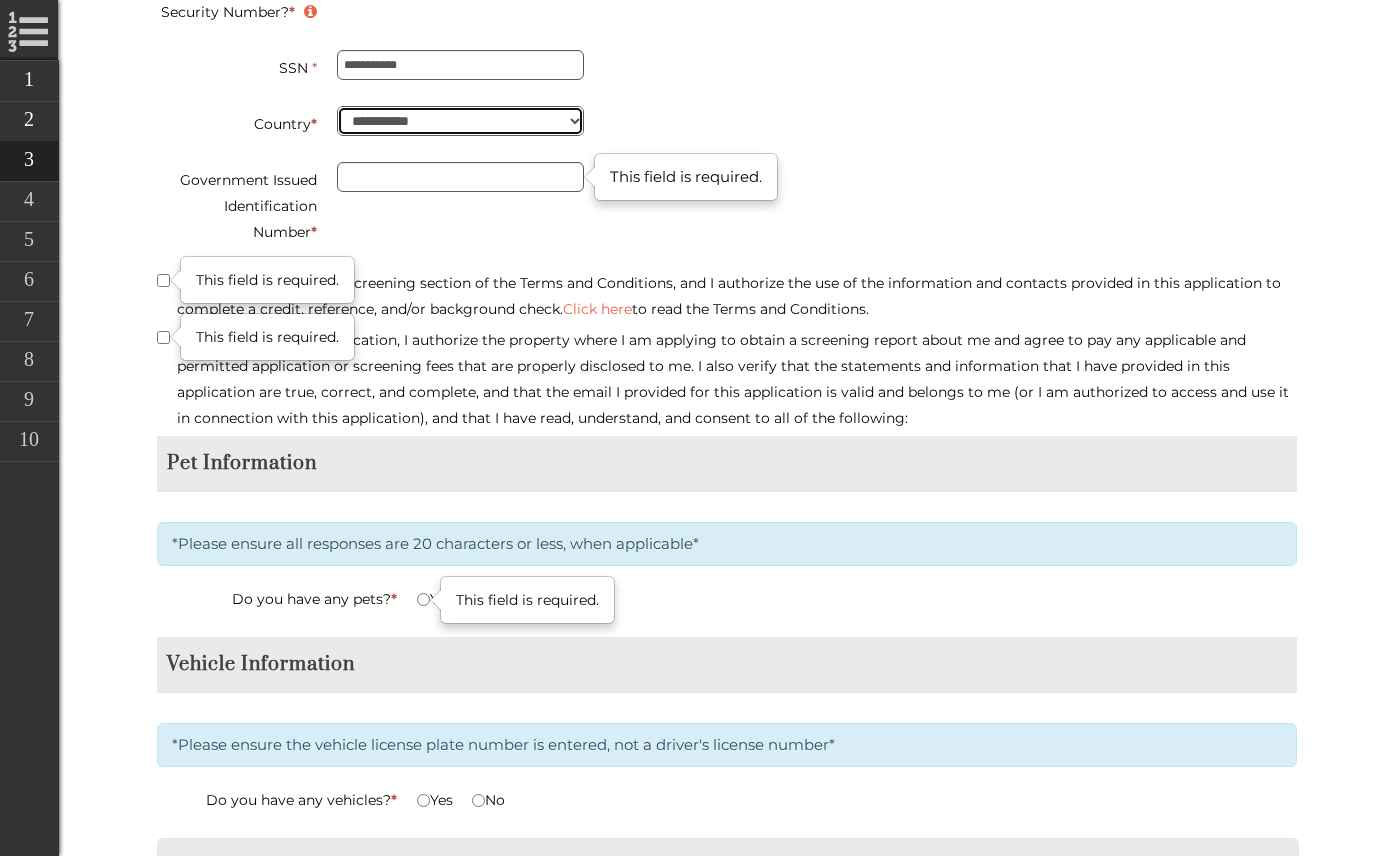 type on "********" 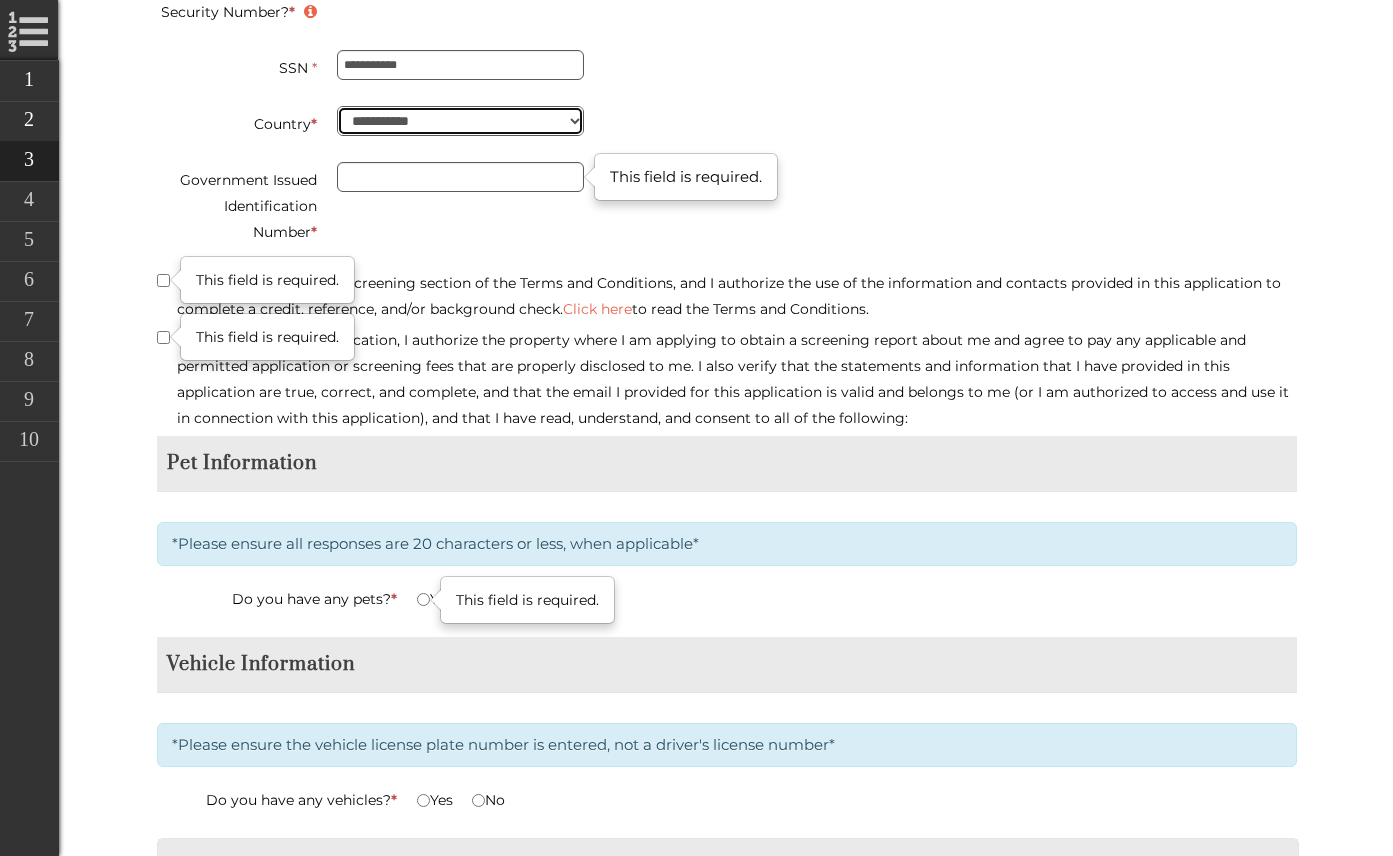 type on "**********" 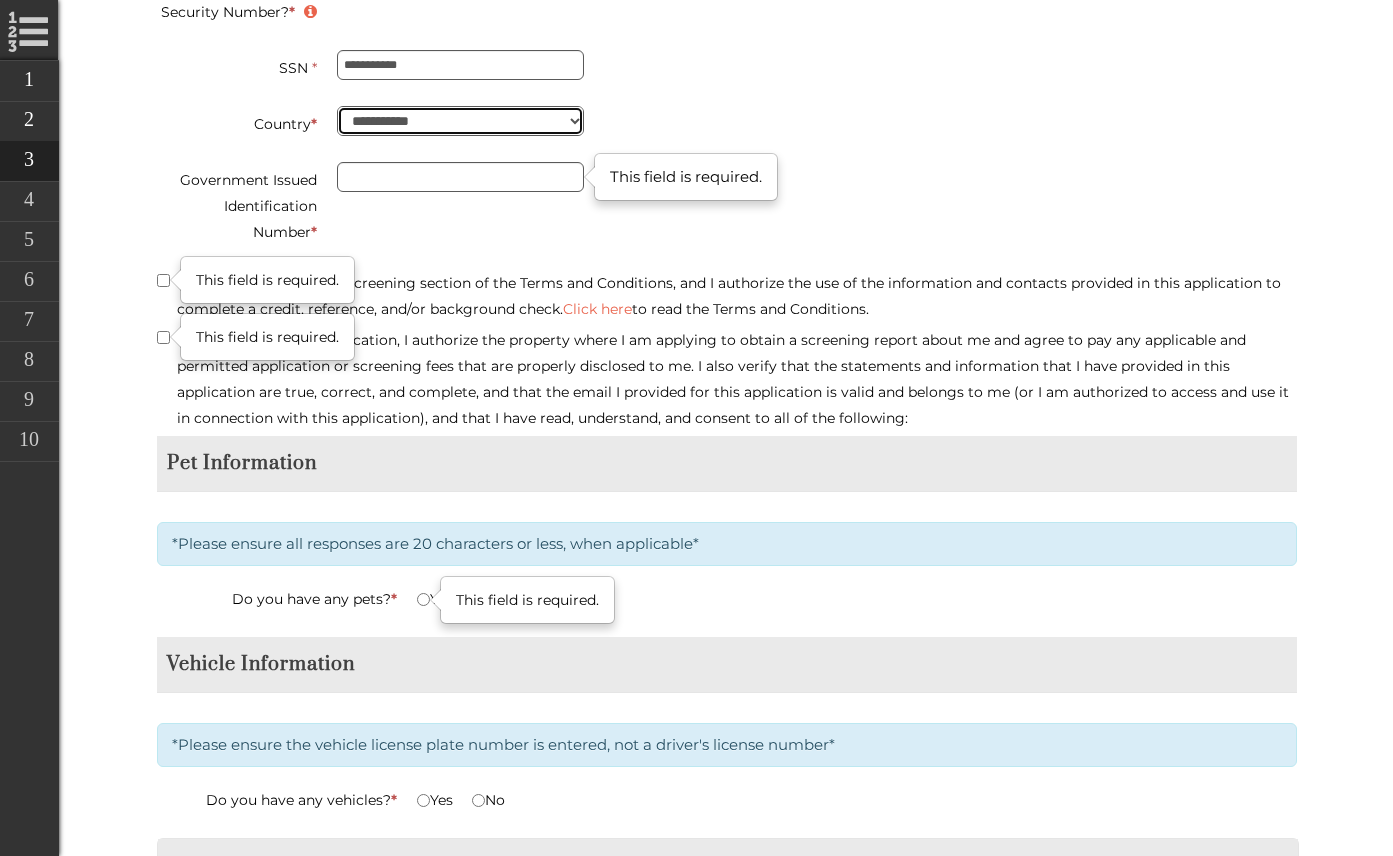 type on "********" 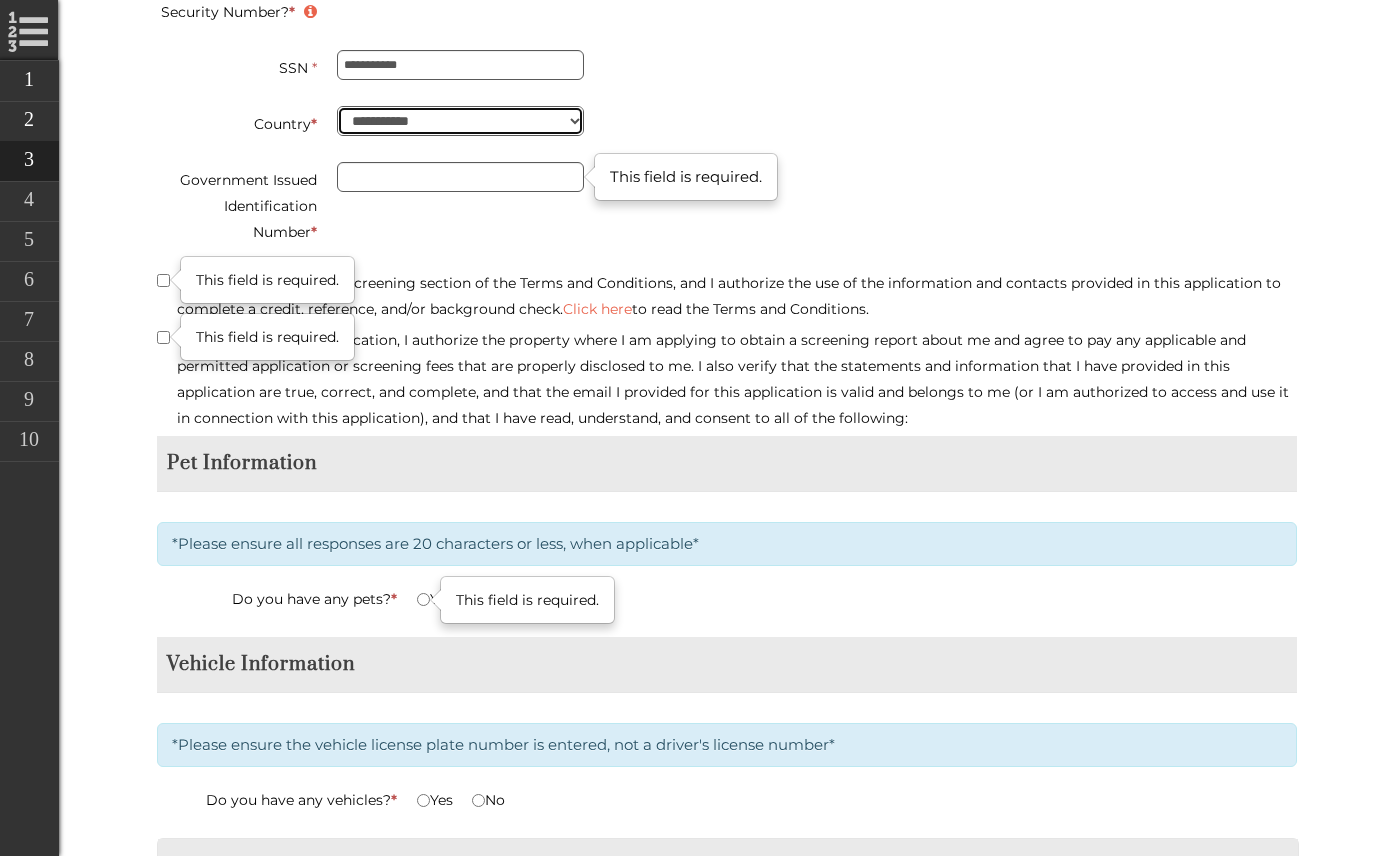 type on "**********" 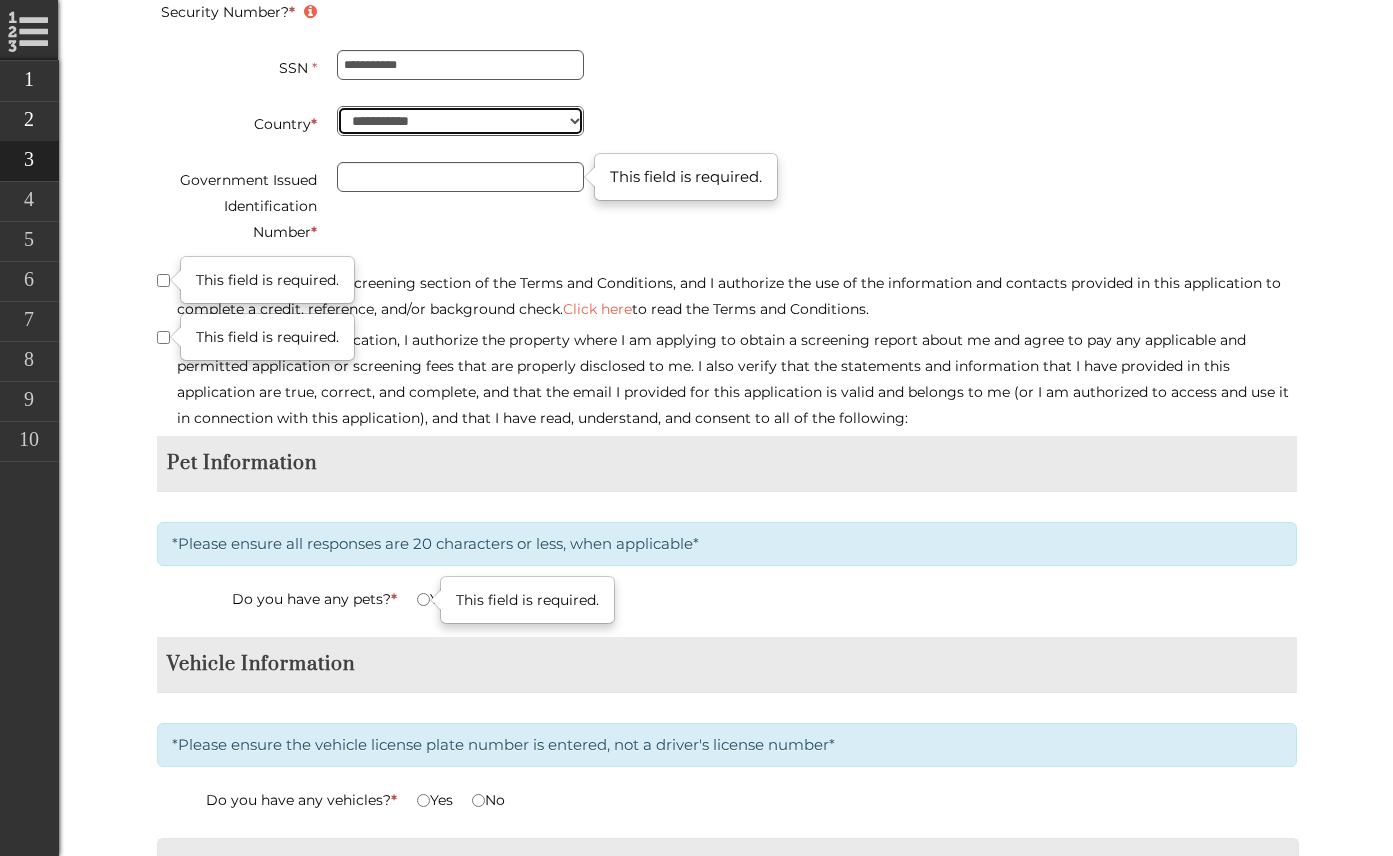 type on "********" 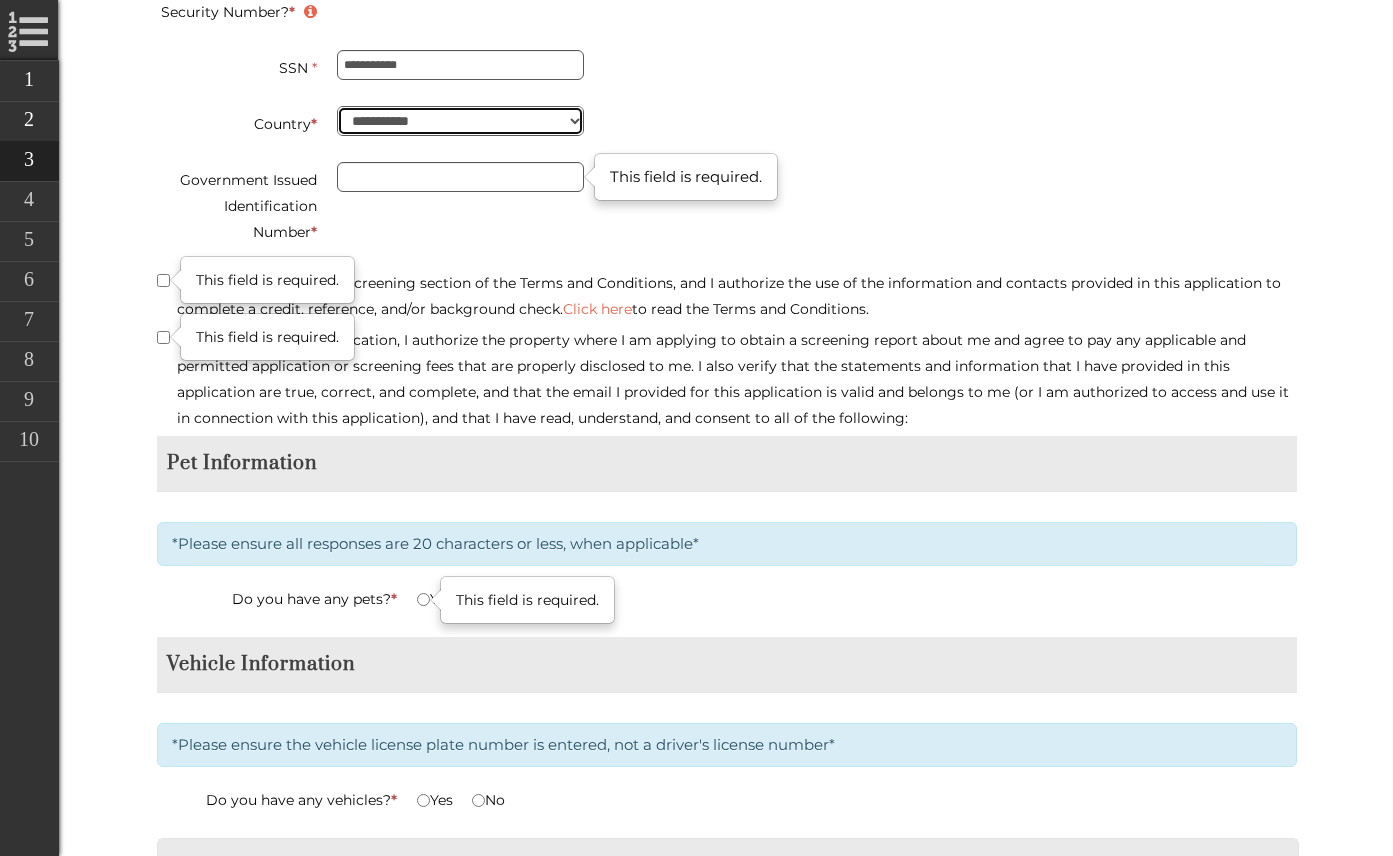 type on "**********" 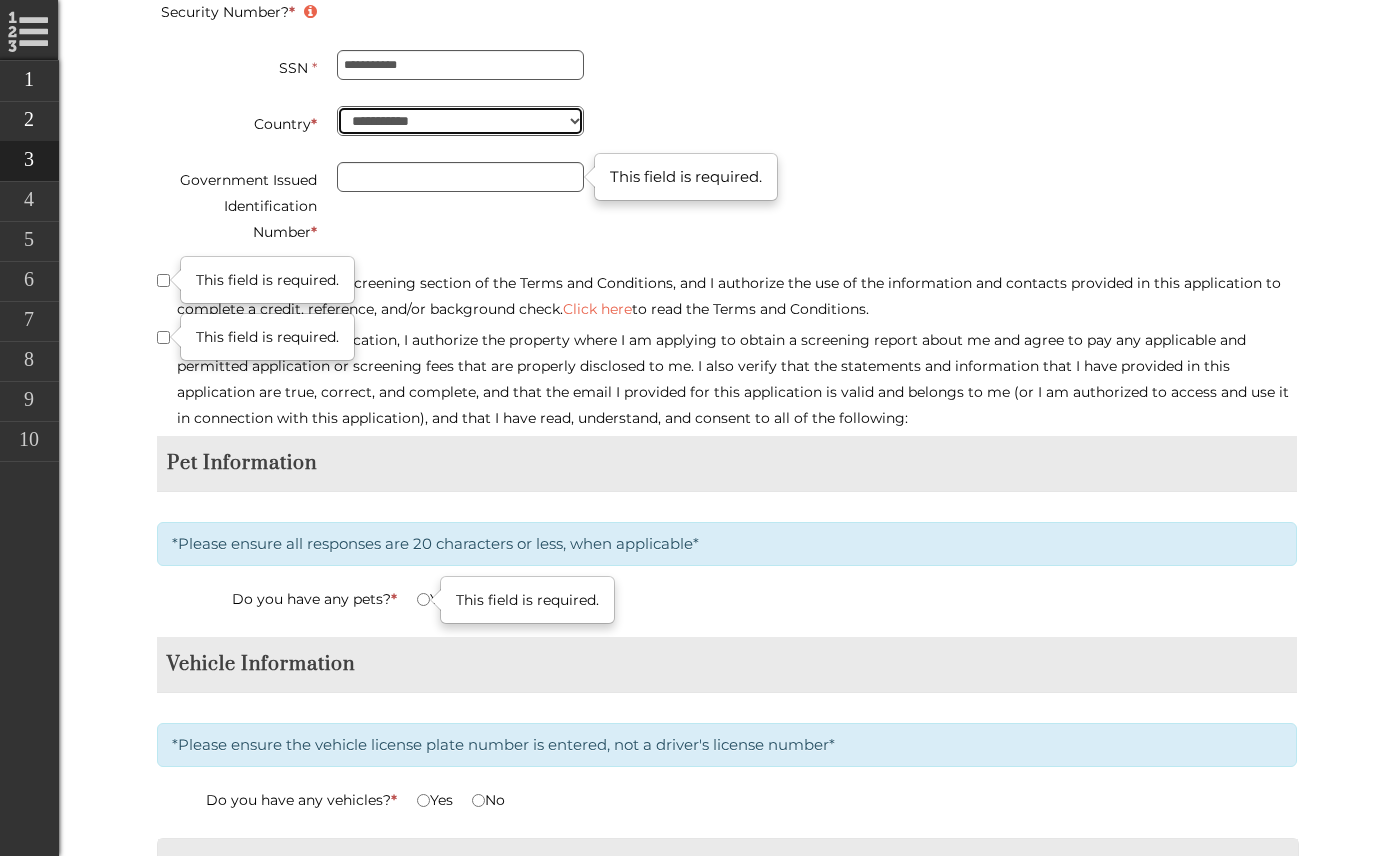 type on "********" 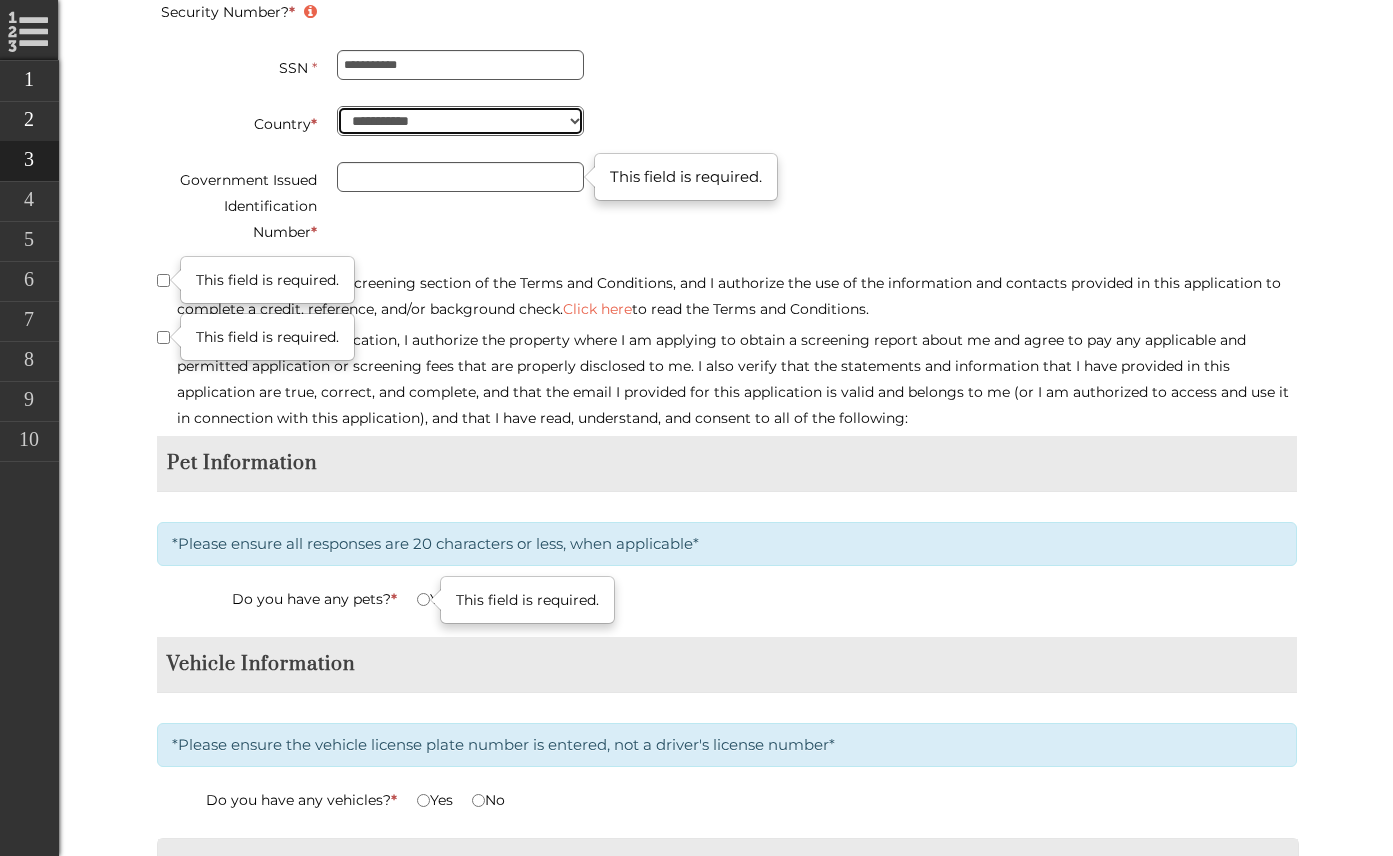 type on "**********" 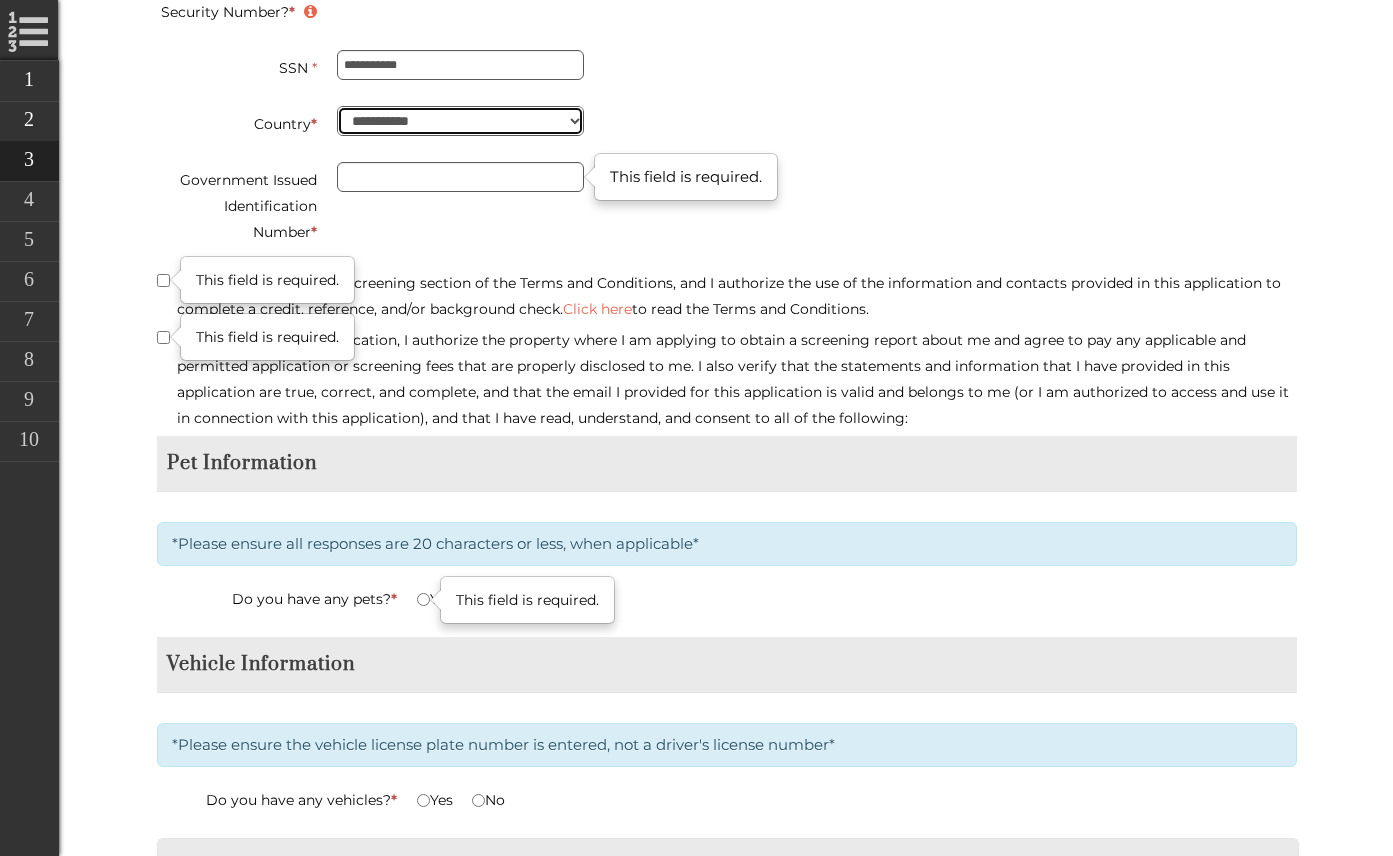 type on "********" 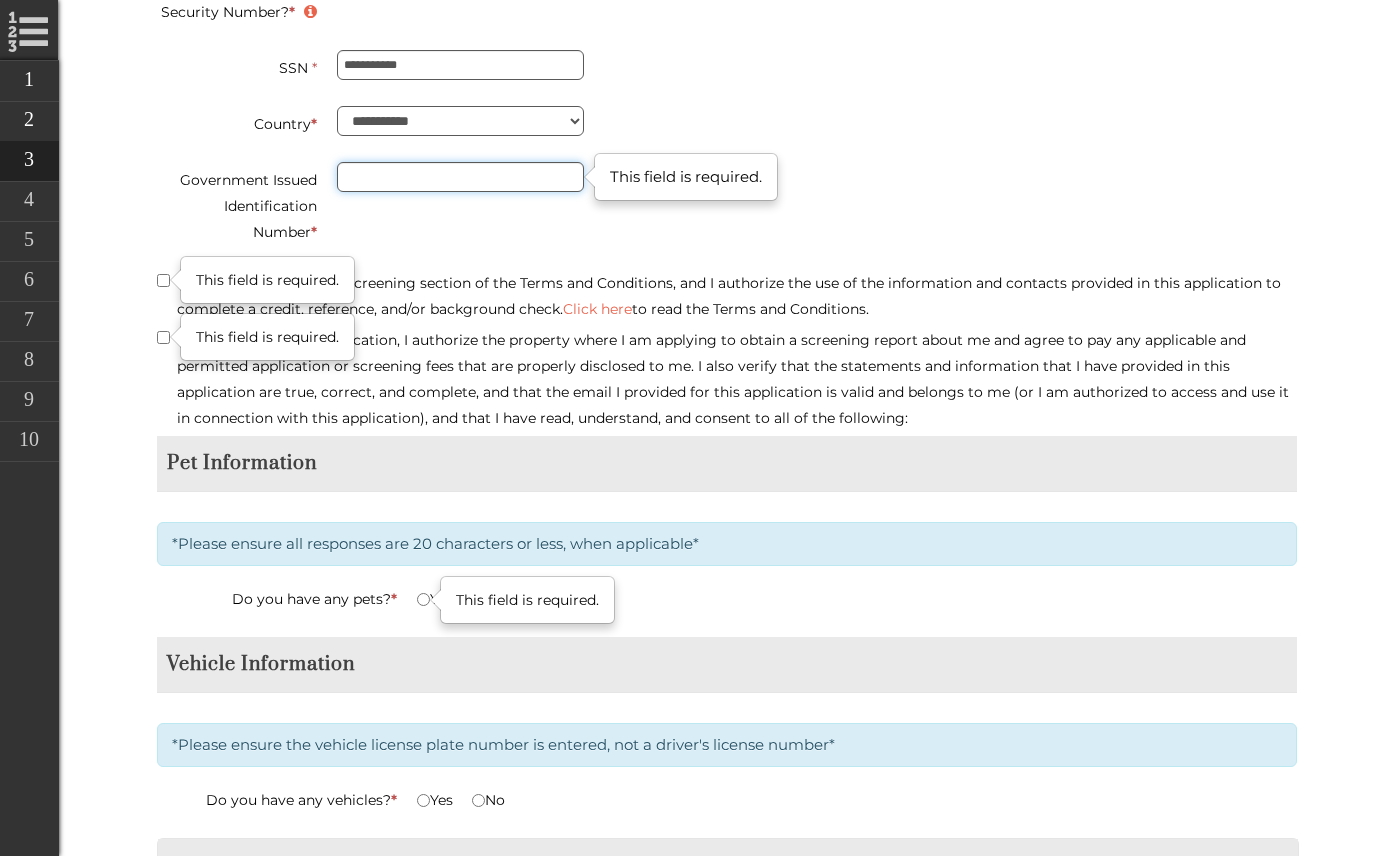 click on "Government Issued Identification Number  *" at bounding box center (460, 177) 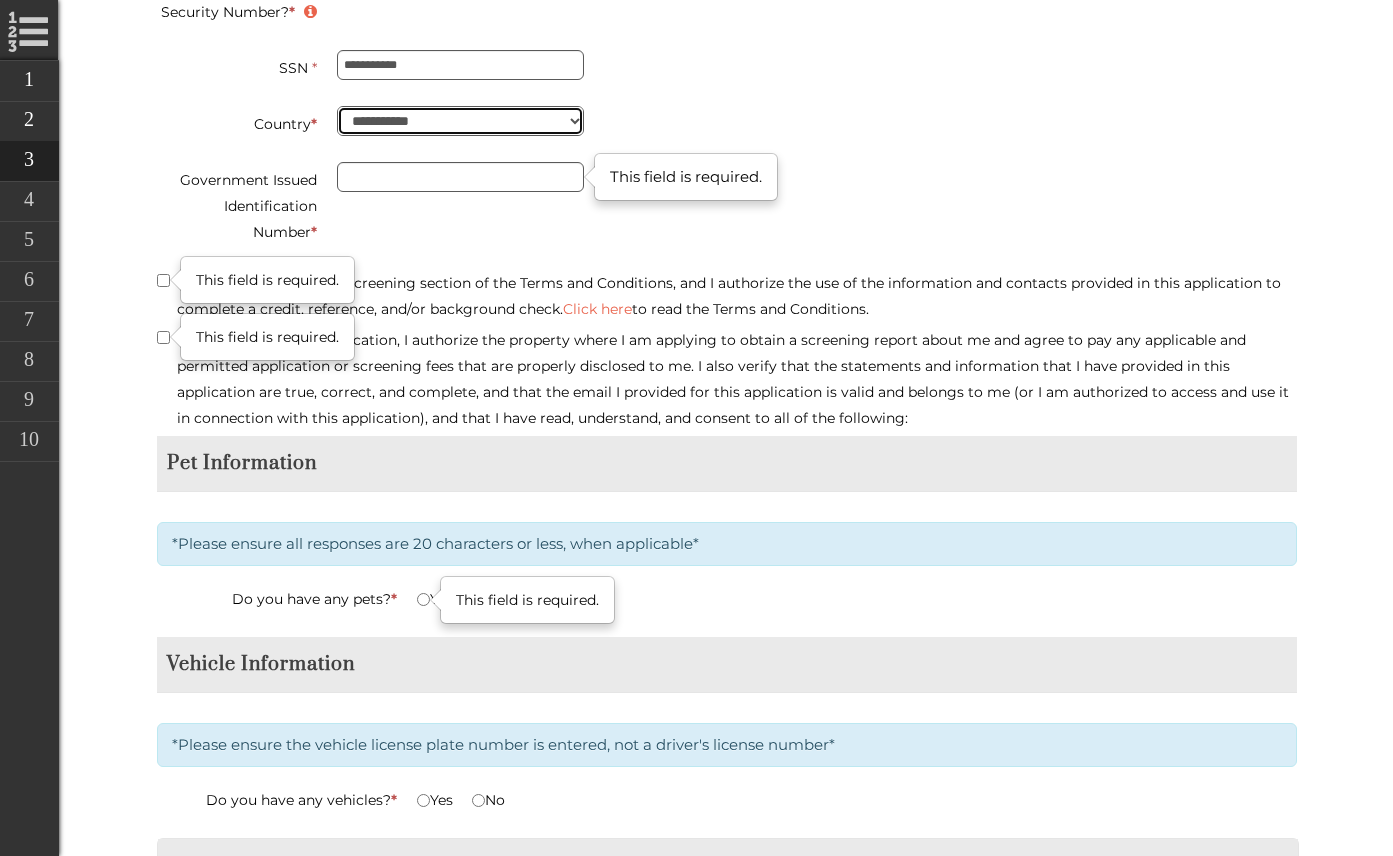 click on "**********" at bounding box center (460, 121) 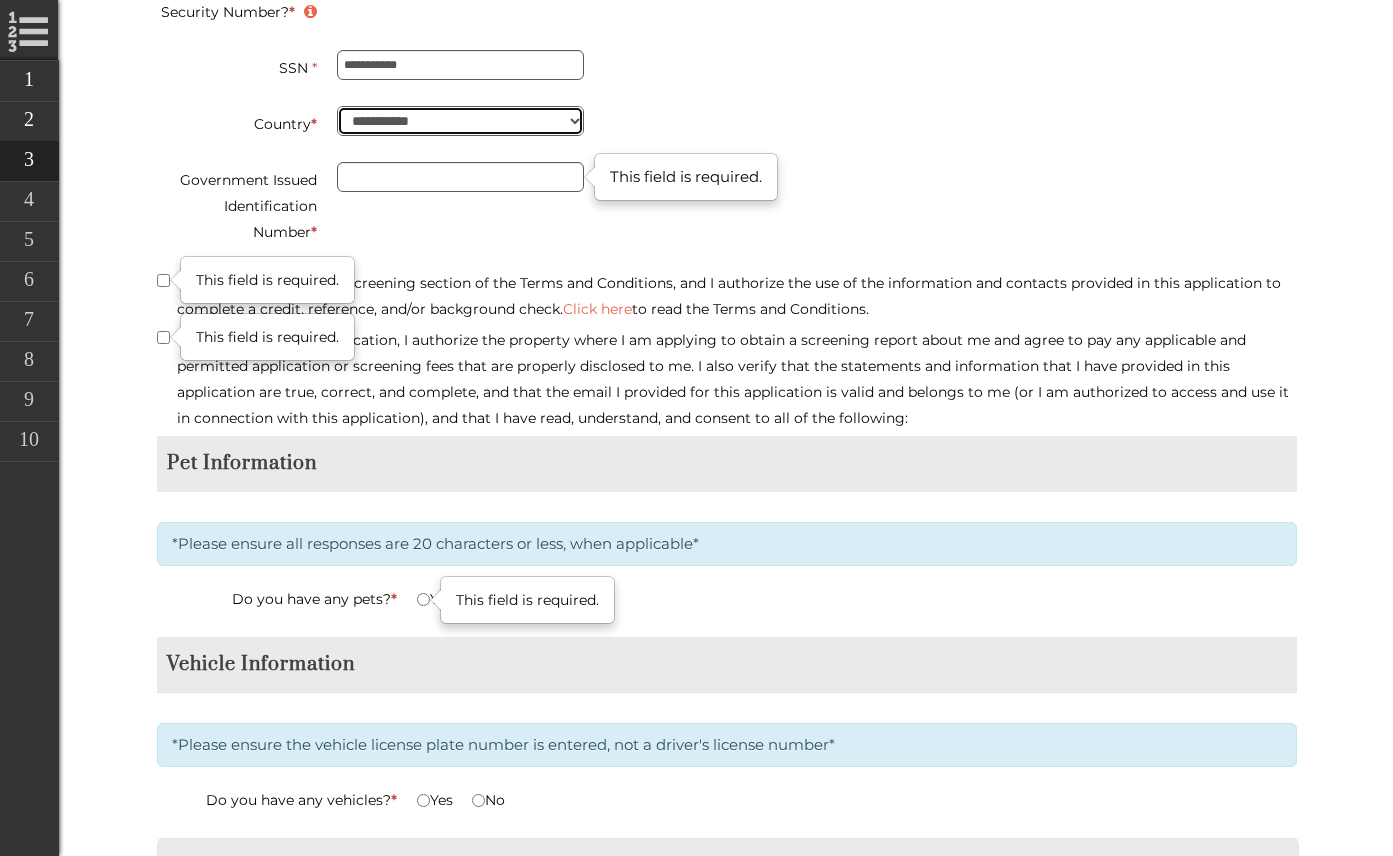 select on "**" 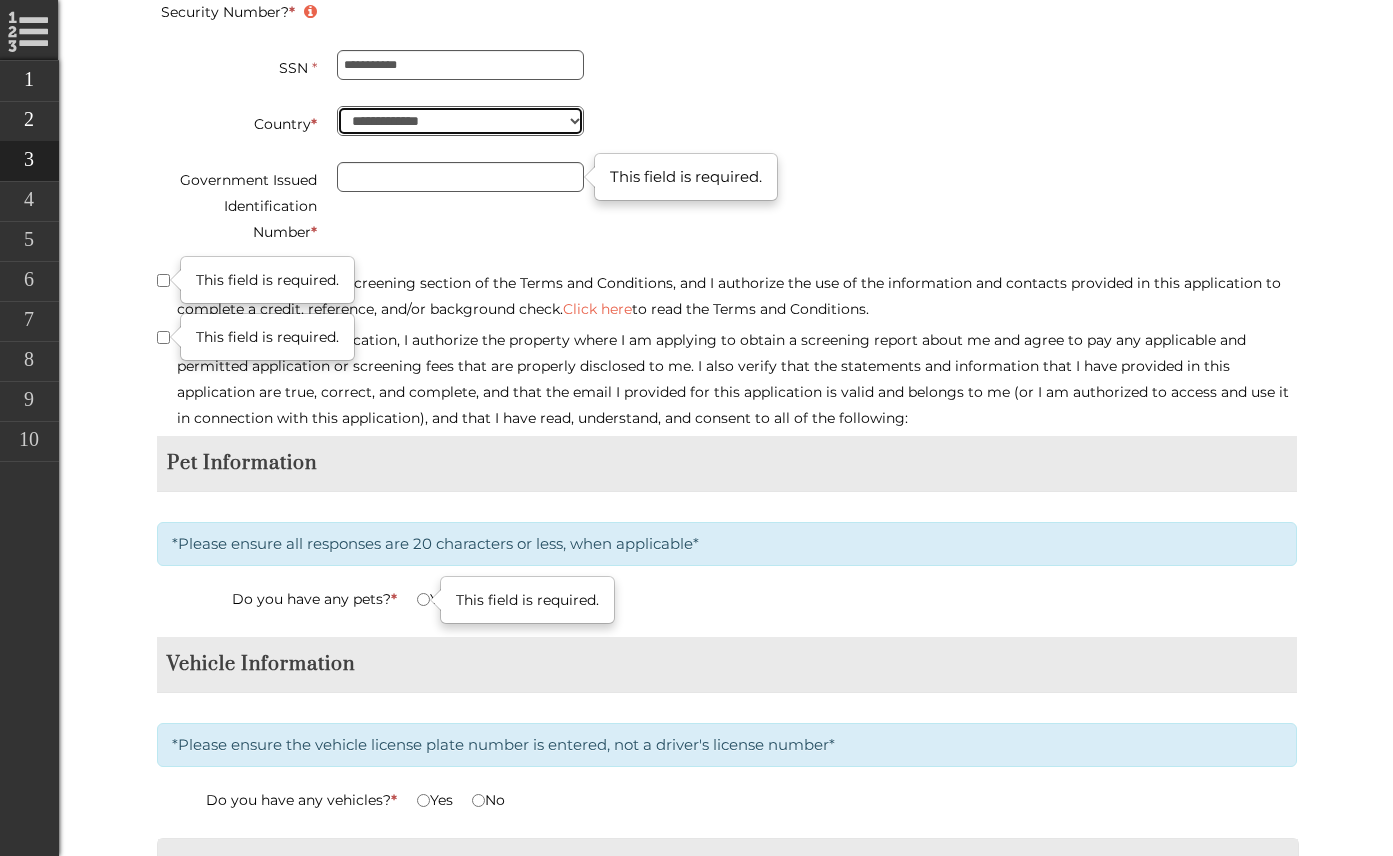 click on "**********" at bounding box center [460, 121] 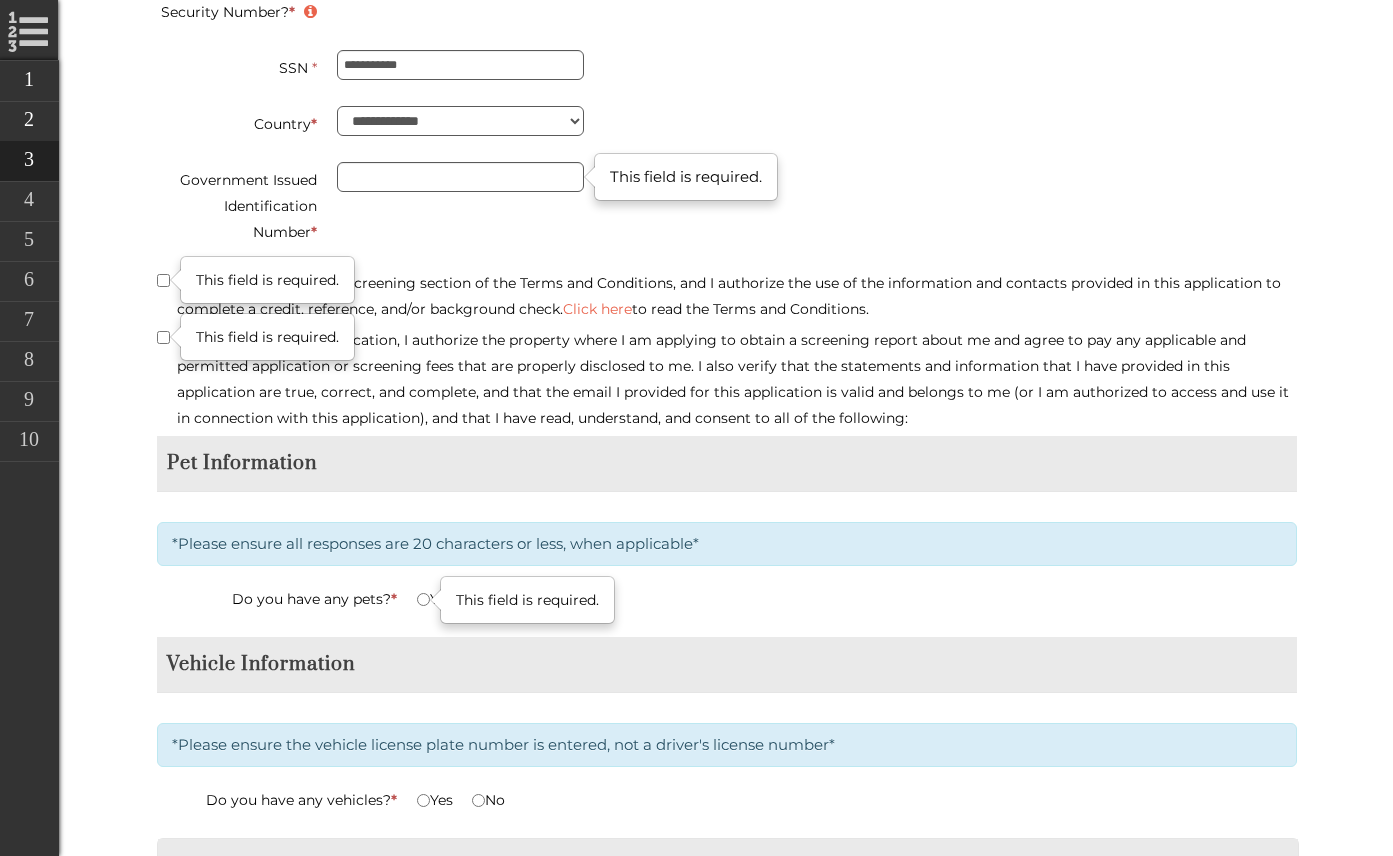 click on "**********" at bounding box center (434, 81) 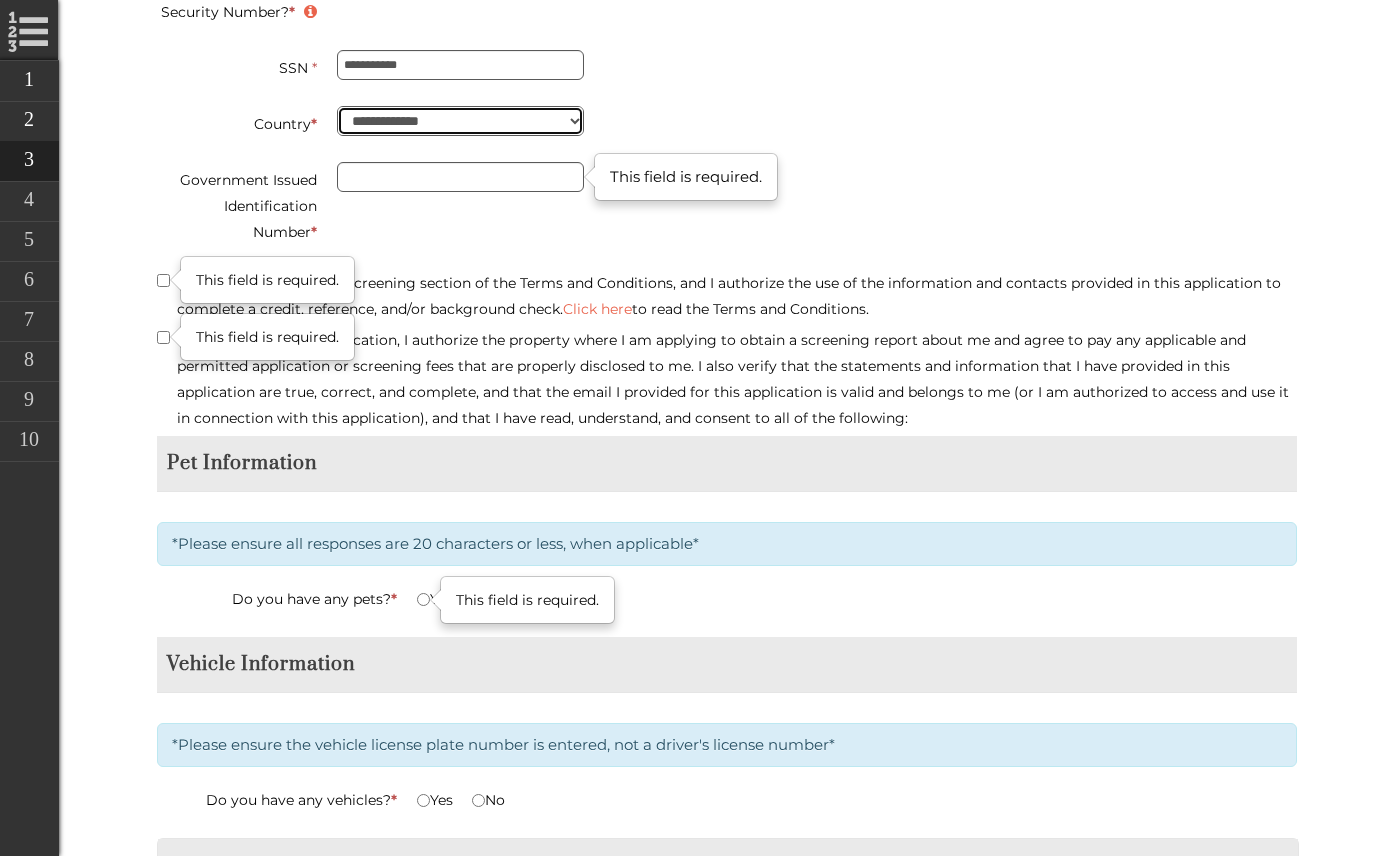 click on "**********" at bounding box center (460, 121) 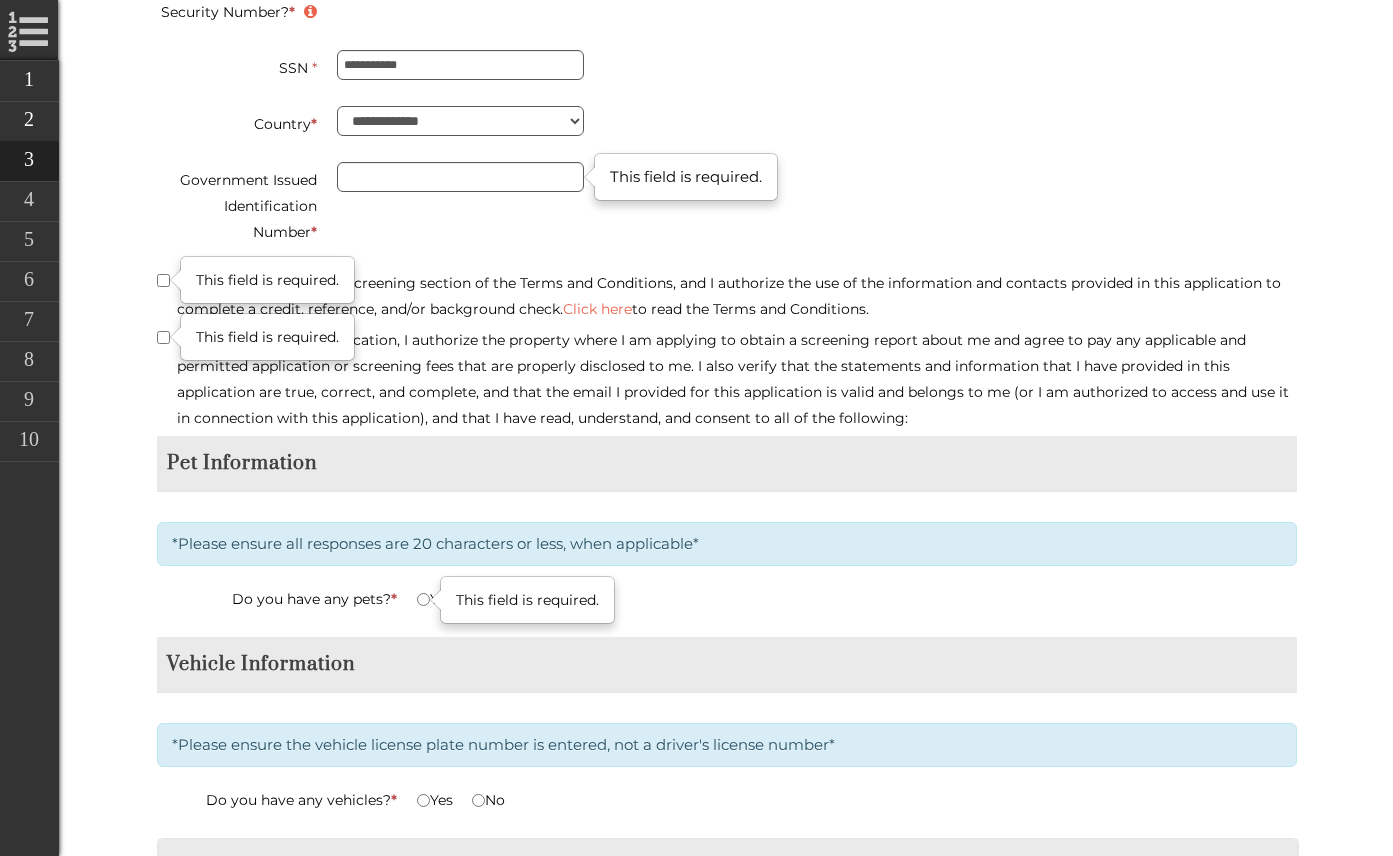 type on "**********" 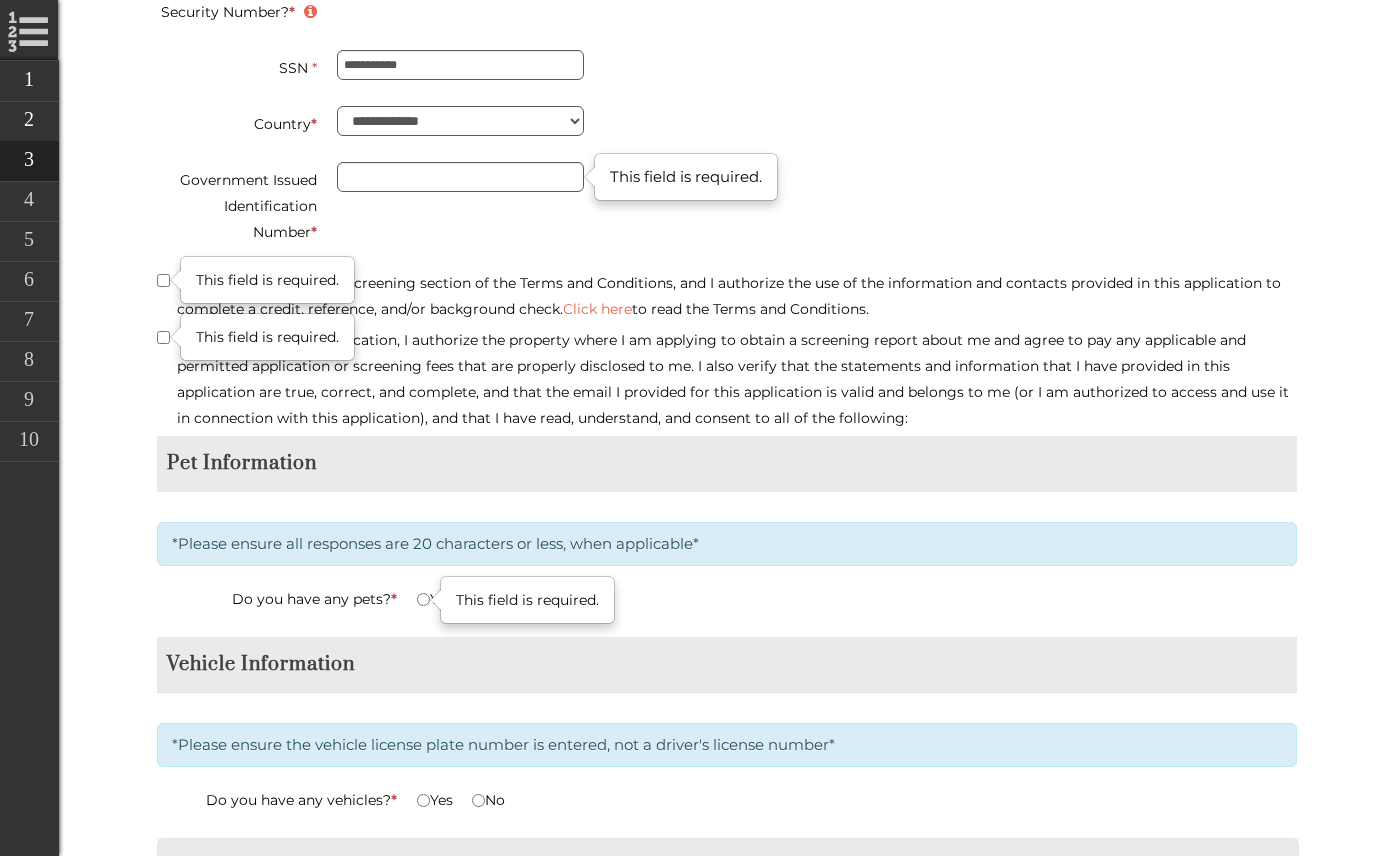 type on "********" 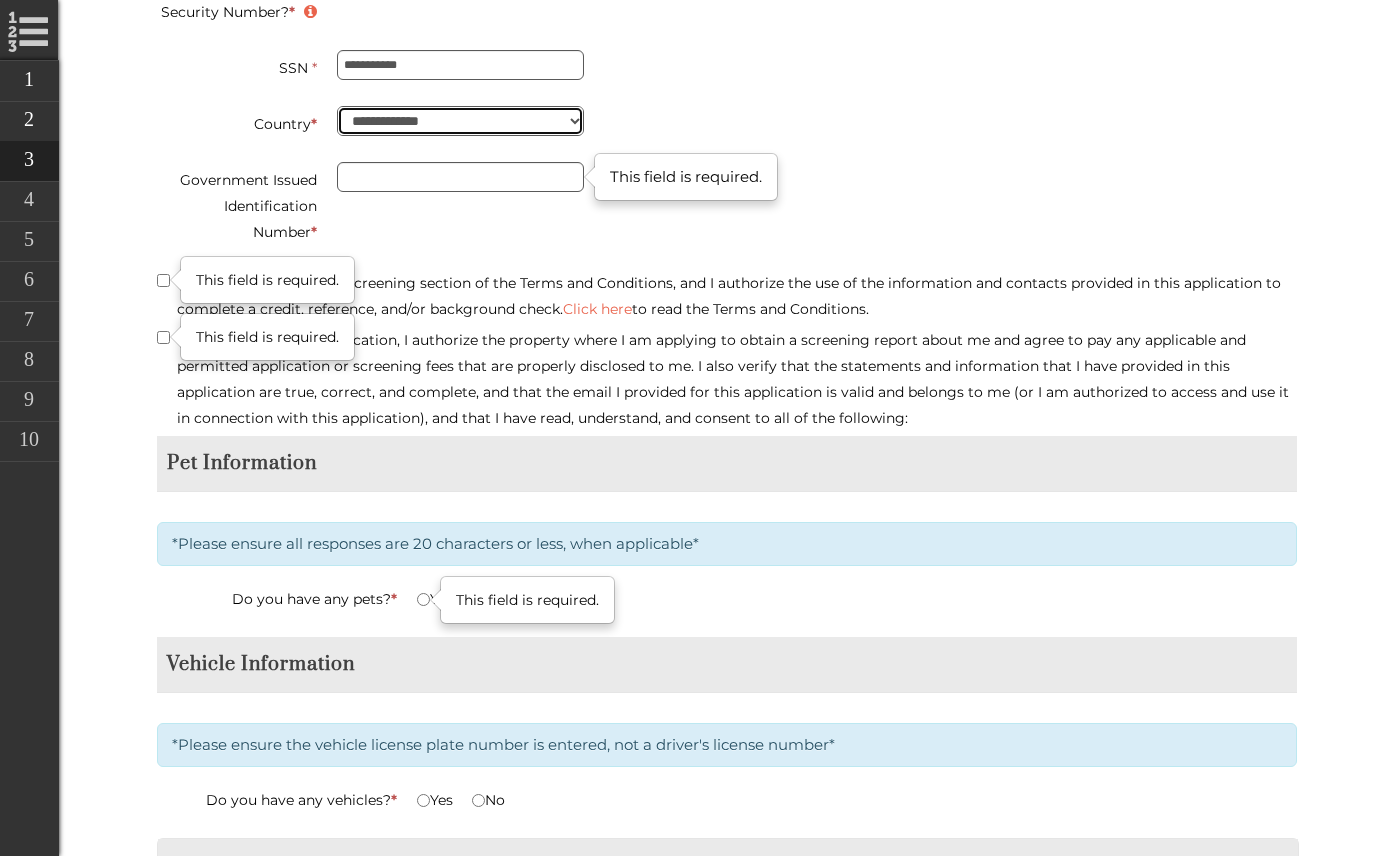 click on "**********" at bounding box center [460, 121] 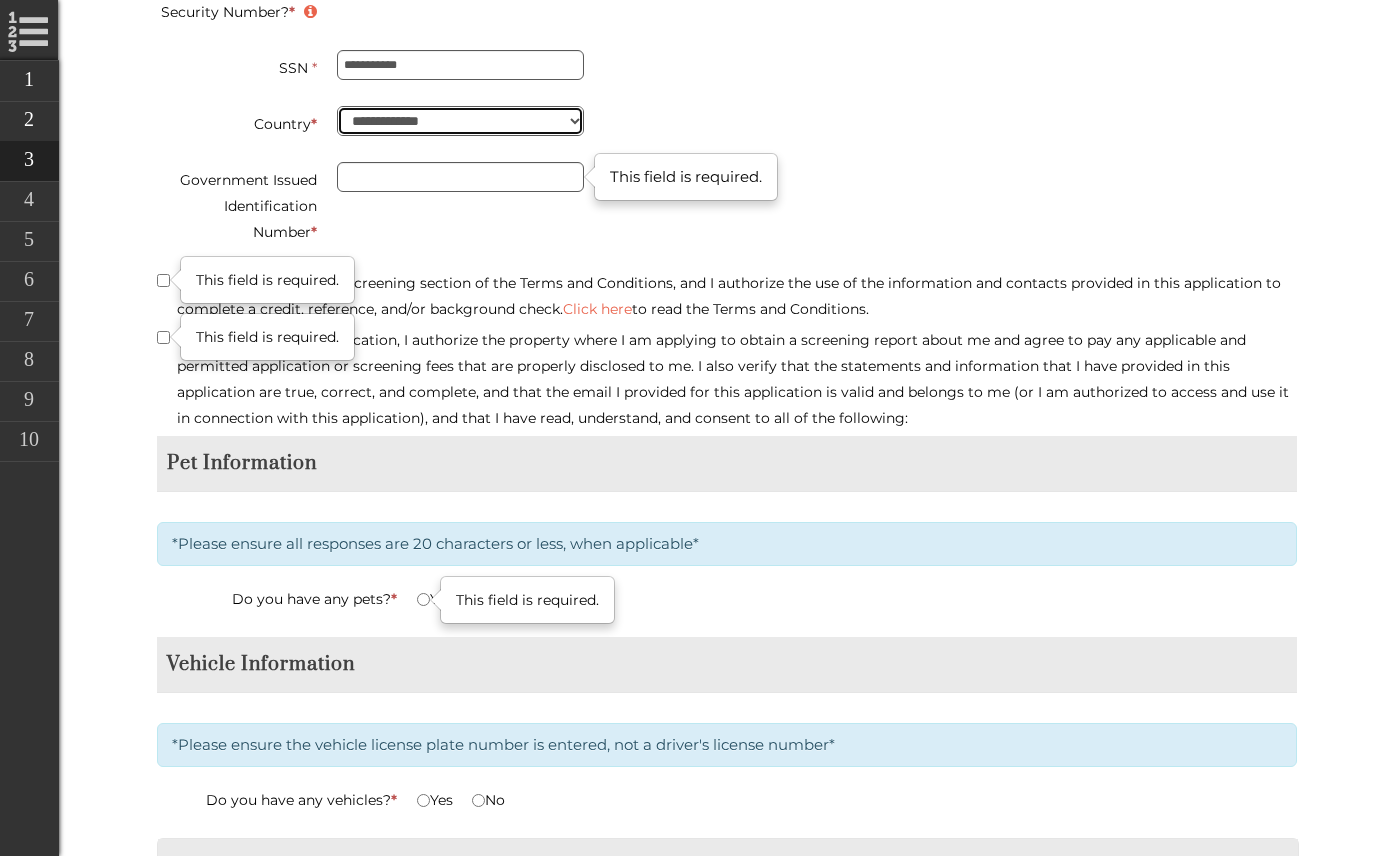 type on "********" 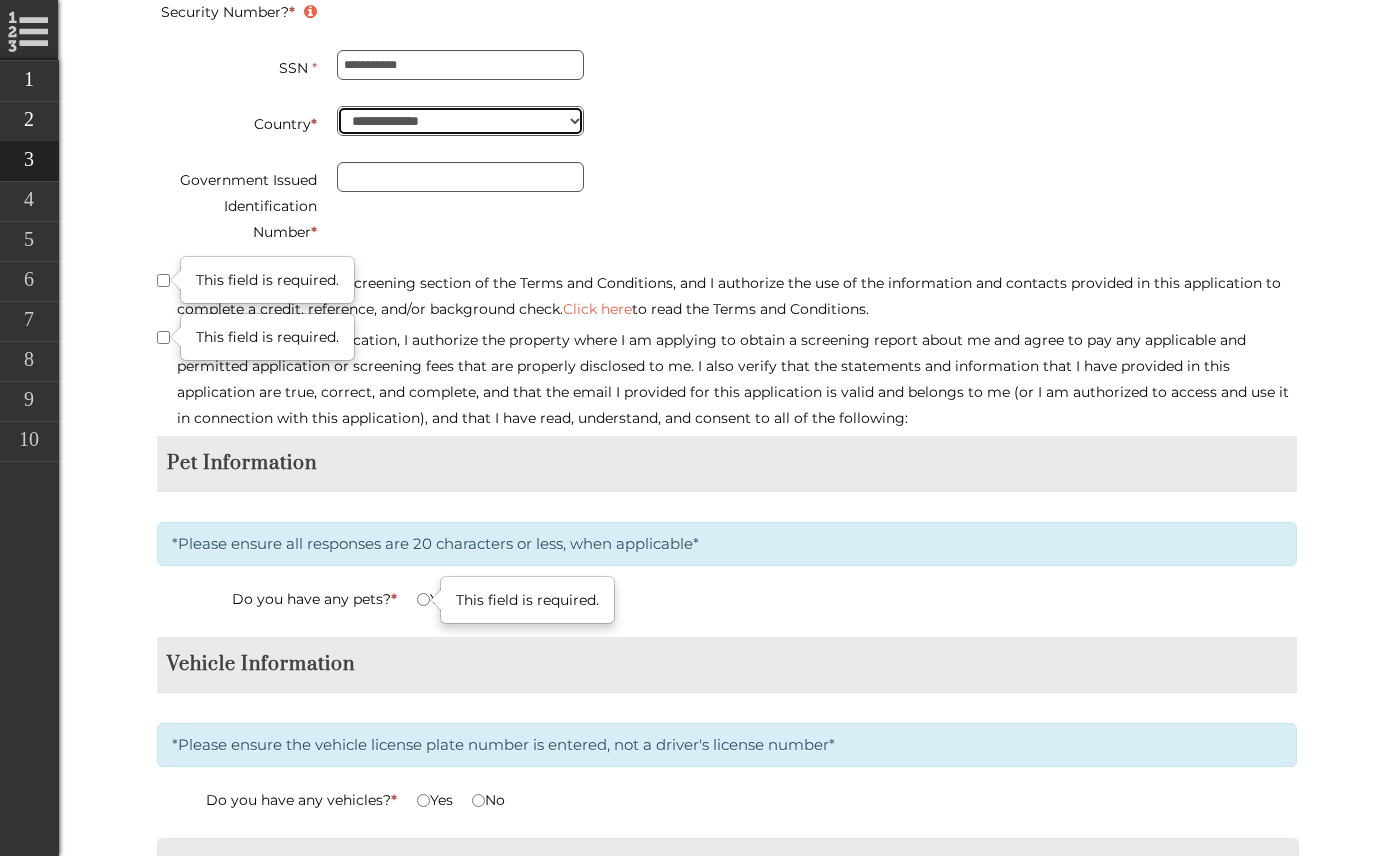 click on "**********" at bounding box center [460, 121] 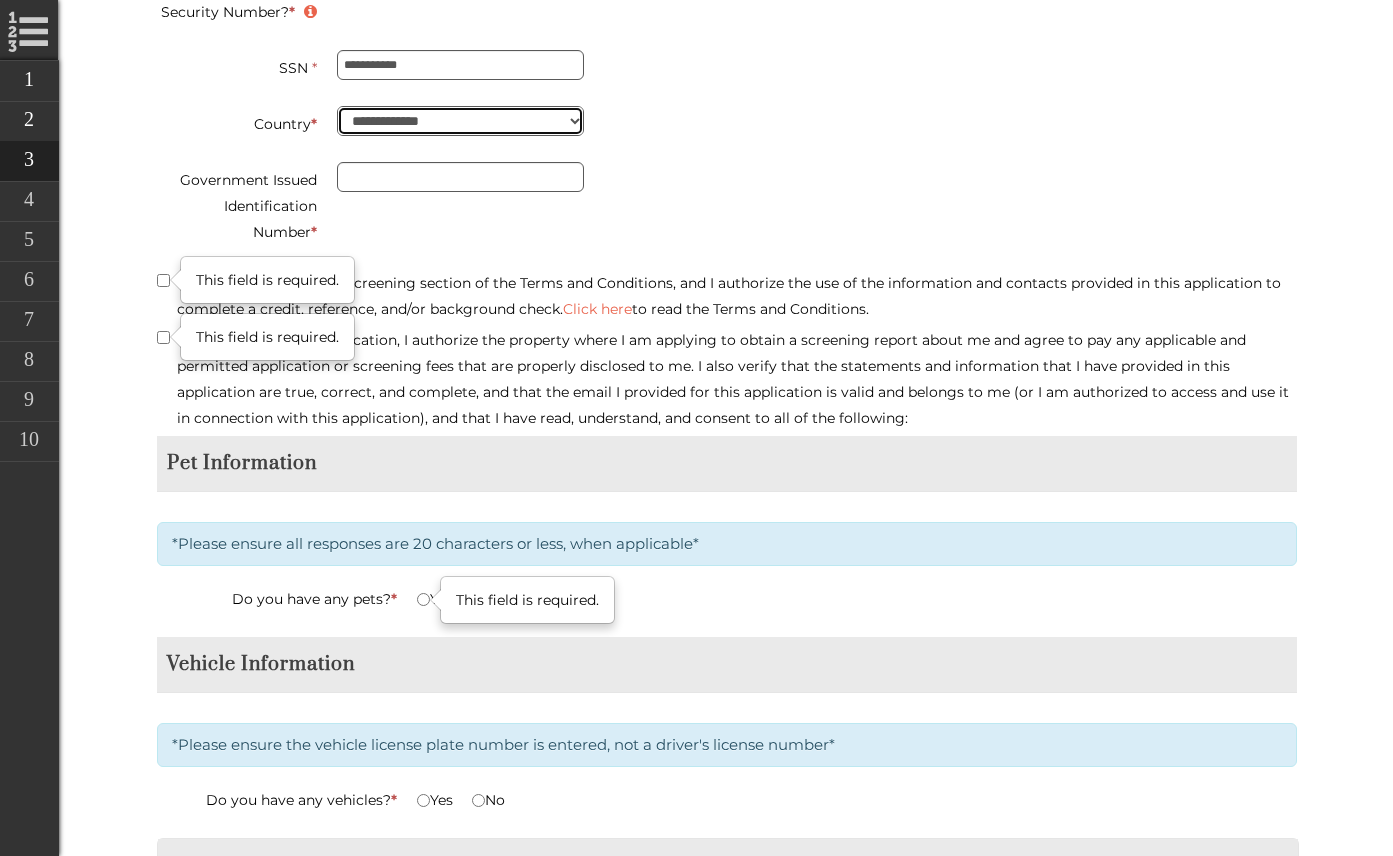 type on "********" 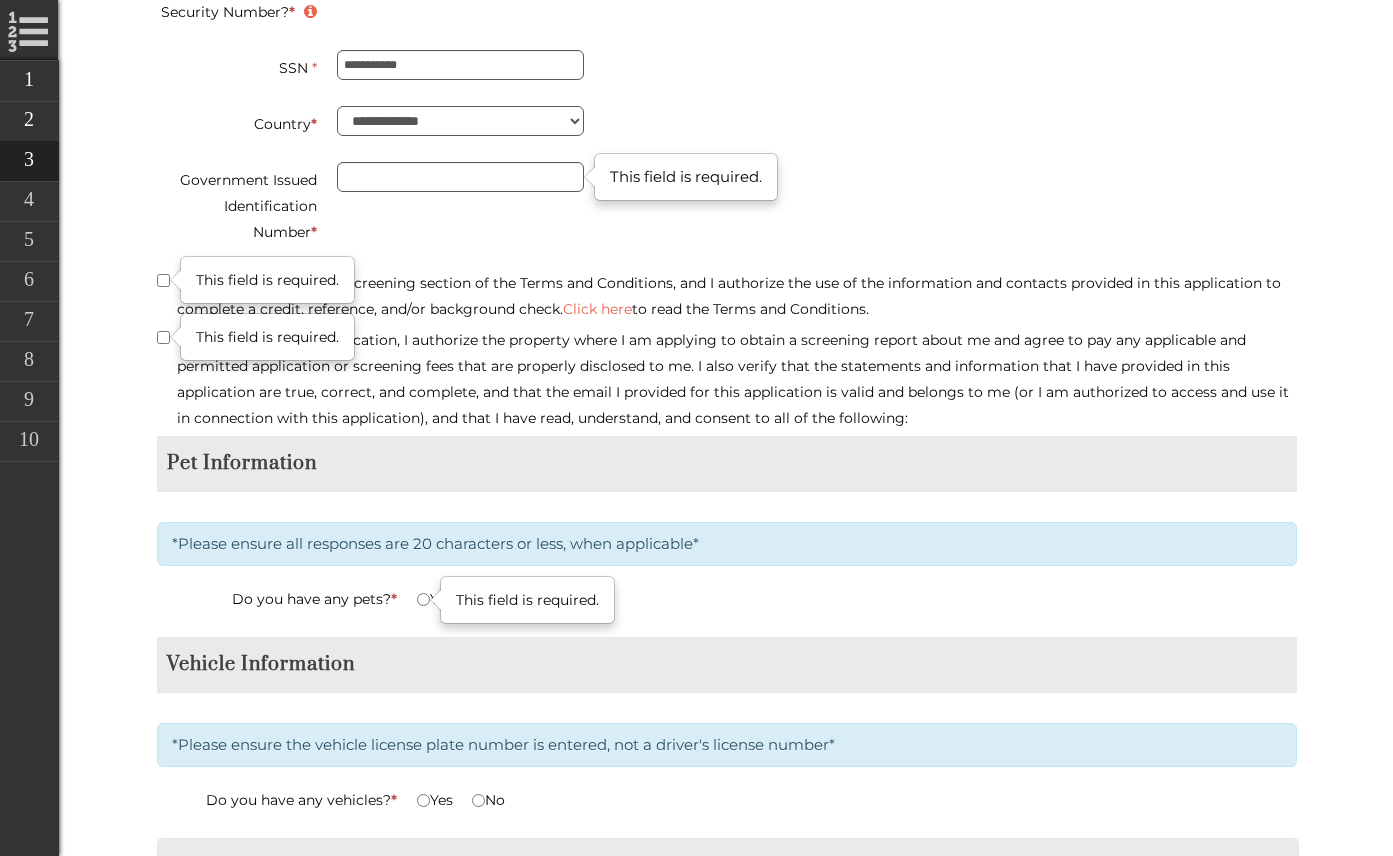 click on "**********" at bounding box center [727, -360] 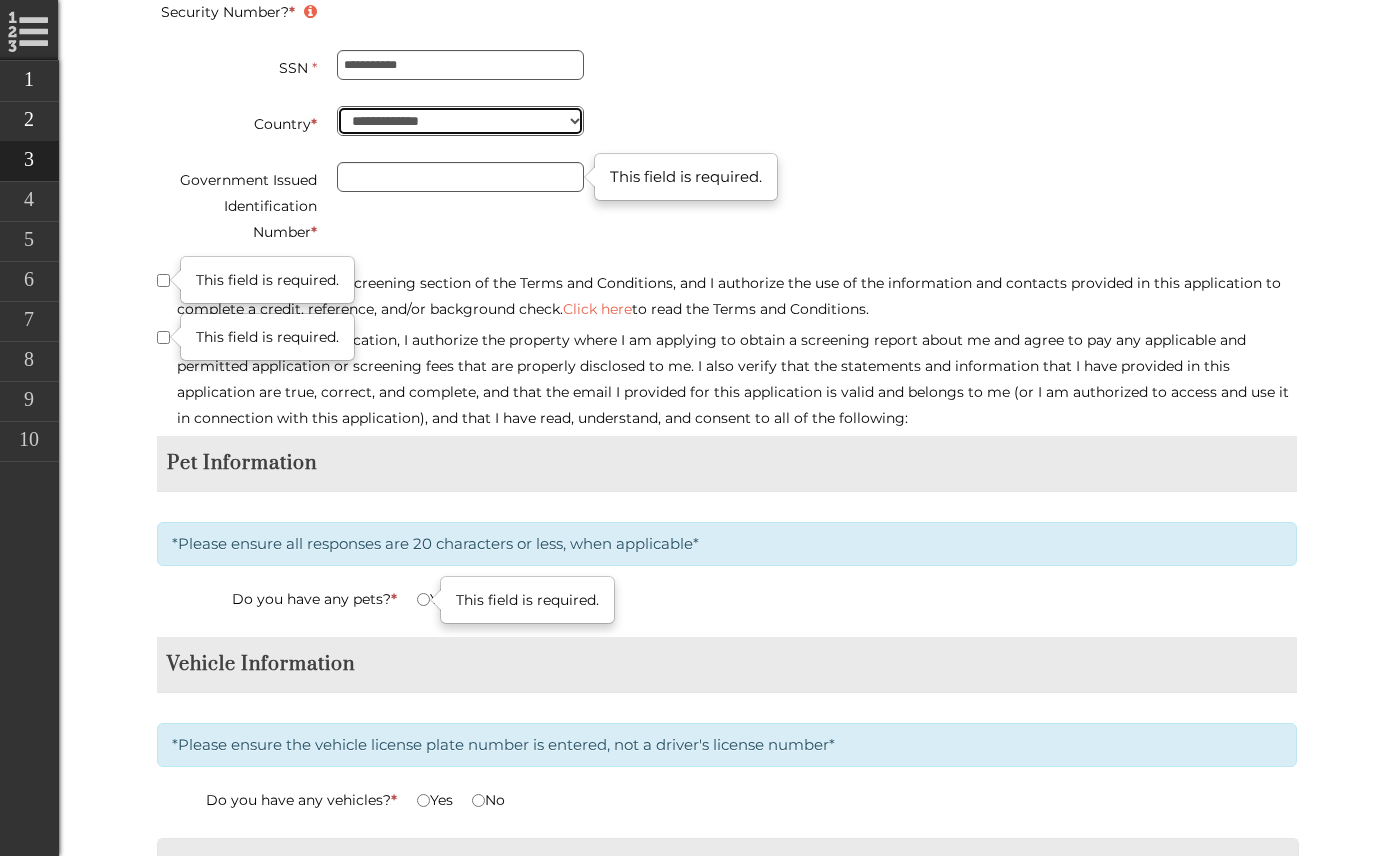 click on "**********" at bounding box center (460, 121) 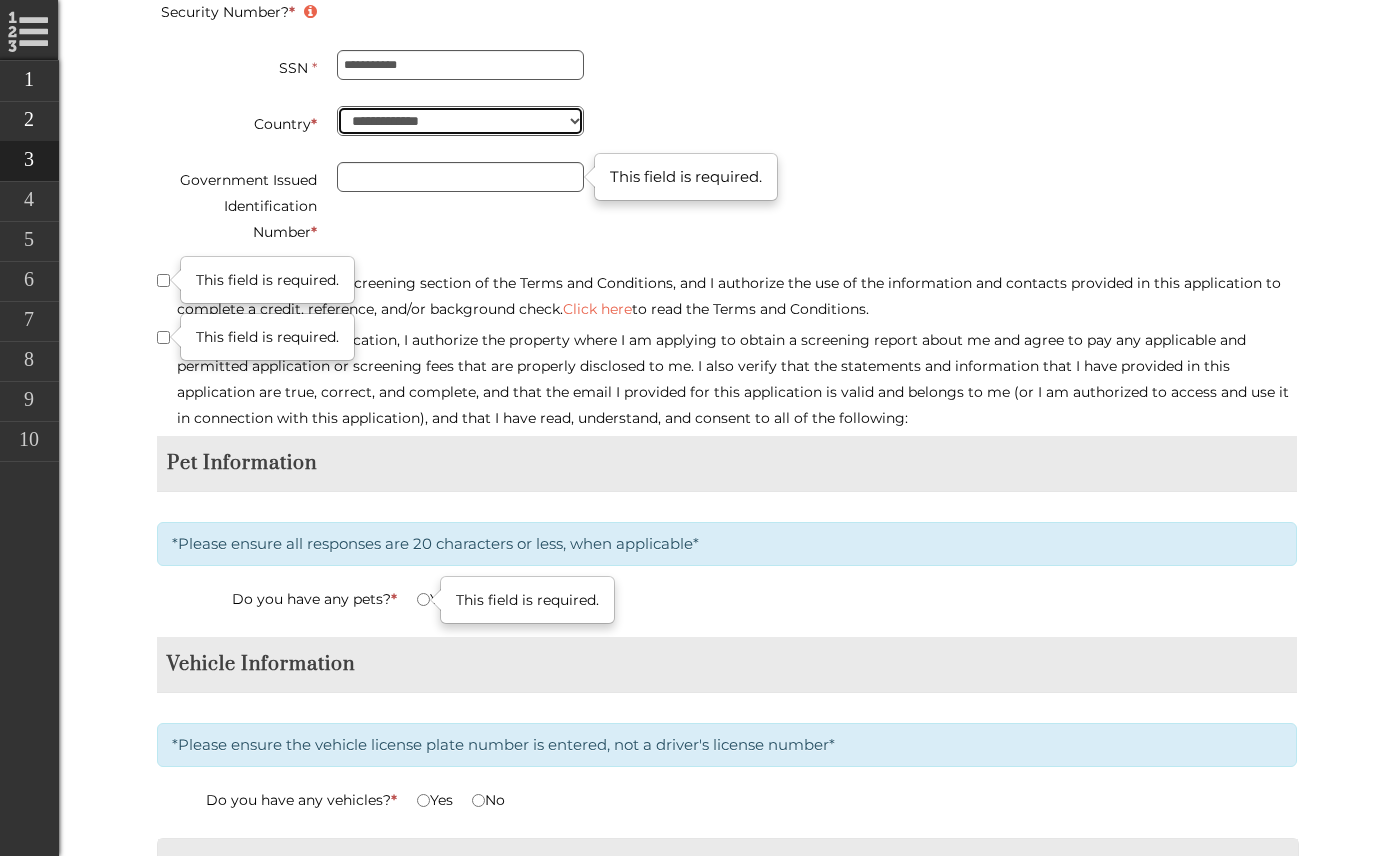 click on "**********" at bounding box center [460, 121] 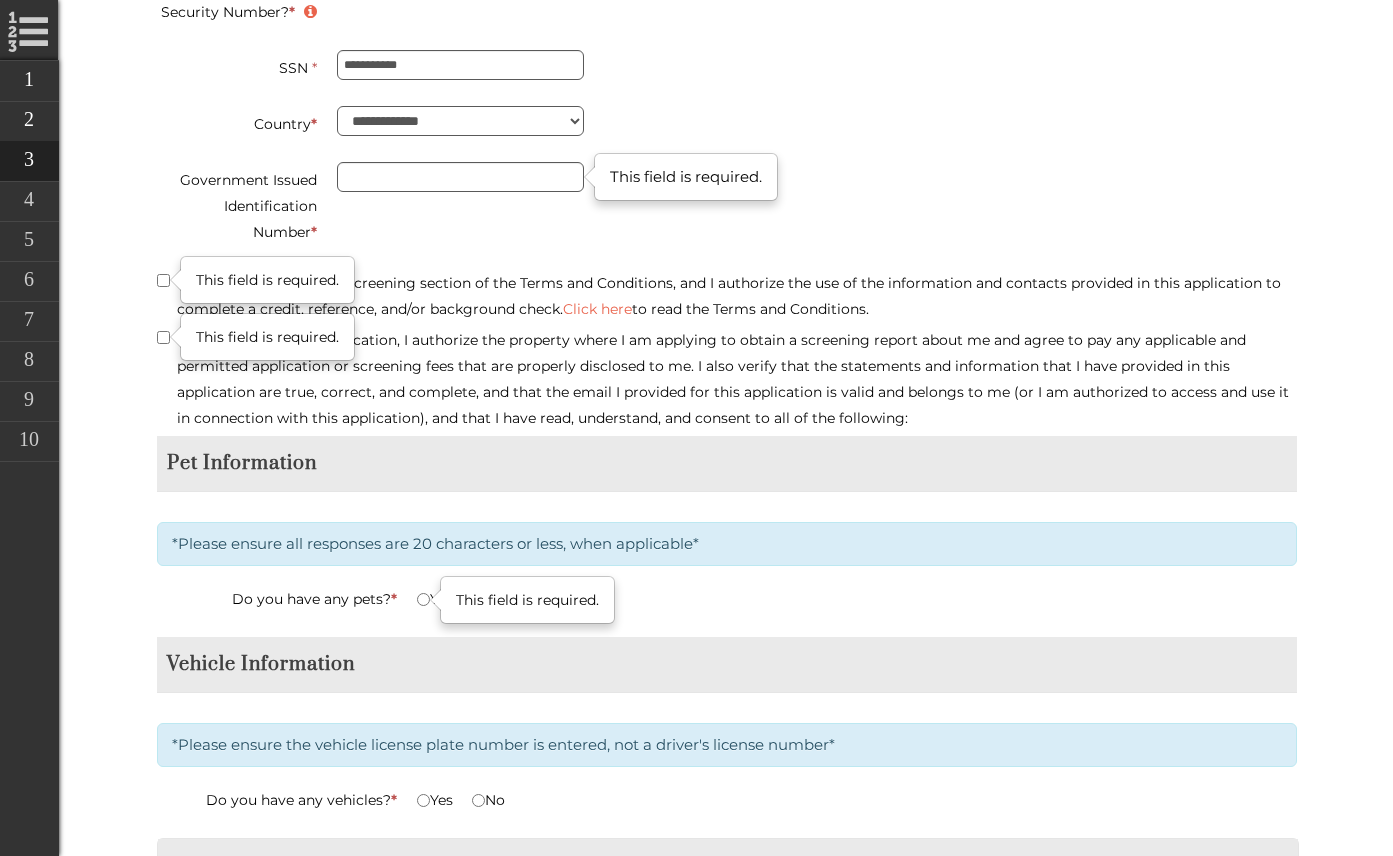 click on "**********" at bounding box center (727, 164) 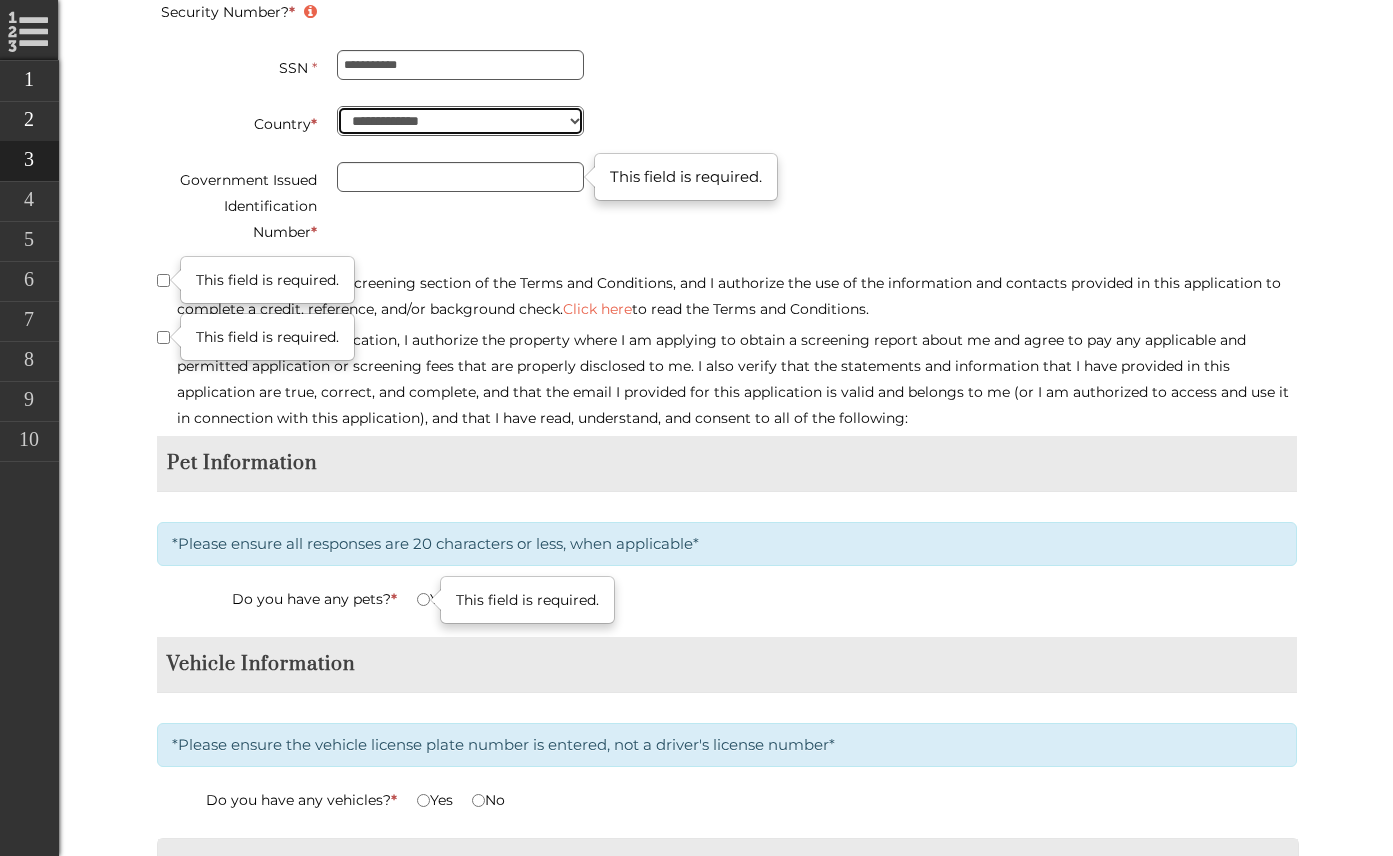 click on "**********" at bounding box center [460, 121] 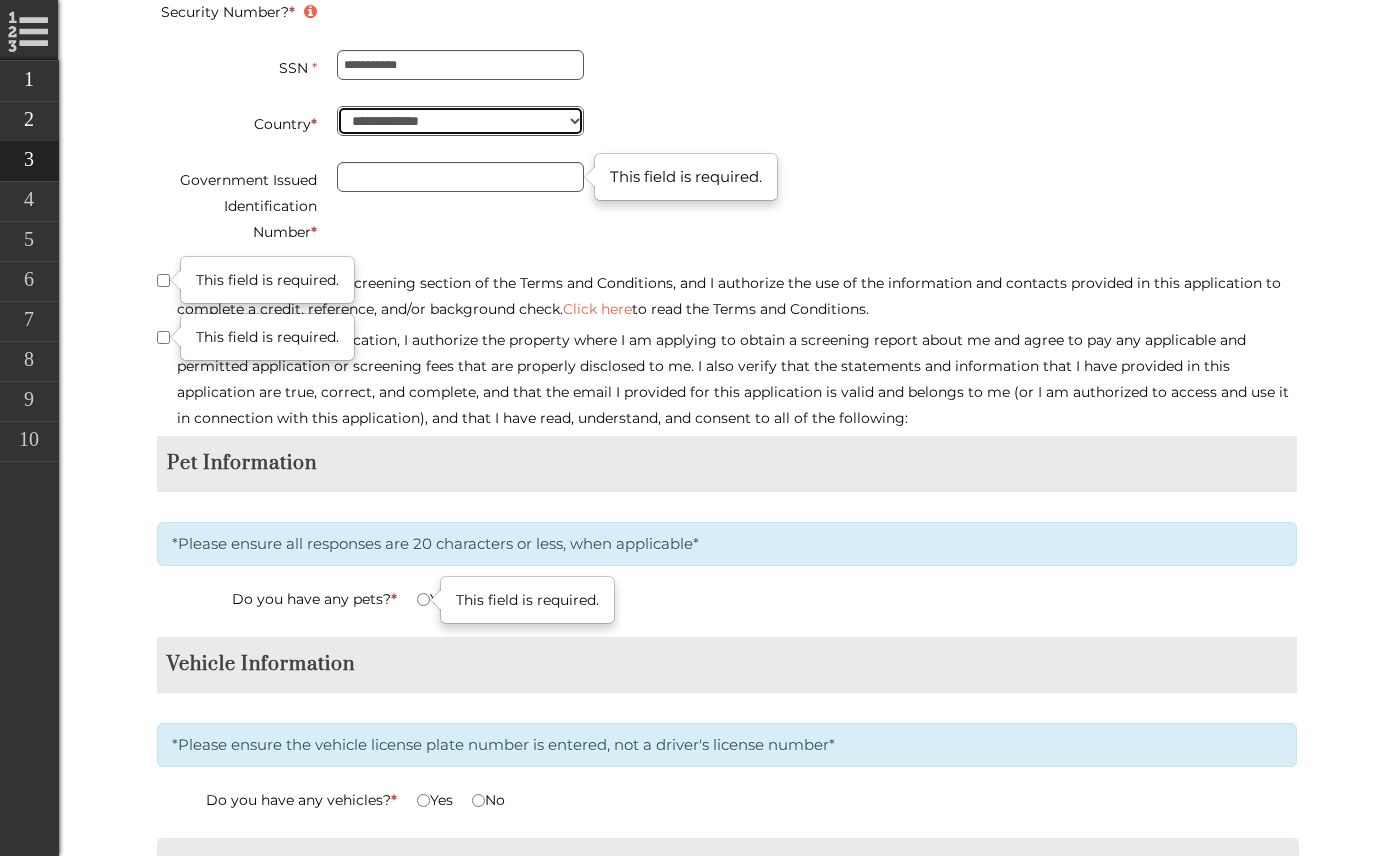 type on "********" 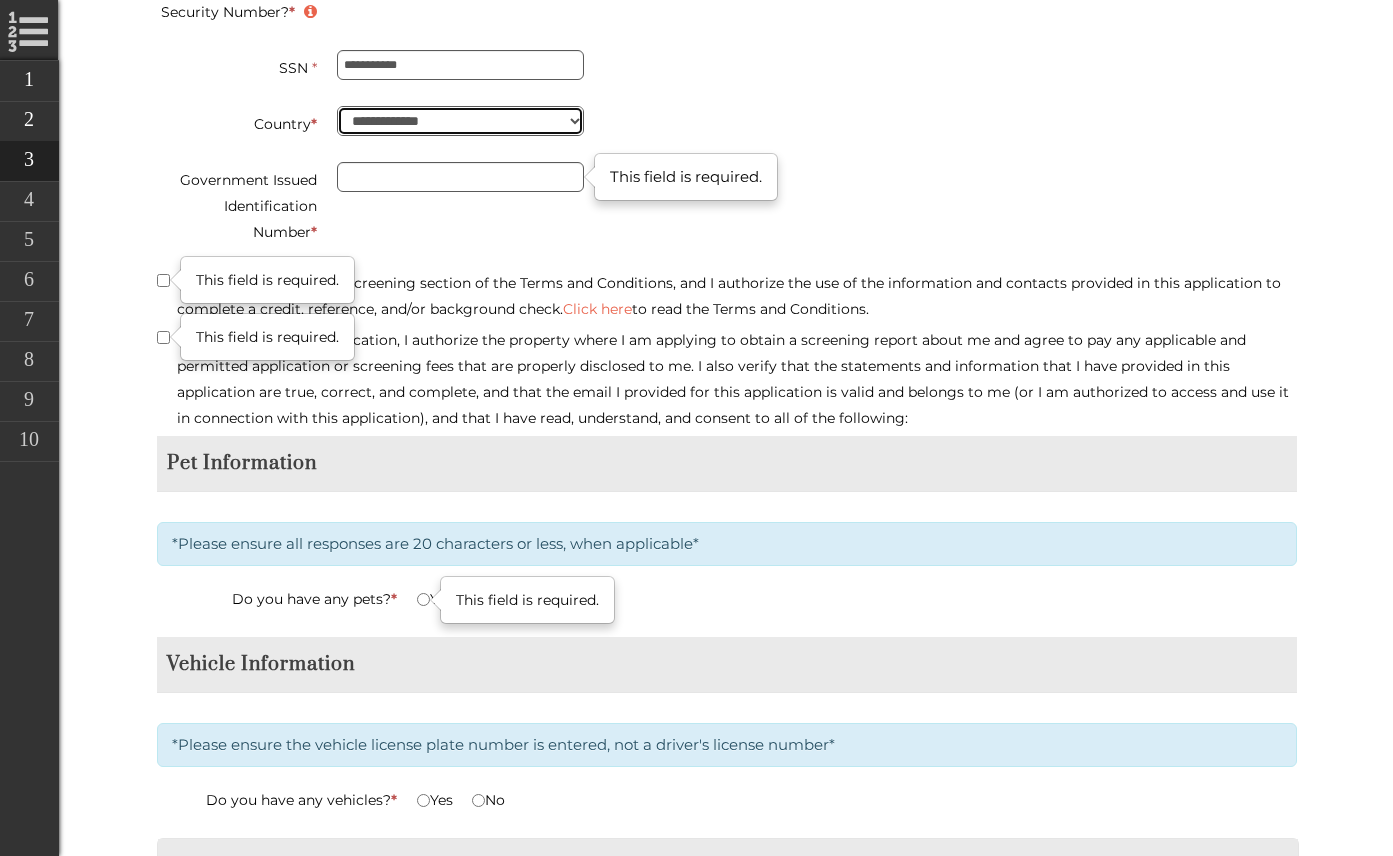 type on "**********" 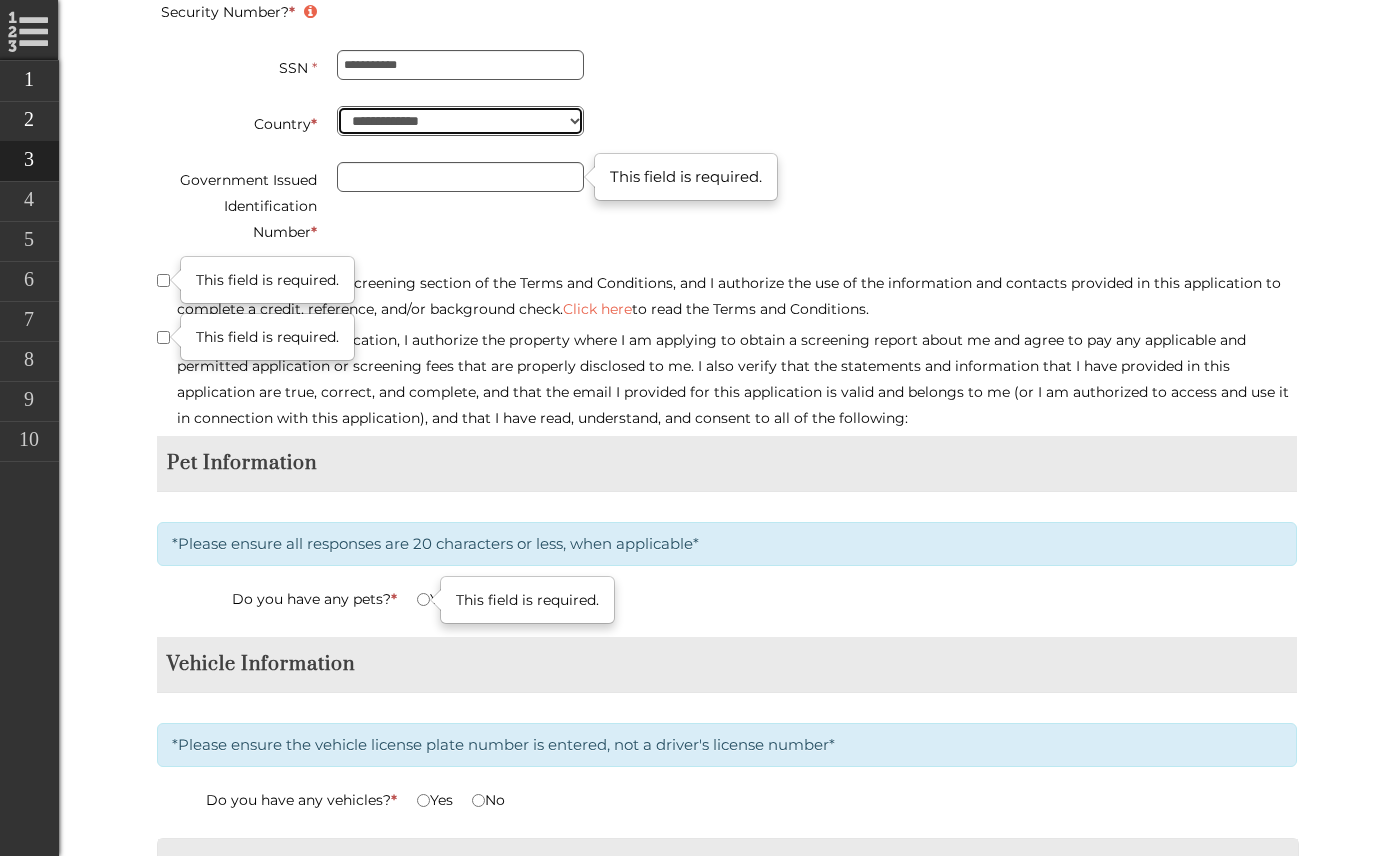 type on "********" 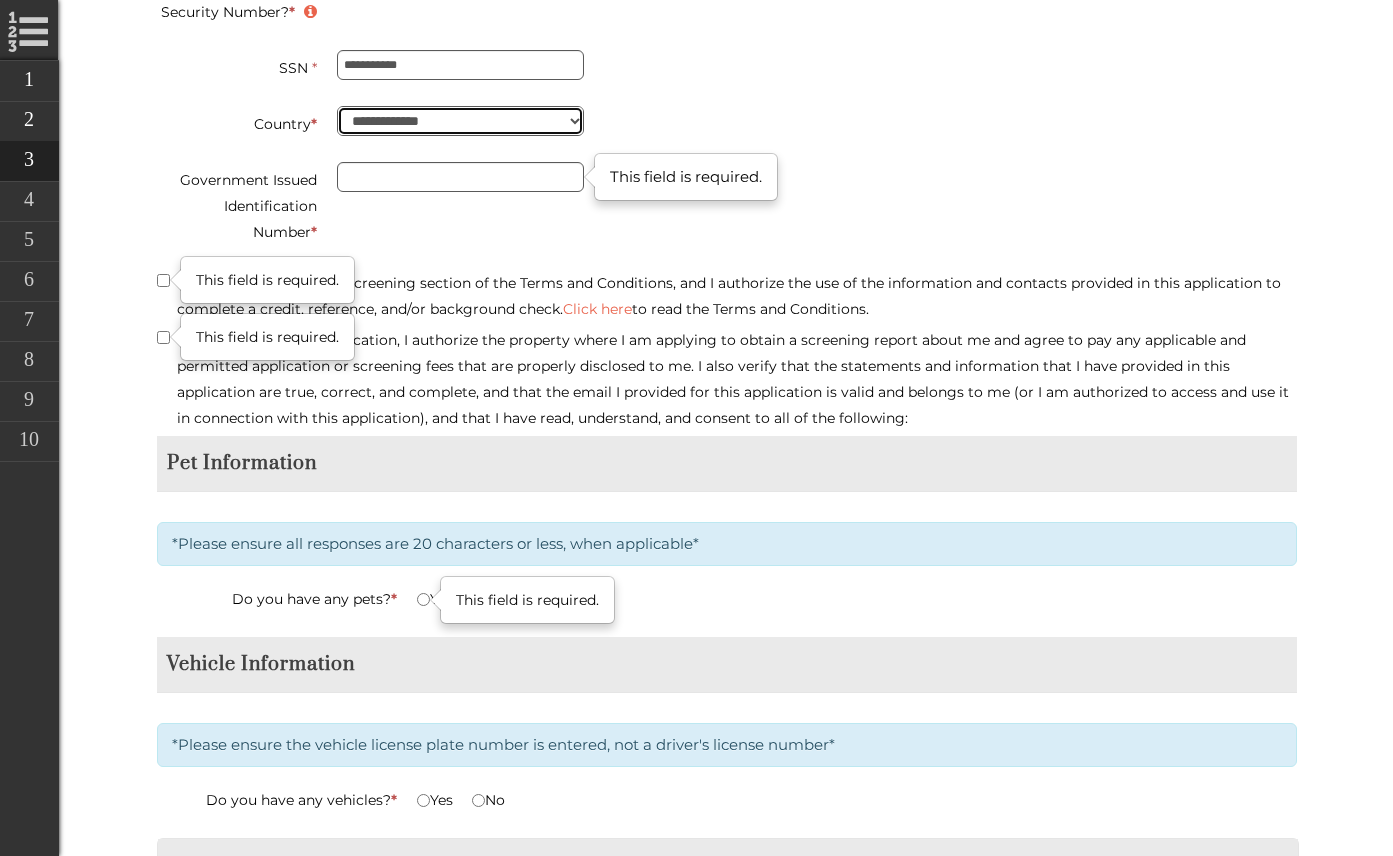 click on "**********" at bounding box center [460, 121] 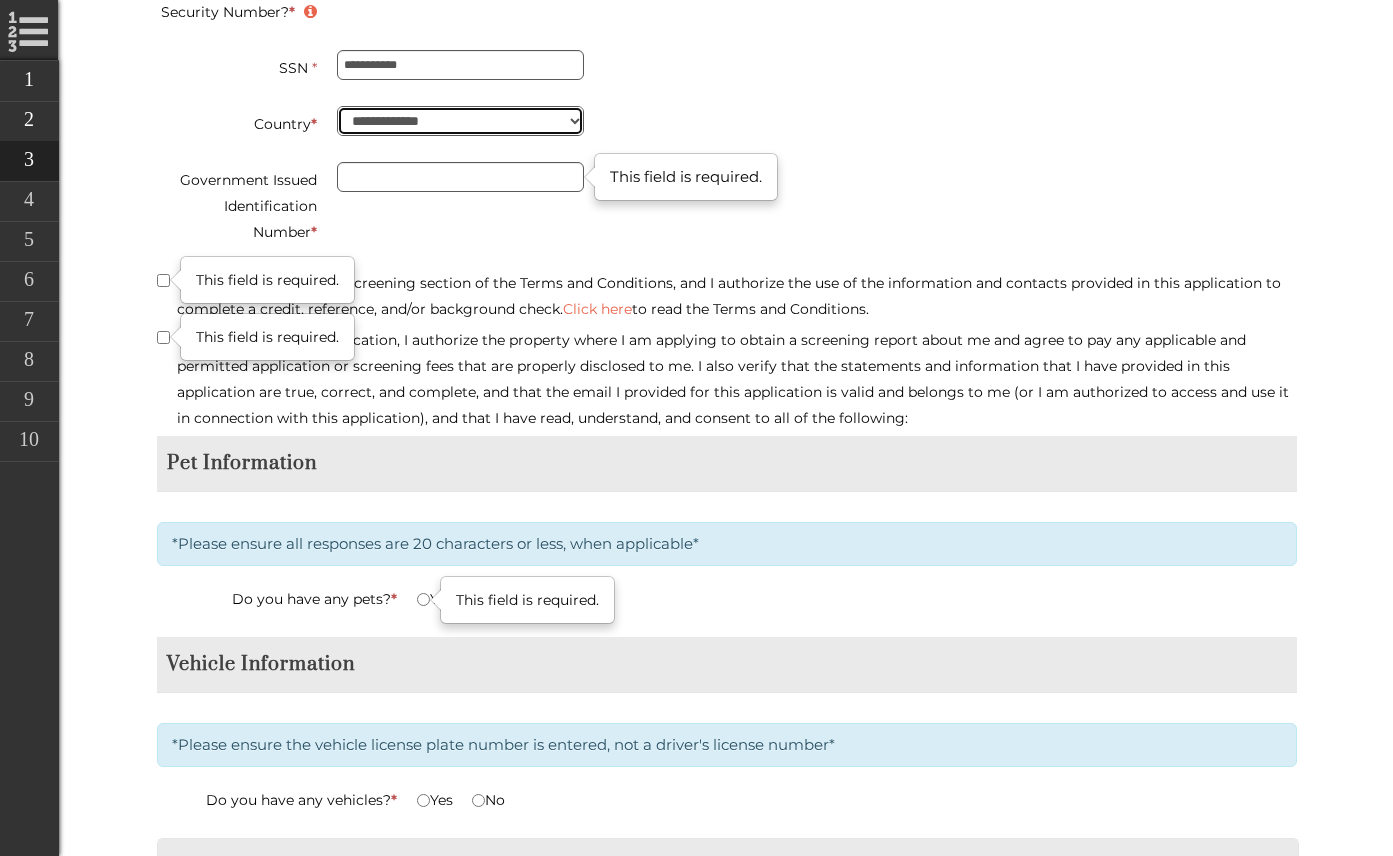 type on "********" 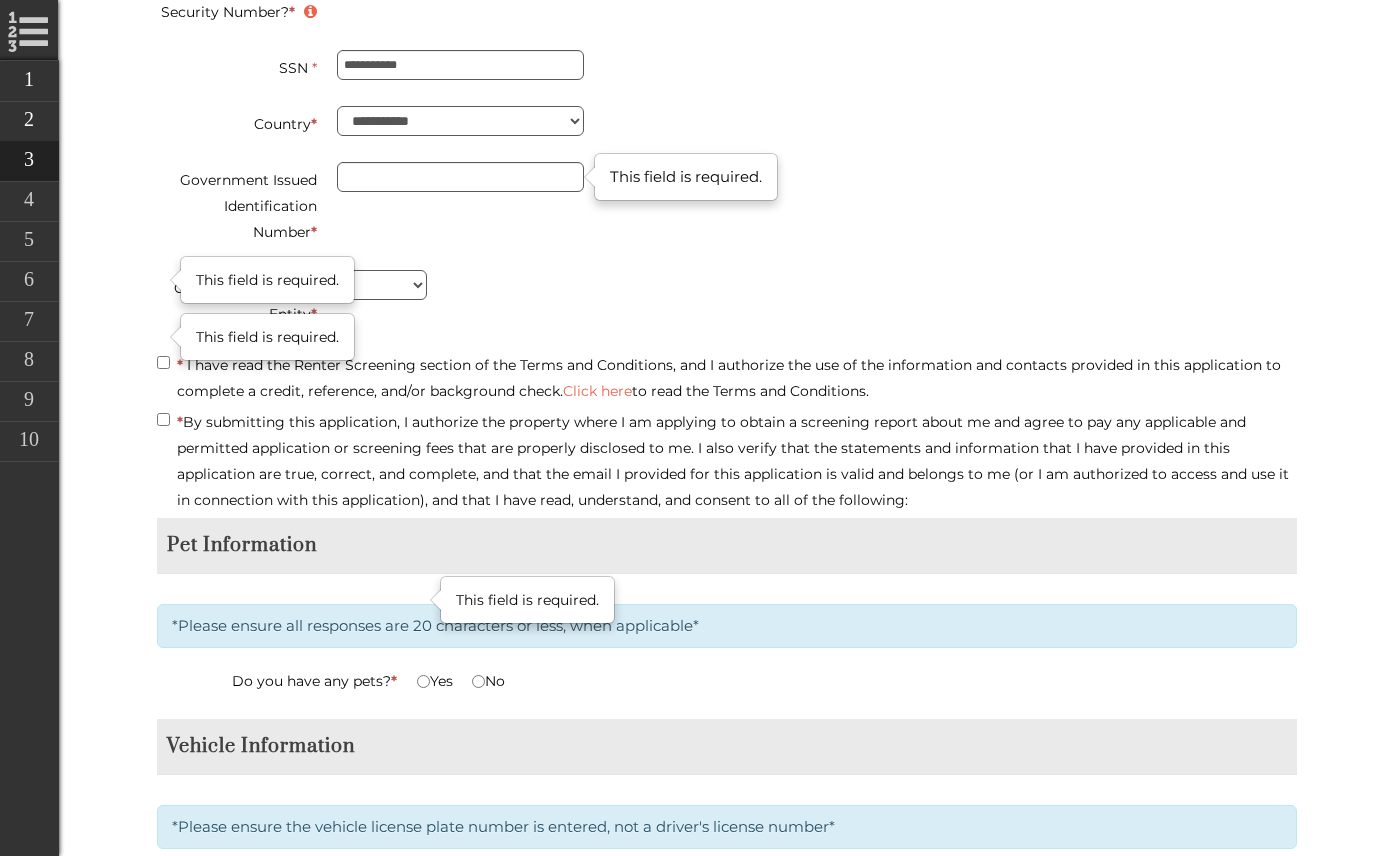 click on "**********" at bounding box center (727, 205) 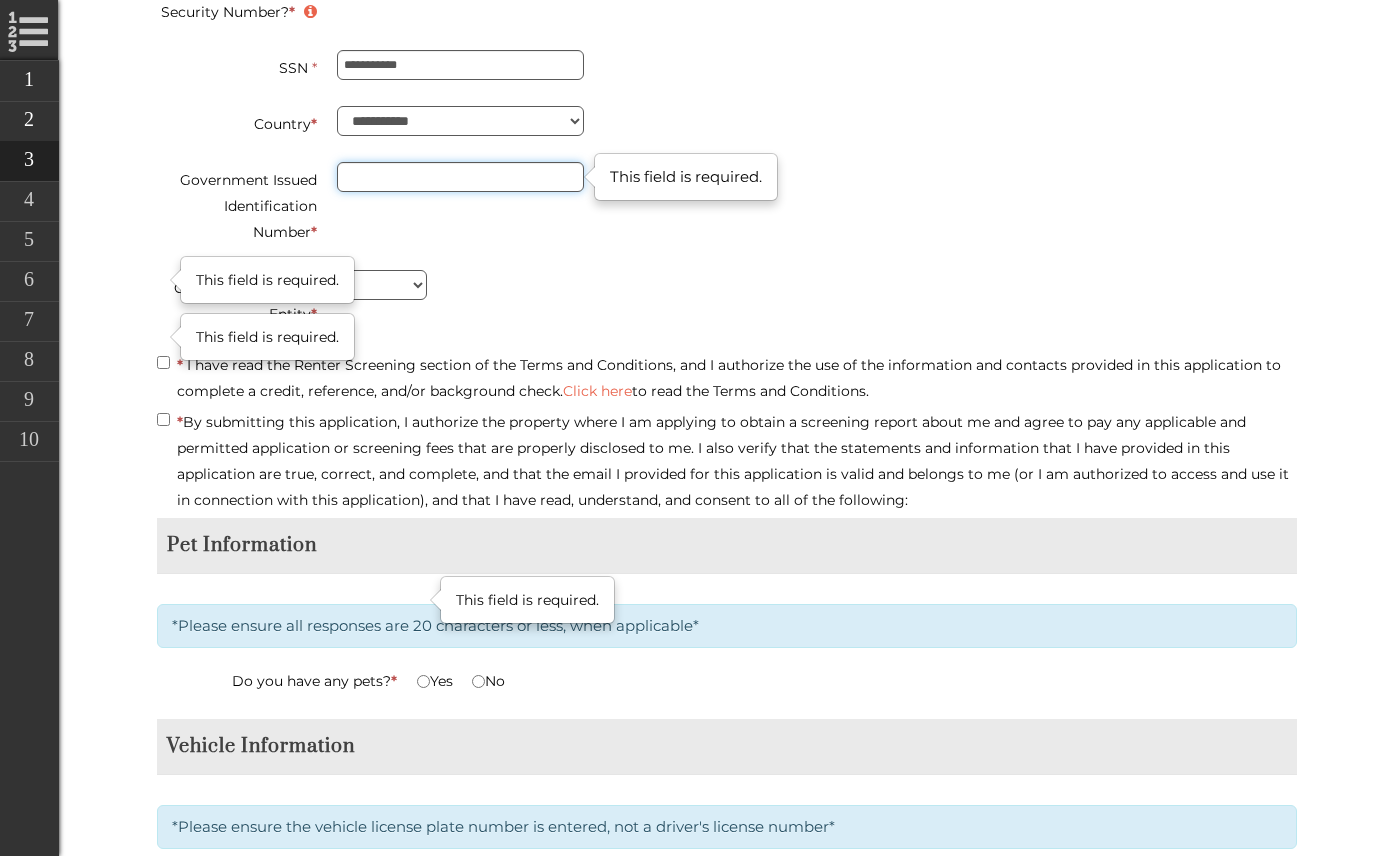 click on "Government Issued Identification Number  *" at bounding box center [460, 177] 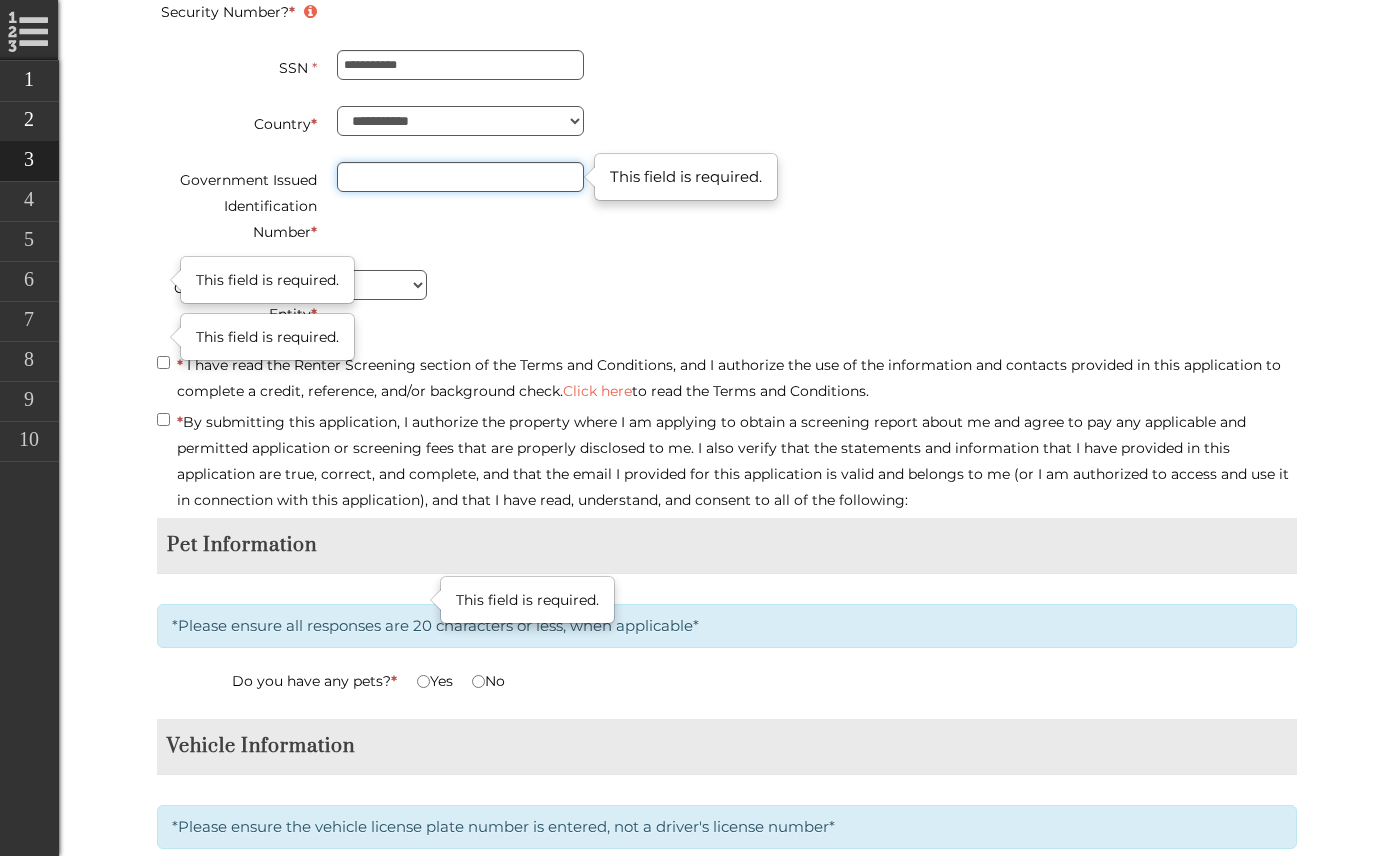 click on "Government Issued Identification Number  *" at bounding box center [460, 177] 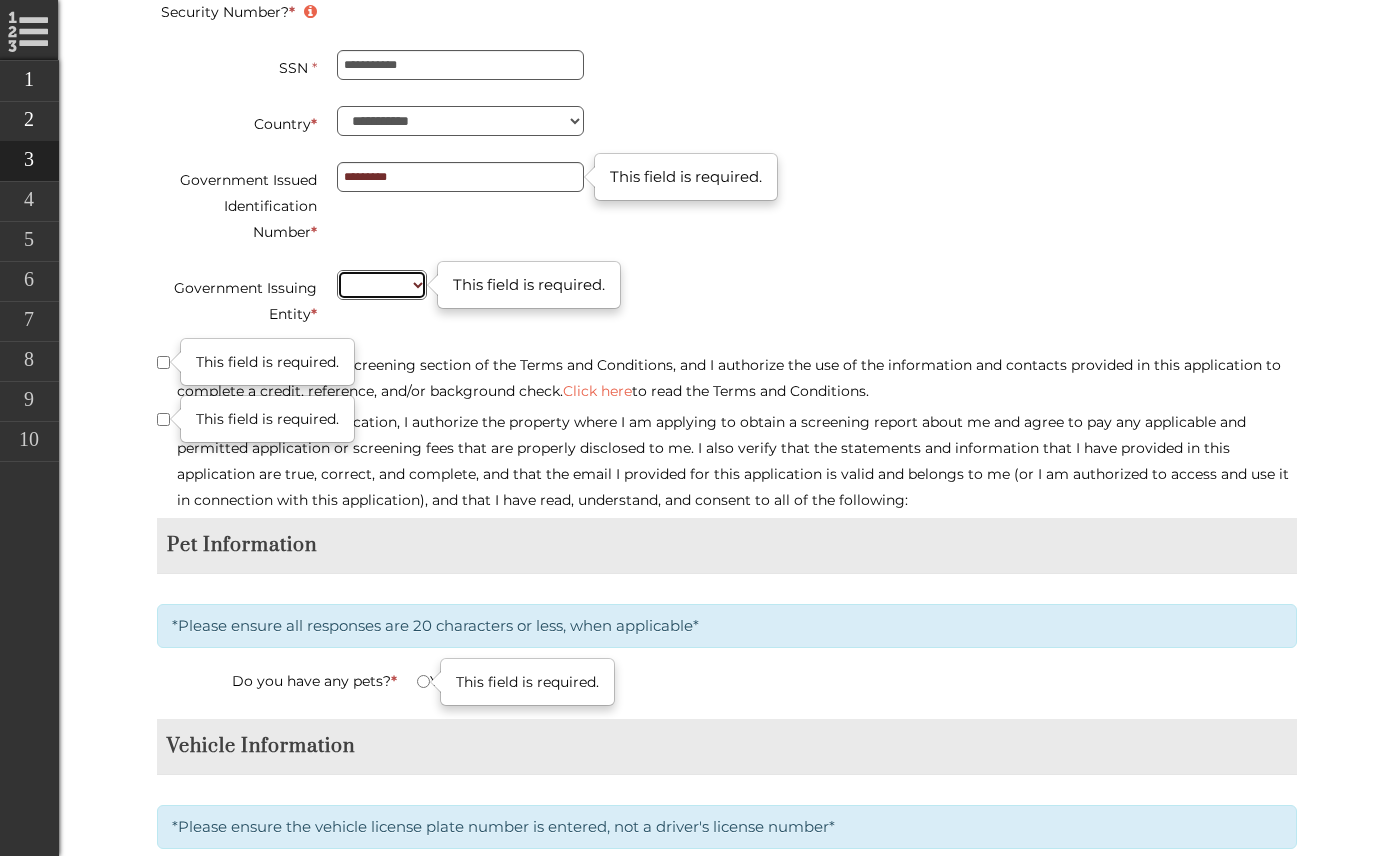 click on "**
**
**
**
**
**
**
**
**
**
**
**
**
**
**
**
**
**
**
**
**
**
**
**
**
**
**
**
**
**
**
**
**
**
**
**
**
**
**
**
**
**
**
**
**
**
**
**
**
**
**
**
**
**
**
**
**
**
**
**
**" at bounding box center [382, 285] 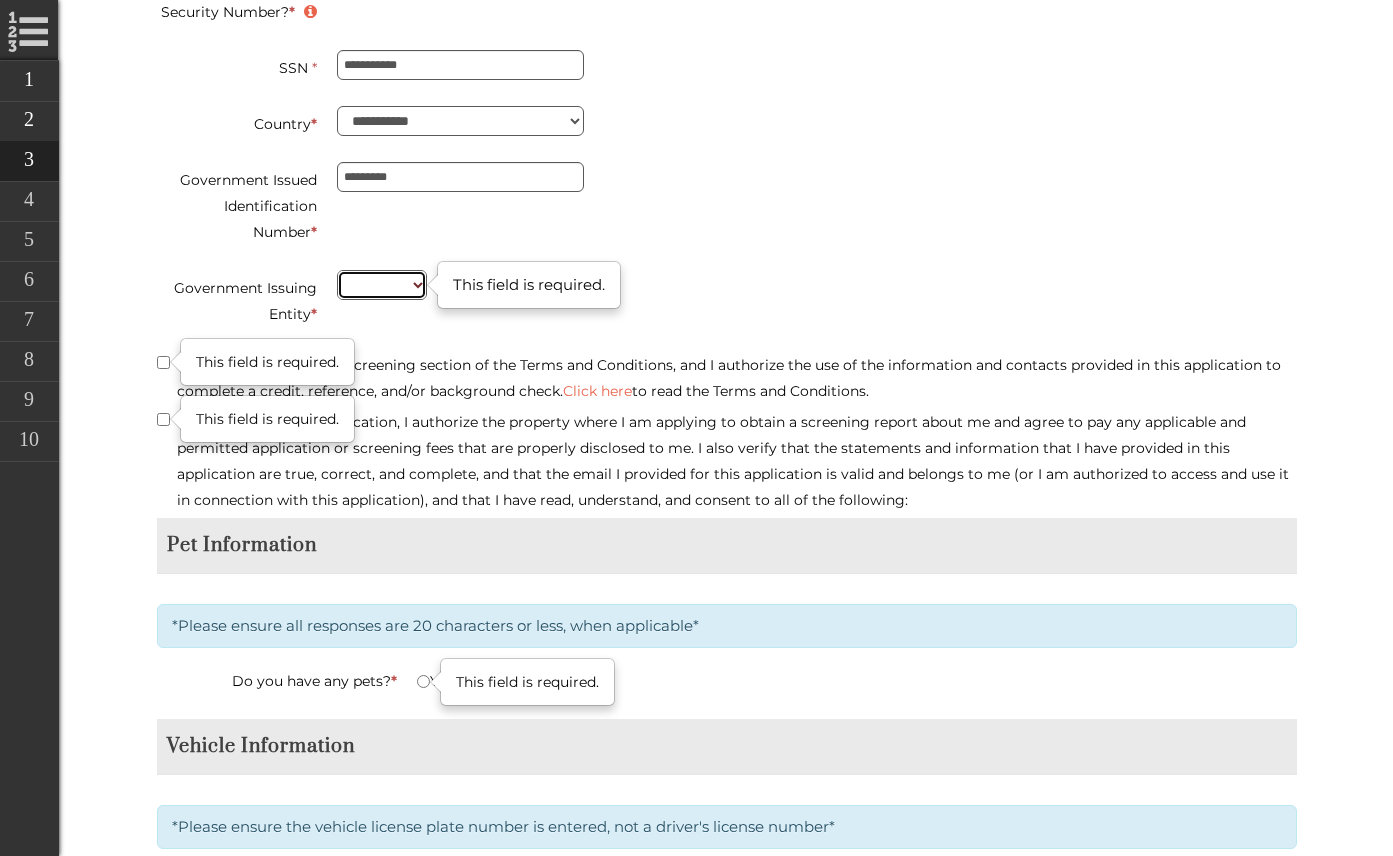 click on "**
**
**
**
**
**
**
**
**
**
**
**
**
**
**
**
**
**
**
**
**
**
**
**
**
**
**
**
**
**
**
**
**
**
**
**
**
**
**
**
**
**
**
**
**
**
**
**
**
**
**
**
**
**
**
**
**
**
**
**
**" at bounding box center (382, 285) 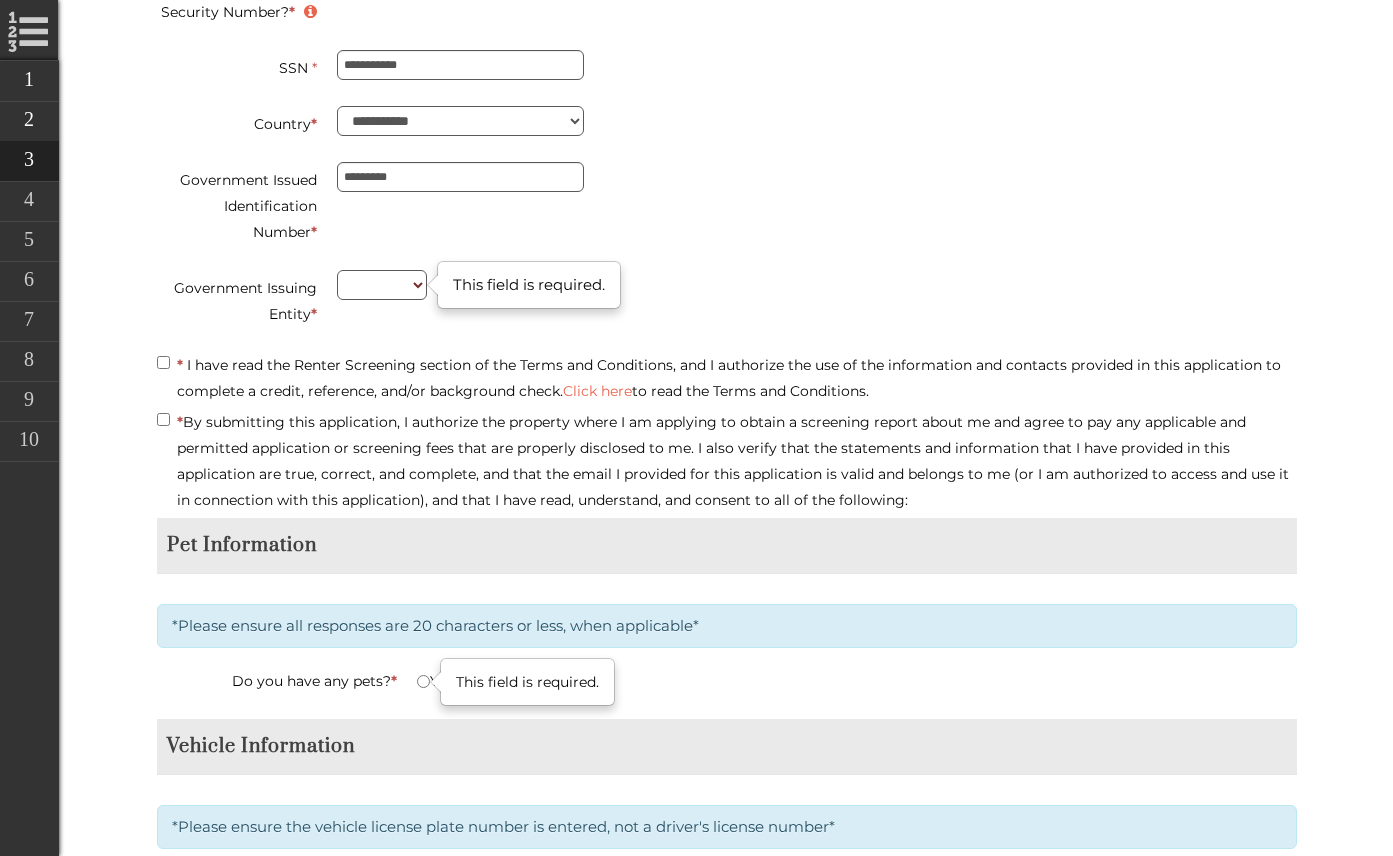 click on "This field is required.  Yes
No" at bounding box center [857, 683] 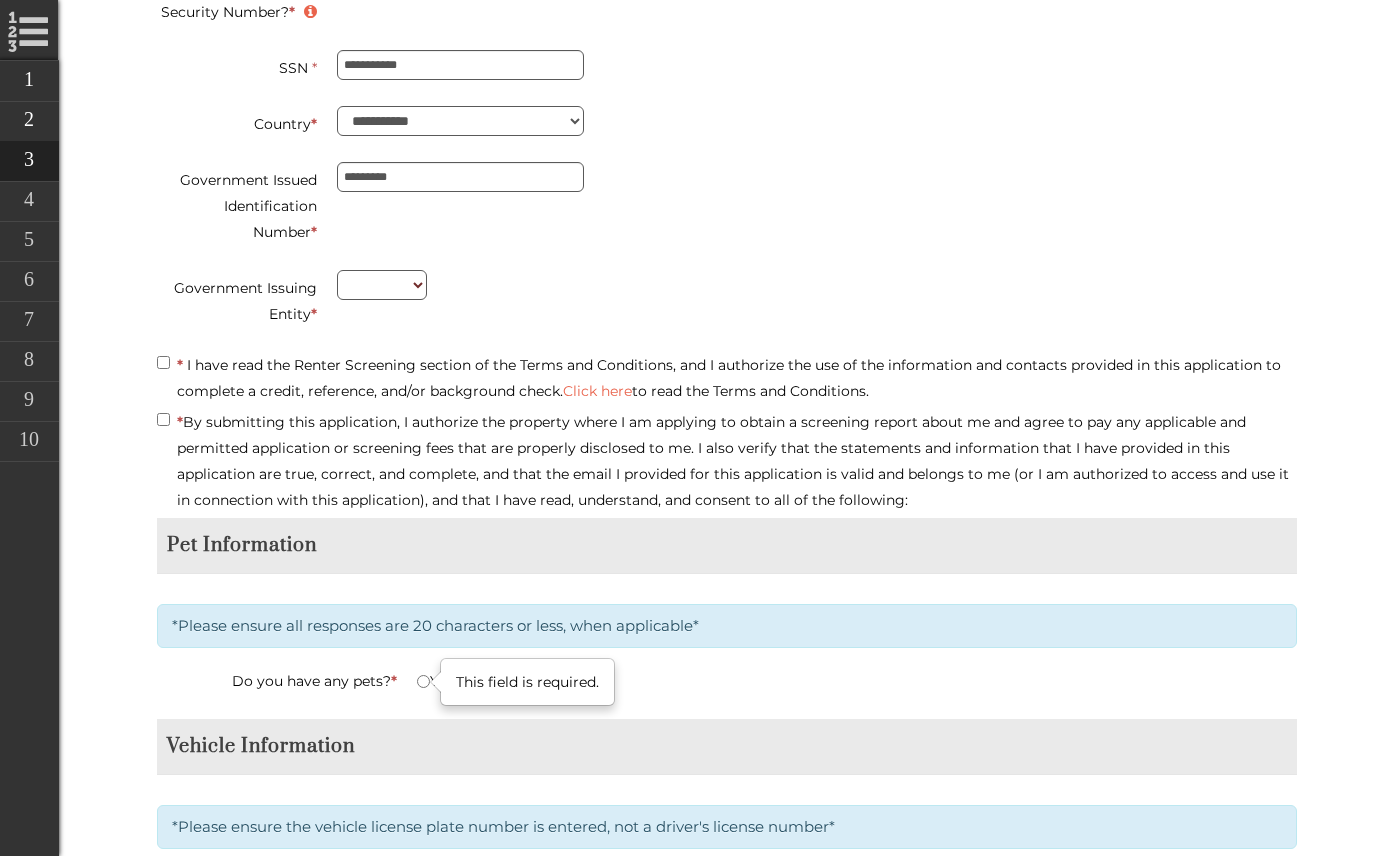 scroll, scrollTop: 3881, scrollLeft: 0, axis: vertical 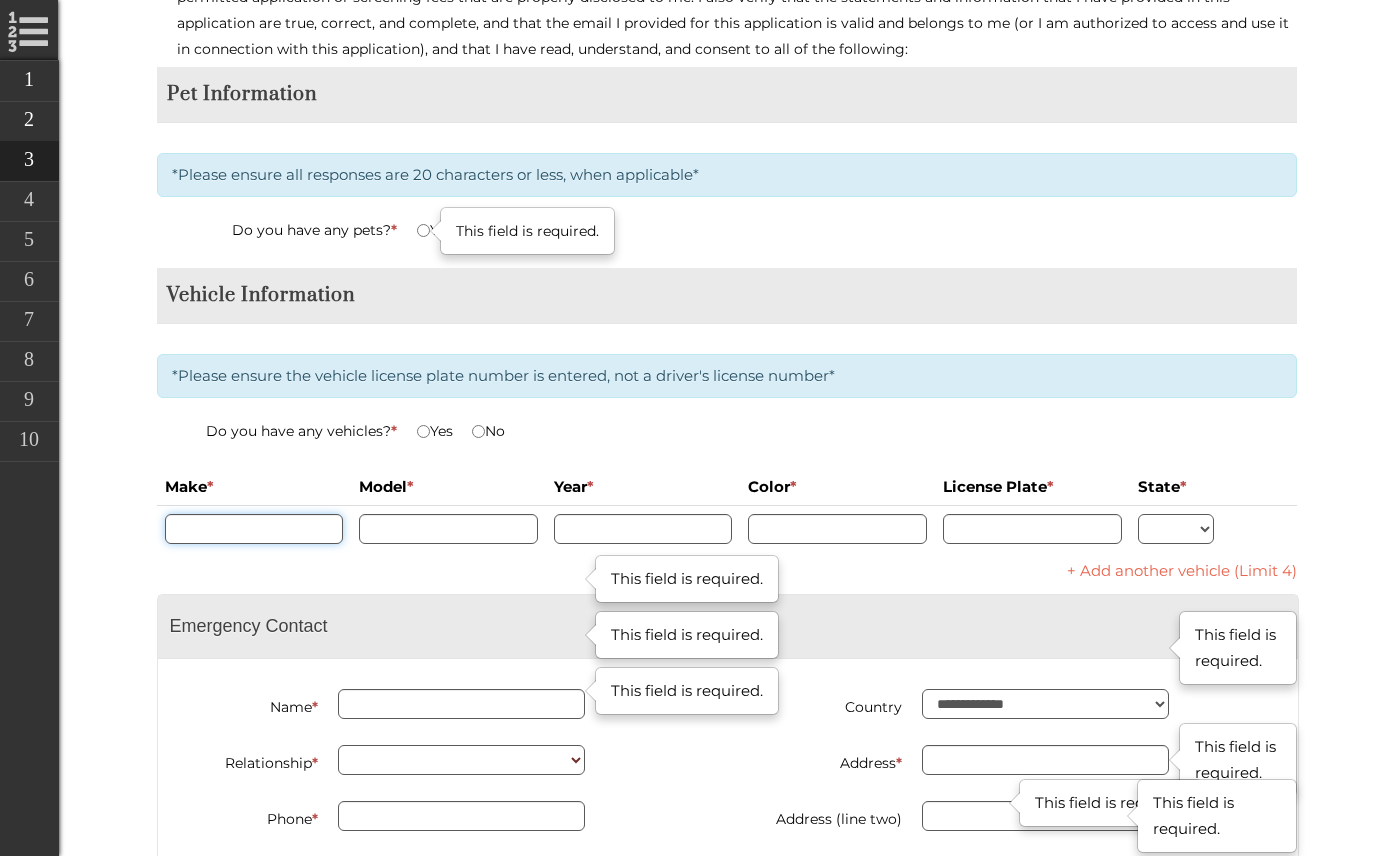 click at bounding box center (254, 529) 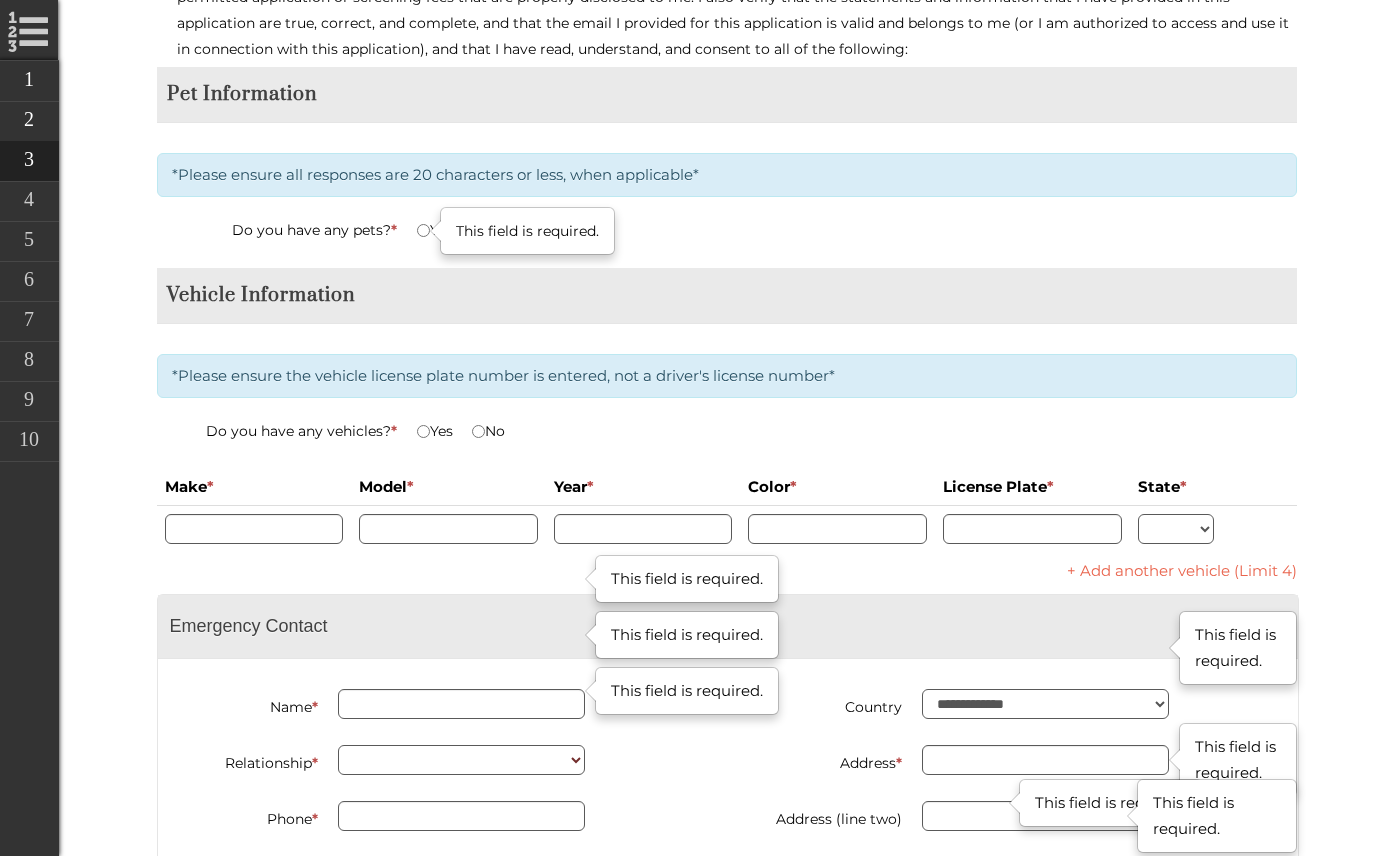click on "Do you have any pets?  *
This field is required.  Yes
No" at bounding box center (727, 242) 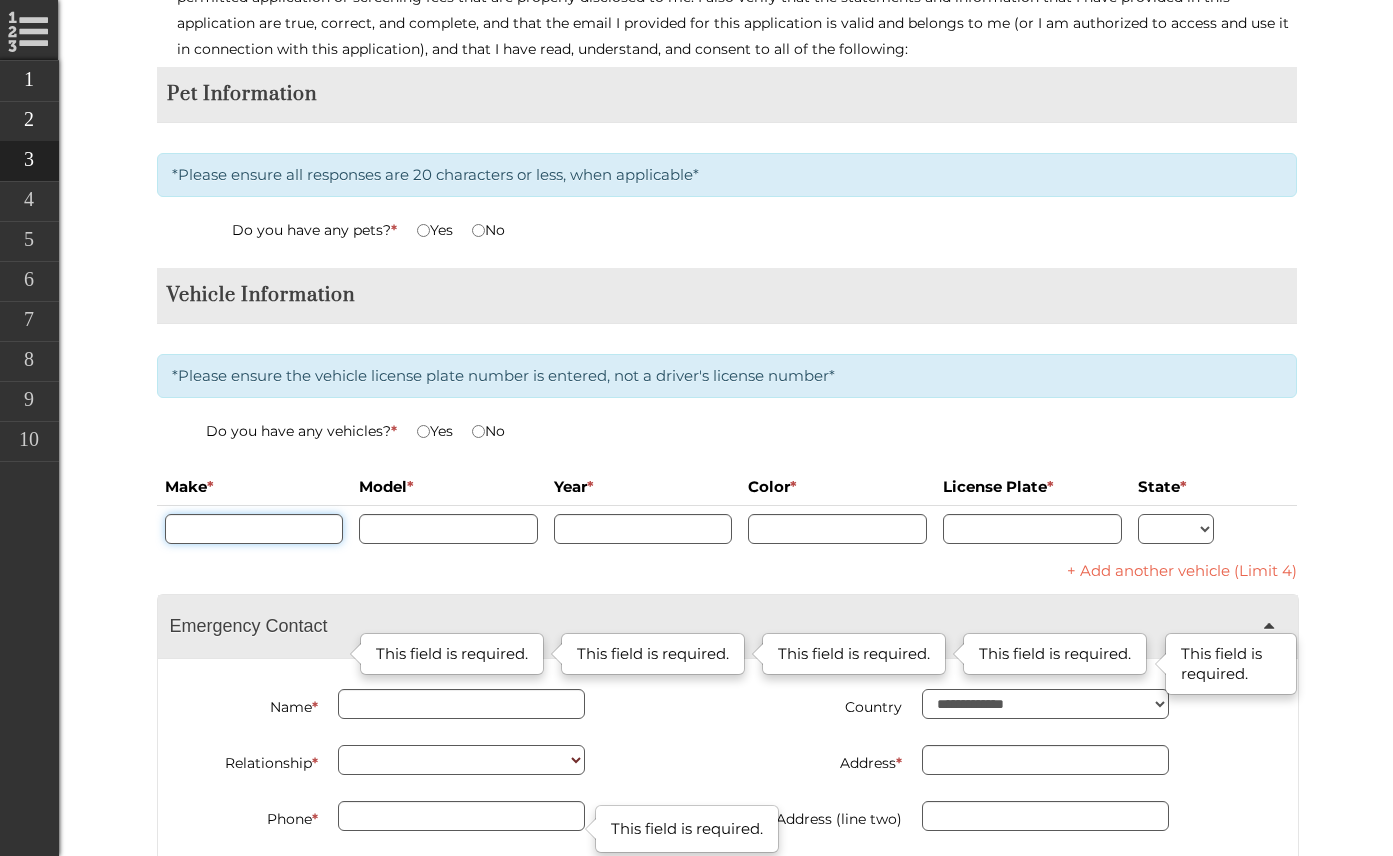 click at bounding box center [254, 529] 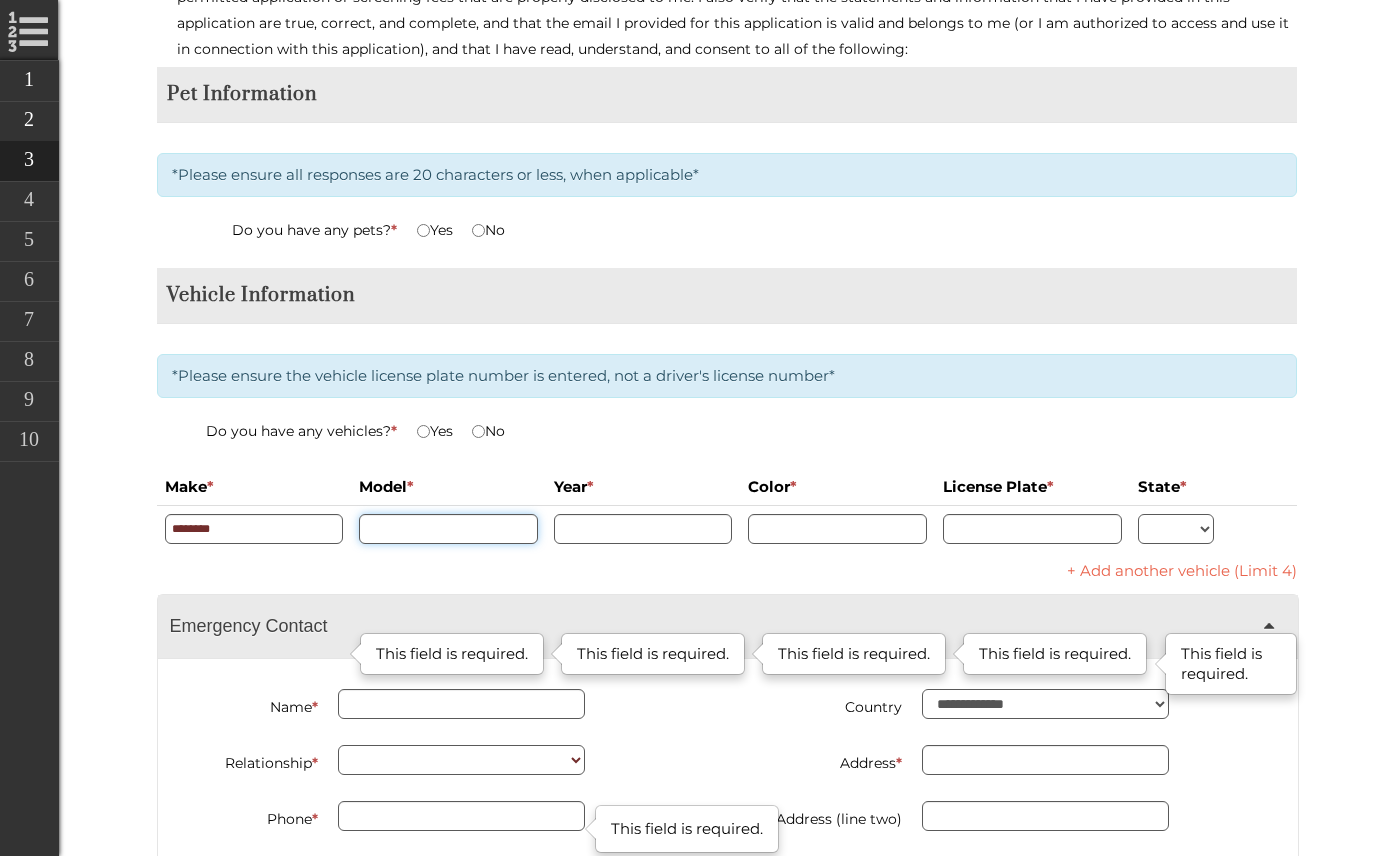 click at bounding box center (448, 529) 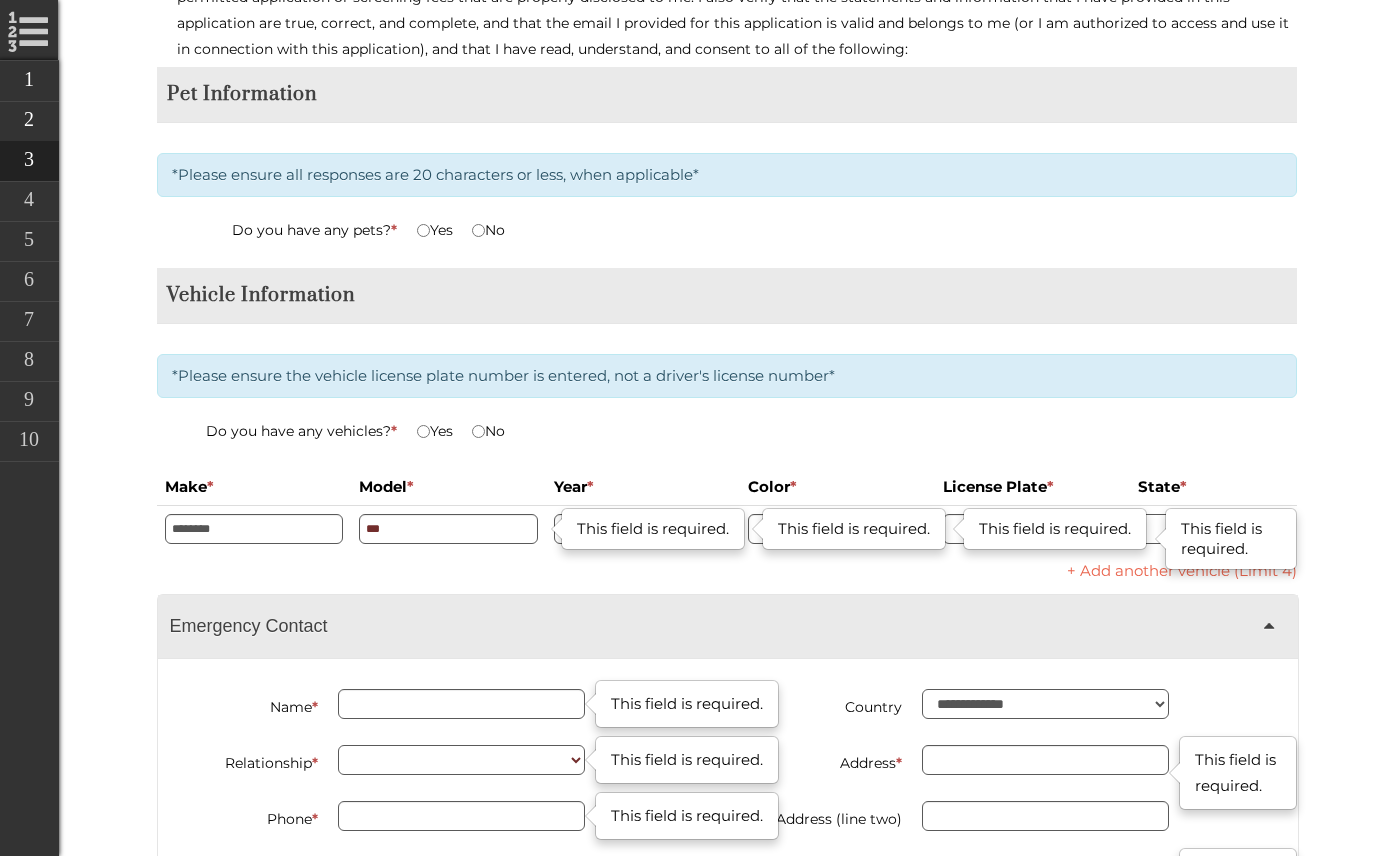 click on "This field is required." at bounding box center (653, 529) 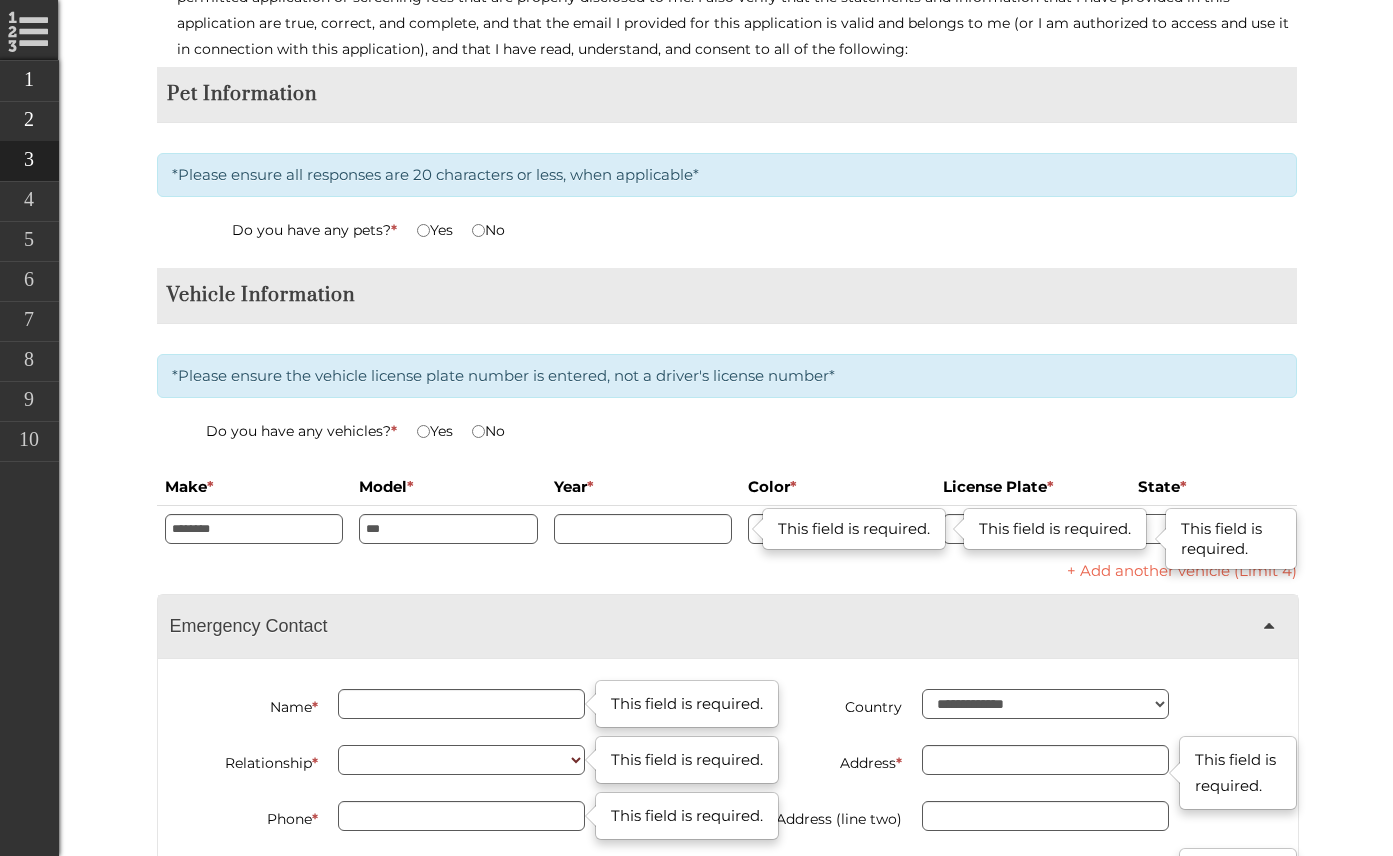 click on "This field is required." at bounding box center [653, 529] 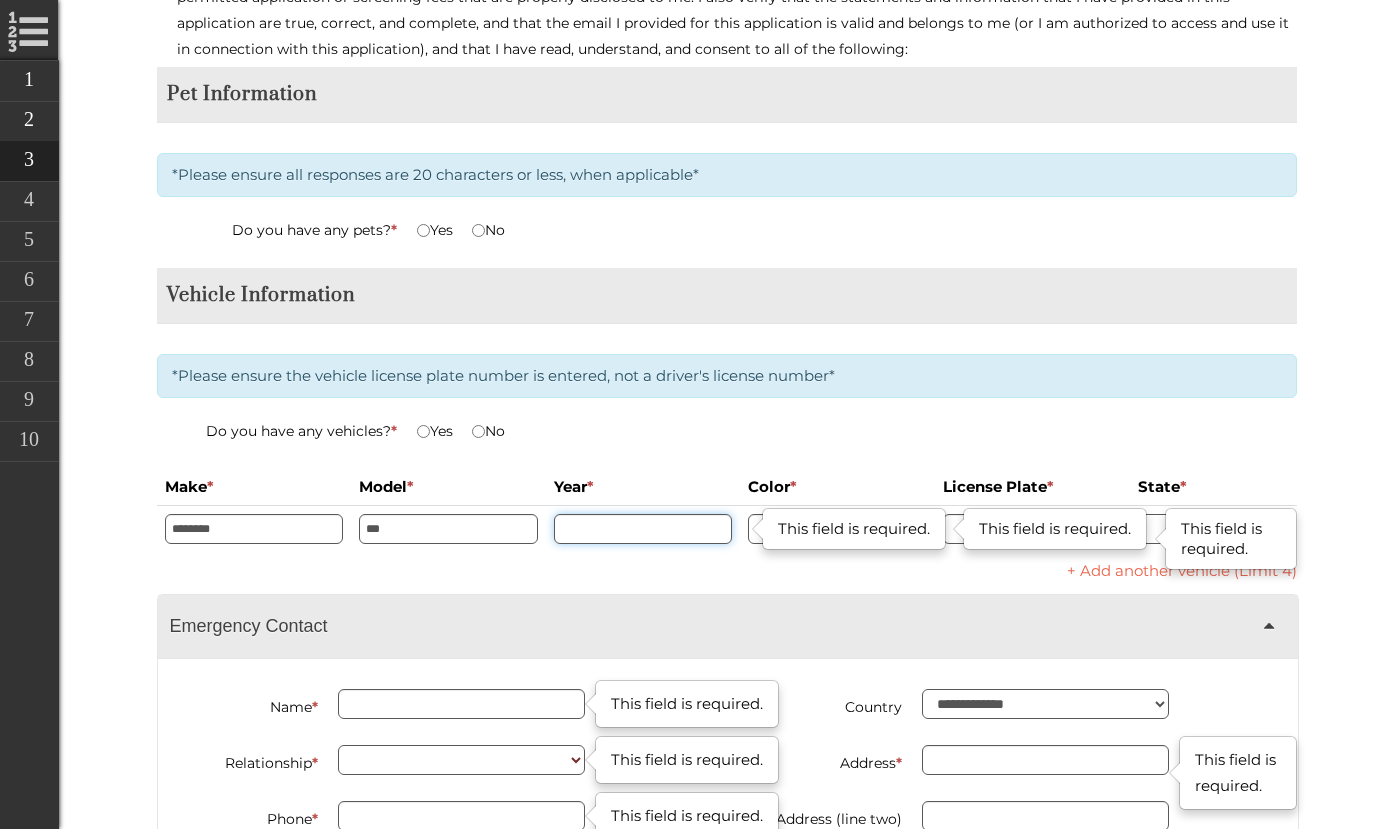 click at bounding box center [643, 529] 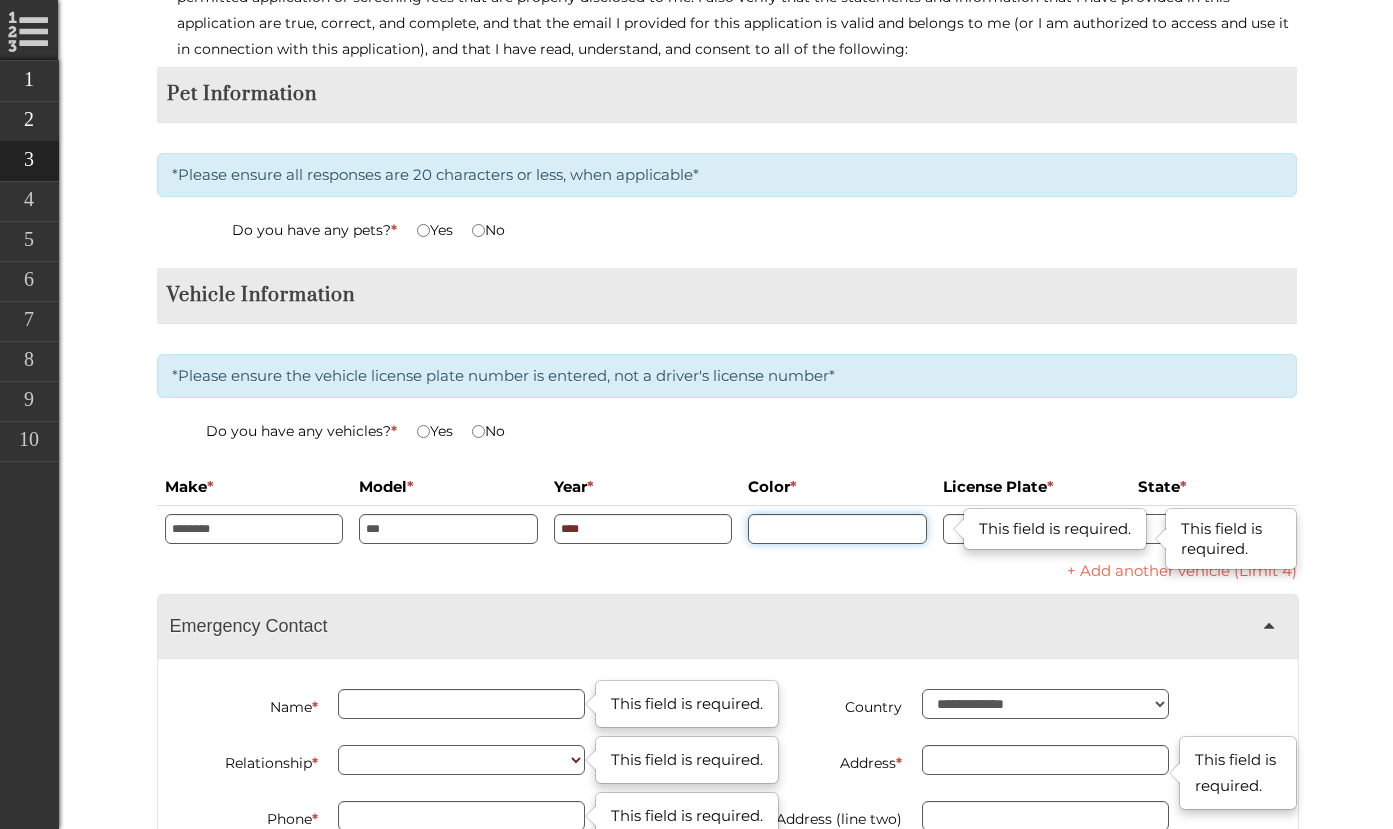 click at bounding box center (837, 529) 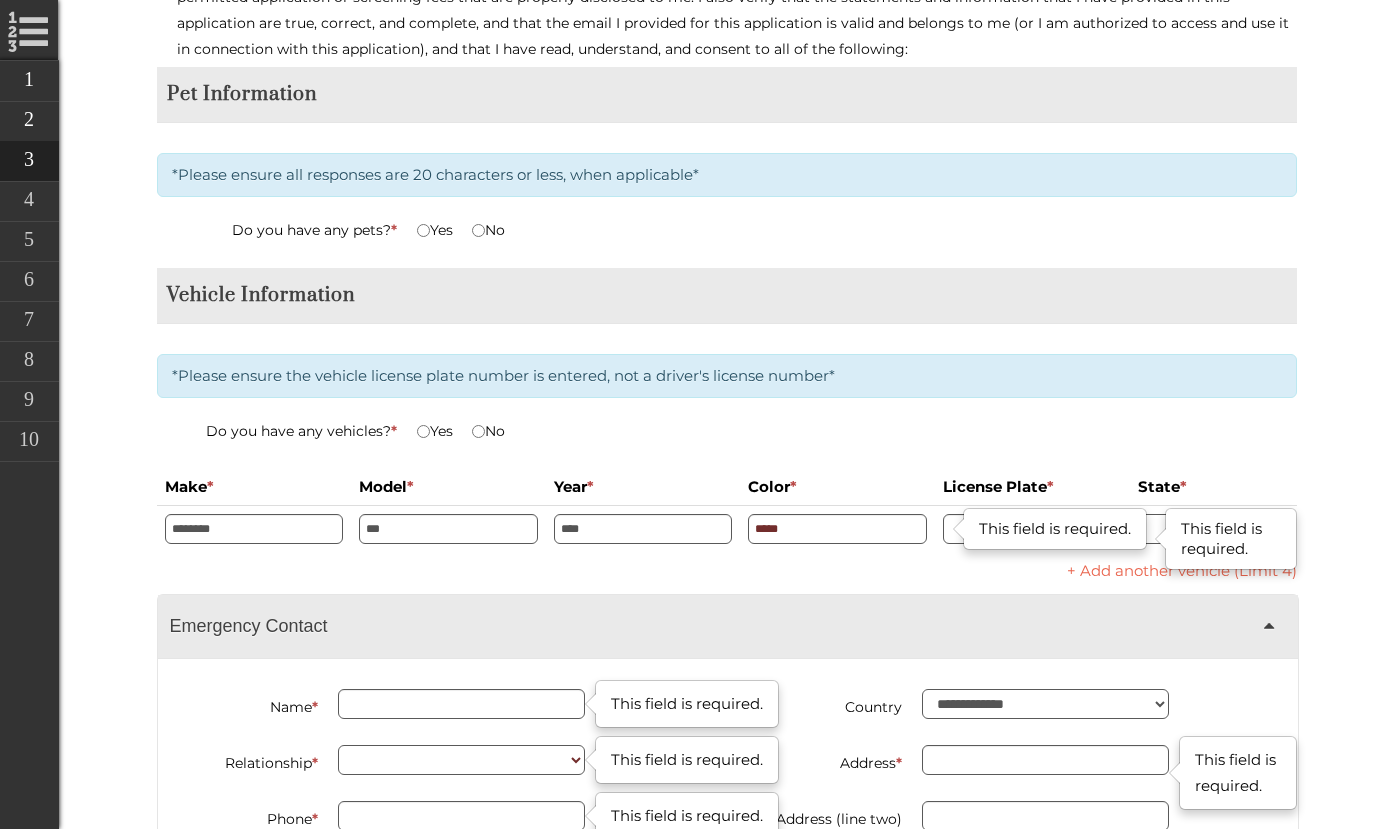 click on "Yes
No" at bounding box center [857, 433] 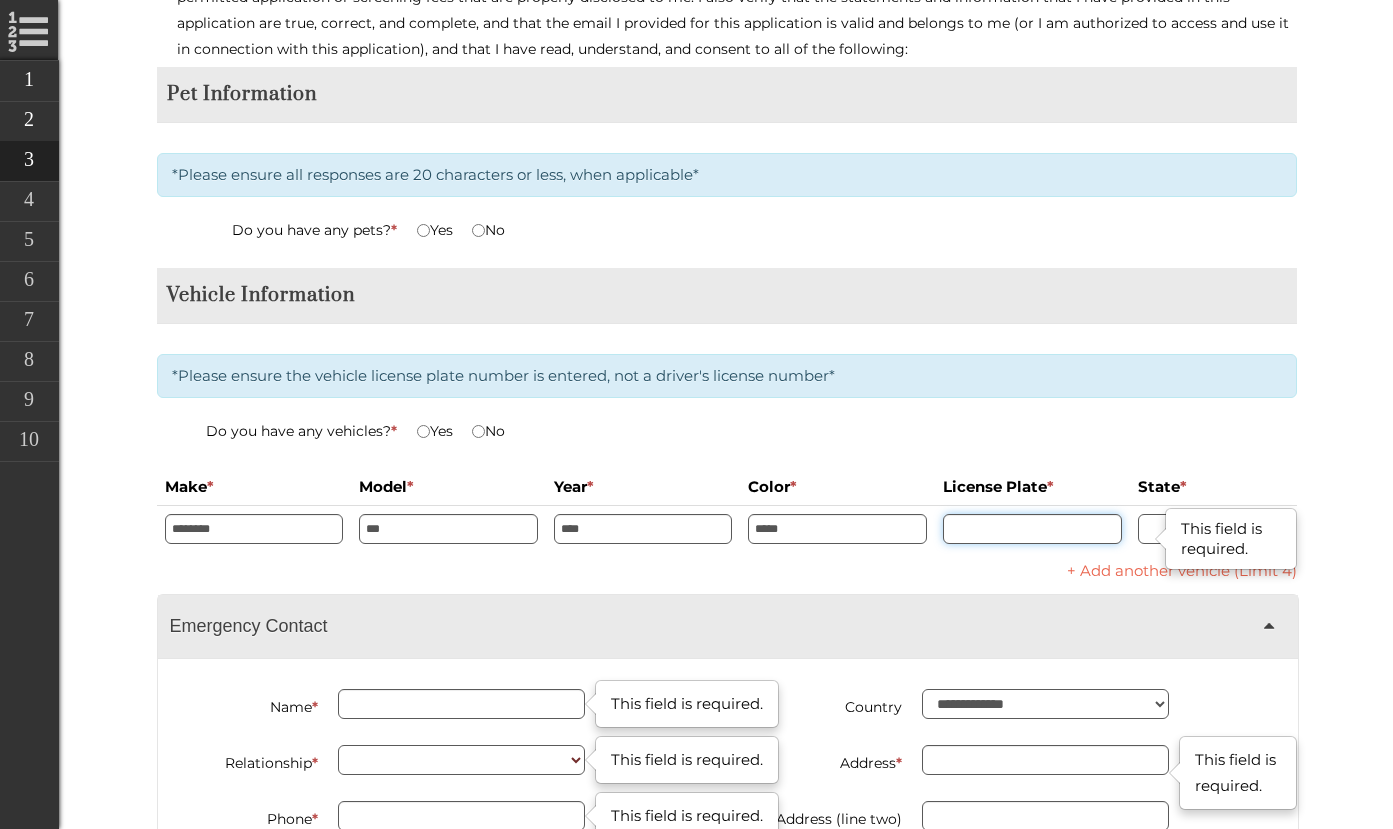 click at bounding box center [1032, 529] 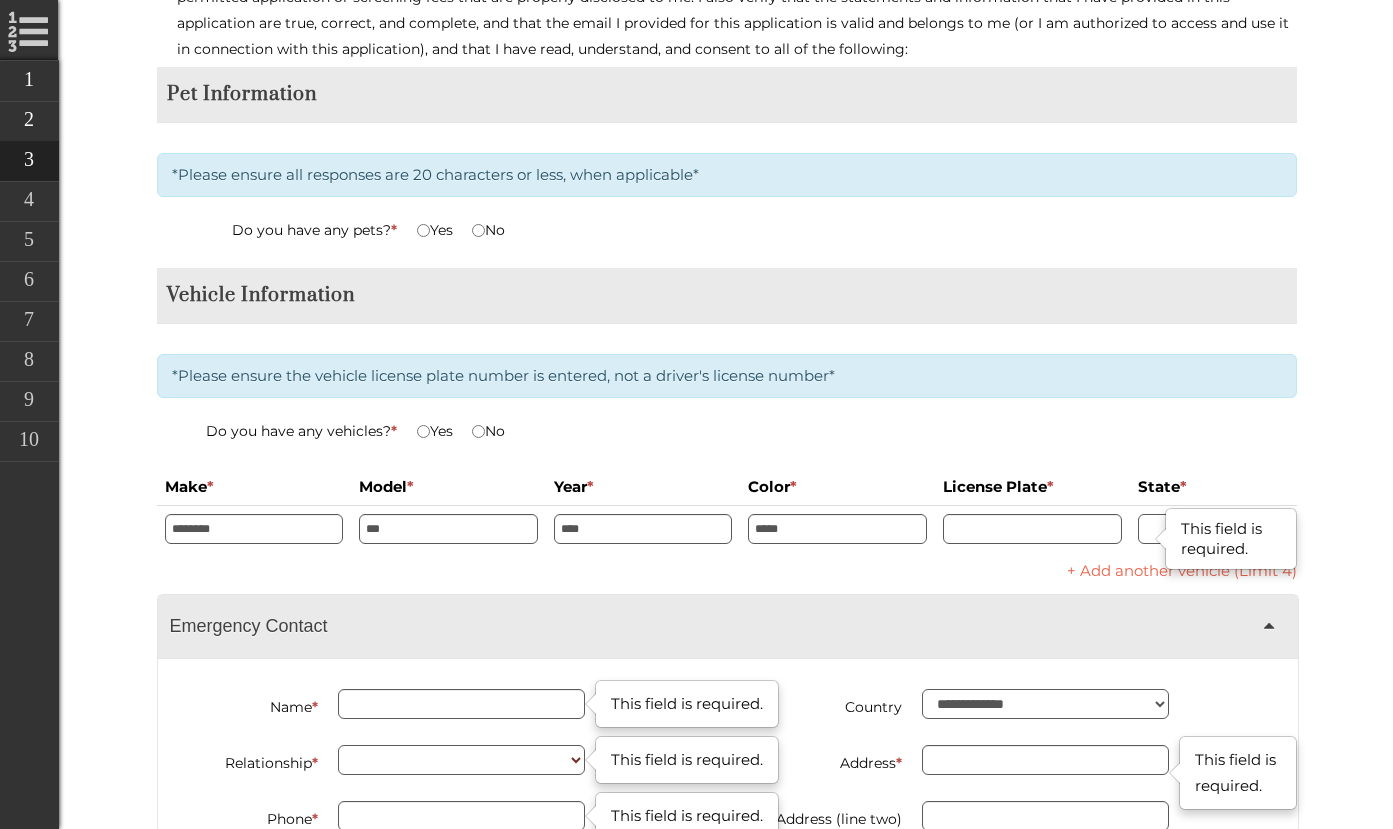 click on "Do you have any vehicles?  *
Yes
No" at bounding box center (727, 443) 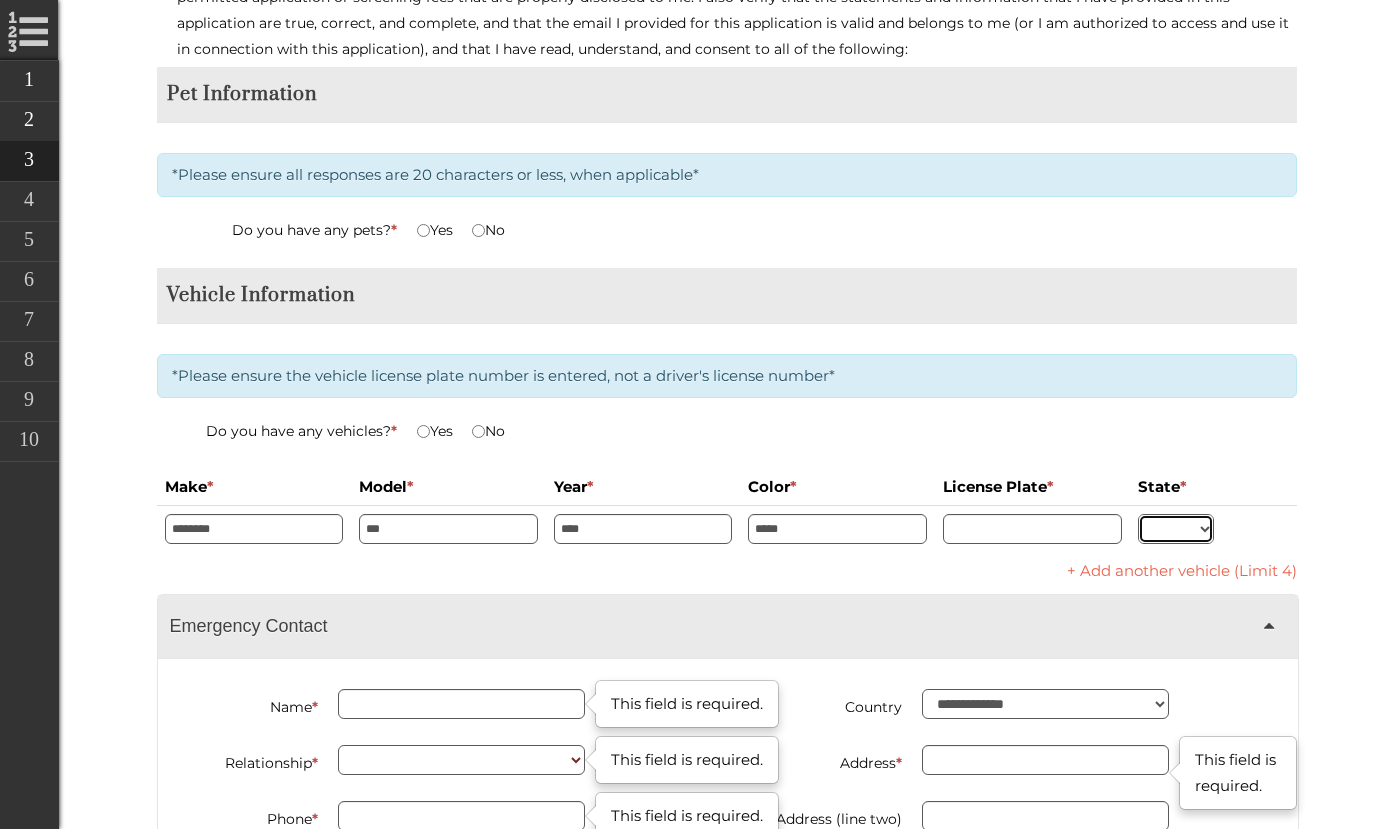 click on "**
**
**
**
**
**
**
**
**
**
**
**
**
**
**
**
**
**
**
**
**
**
**
**
**
**
**
**
**
**
**
**
**
**
**
**
**
**
**
**
**
**
**
**
**
**
**
**
**
**
**
**
**
**
**
**
**
**
**
**
**" at bounding box center [1176, 529] 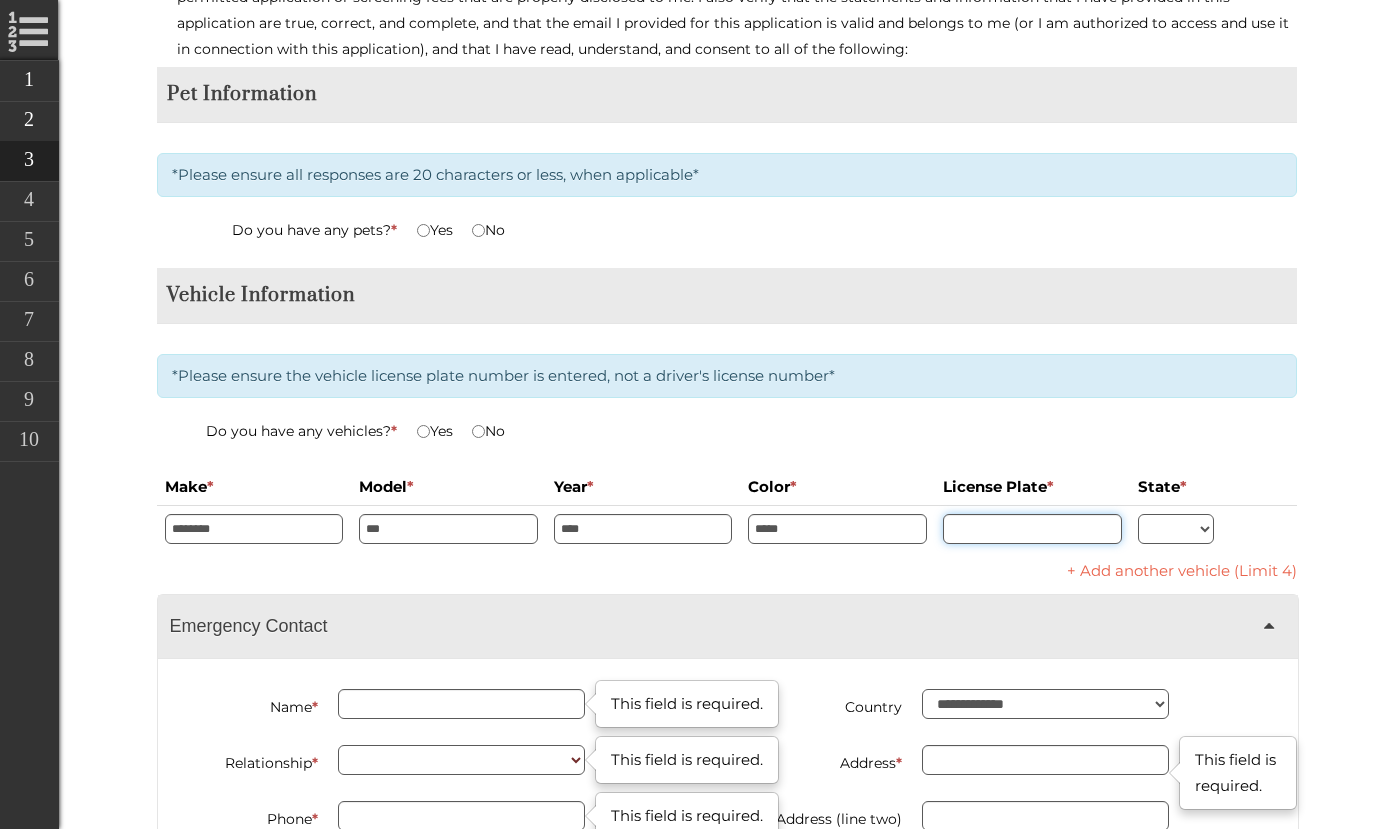 click at bounding box center (1032, 529) 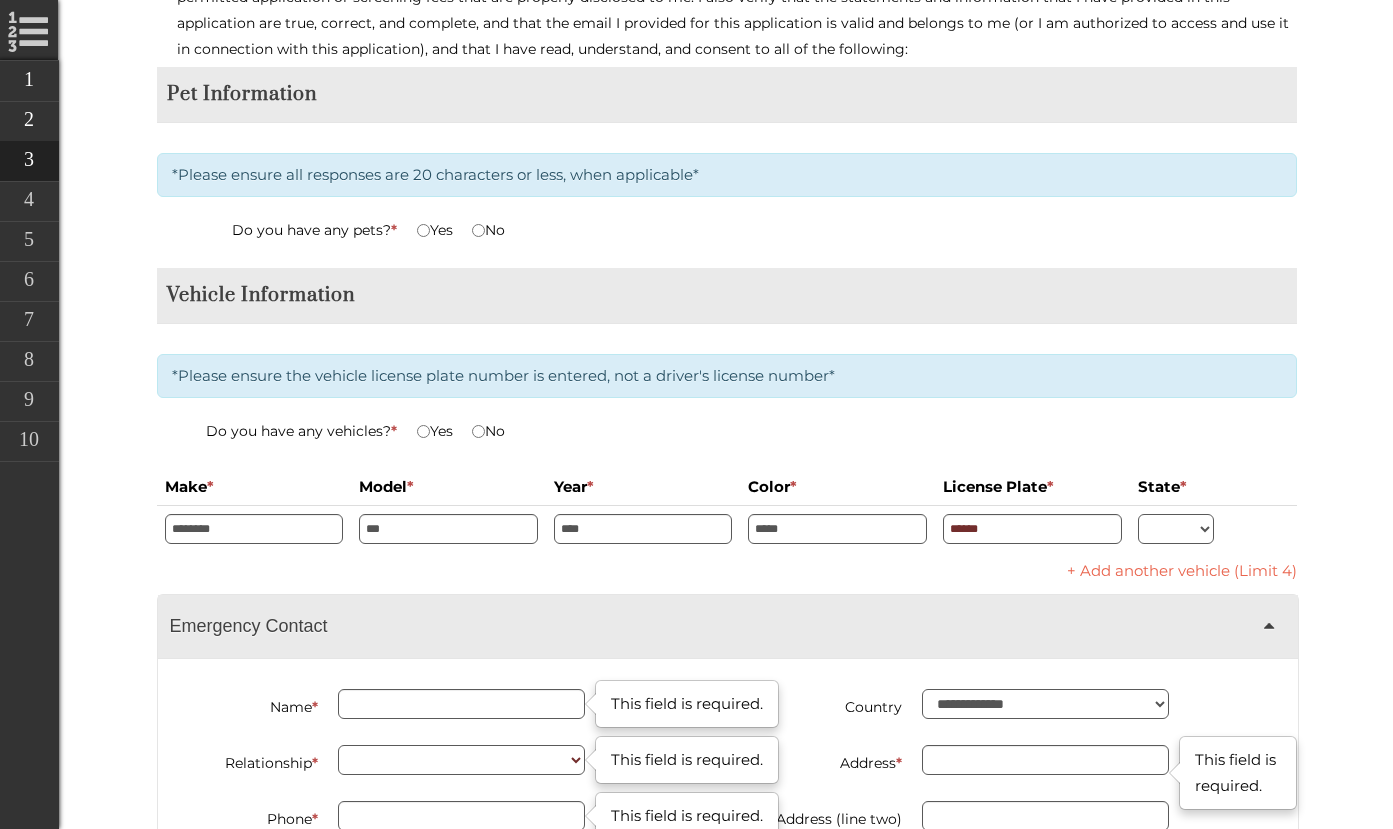 click on "Skip Navigation
Call us :   [PHONE_NUMBER]
Online Leasing Workflow Floorplan Rental Options Applicant Info Additional Applicants Rental Options Selection Bluemoon Application Resident Link Application Charges Lease Summary Lease Creation
Email  Quote  Summary  Documents
Alerts   You have no notifications
Hi, [PERSON_NAME]  My Profile  My Accounts  Logout
Property Utility Invoices
Apartment Summary
Edit
Apartment 1111  Address  [STREET_ADDRESS] Floor Plan A2 Beds/Baths 1 bed/1 bath Area 780" at bounding box center (696, -3769) 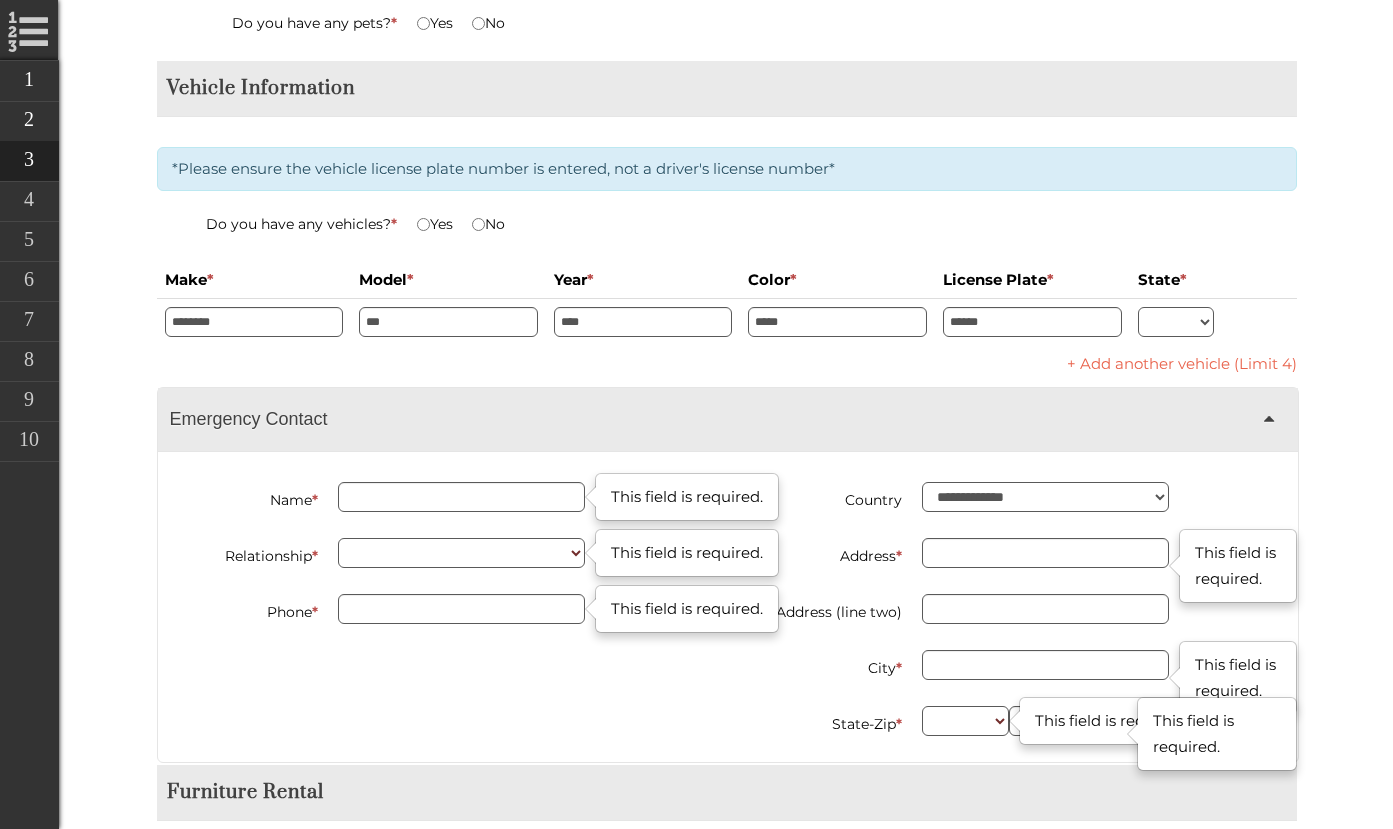 scroll, scrollTop: 4410, scrollLeft: 0, axis: vertical 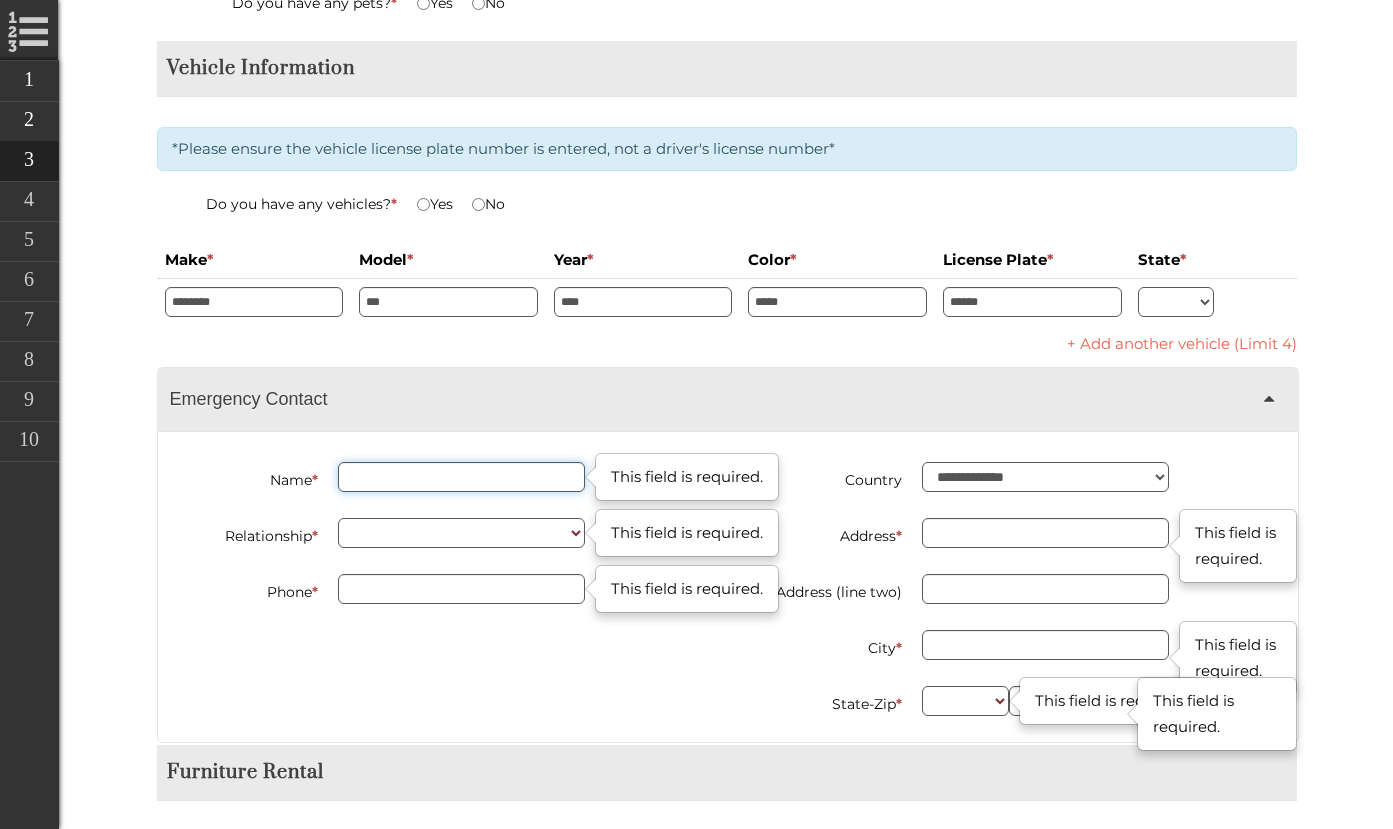 click on "Name  *" at bounding box center (461, 477) 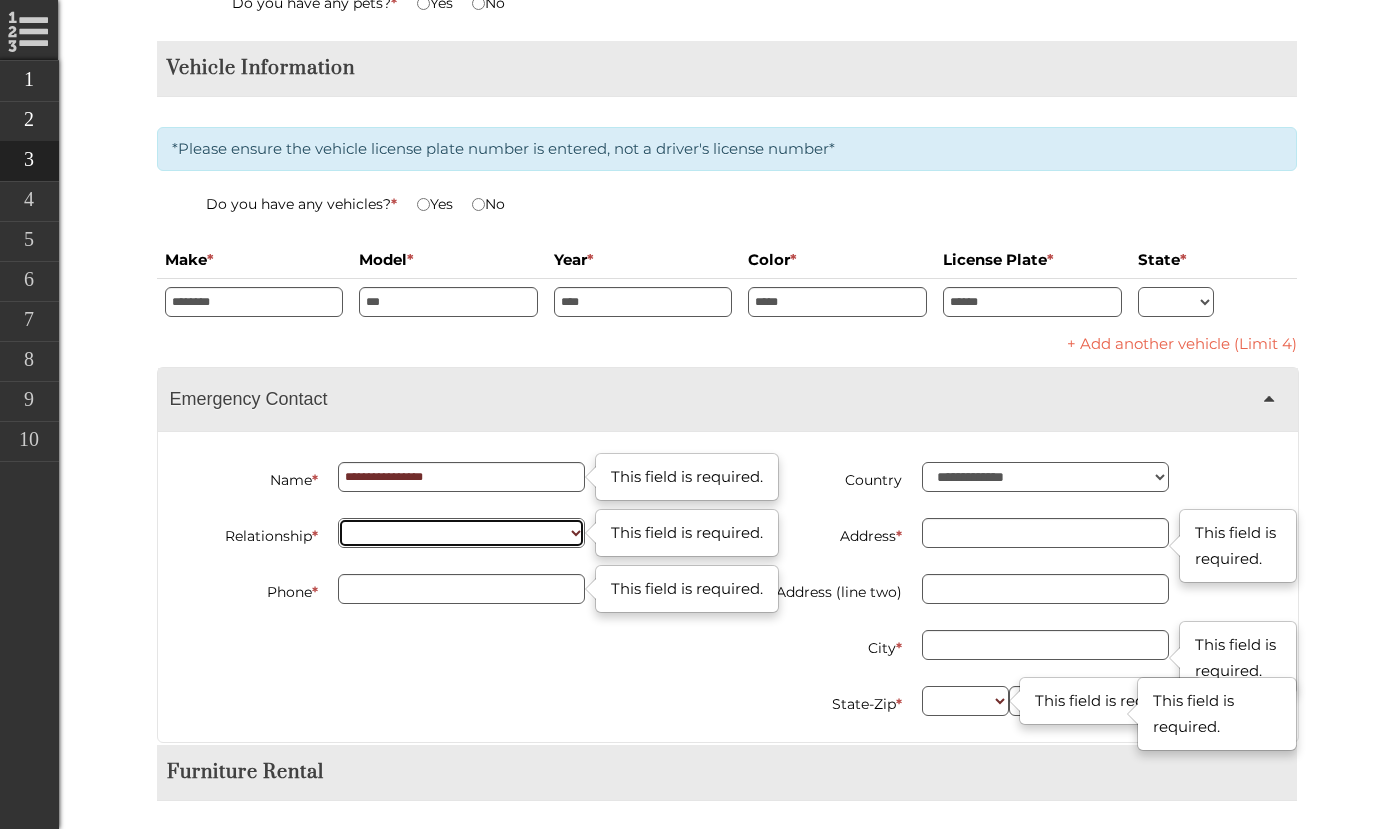 click on "*******
****
***
********
******
*****" at bounding box center [461, 533] 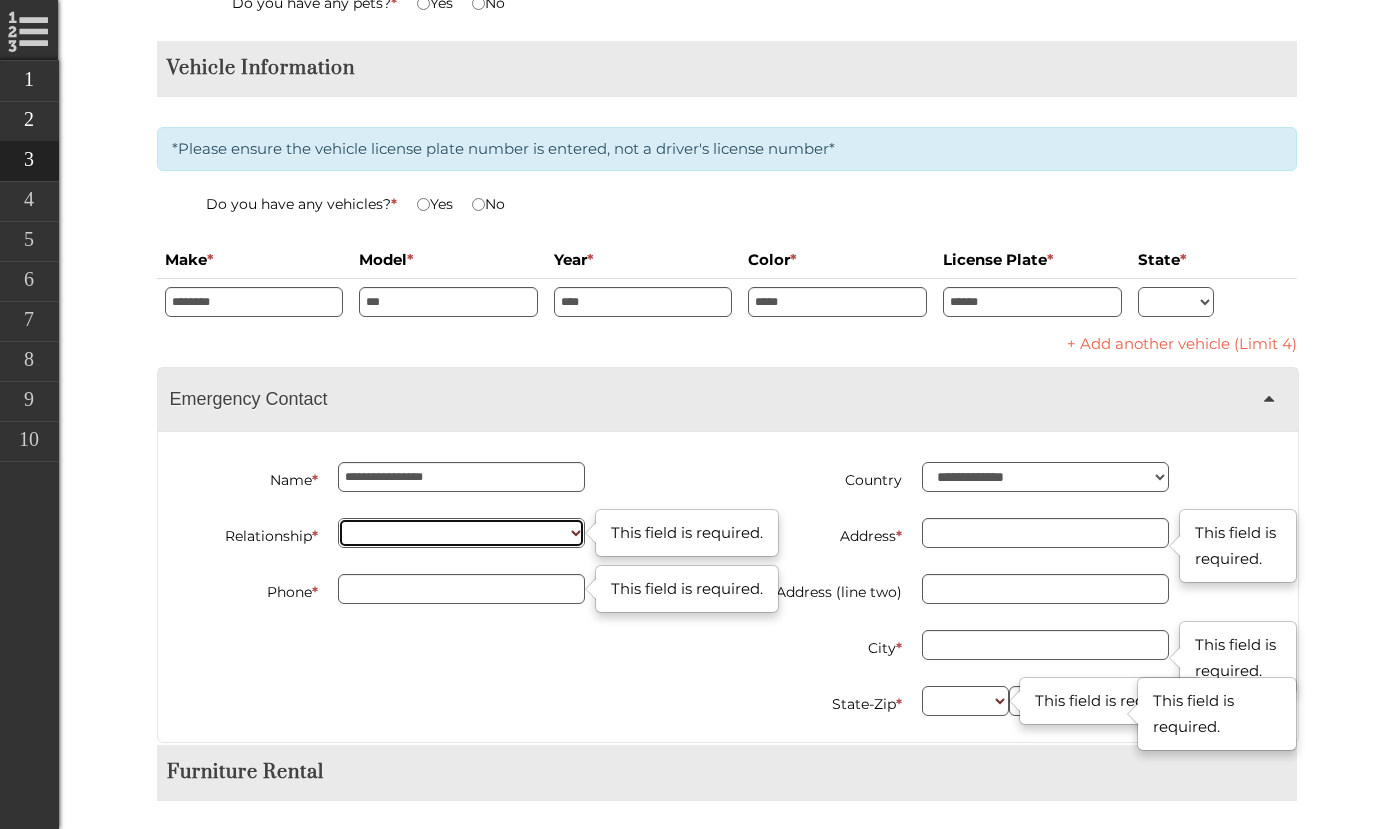 click on "*******
****
***
********
******
*****" at bounding box center [461, 533] 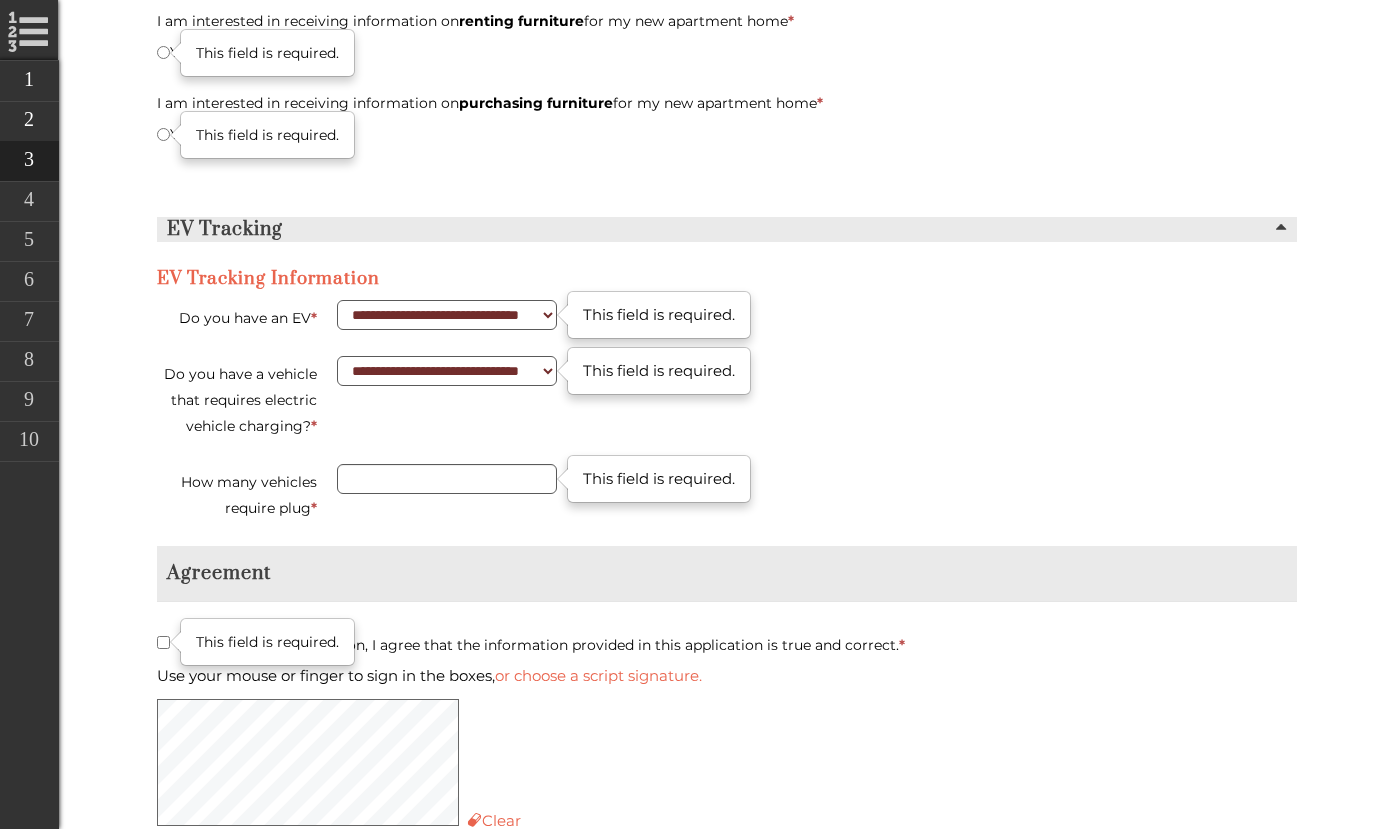 scroll, scrollTop: 4599, scrollLeft: 0, axis: vertical 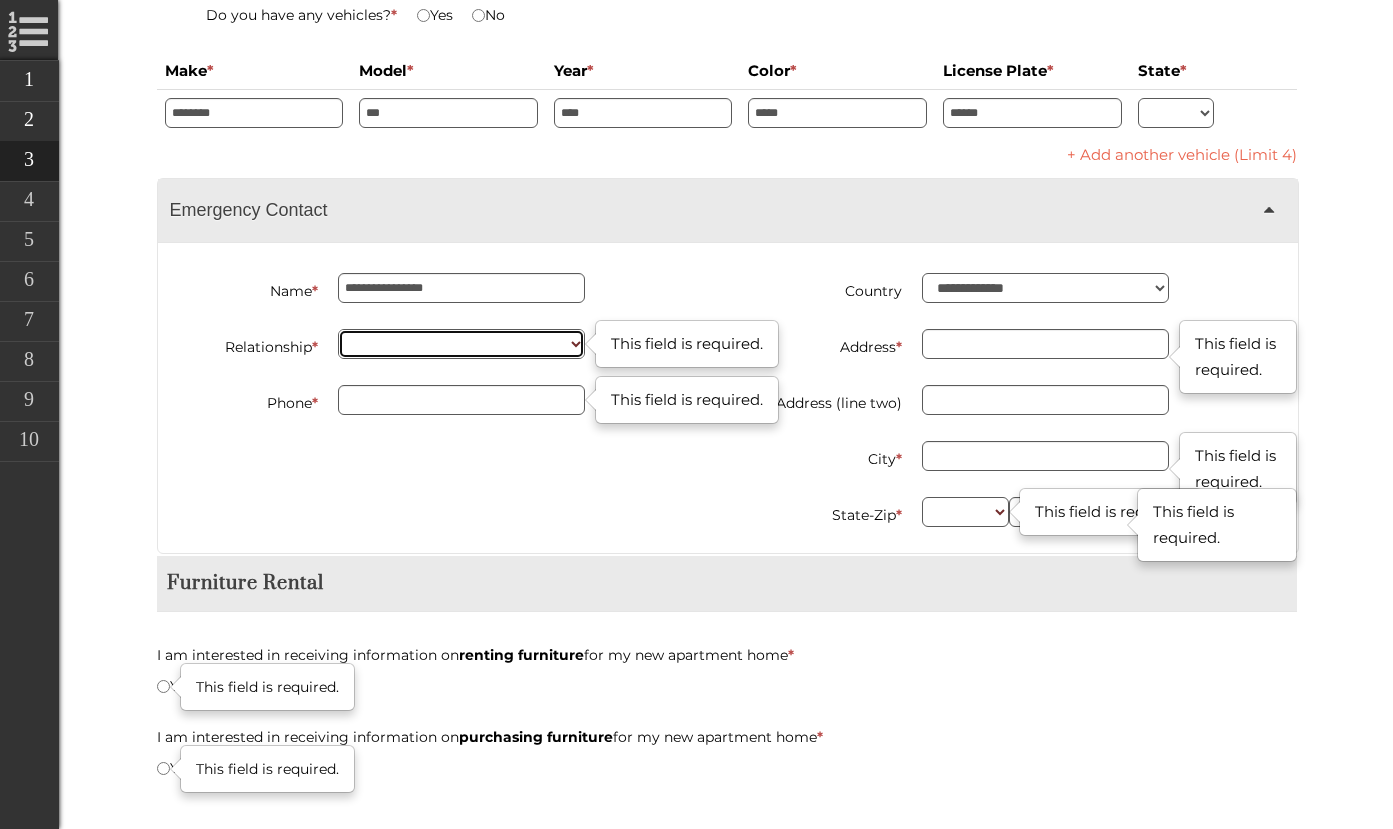 click on "*******
****
***
********
******
*****" at bounding box center [461, 344] 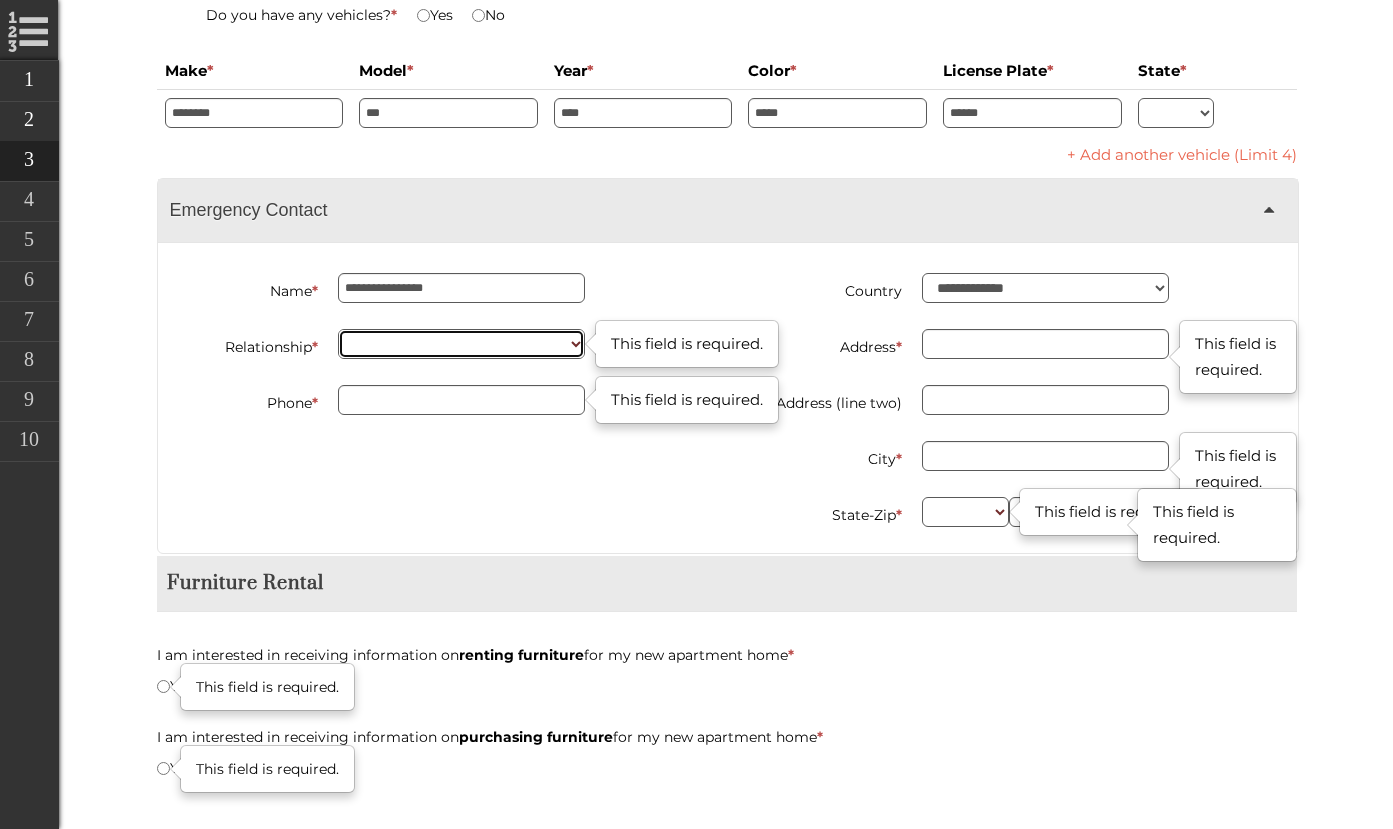 drag, startPoint x: 417, startPoint y: 343, endPoint x: 651, endPoint y: 293, distance: 239.28226 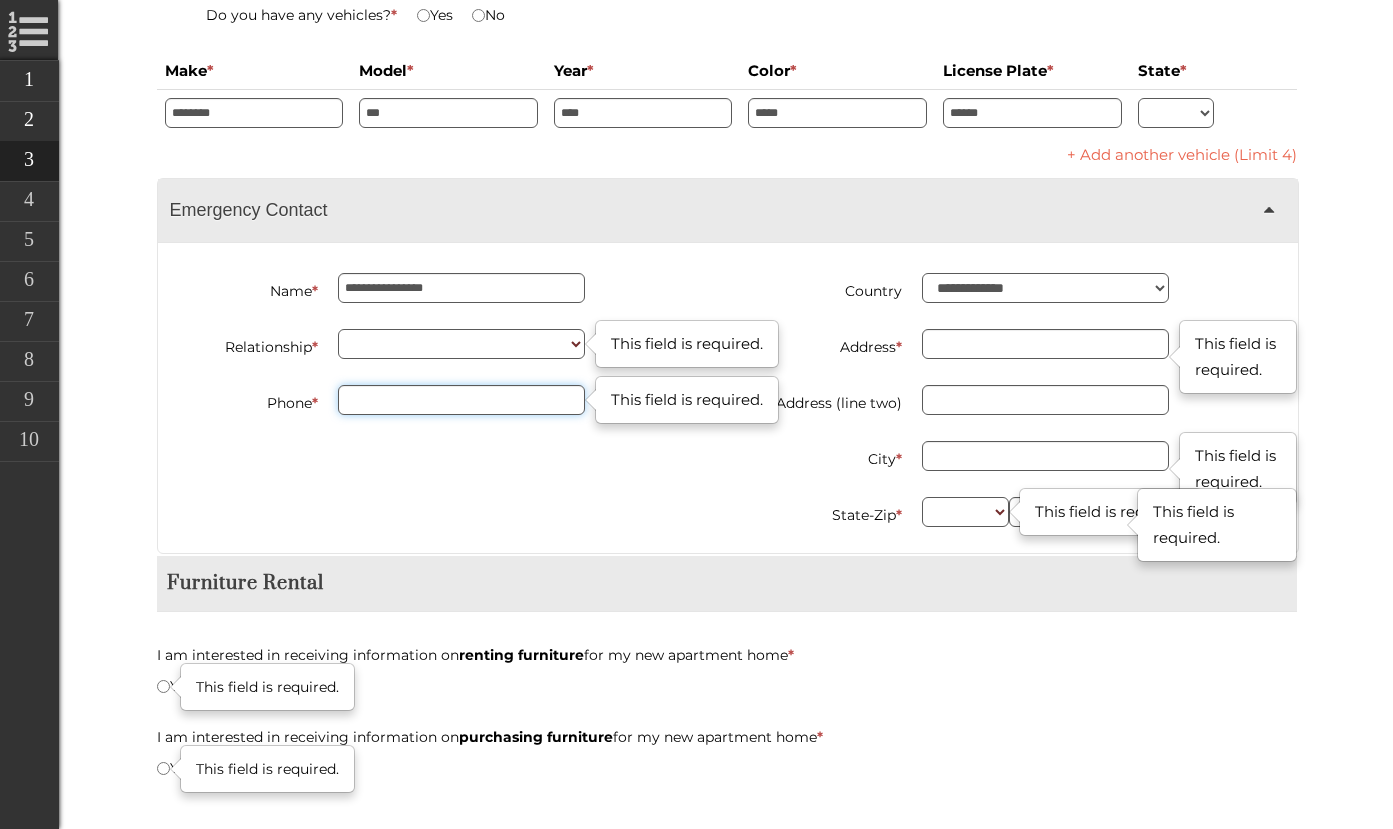 click on "Phone  *" at bounding box center [461, 400] 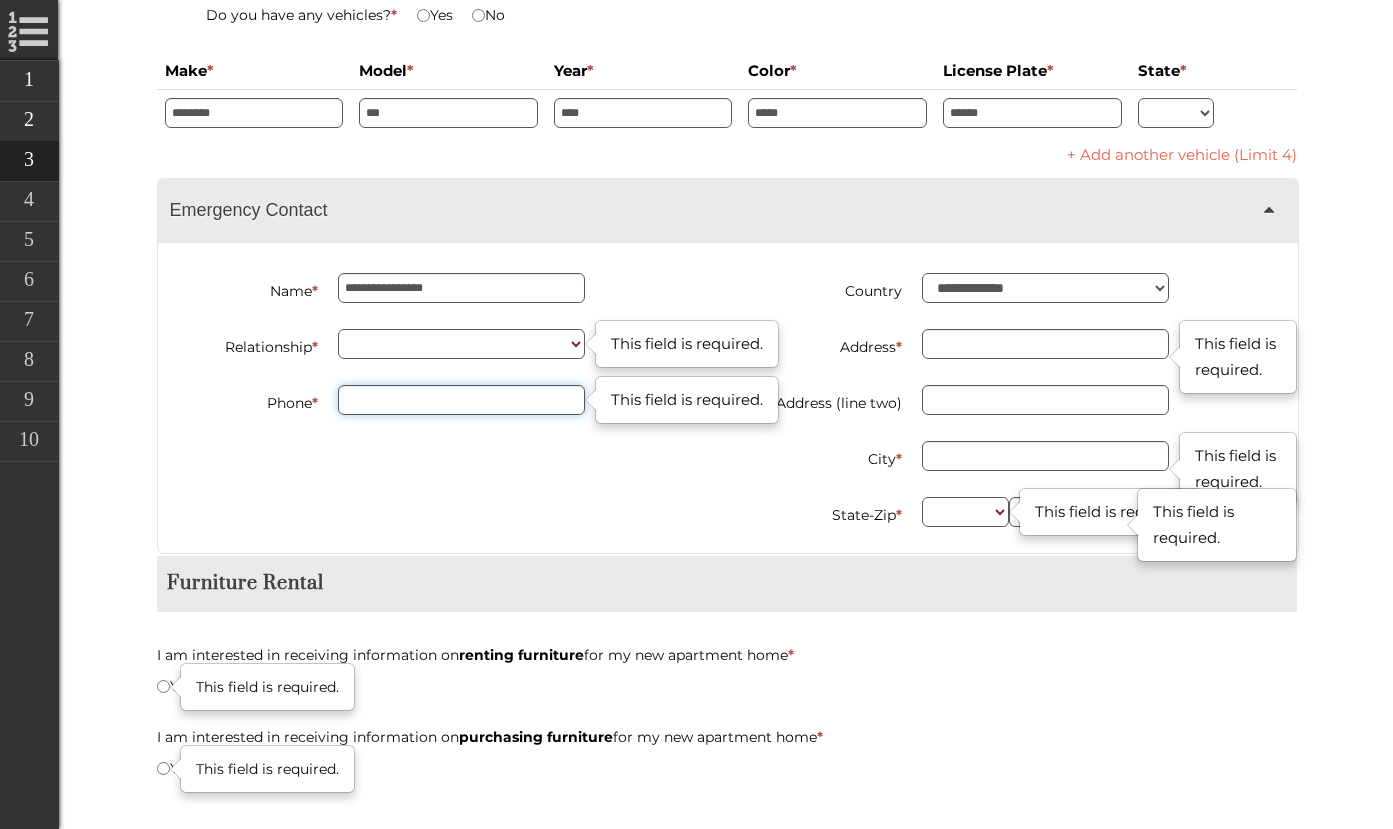click on "Phone  *" at bounding box center [461, 400] 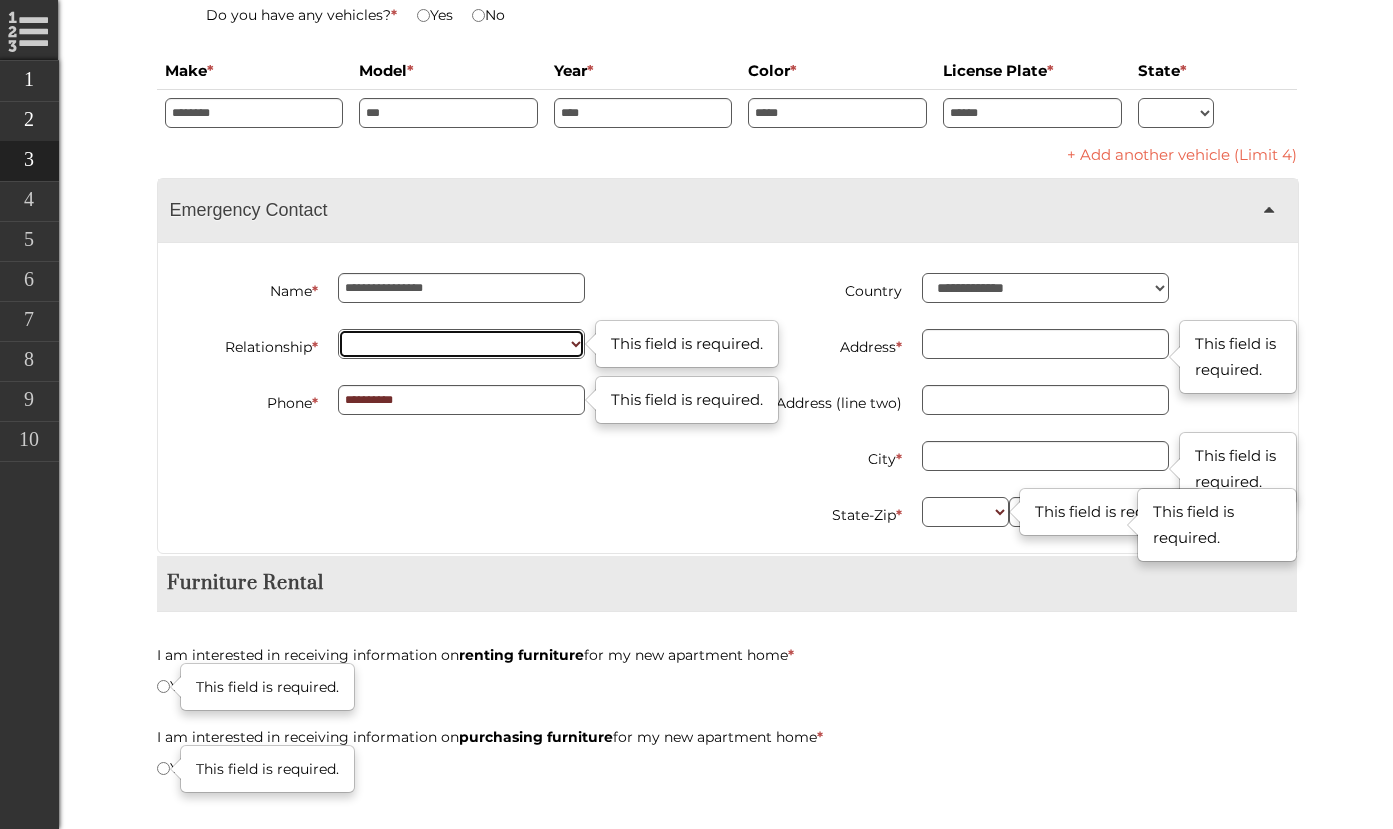 click on "*******
****
***
********
******
*****" at bounding box center (461, 344) 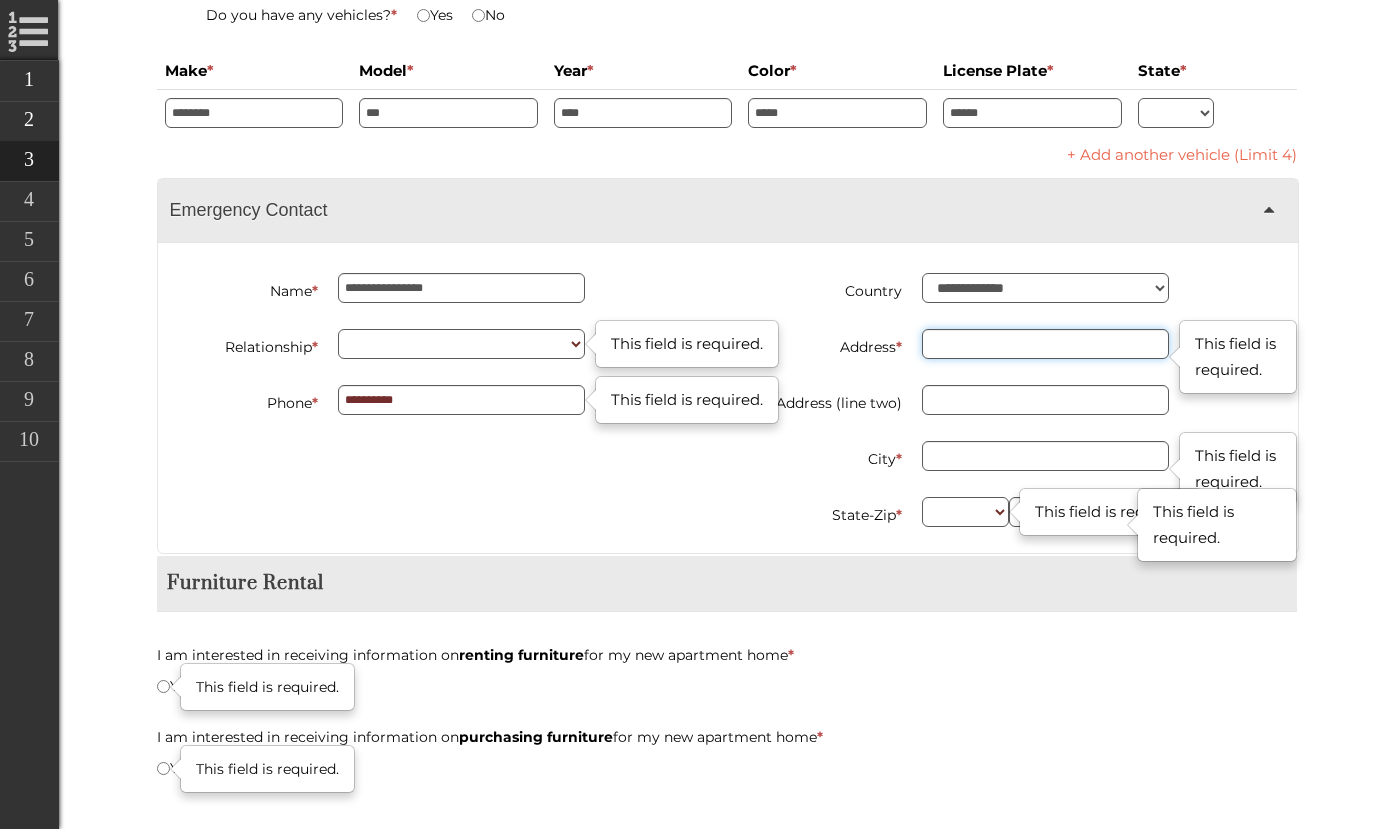 click on "Address  *" at bounding box center [1045, 344] 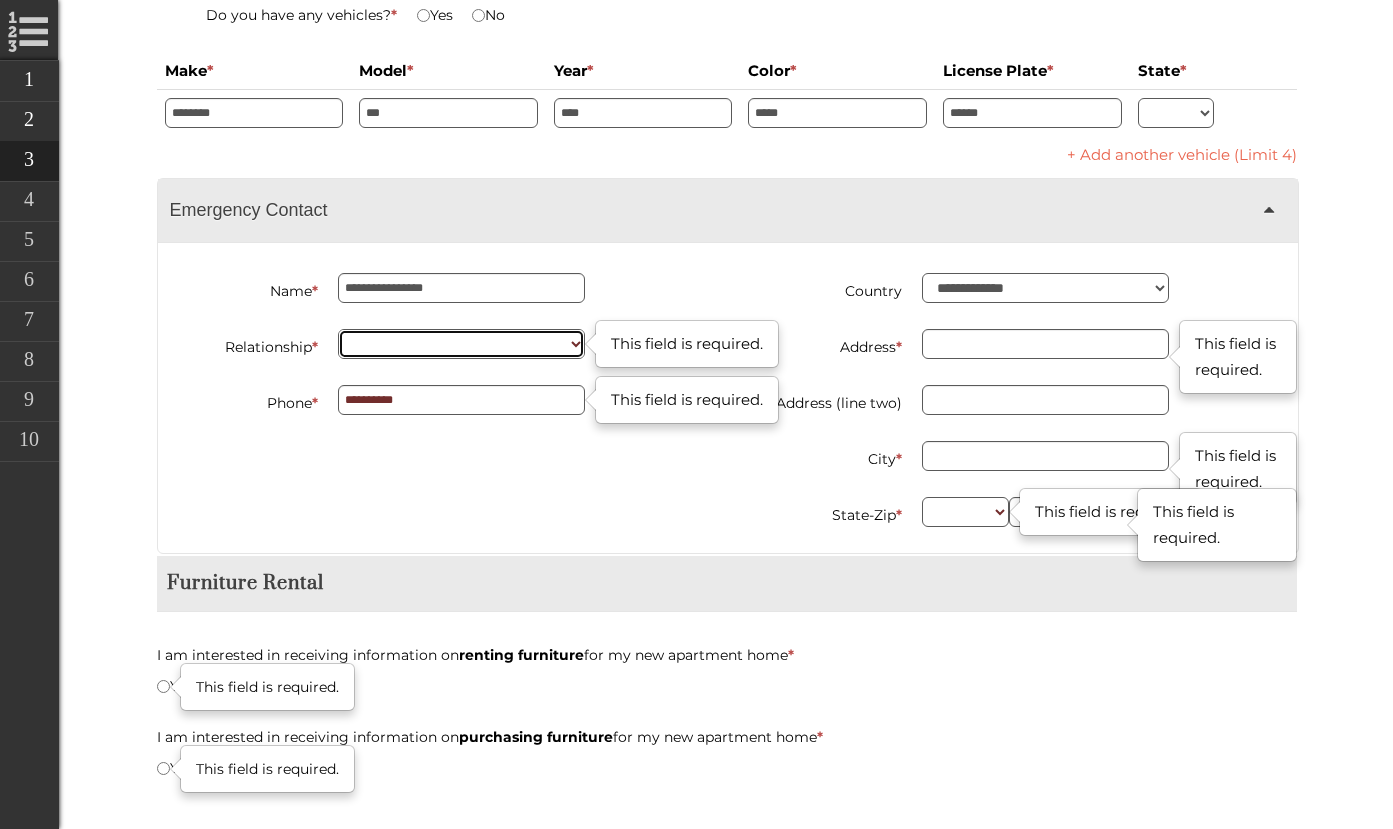 click on "*******
****
***
********
******
*****" at bounding box center (461, 344) 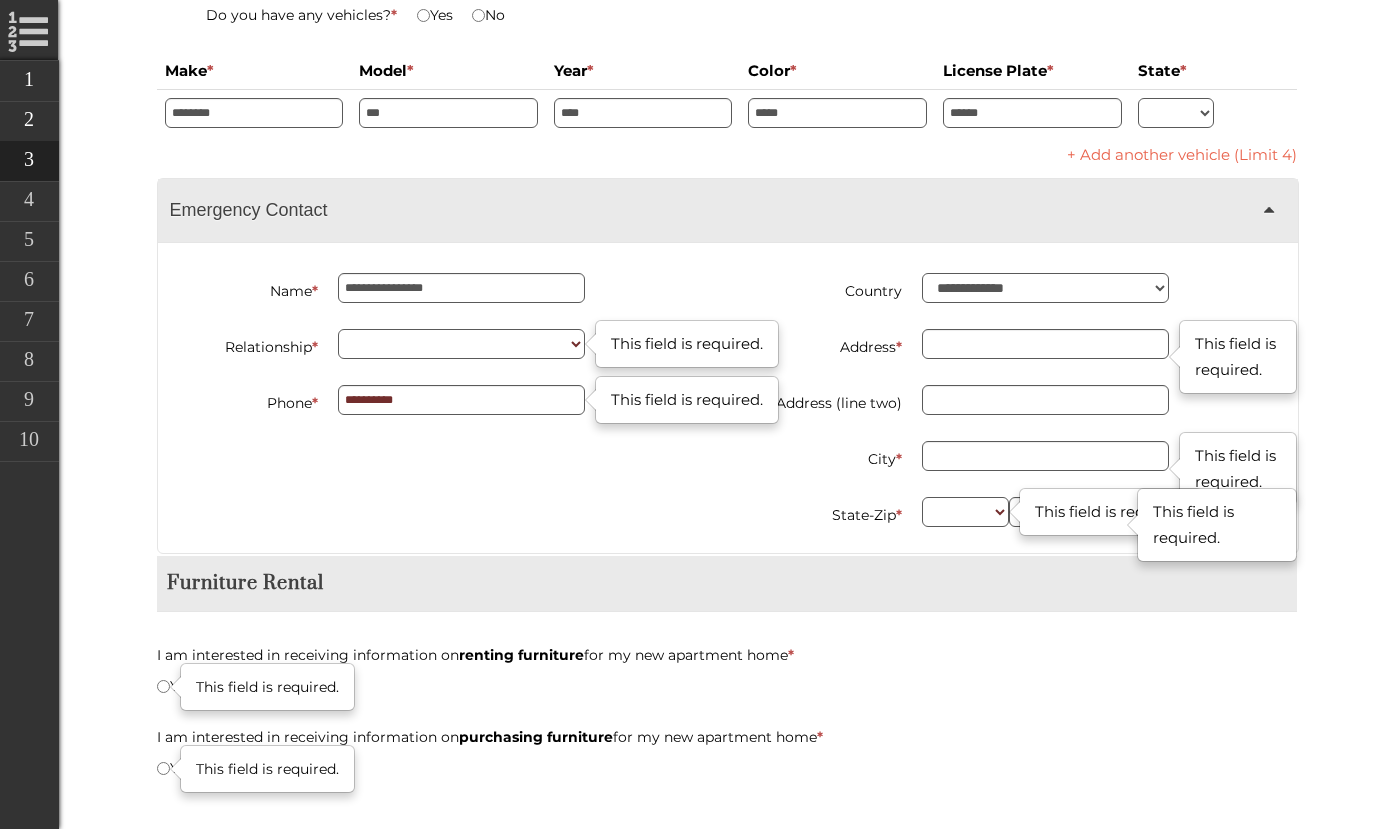 click on "**********" at bounding box center [525, 288] 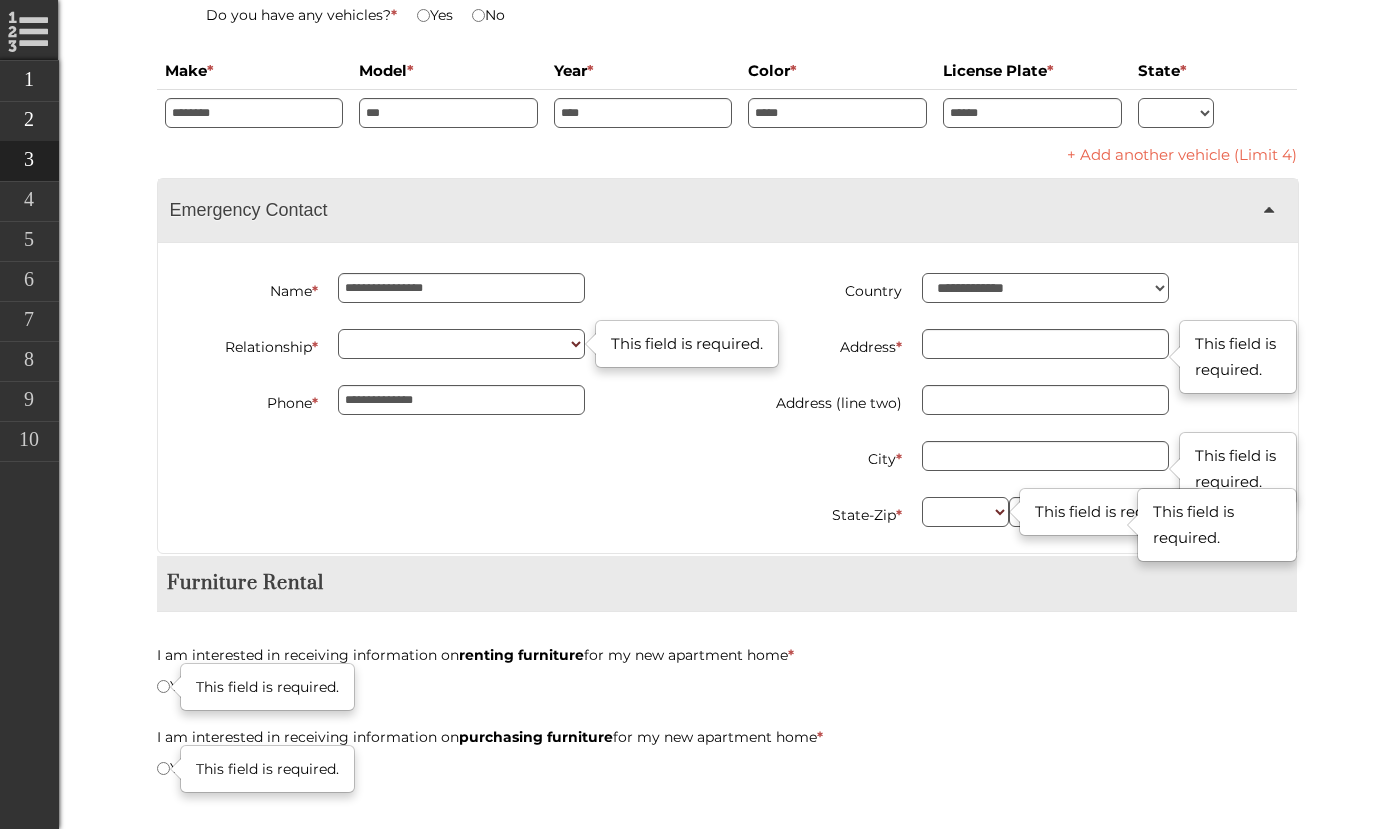 click on "**********" at bounding box center [1019, 413] 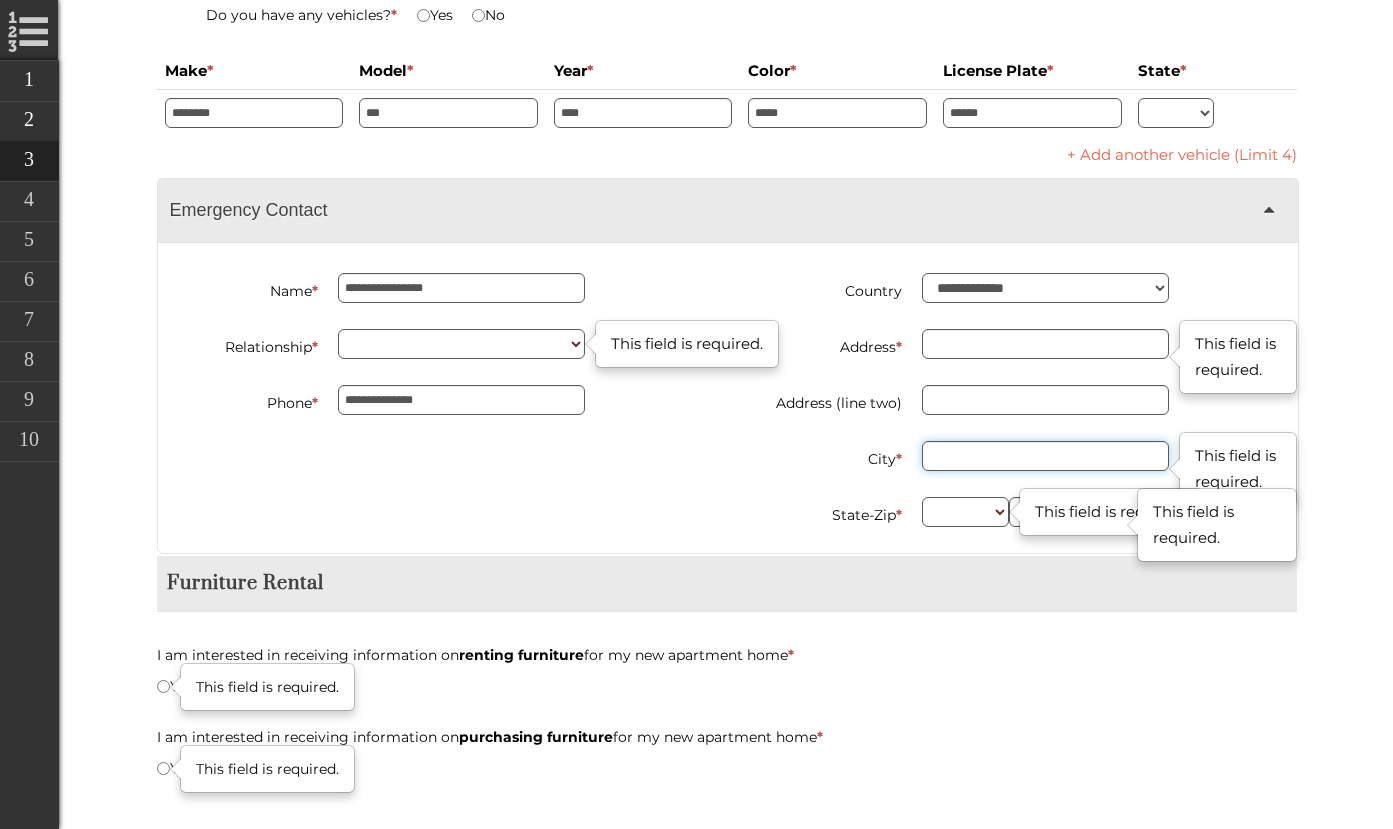 click on "City  *" at bounding box center [1045, 456] 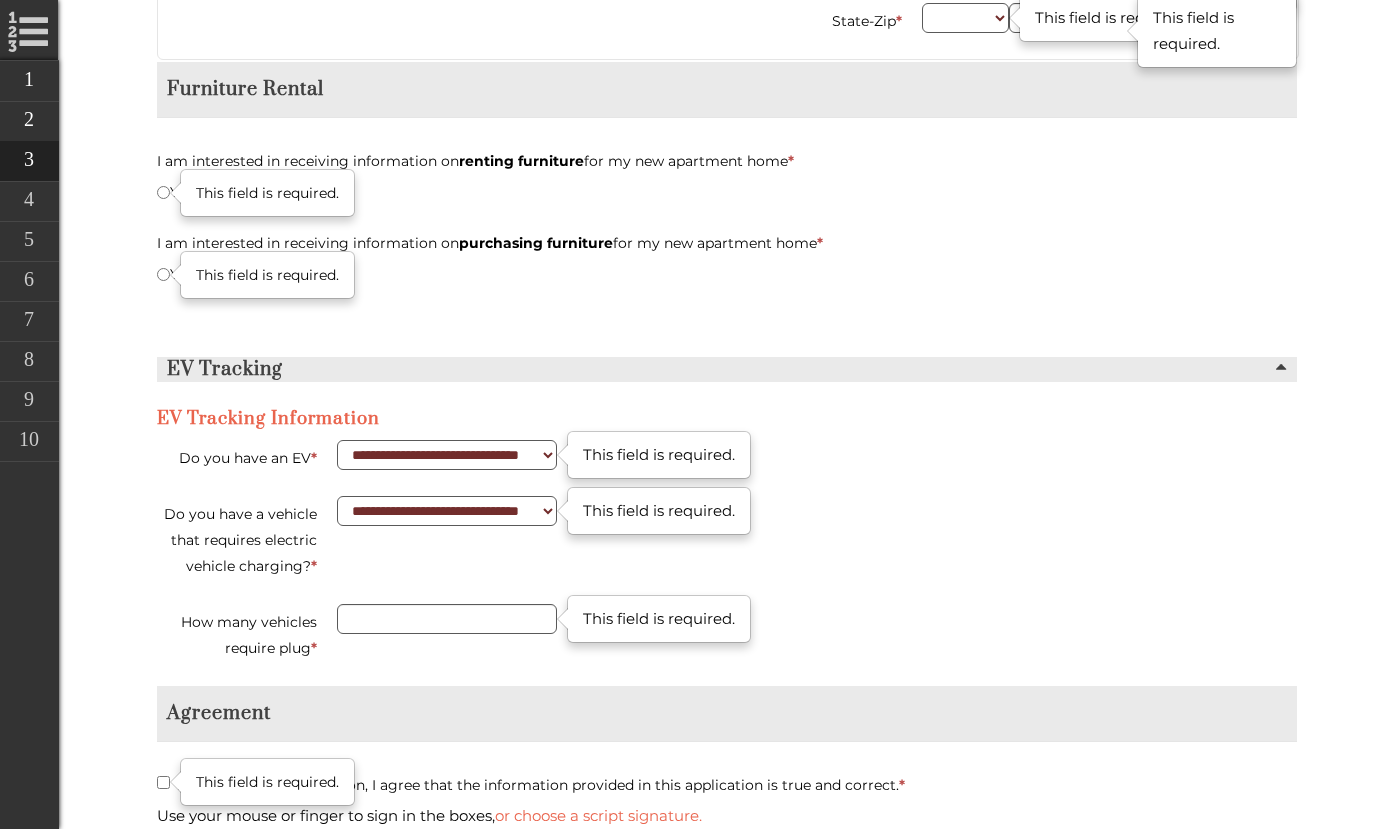 scroll, scrollTop: 4569, scrollLeft: 0, axis: vertical 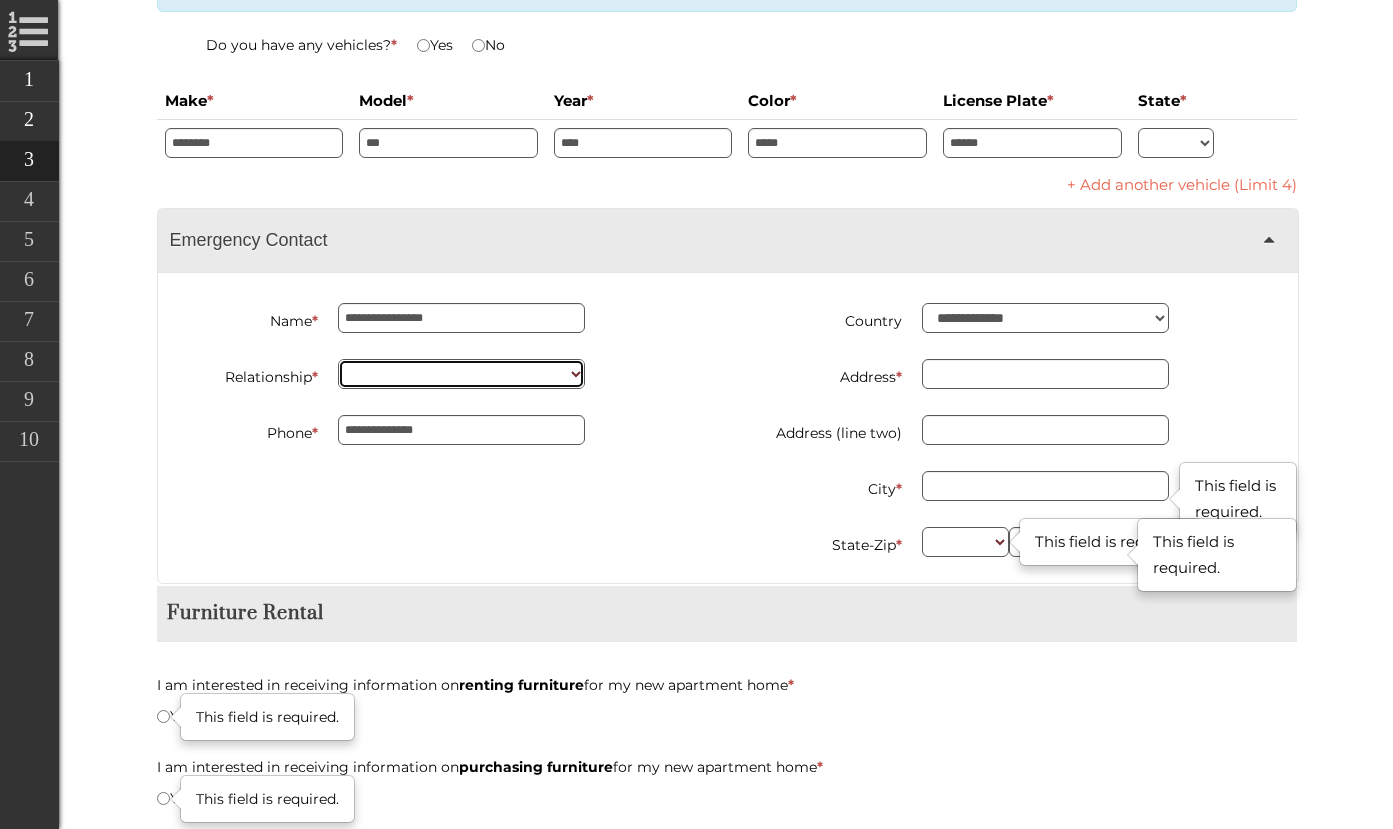 click on "*******
****
***
********
******
*****" at bounding box center (461, 374) 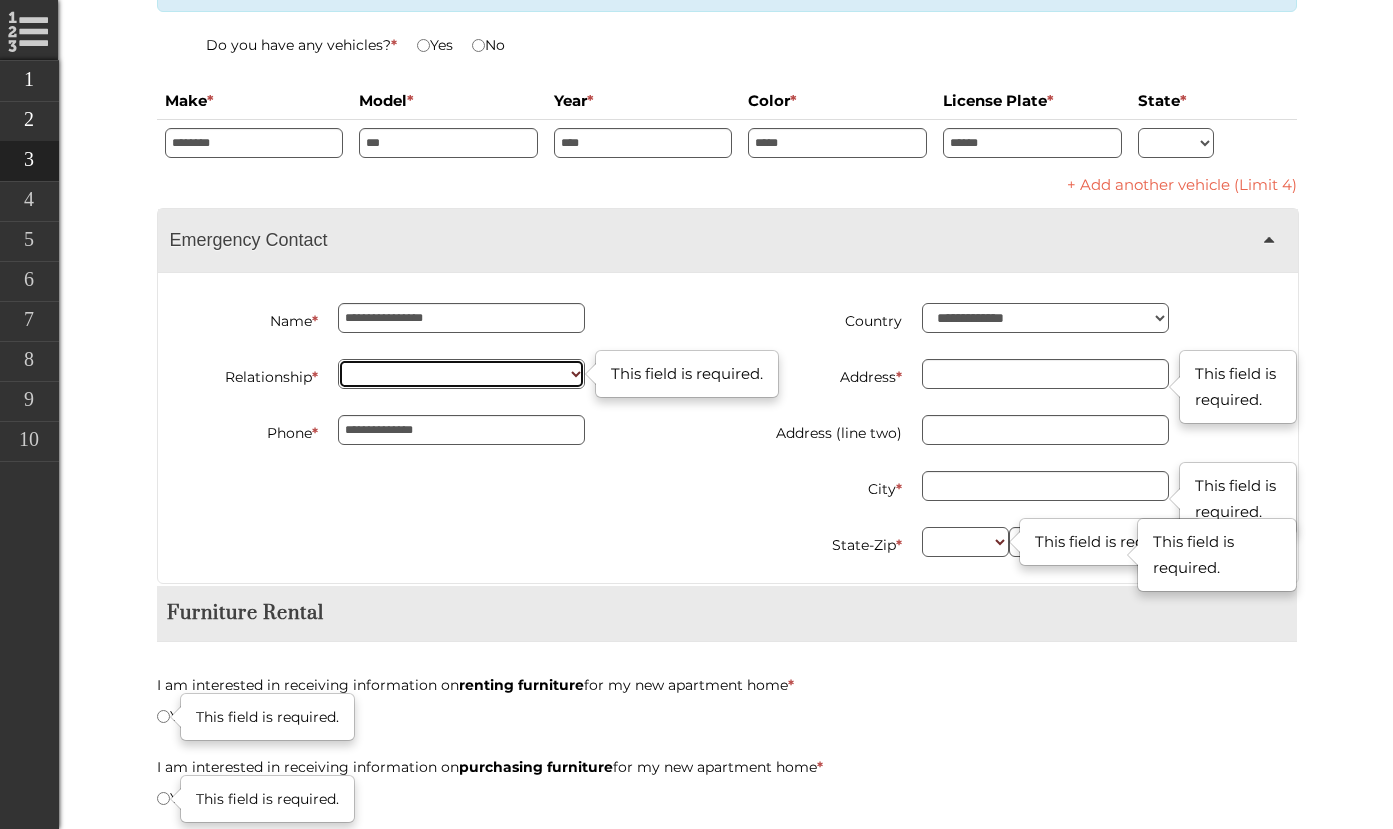 click on "*******
****
***
********
******
*****" at bounding box center [461, 374] 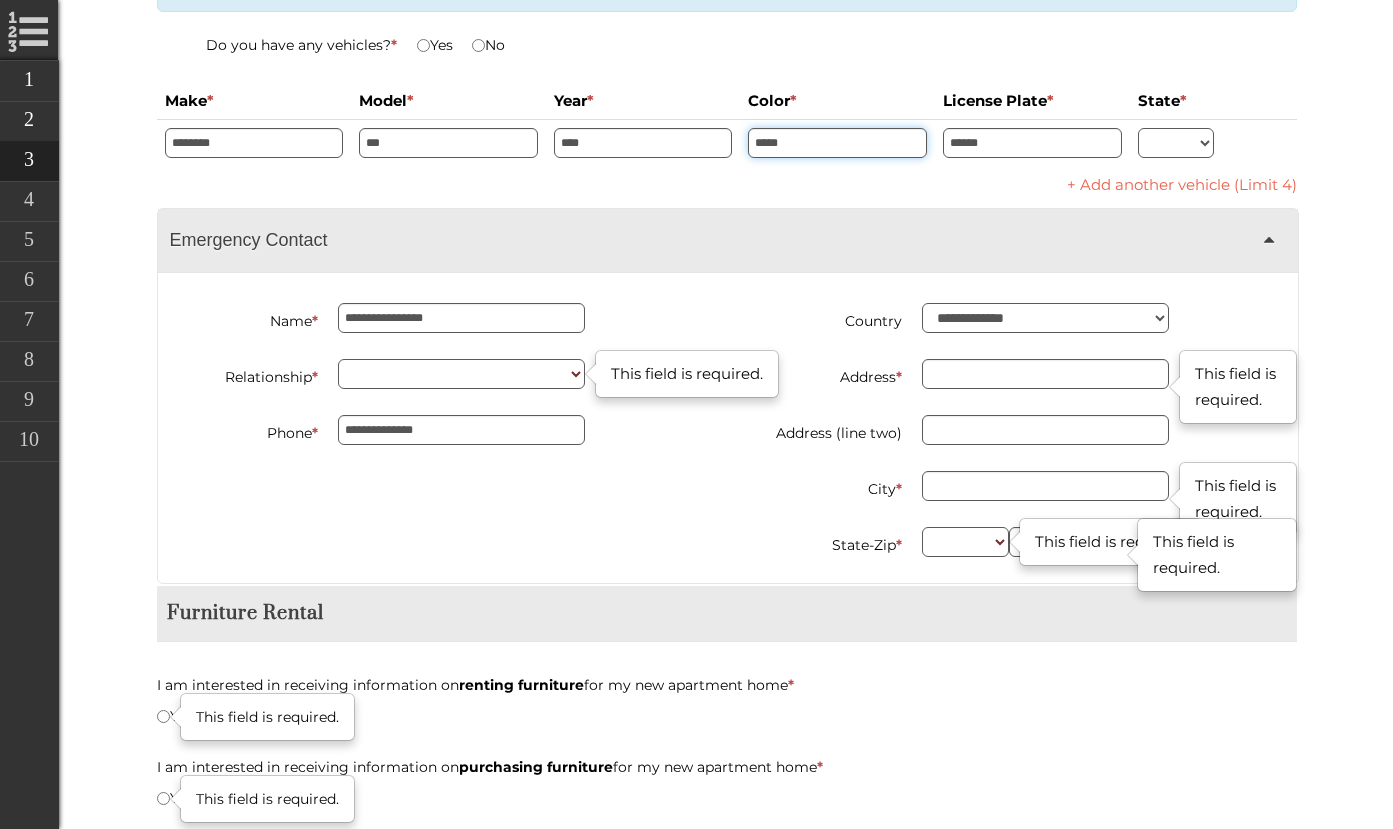 click on "*****" at bounding box center (837, 143) 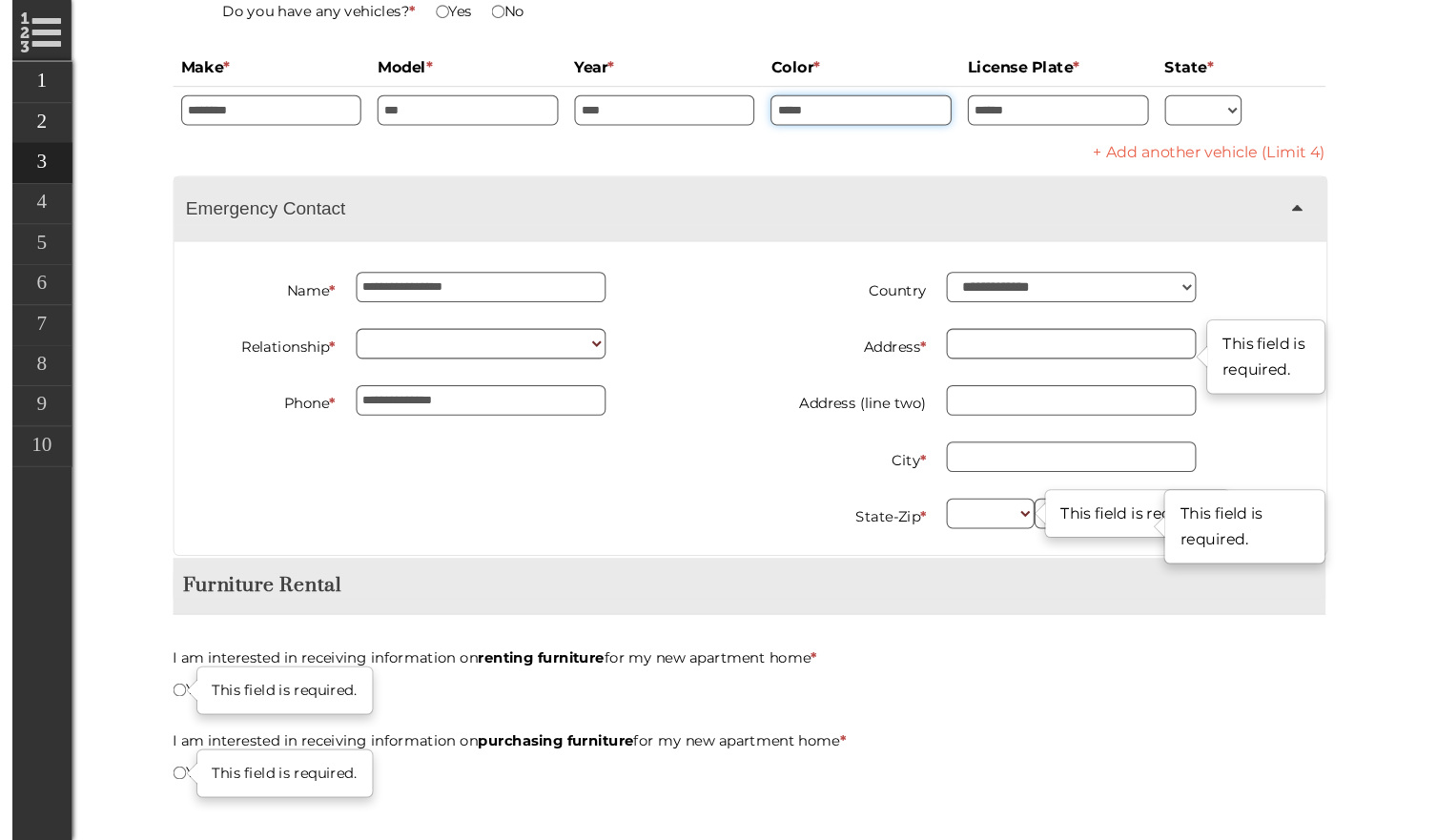 scroll, scrollTop: 4414, scrollLeft: 0, axis: vertical 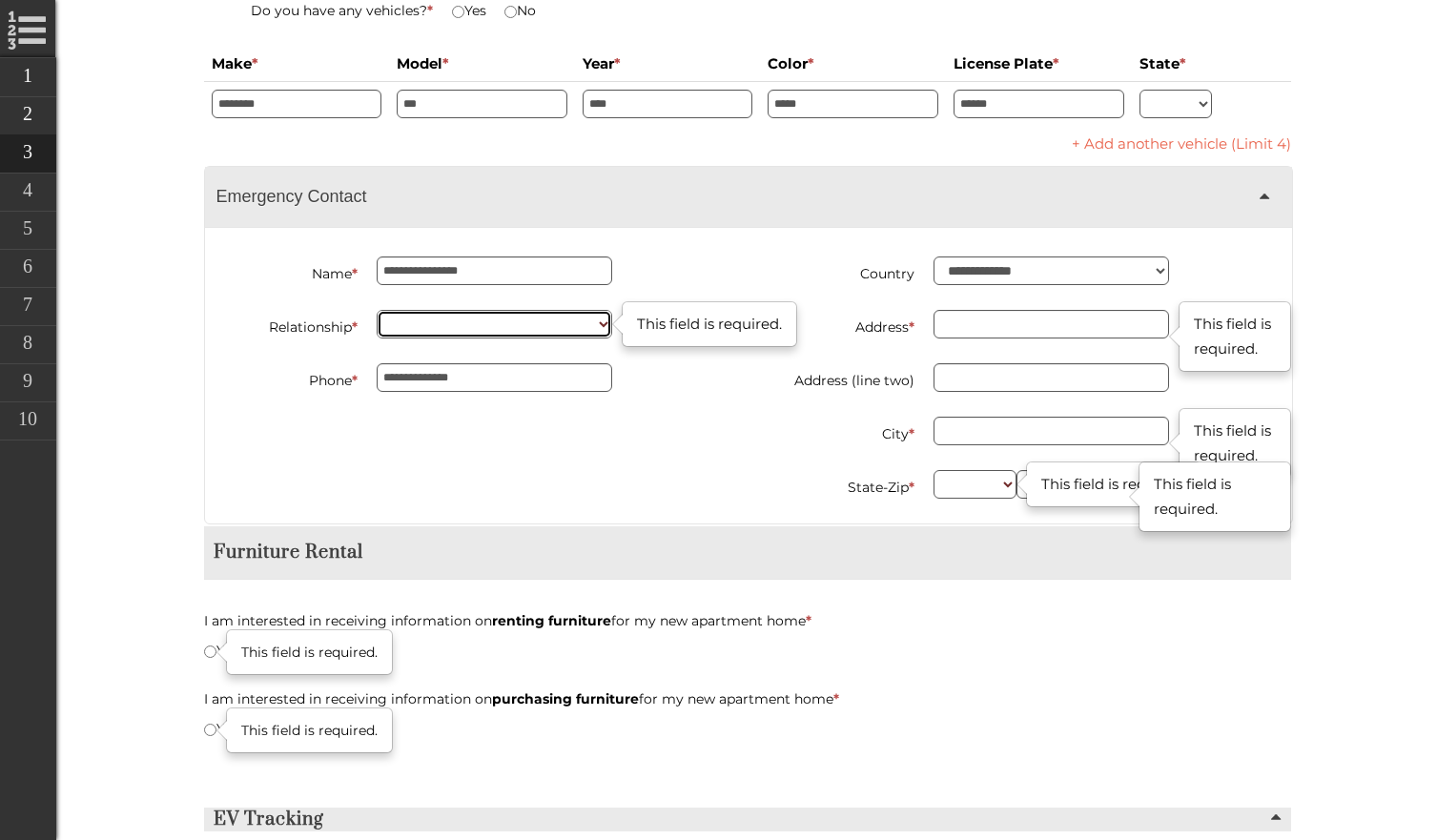 click on "*******
****
***
********
******
*****" at bounding box center [494, 324] 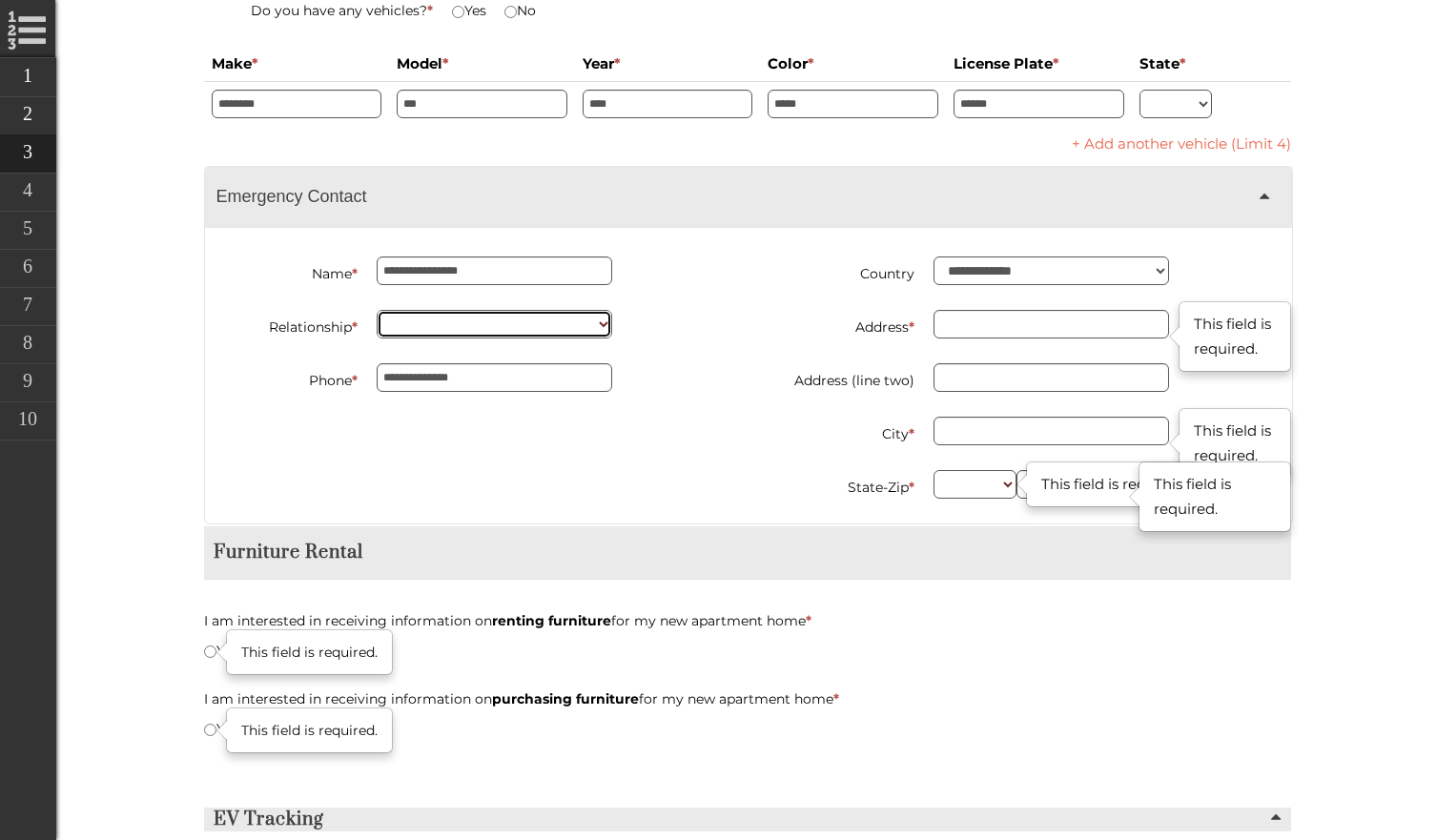 click on "*******
****
***
********
******
*****" at bounding box center (494, 324) 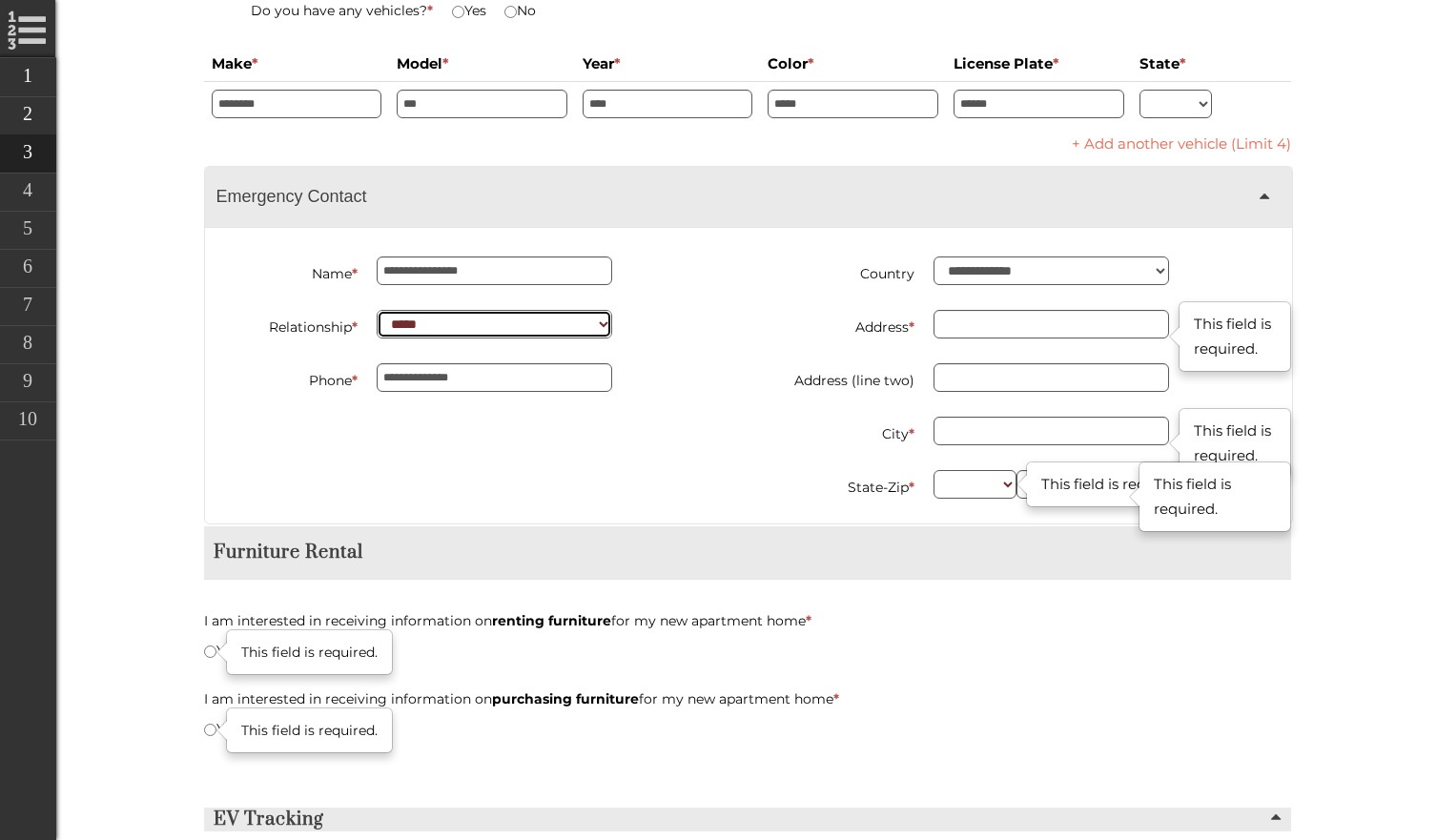 click on "*******
****
***
********
******
*****" at bounding box center (494, 324) 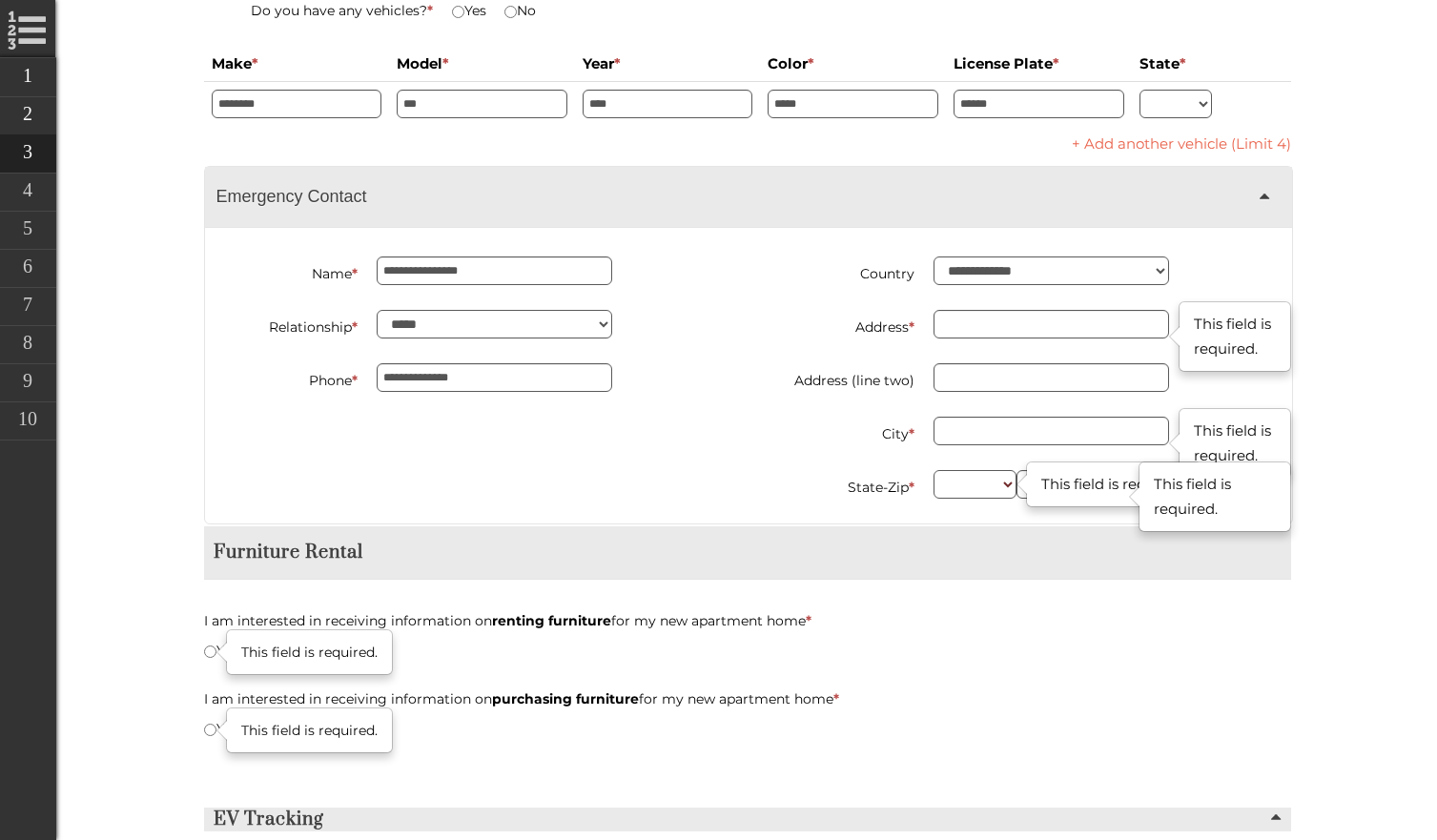 scroll, scrollTop: 4089, scrollLeft: 0, axis: vertical 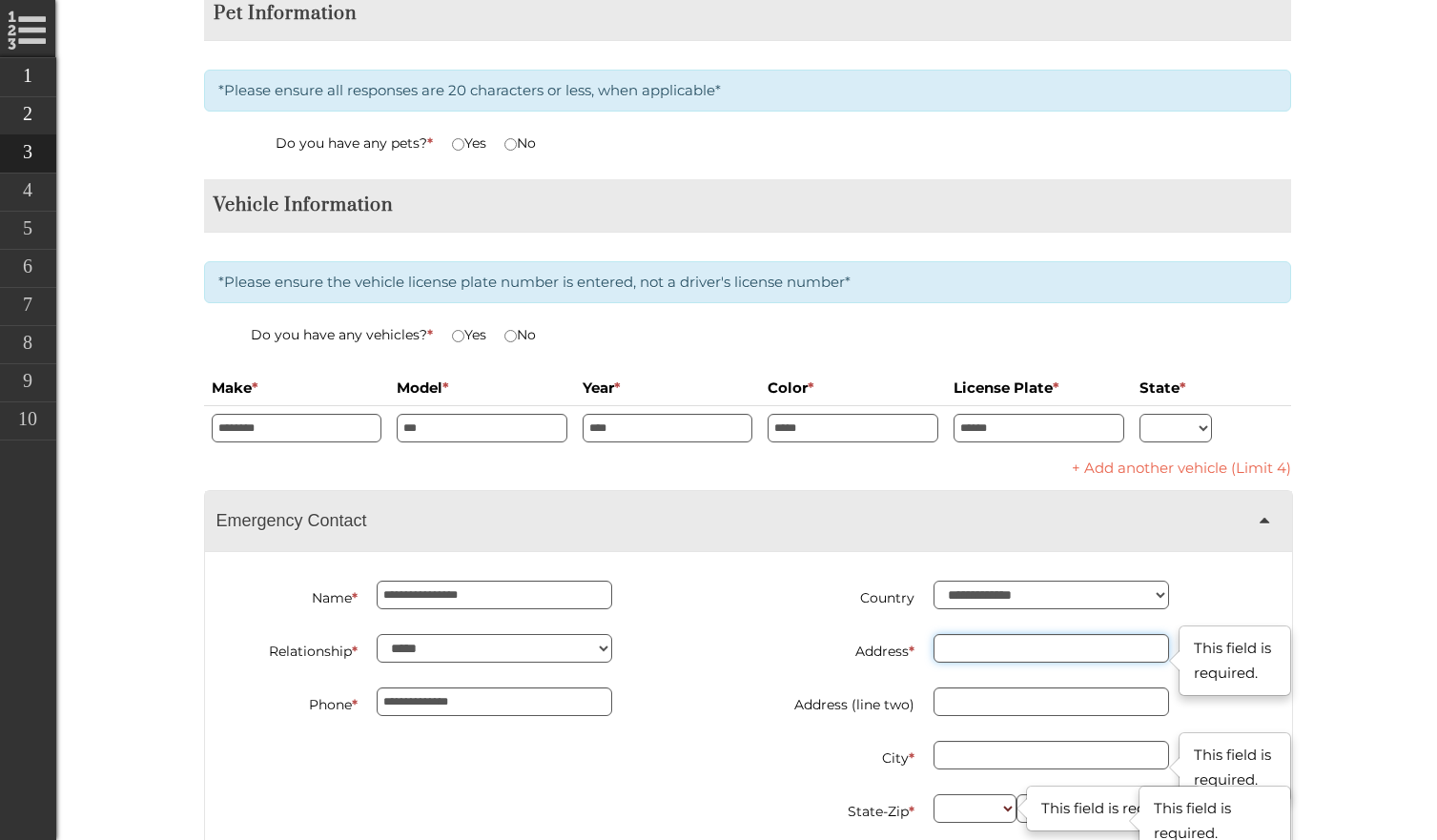 click on "Address  *" at bounding box center [1051, 648] 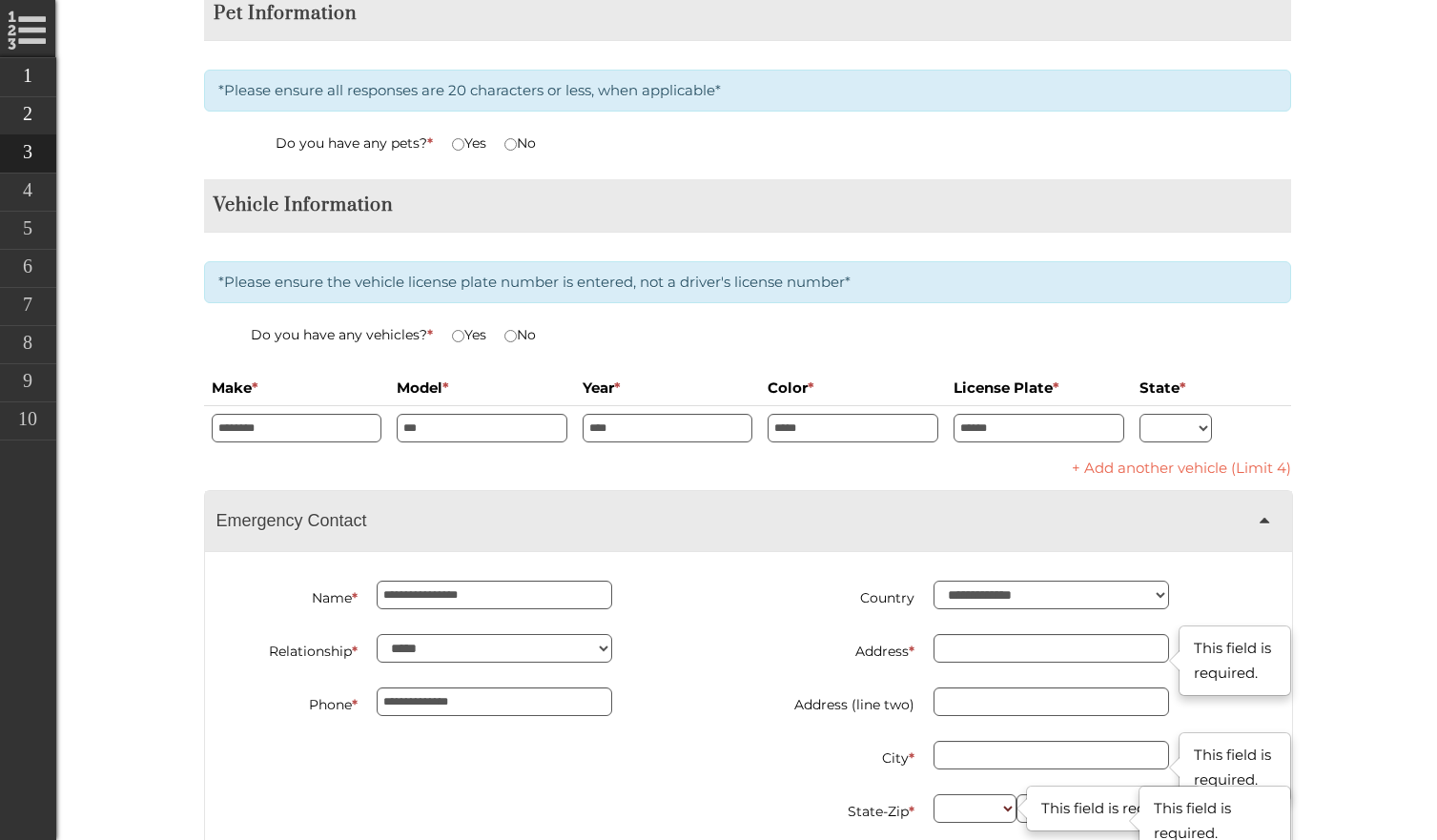 click on "License Plate  *" at bounding box center (1038, 388) 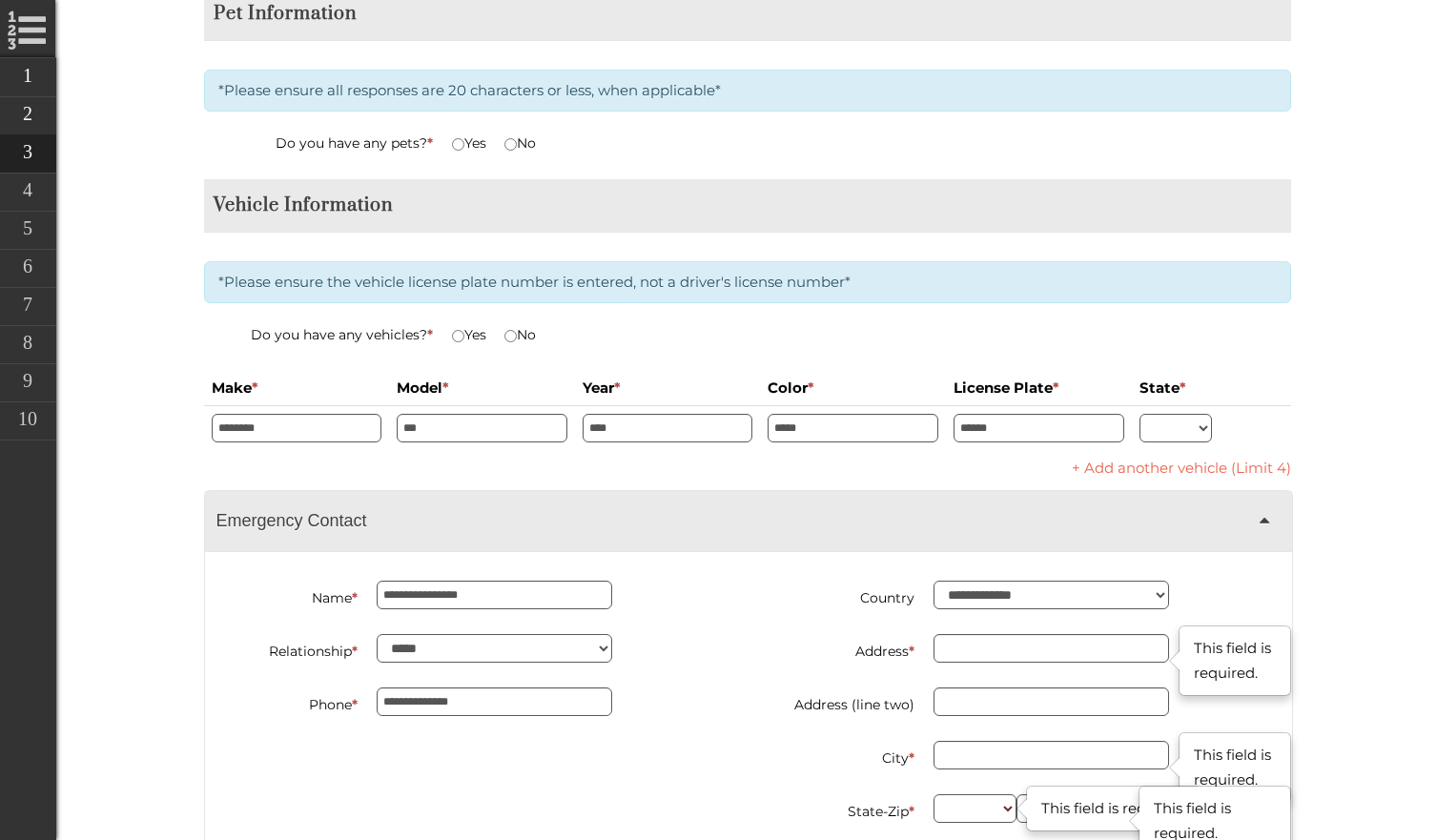 scroll, scrollTop: 4354, scrollLeft: 0, axis: vertical 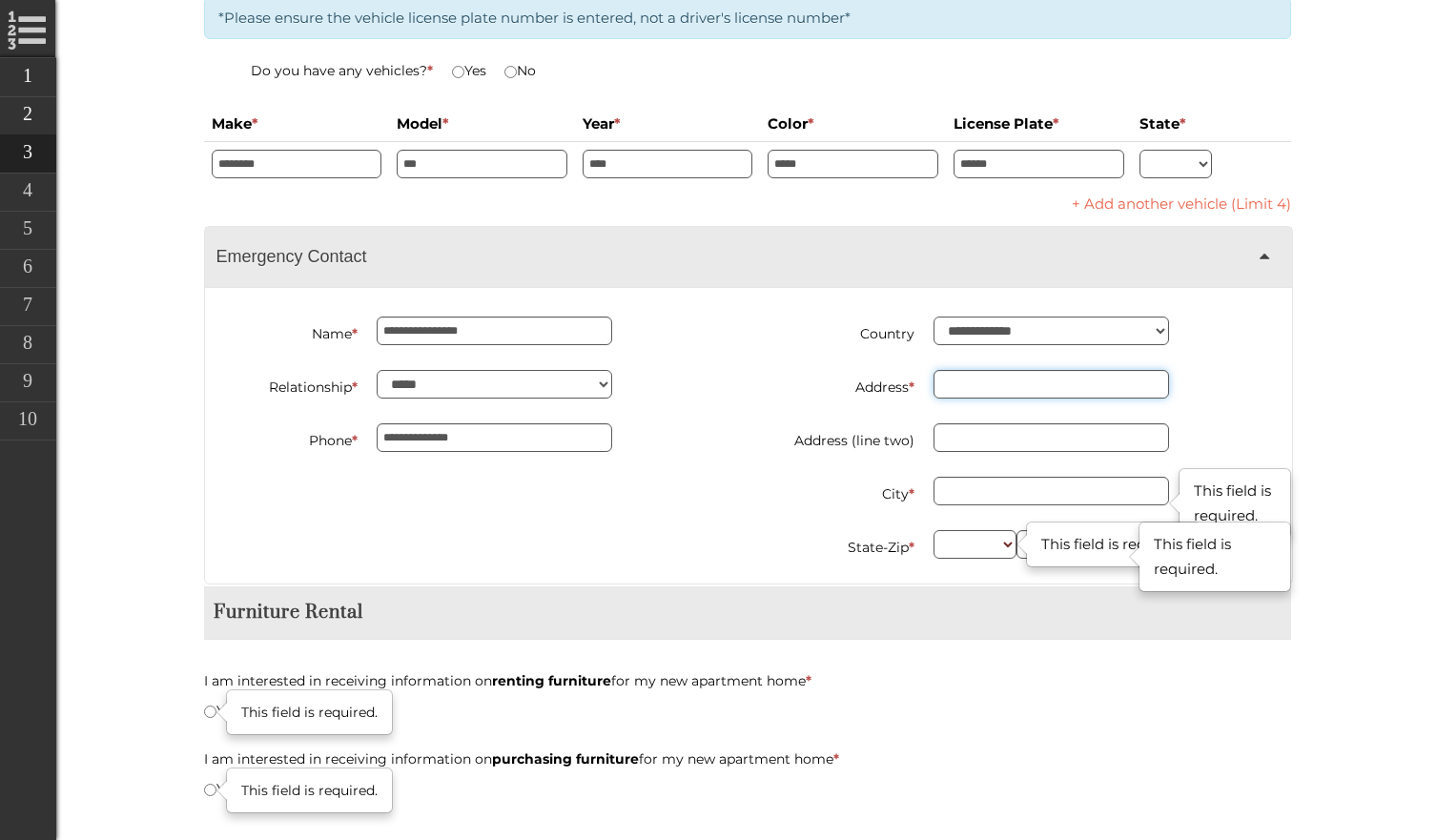 click on "Address  *" at bounding box center [1051, 384] 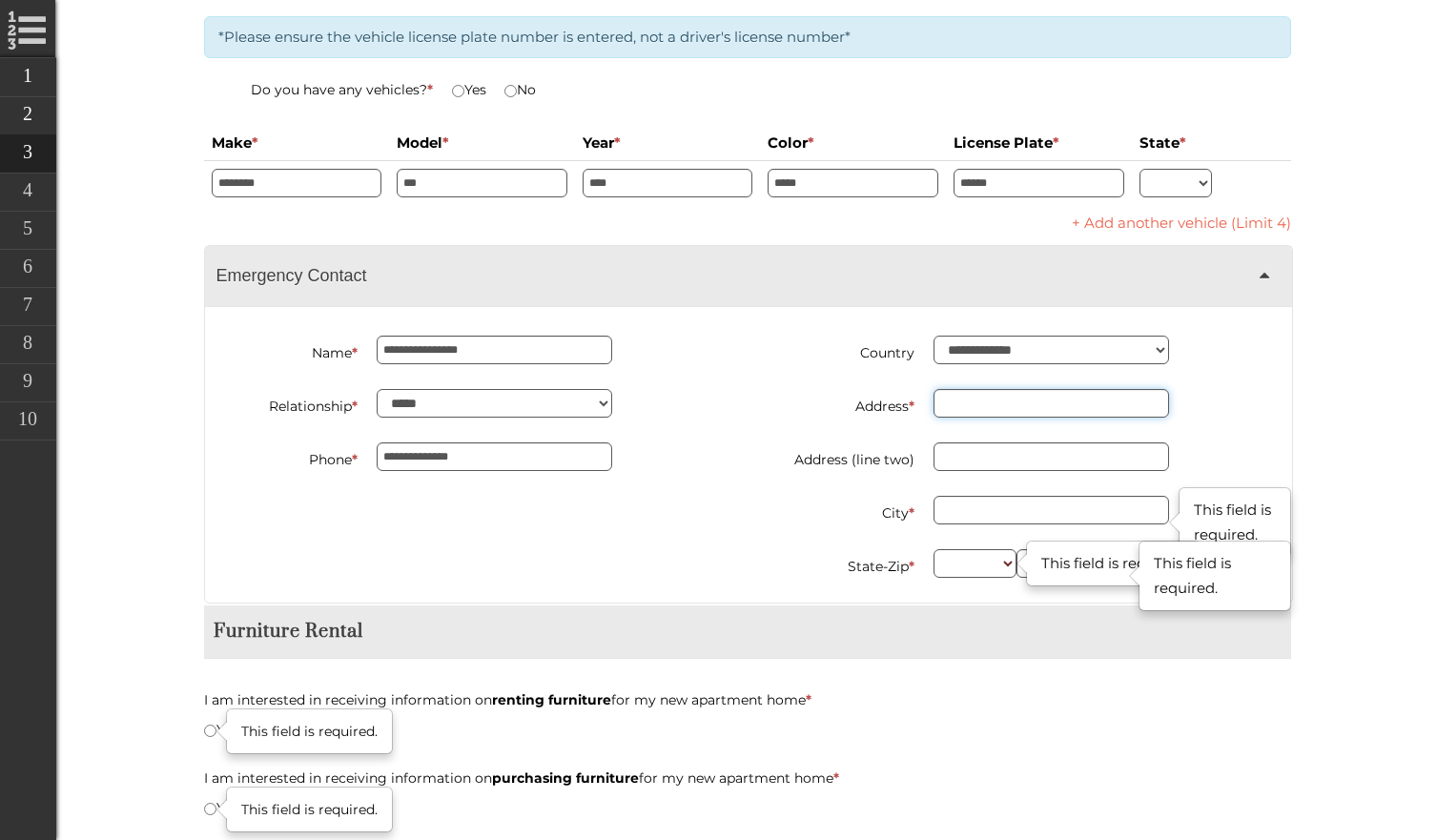 scroll, scrollTop: 4379, scrollLeft: 0, axis: vertical 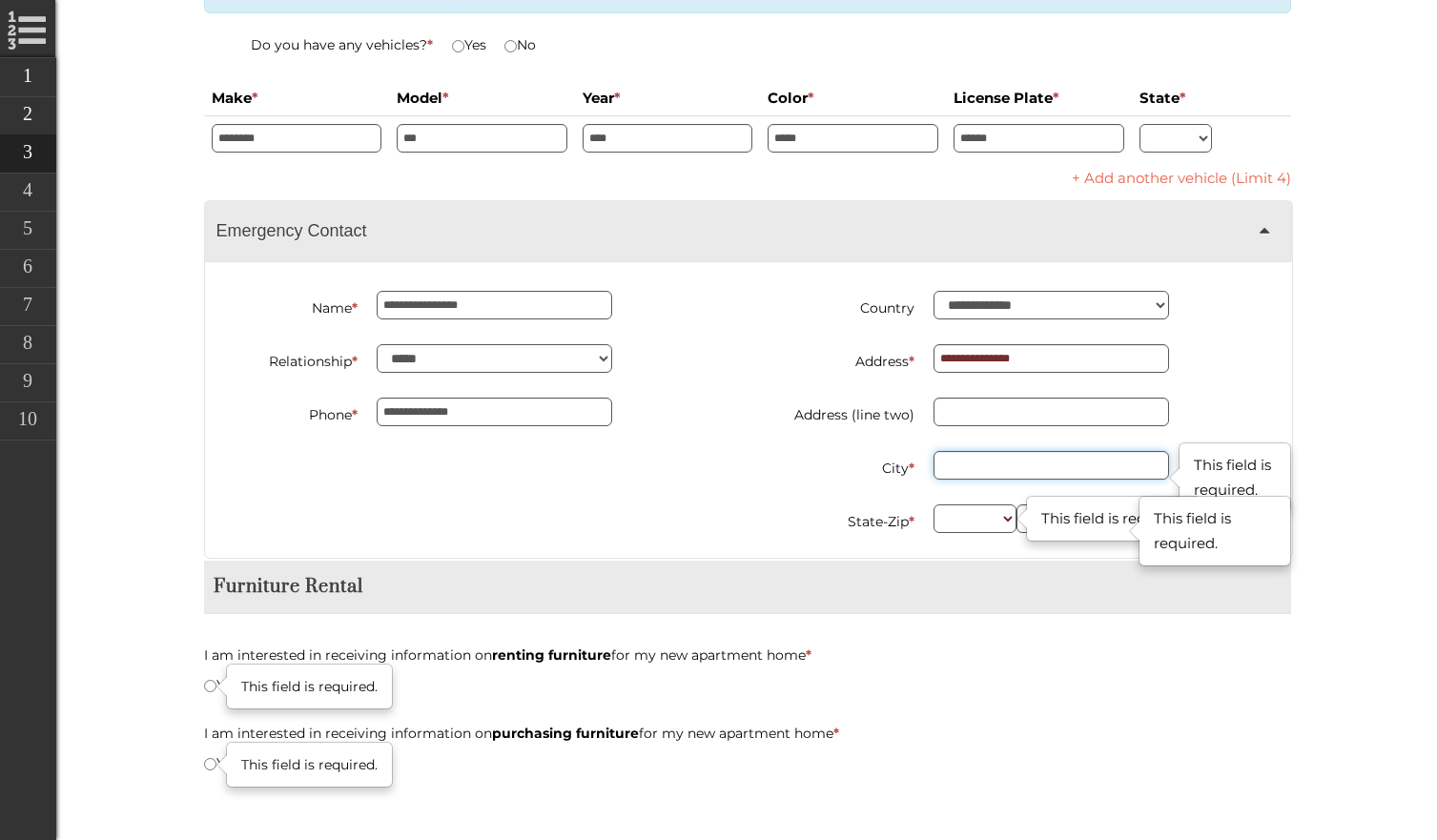 click on "City  *" at bounding box center (1051, 465) 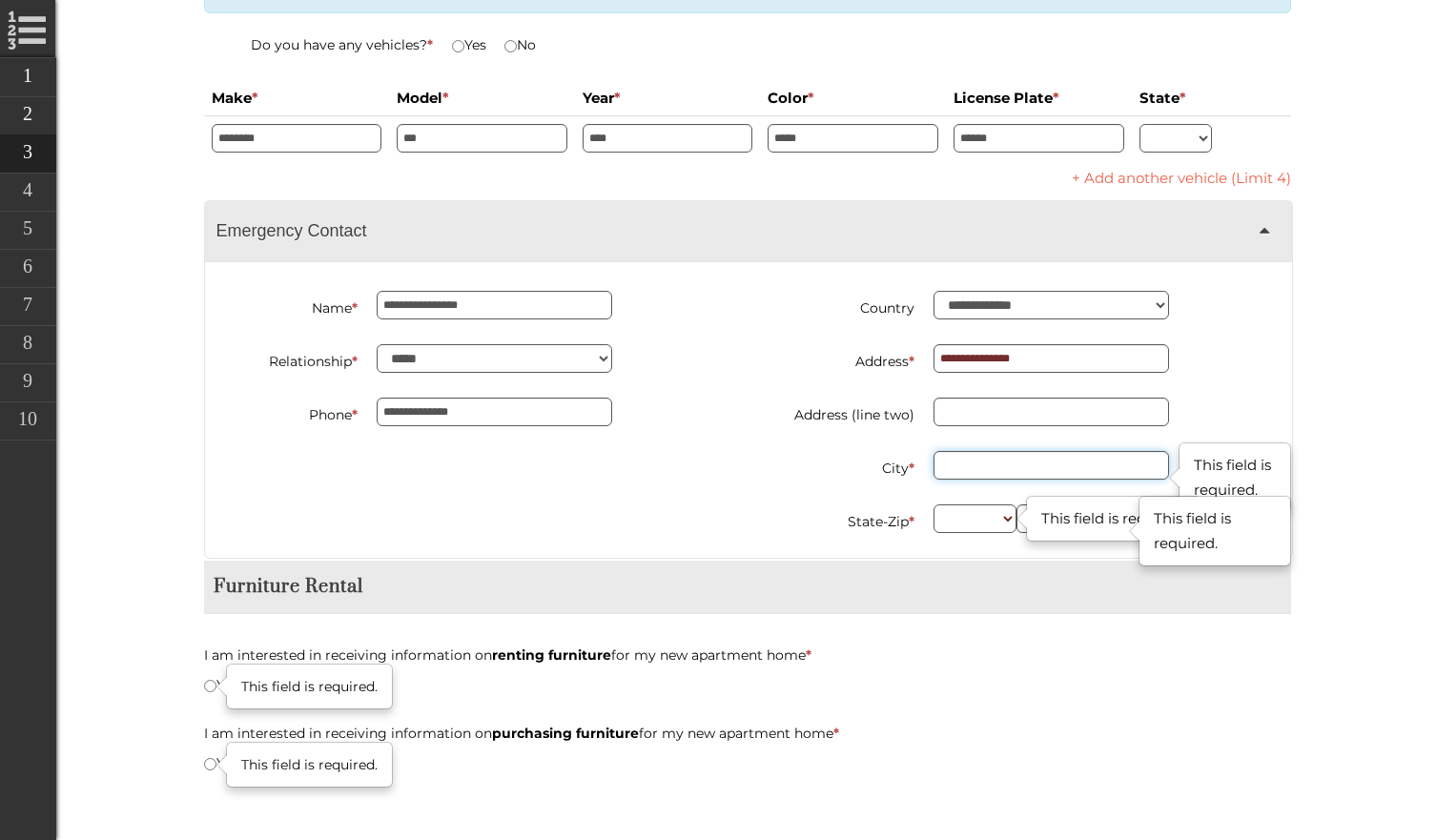 click on "City  *" at bounding box center (1051, 465) 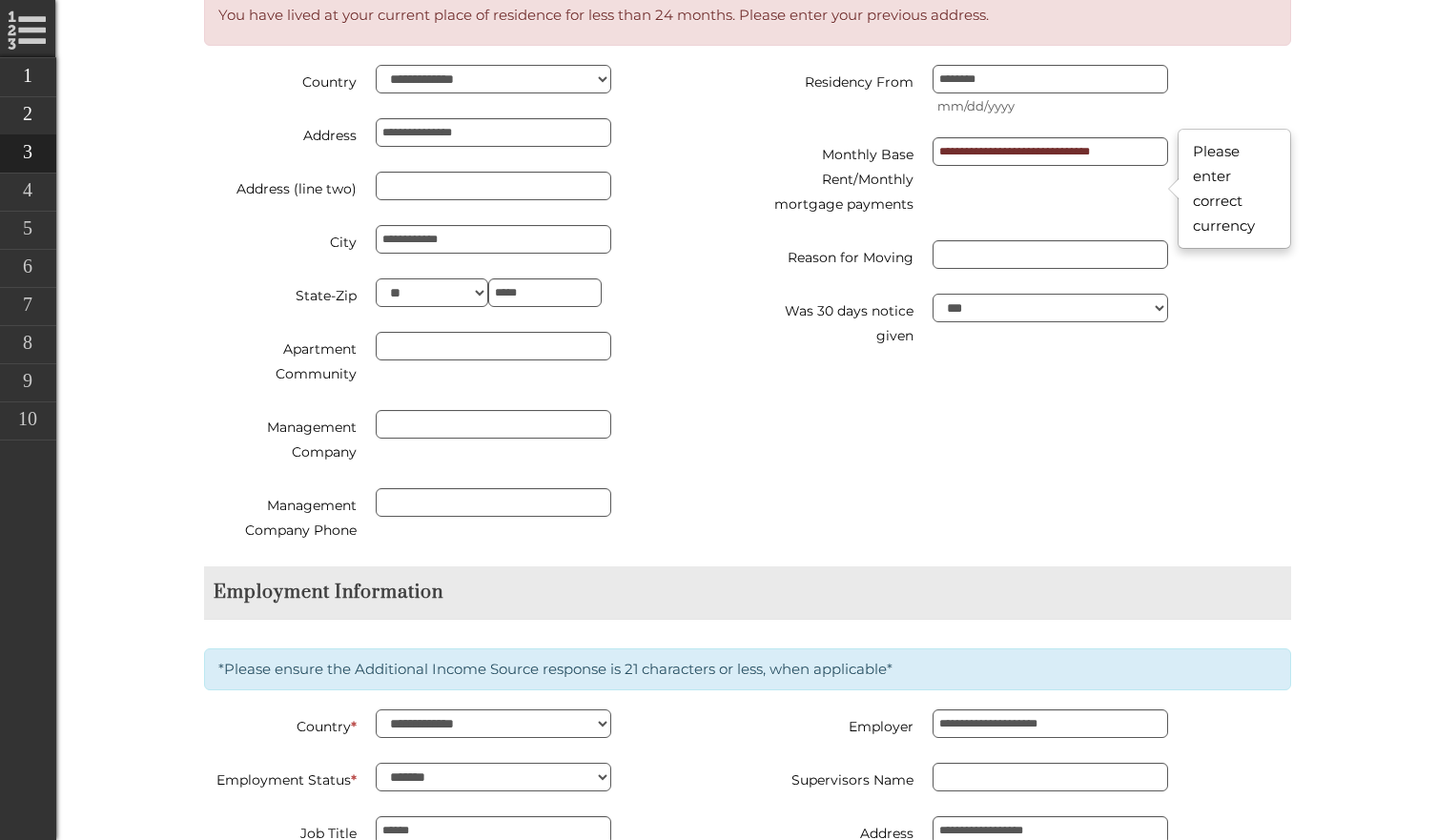 scroll, scrollTop: 1793, scrollLeft: 0, axis: vertical 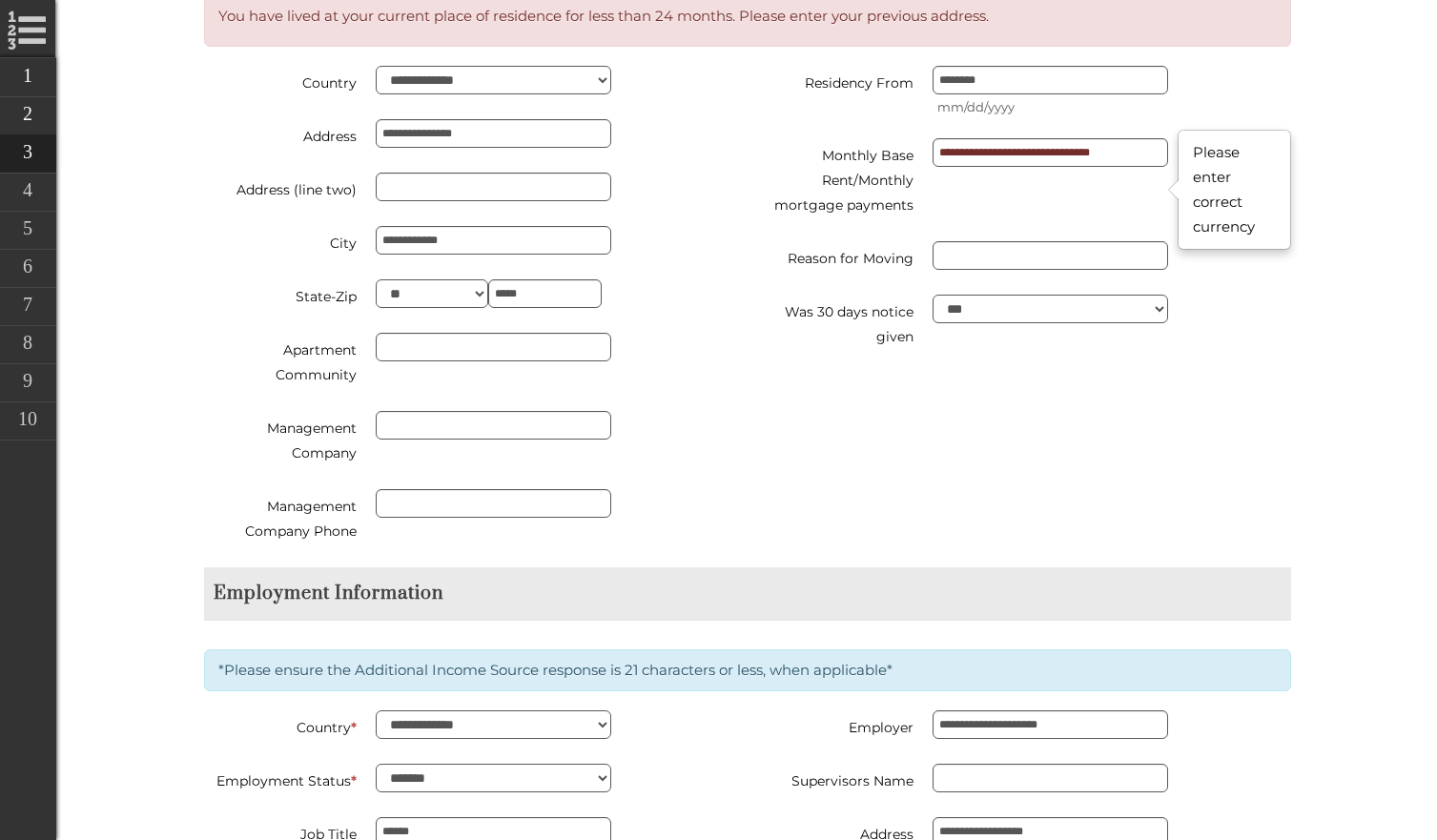 drag, startPoint x: 1131, startPoint y: 185, endPoint x: 1445, endPoint y: 222, distance: 316.1724 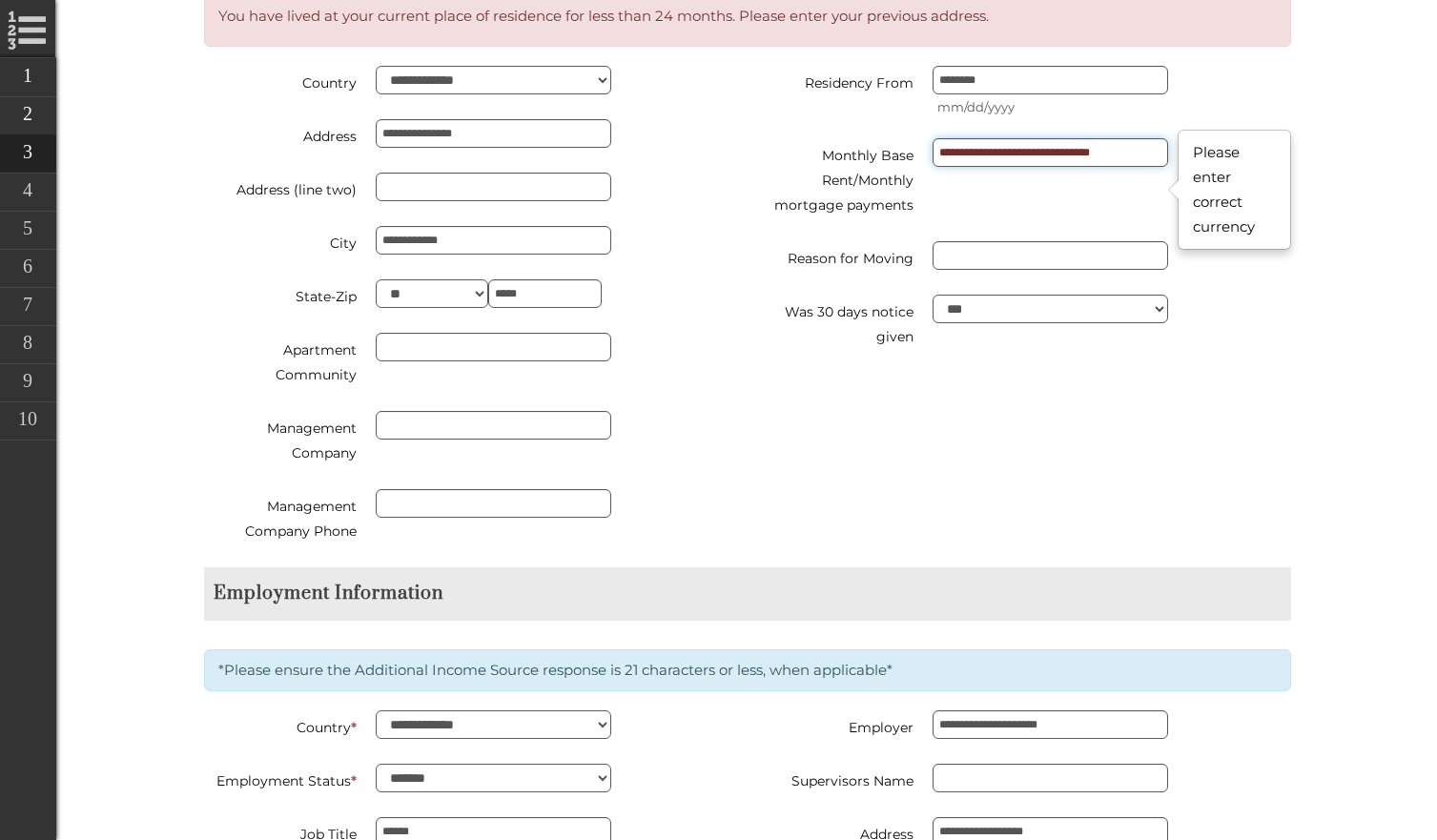 click on "**********" at bounding box center [1050, 153] 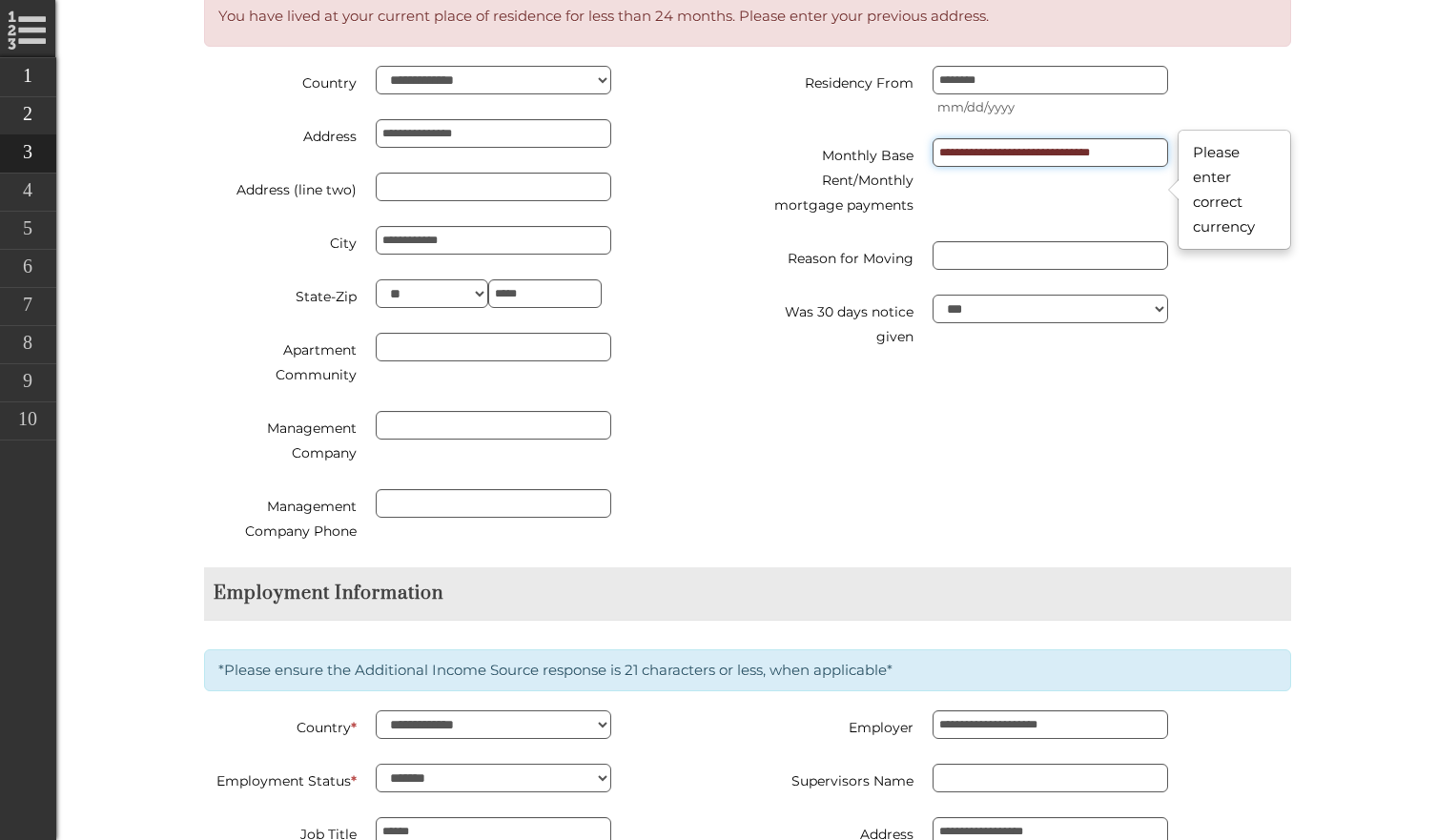 click on "**********" at bounding box center (1050, 153) 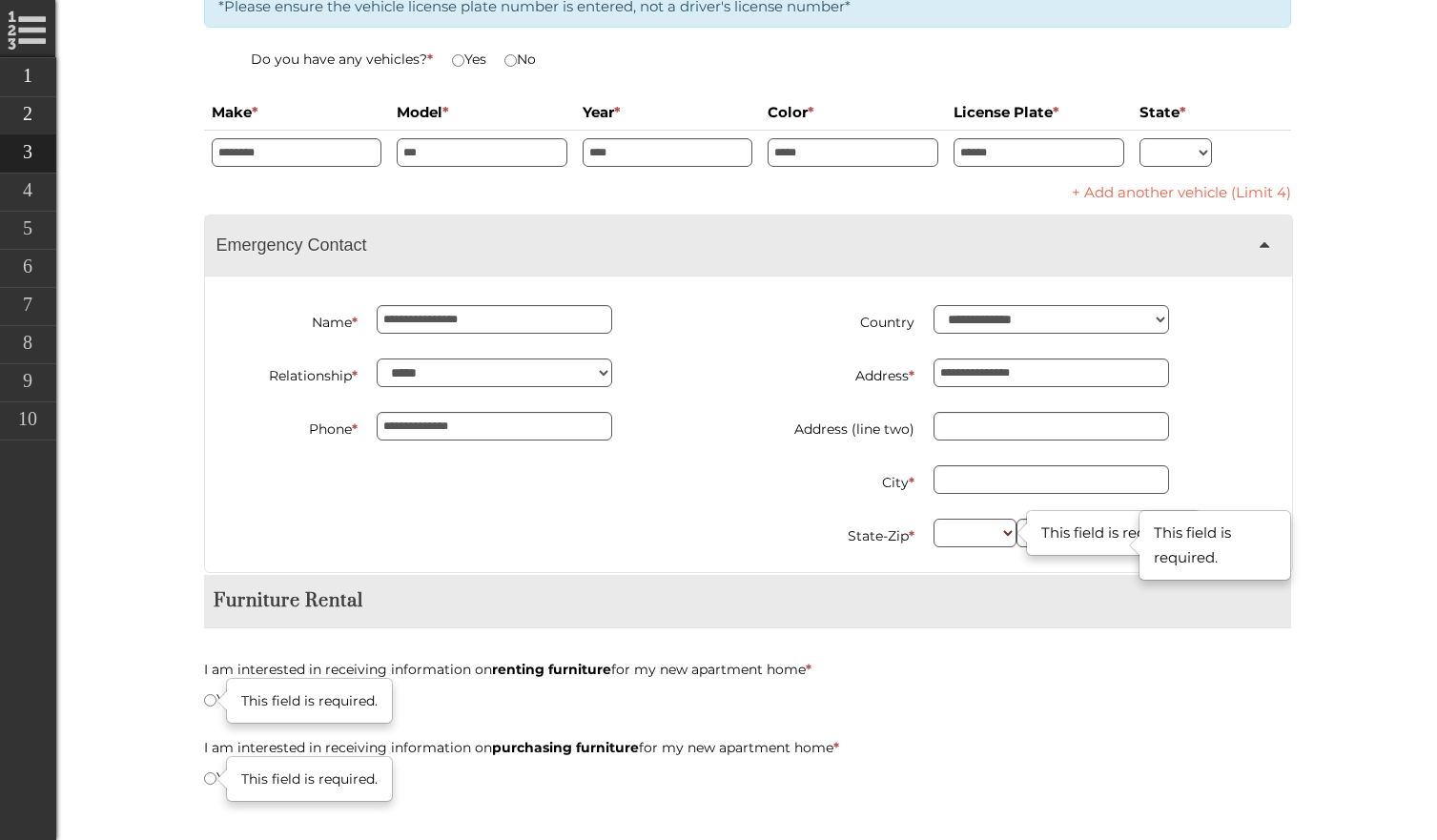 scroll, scrollTop: 4366, scrollLeft: 0, axis: vertical 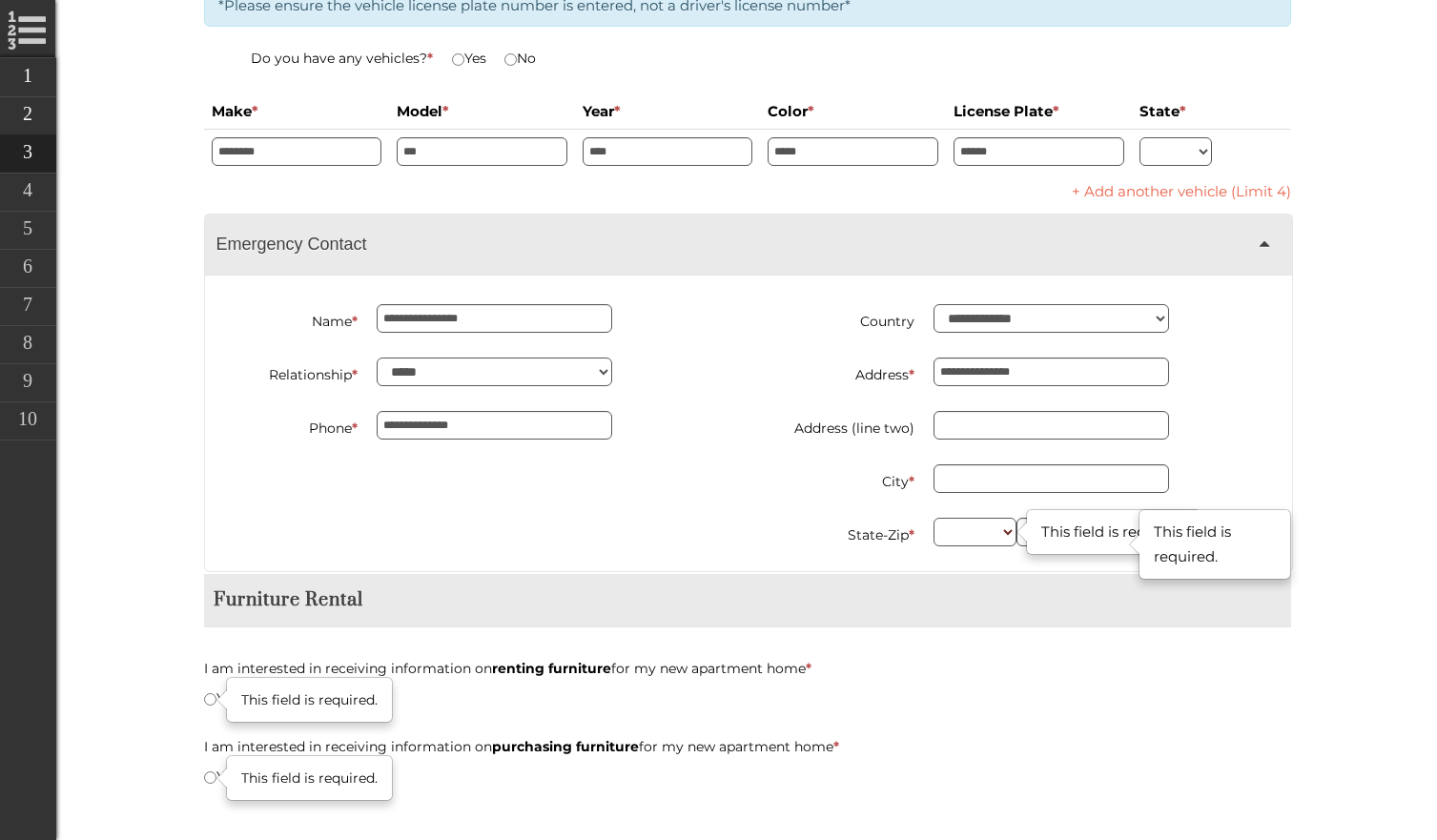 click on "Furniture Rental
I am interested in receiving information on  renting furniture  for my new apartment home  *
This field is required.  Yes
No
I am interested in receiving information on  purchasing furniture  for my new apartment home  *
This field is required.  Yes
No" at bounding box center [748, 693] 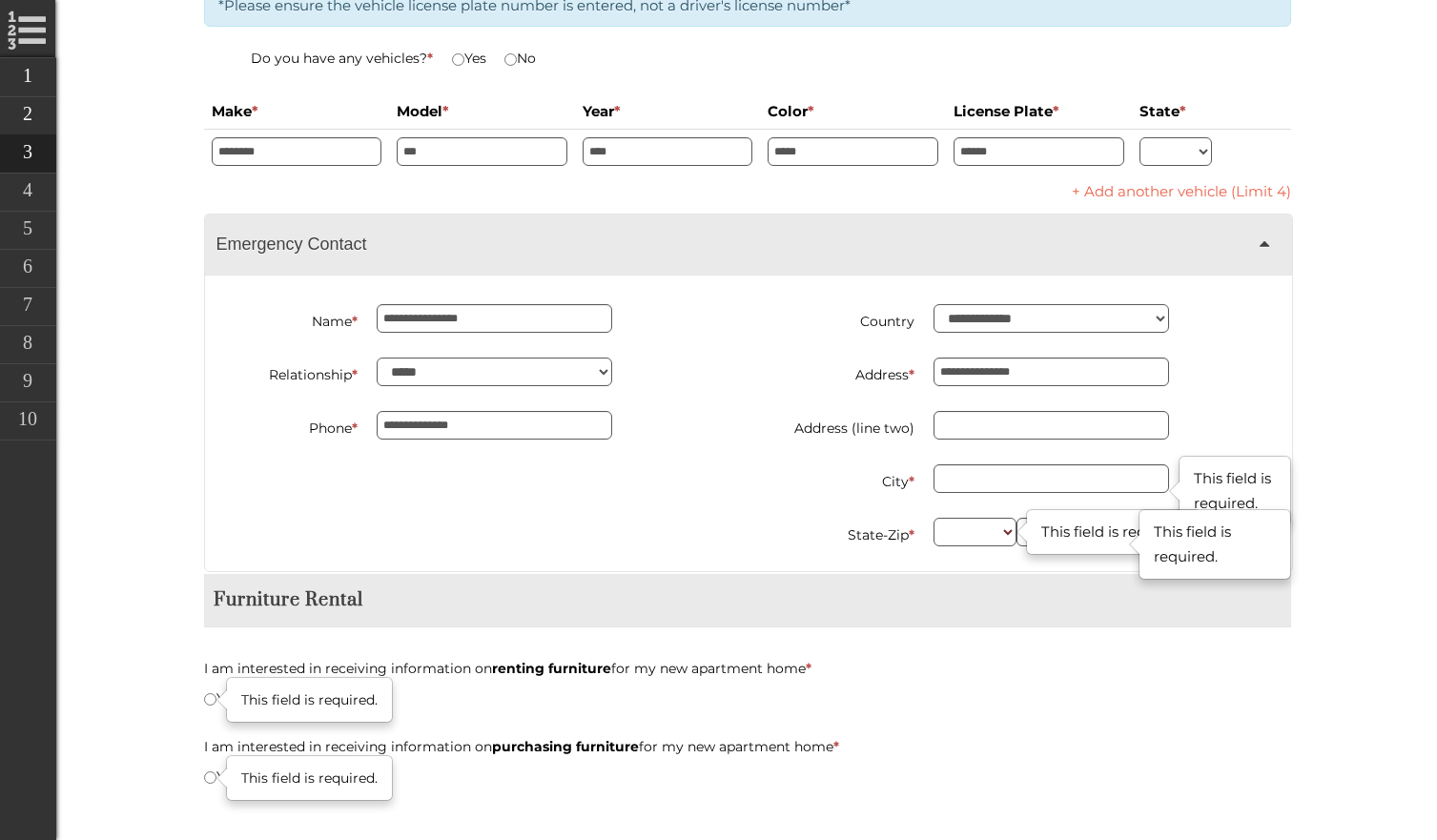 click on "Skip Navigation
Call us :   [PHONE_NUMBER]
Online Leasing Workflow Floorplan Rental Options Applicant Info Additional Applicants Rental Options Selection Bluemoon Application Resident Link Application Charges Lease Summary Lease Creation
Email  Quote  Summary  Documents
Alerts   You have no notifications
Hi, [PERSON_NAME]  My Profile  My Accounts  Logout
Property Utility Invoices
Apartment Summary
Edit
Apartment 1111  Address  [STREET_ADDRESS] Floor Plan A2 Beds/Baths 1 bed/1 bath Area 780" at bounding box center (718, -3946) 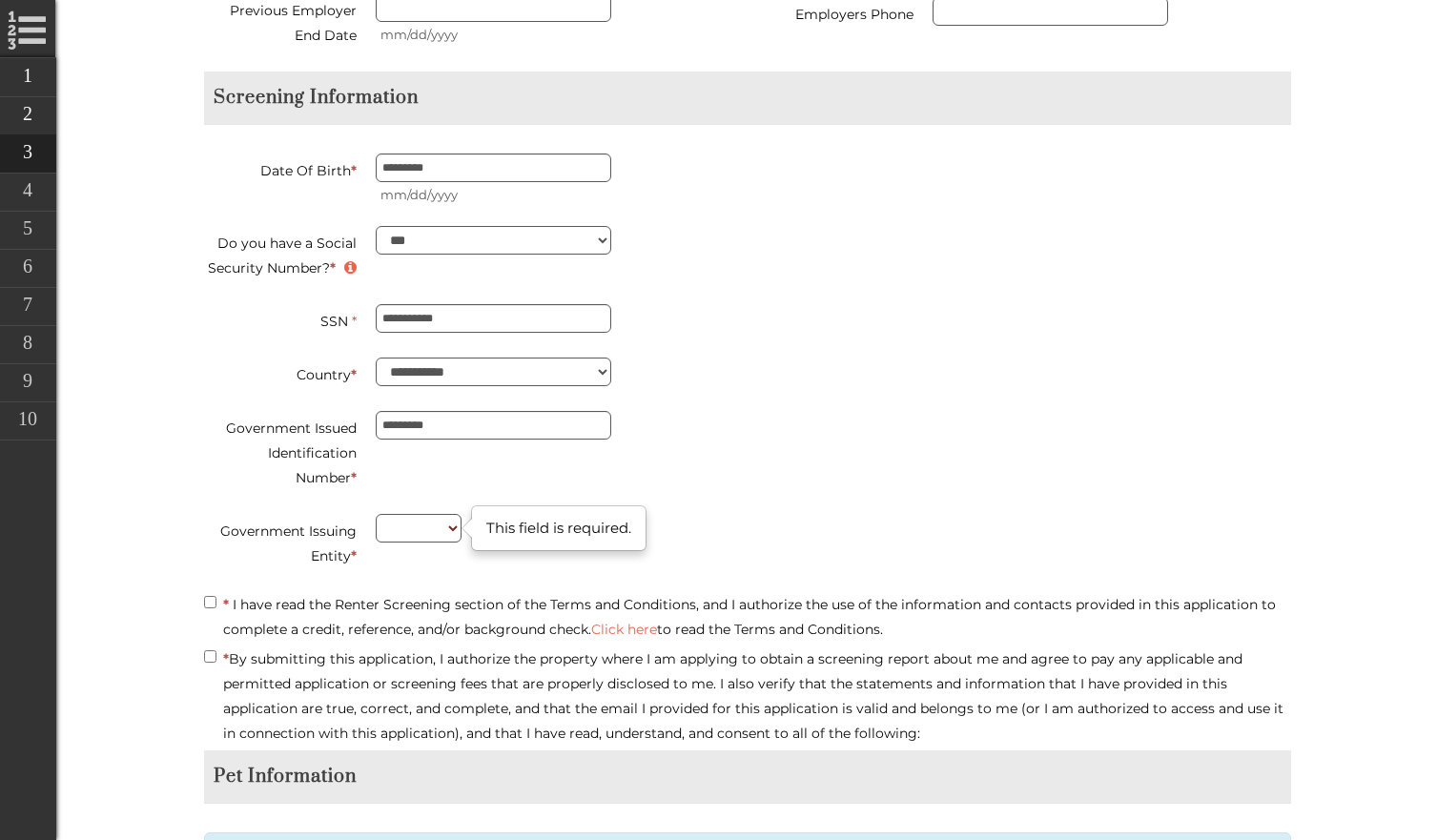 scroll, scrollTop: 2481, scrollLeft: 0, axis: vertical 